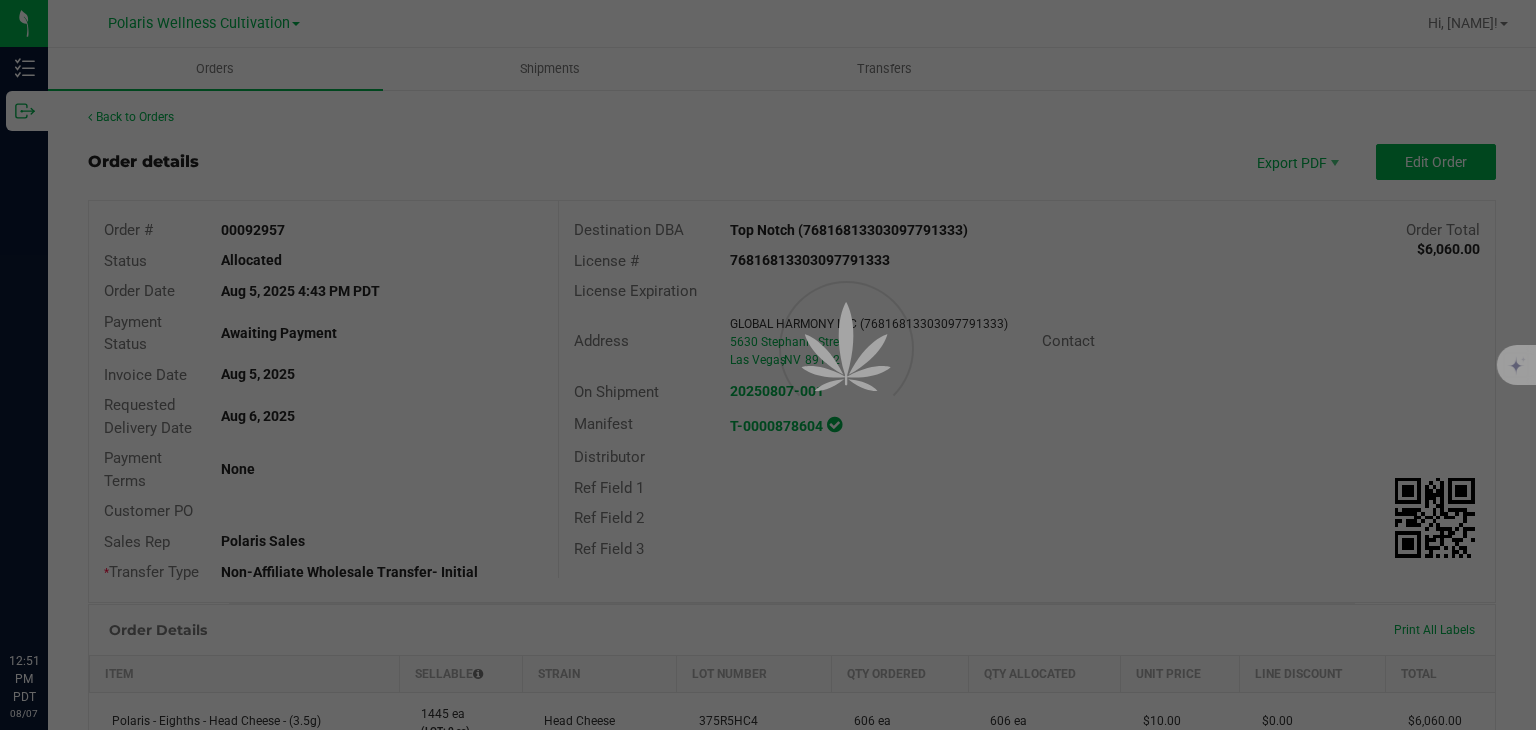 scroll, scrollTop: 0, scrollLeft: 0, axis: both 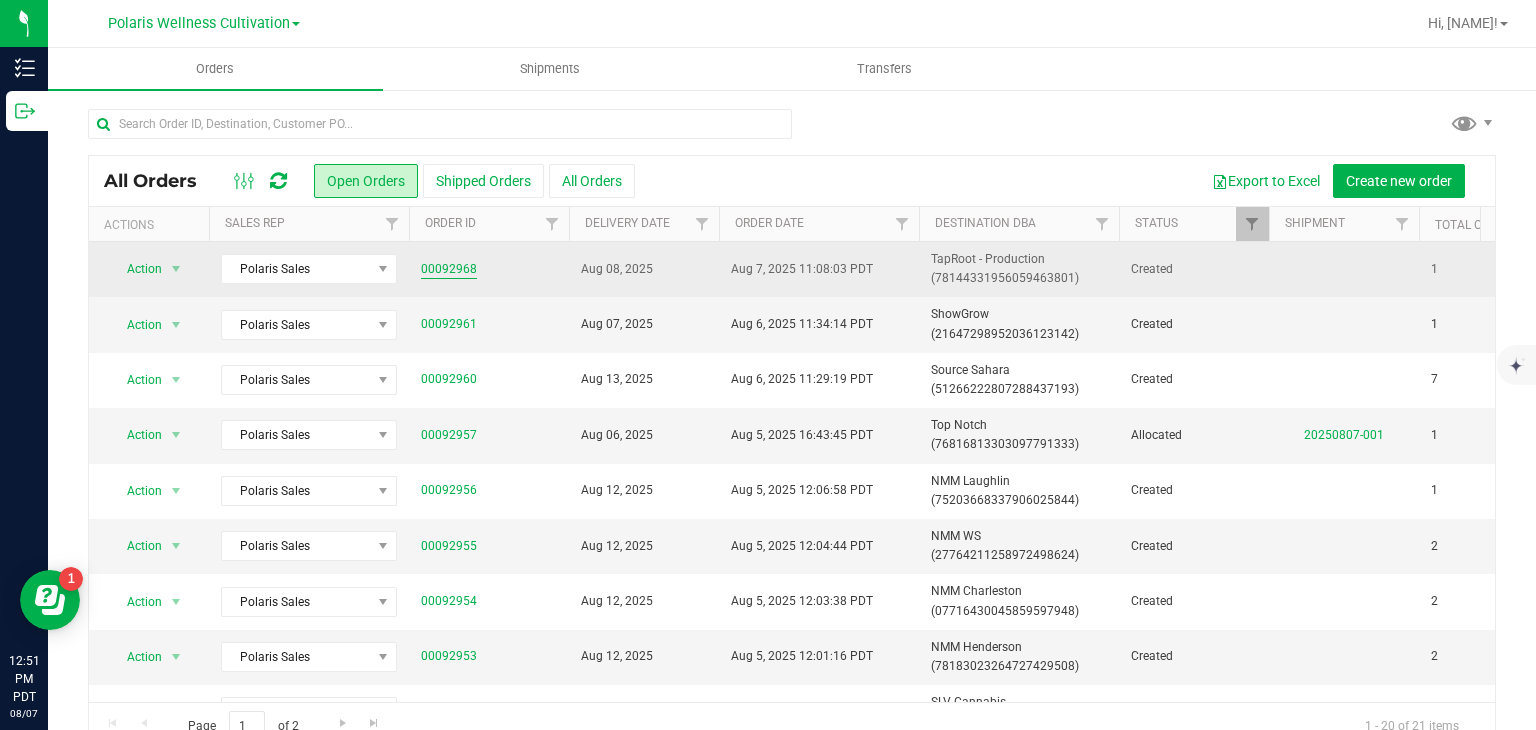 click on "00092968" at bounding box center (449, 269) 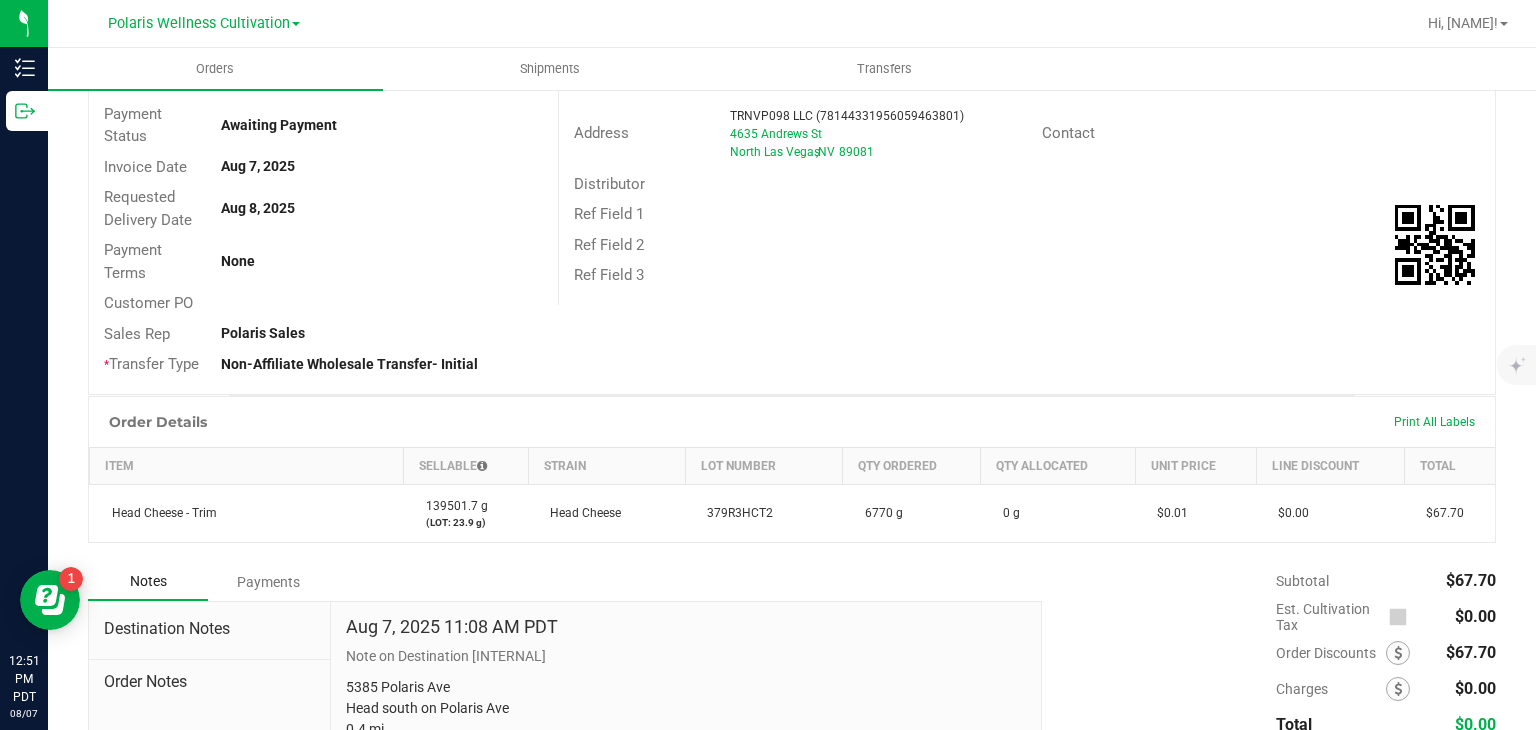 scroll, scrollTop: 236, scrollLeft: 0, axis: vertical 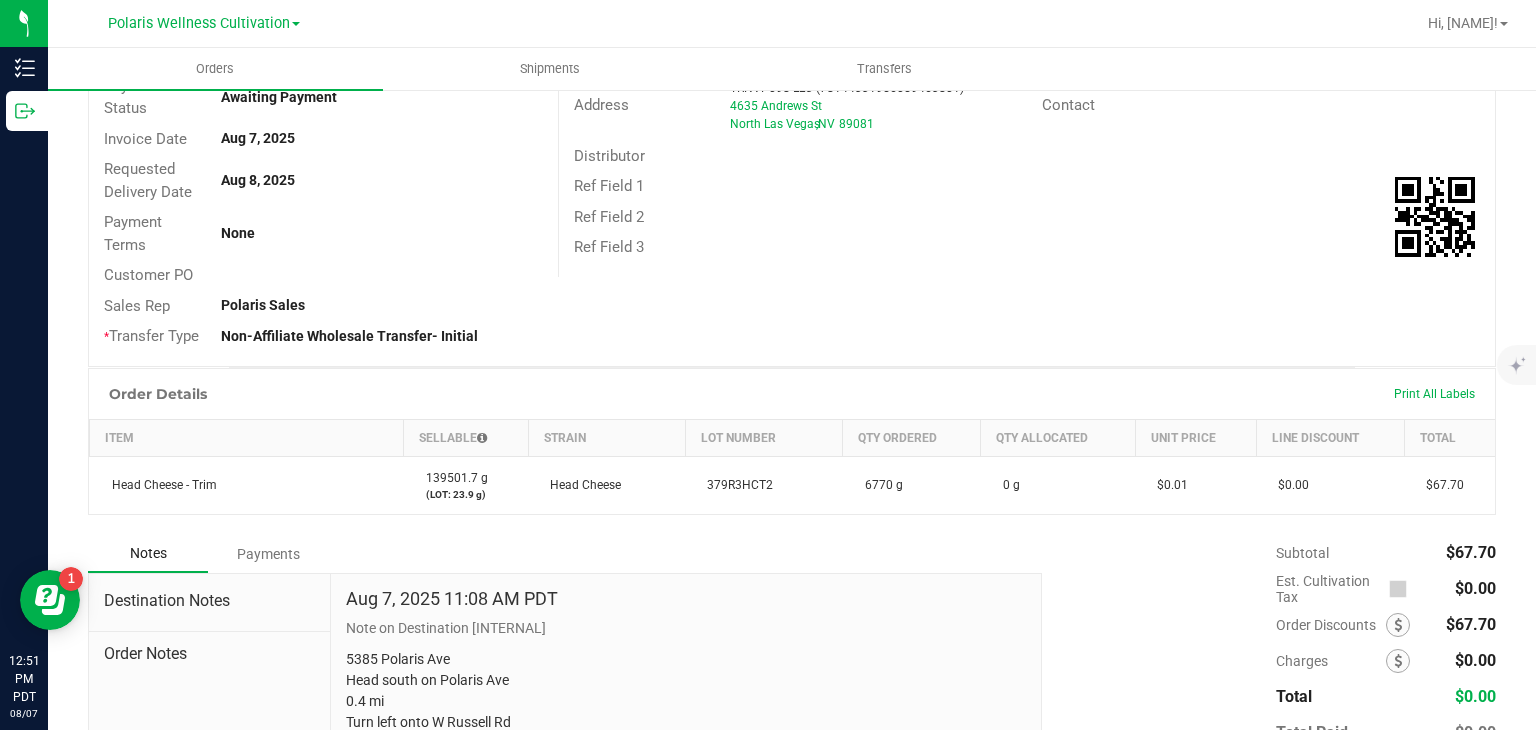 click on "379R3HCT2" at bounding box center [763, 485] 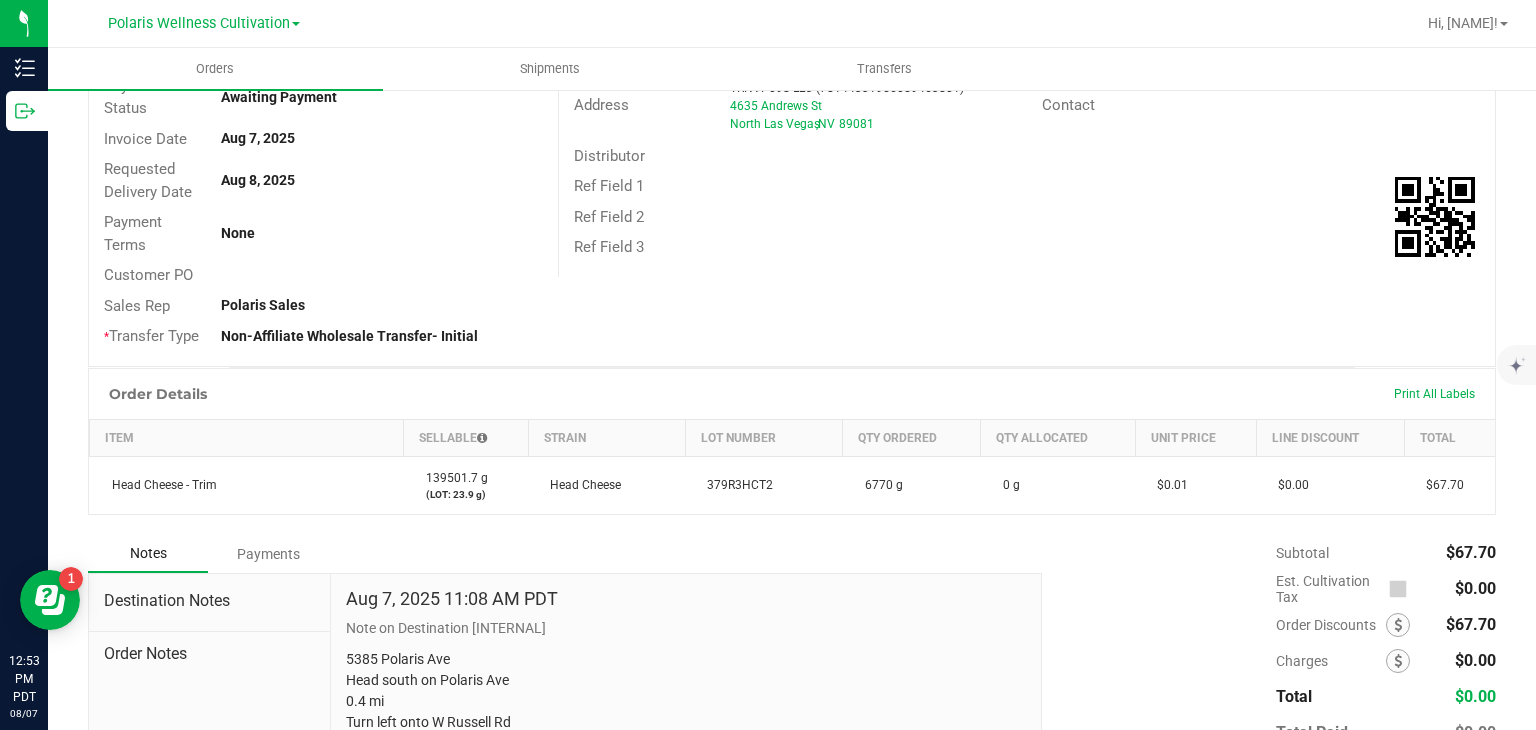 scroll, scrollTop: 0, scrollLeft: 0, axis: both 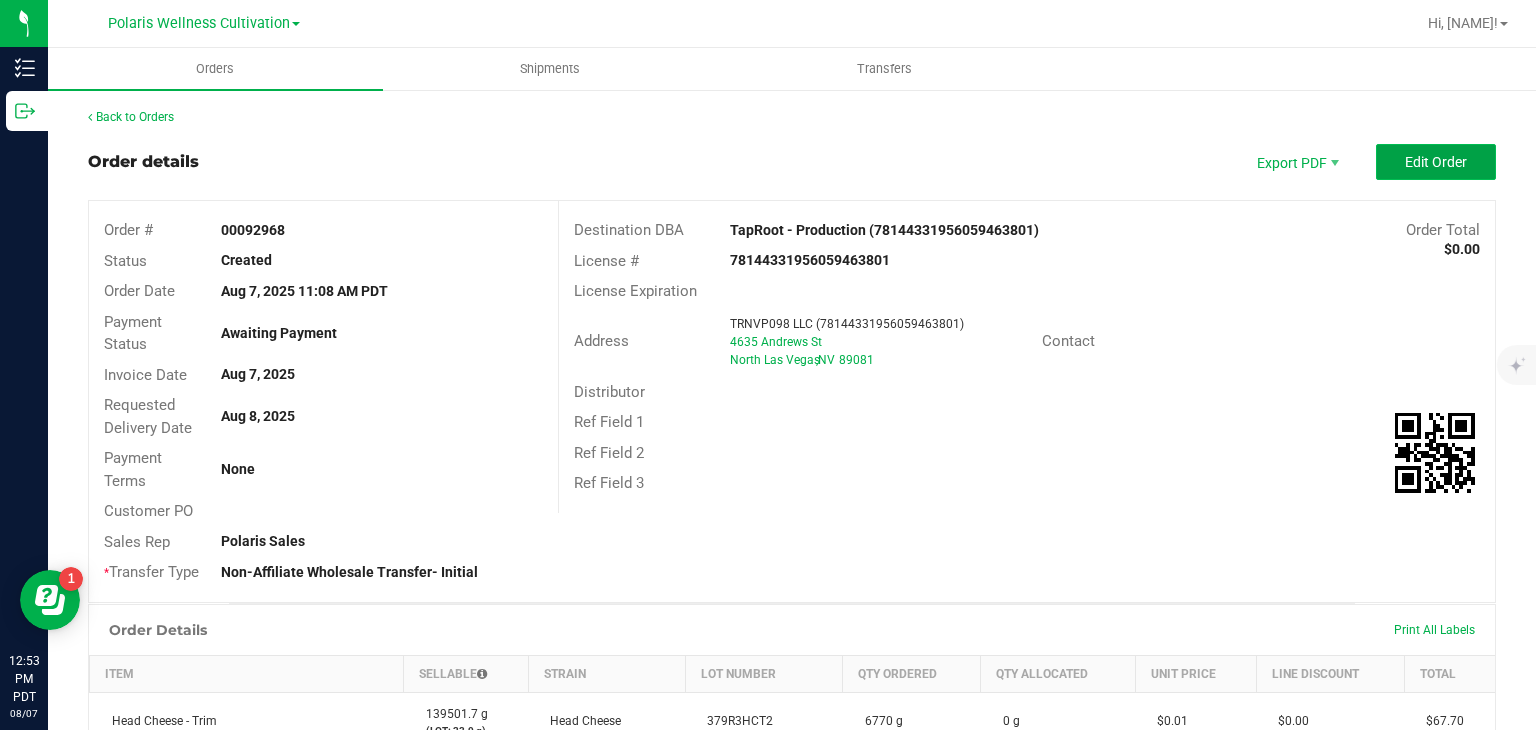 click on "Edit Order" at bounding box center (1436, 162) 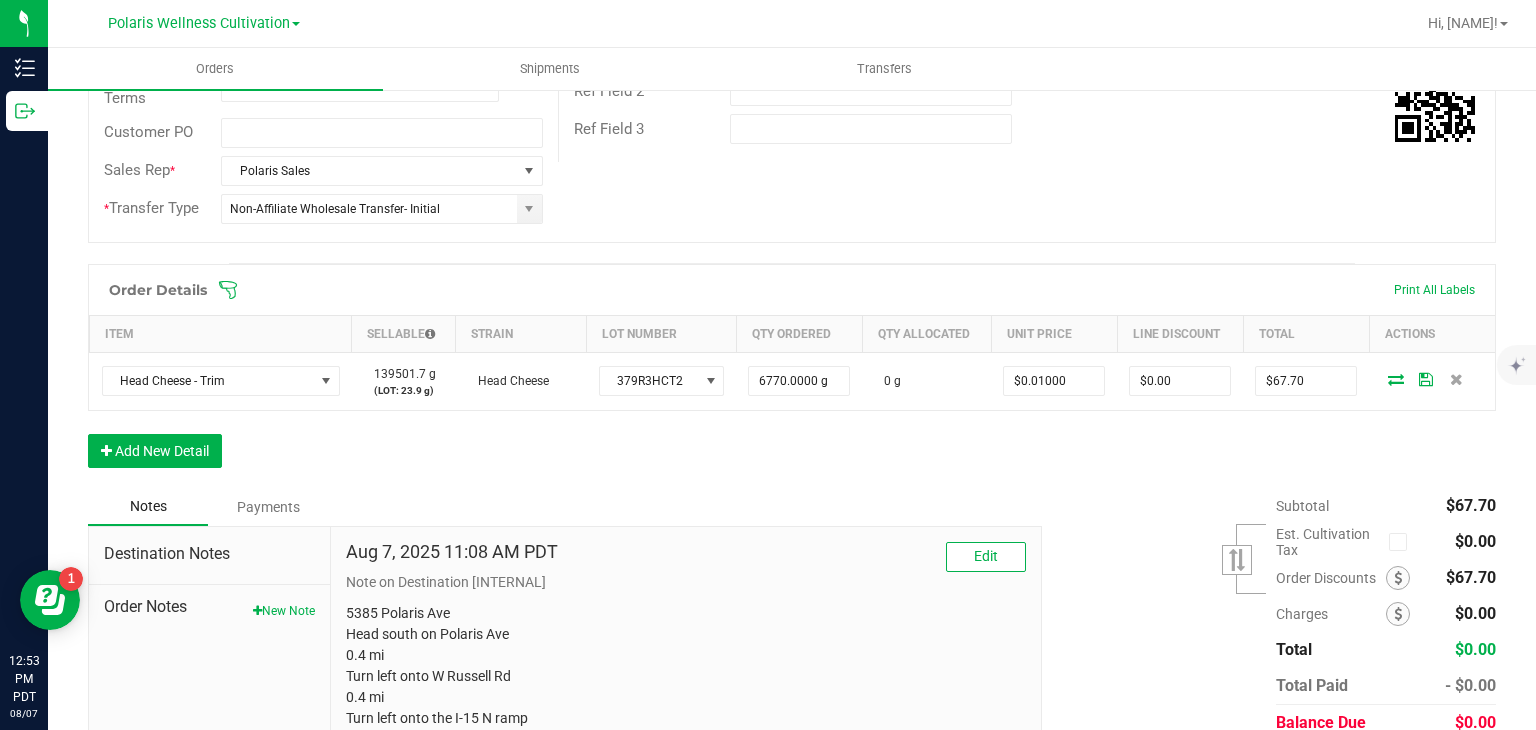 scroll, scrollTop: 391, scrollLeft: 0, axis: vertical 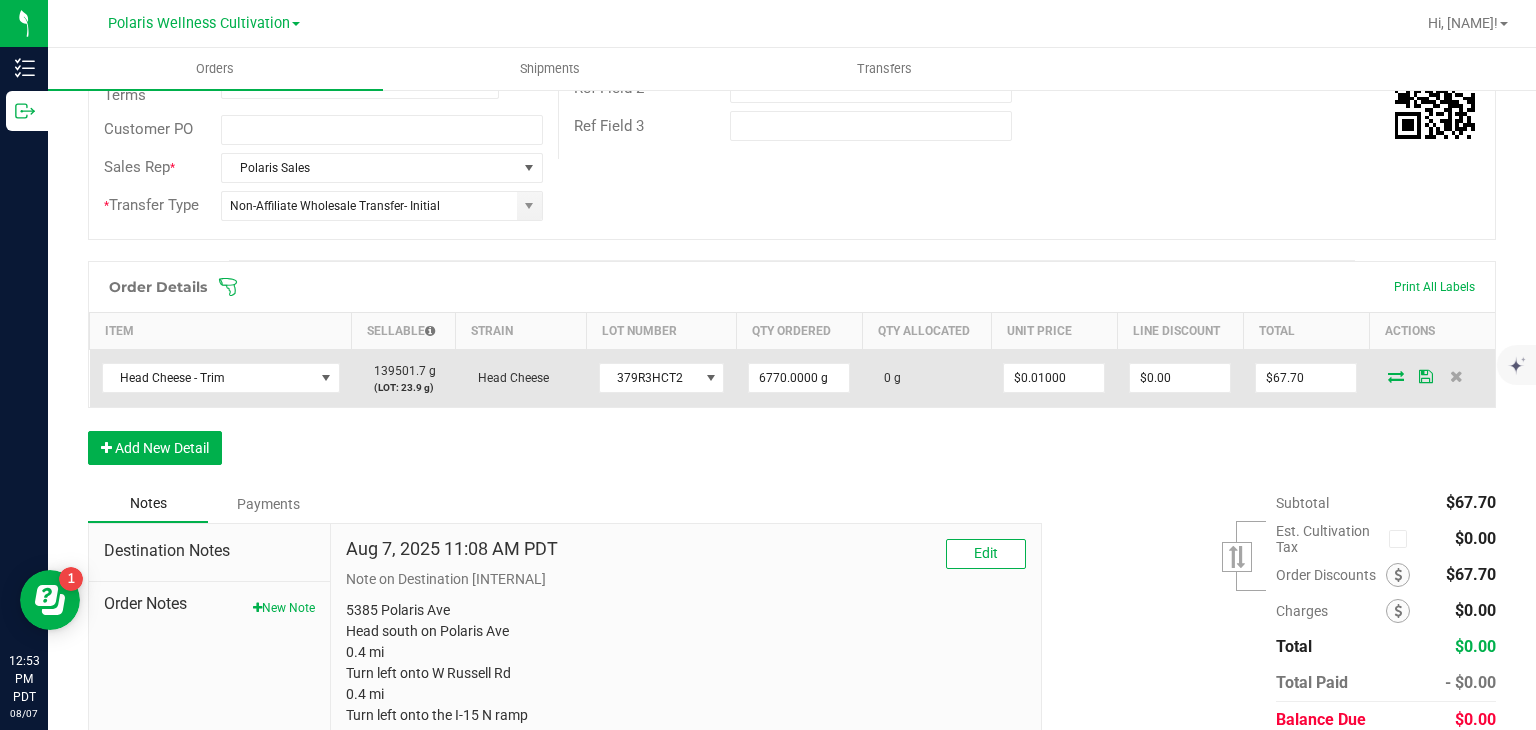 click at bounding box center (1396, 376) 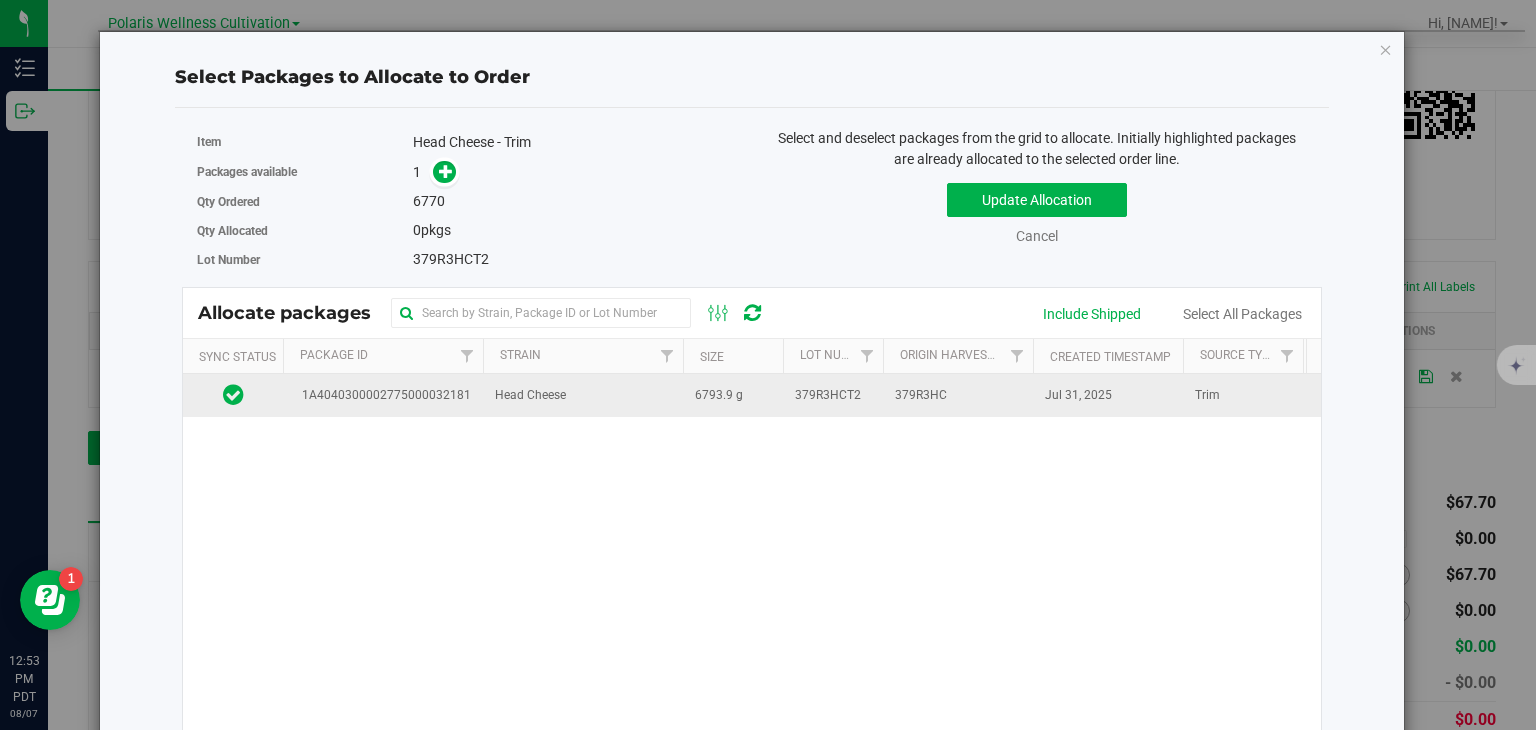 click on "379R3HCT2" at bounding box center (833, 395) 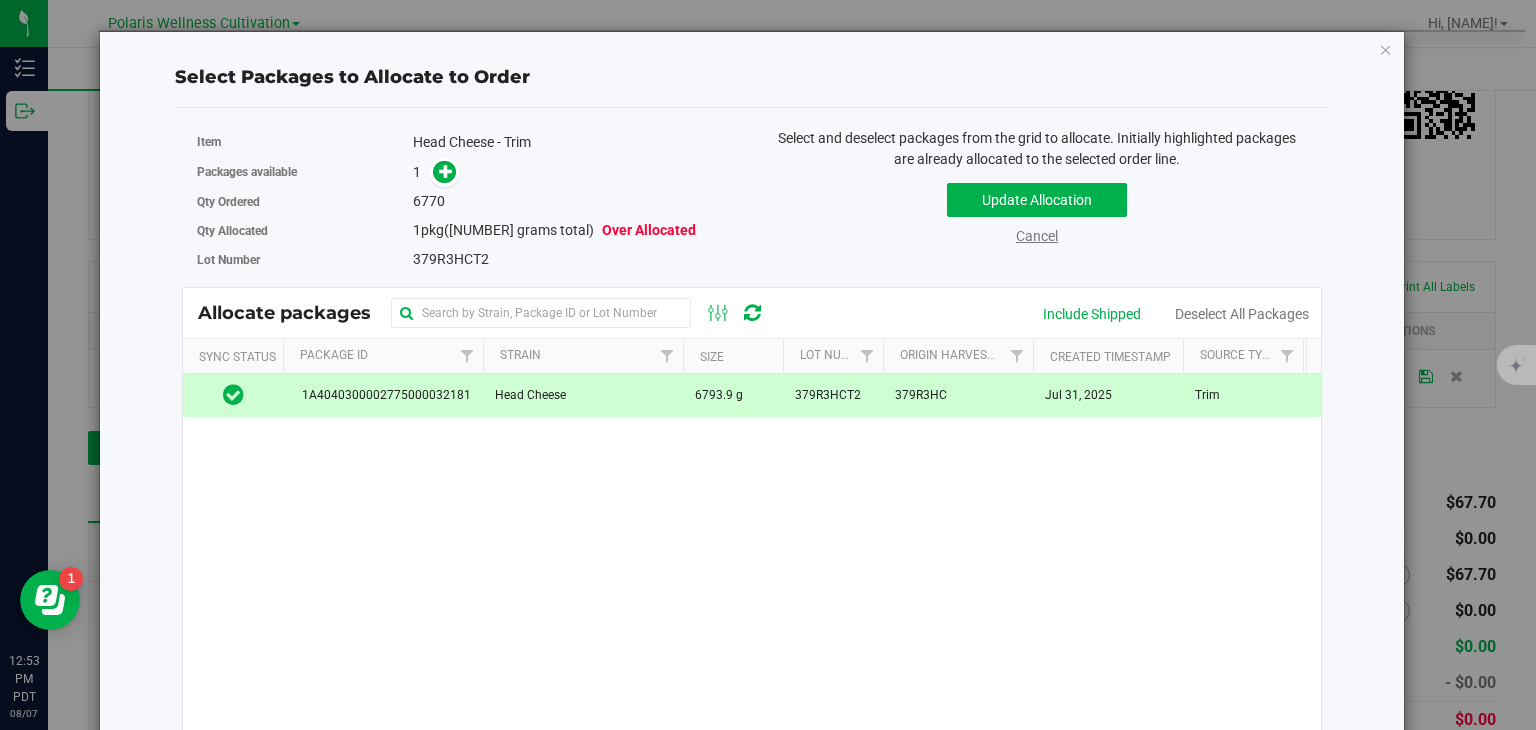 click on "Cancel" at bounding box center (1037, 236) 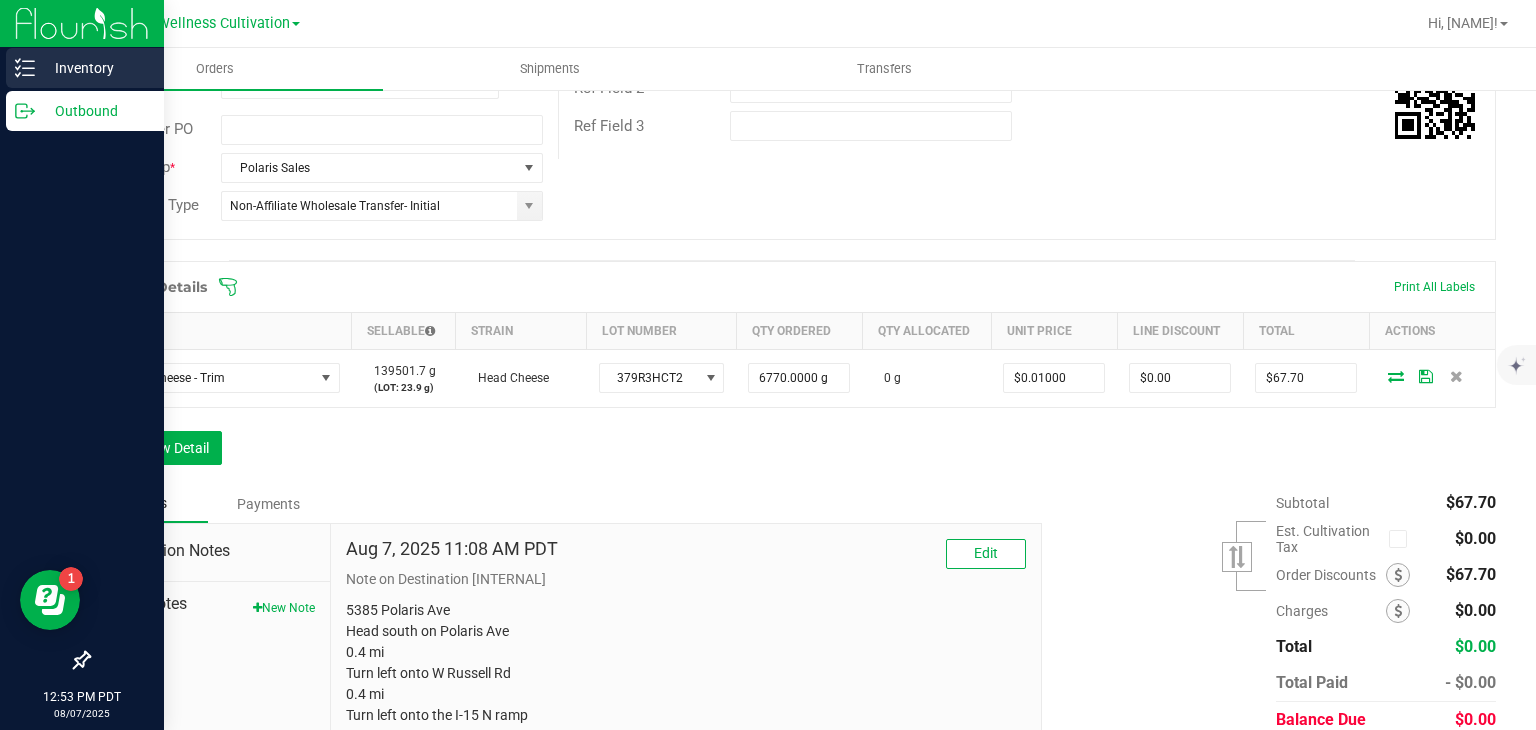 click on "Inventory" at bounding box center (95, 68) 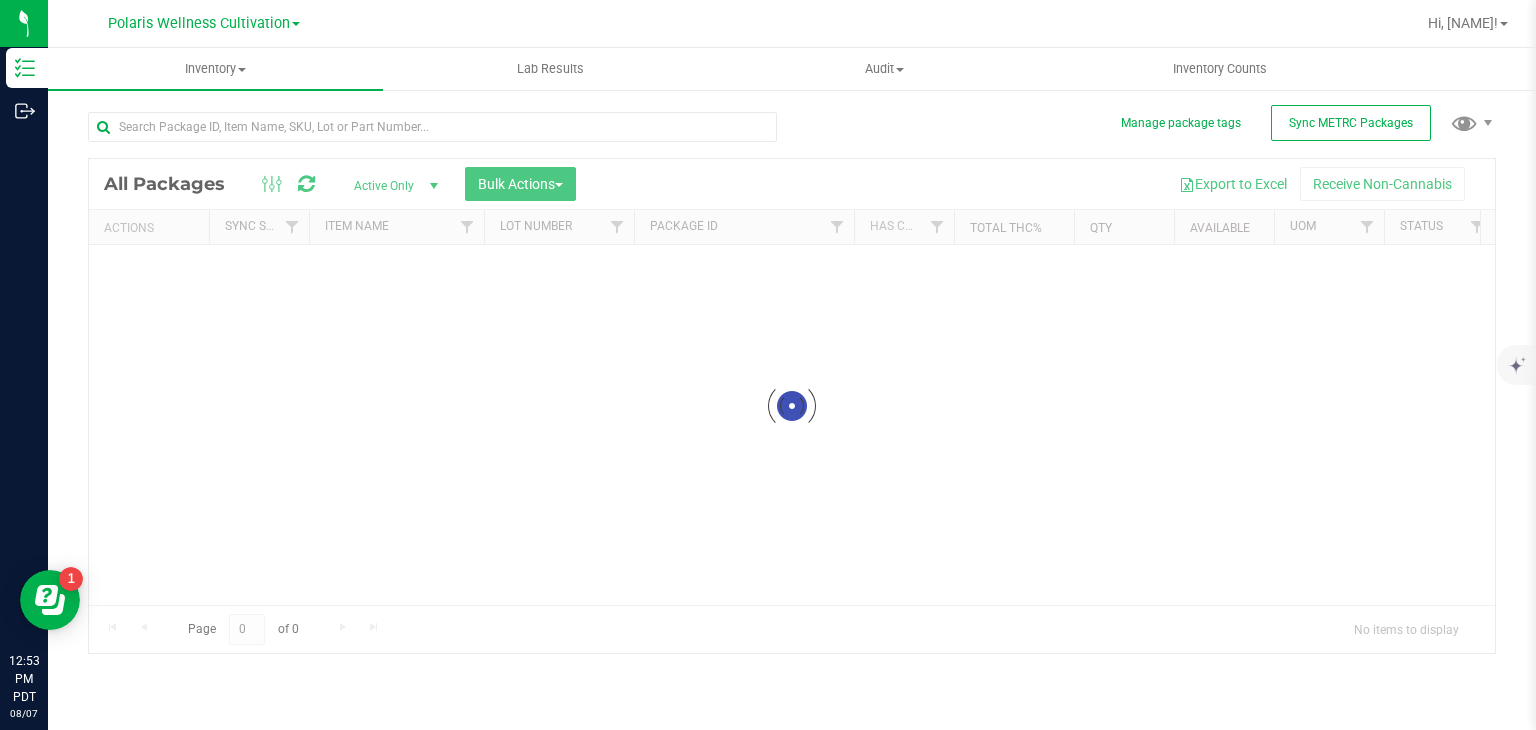 scroll, scrollTop: 0, scrollLeft: 0, axis: both 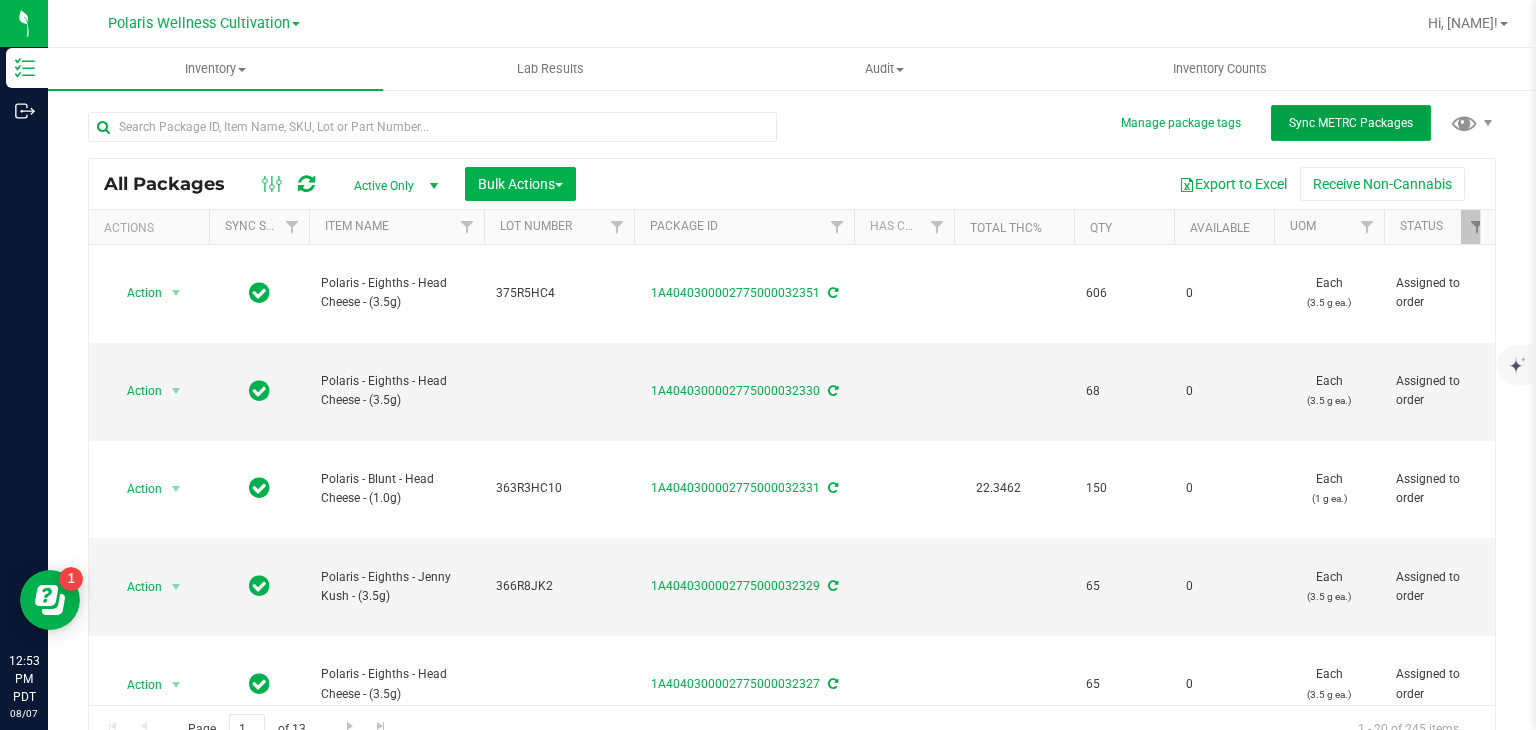 click on "Sync METRC Packages" at bounding box center (1351, 123) 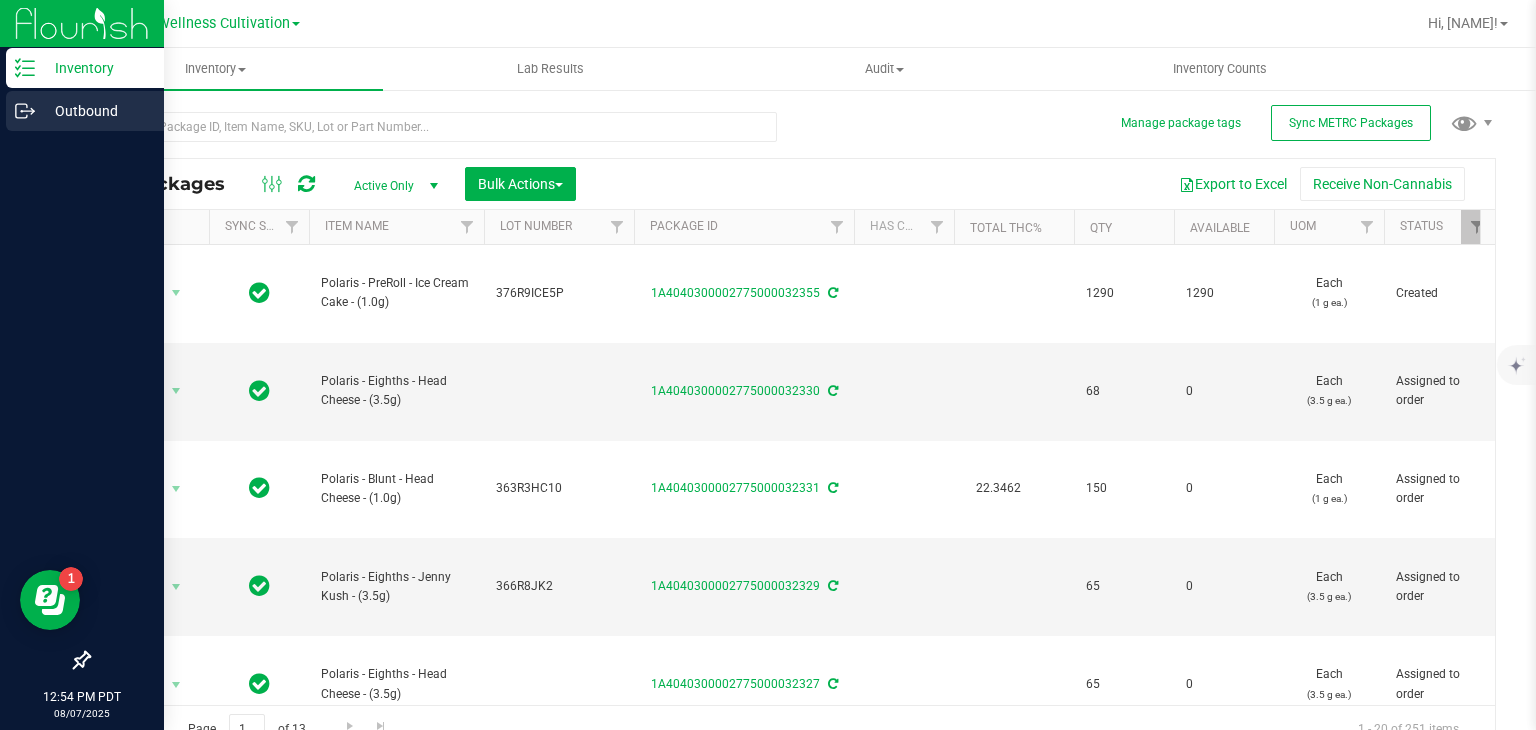 click on "Outbound" at bounding box center (95, 111) 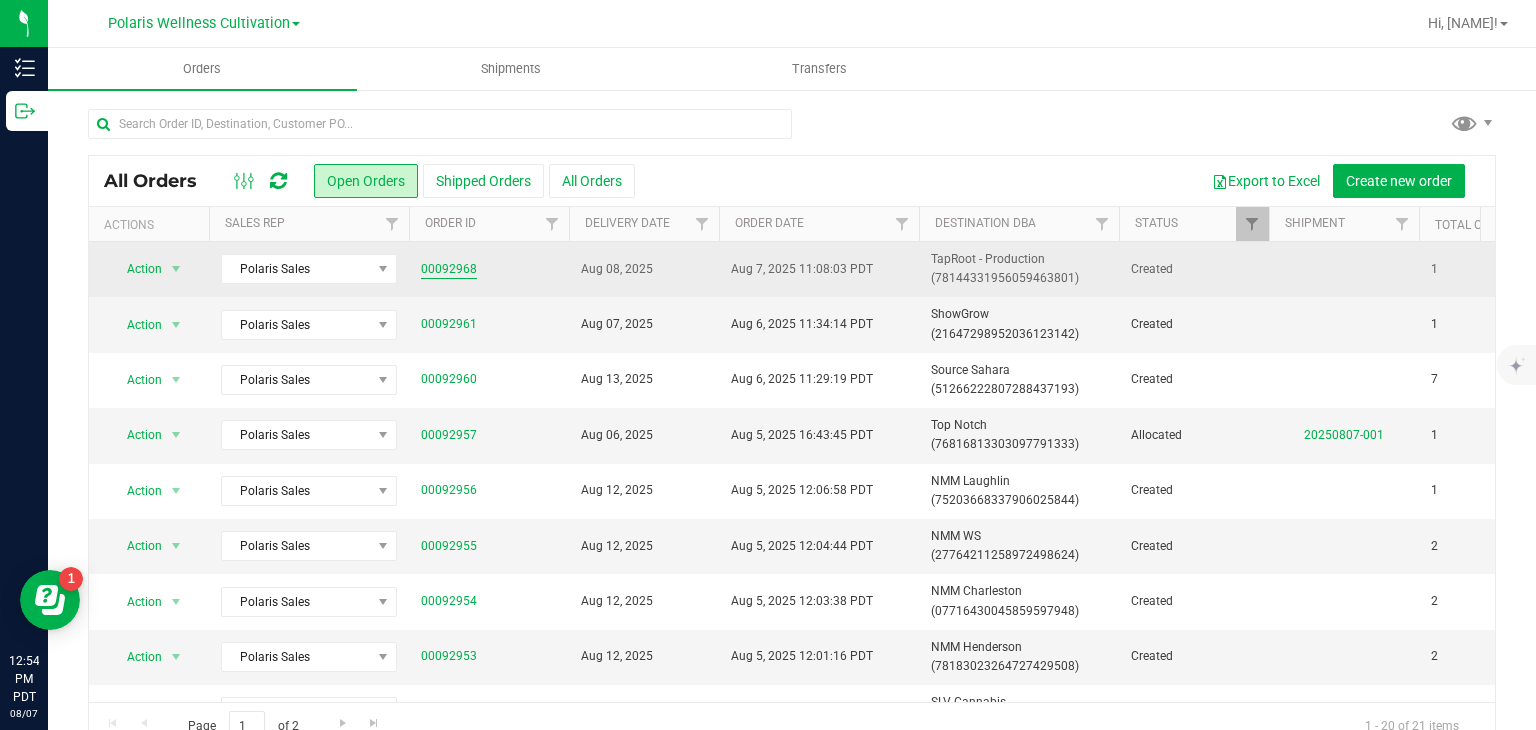 click on "00092968" at bounding box center (449, 269) 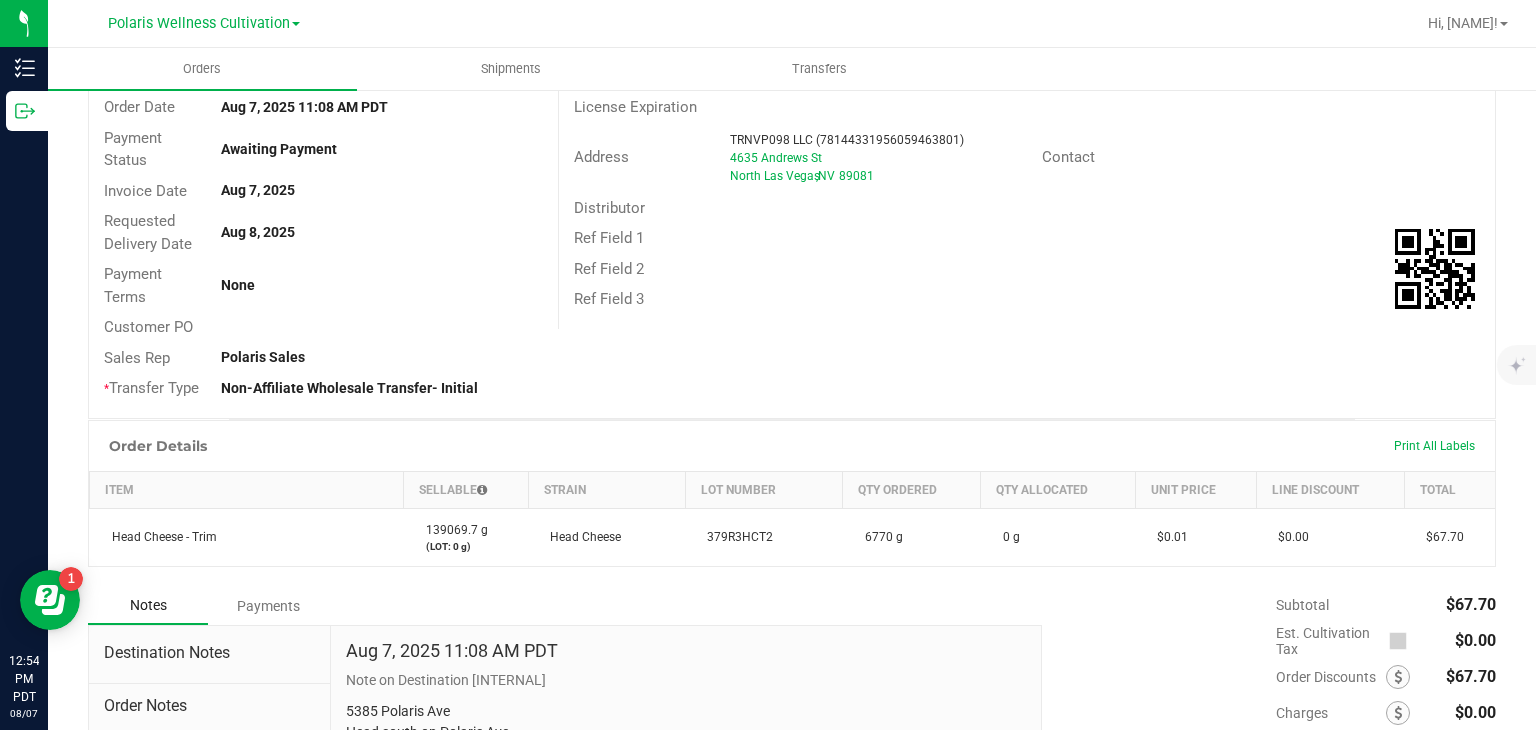 scroll, scrollTop: 0, scrollLeft: 0, axis: both 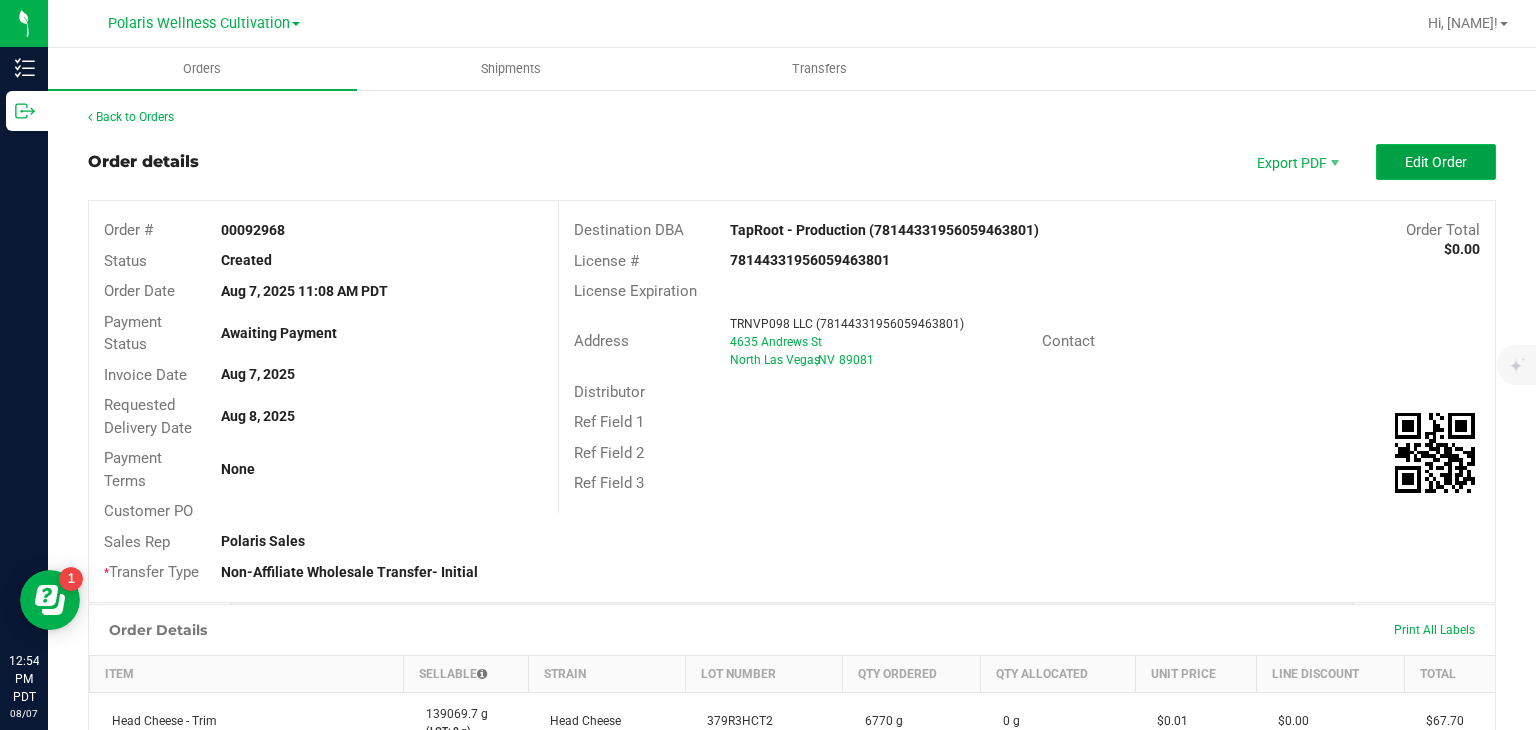 click on "Edit Order" at bounding box center [1436, 162] 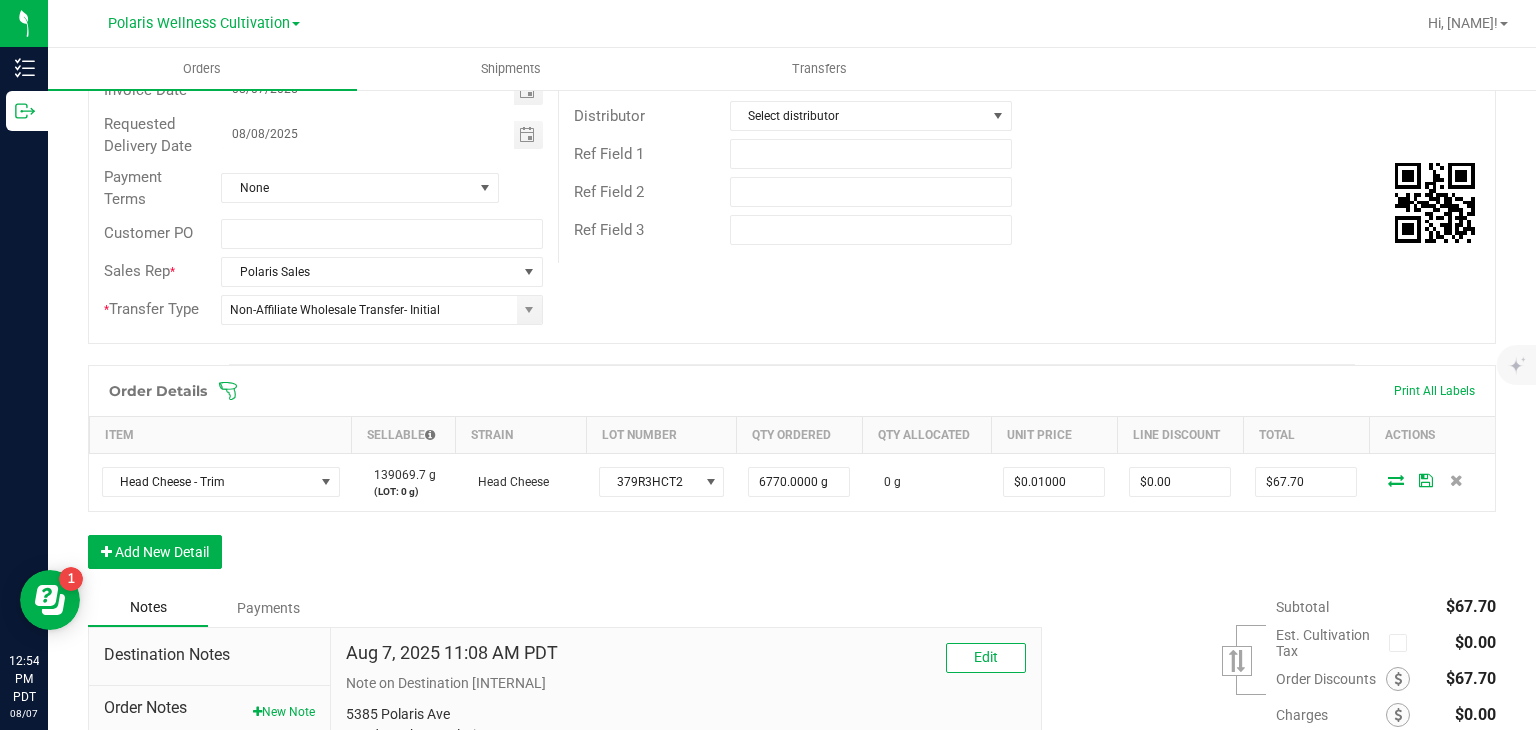 scroll, scrollTop: 292, scrollLeft: 0, axis: vertical 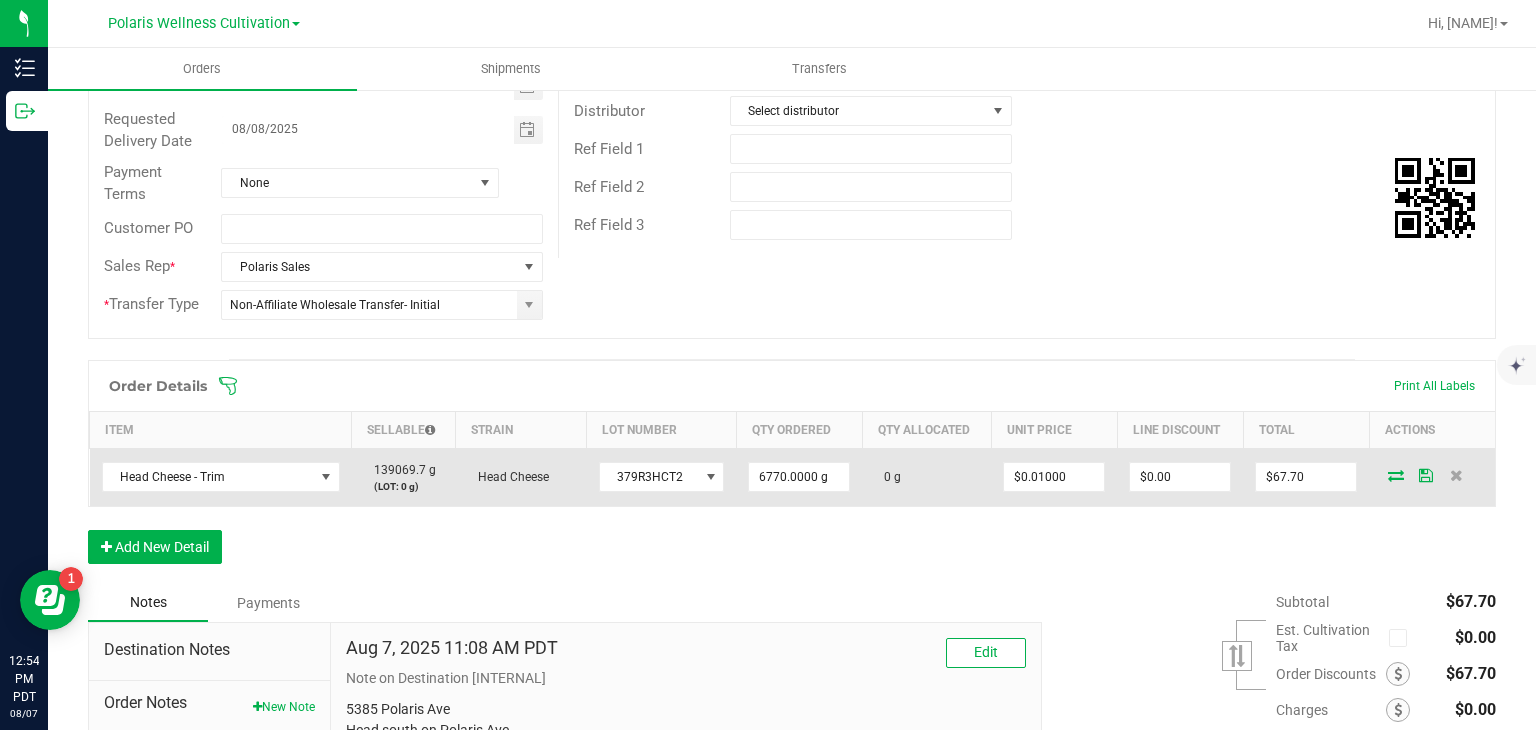 click at bounding box center (1396, 475) 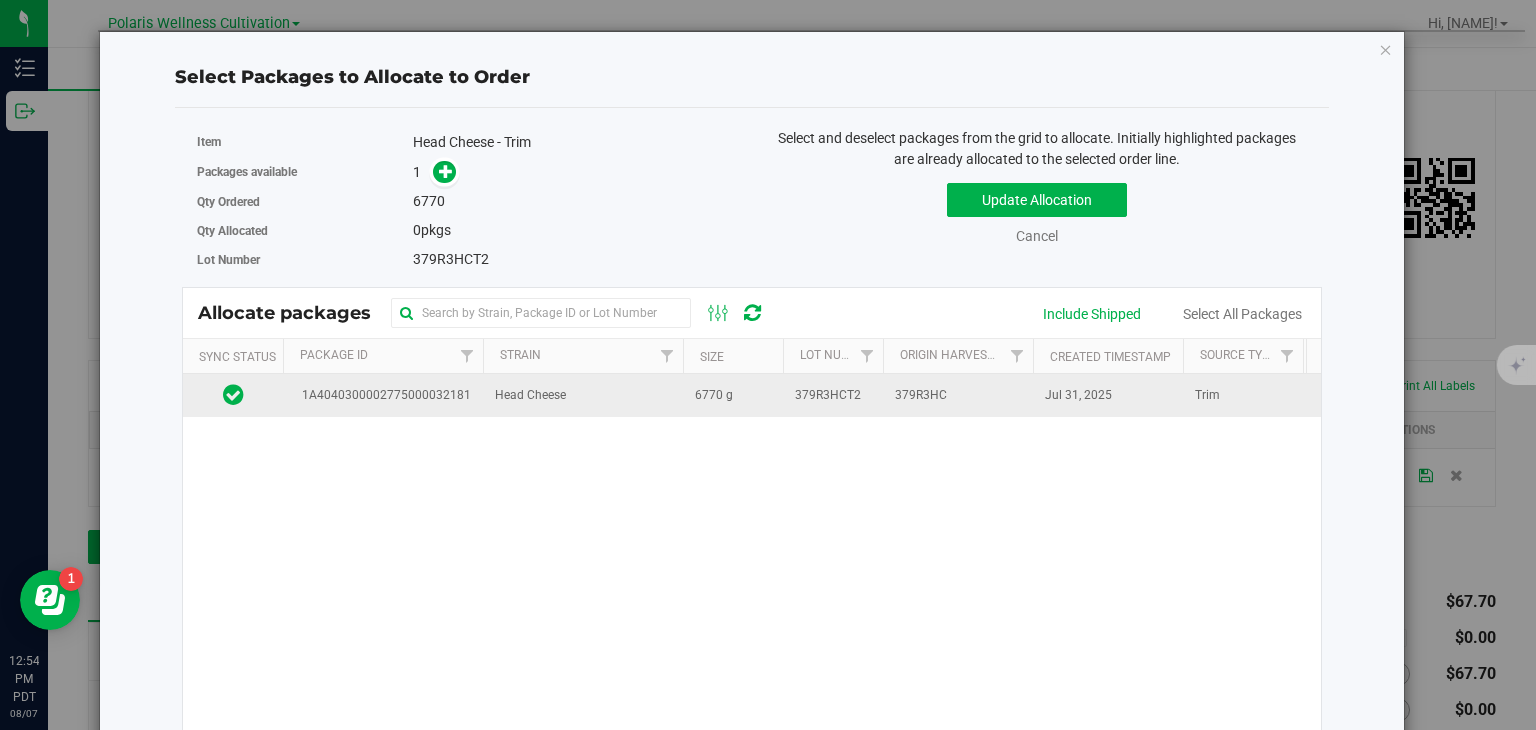 click on "Jul 31, 2025" at bounding box center [1108, 395] 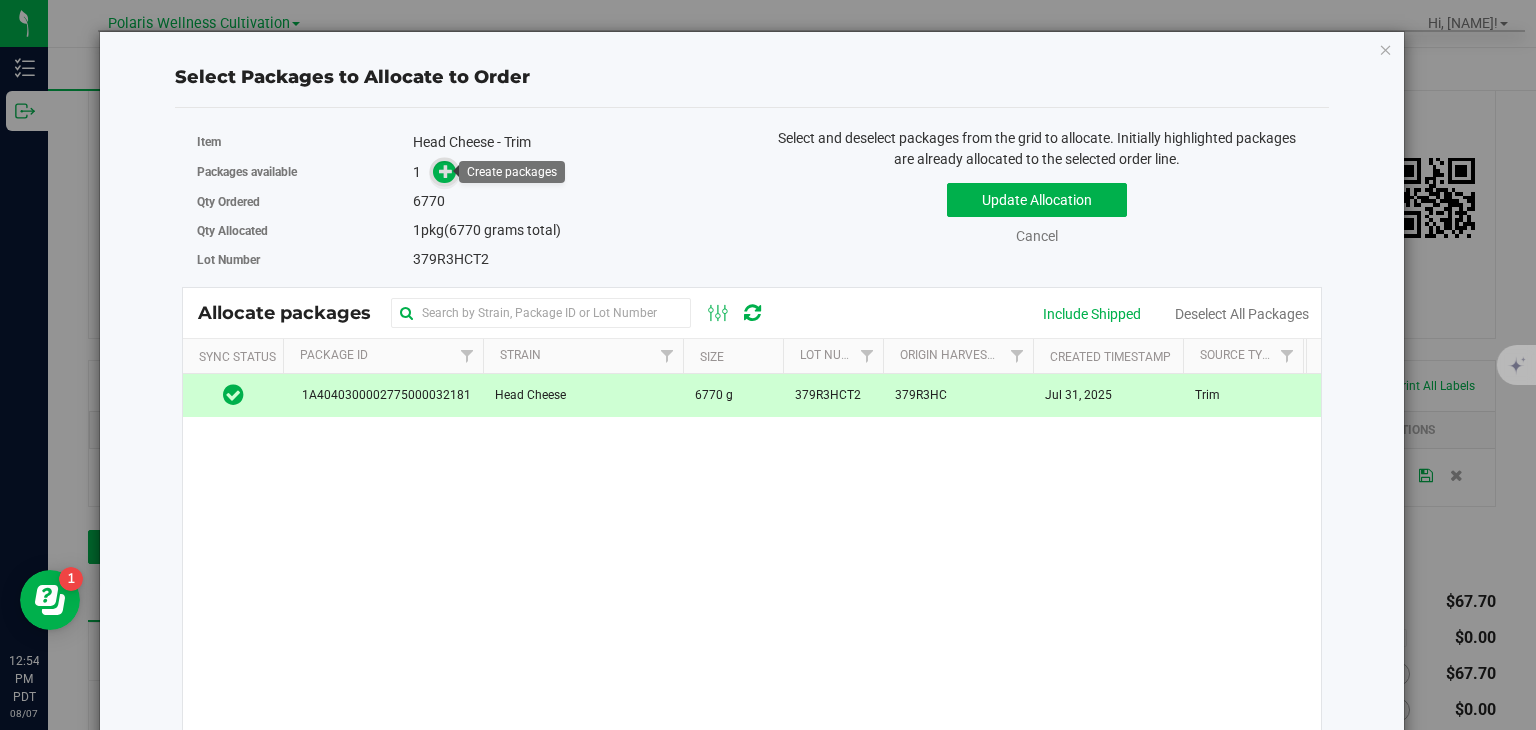 click at bounding box center [446, 171] 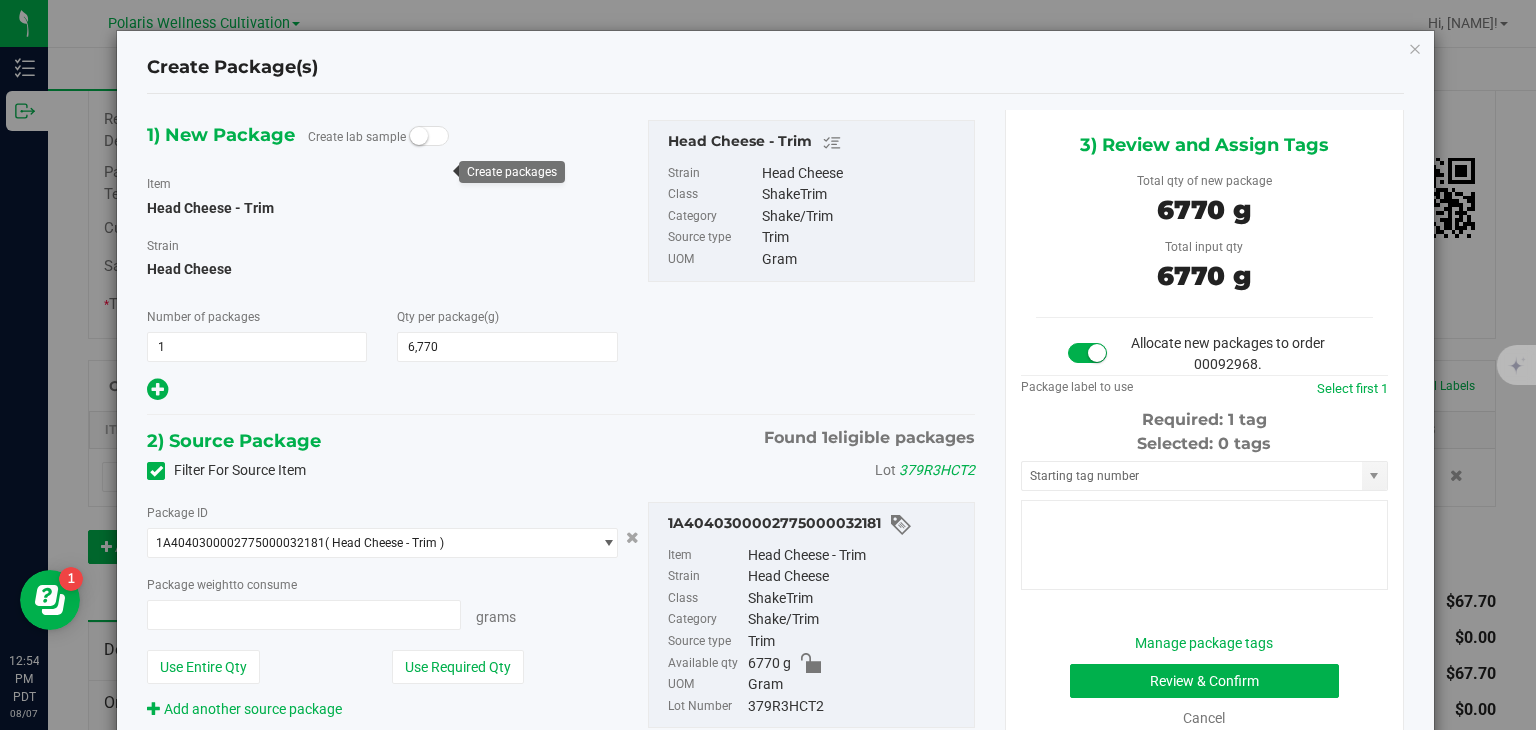 type on "6,770.0000" 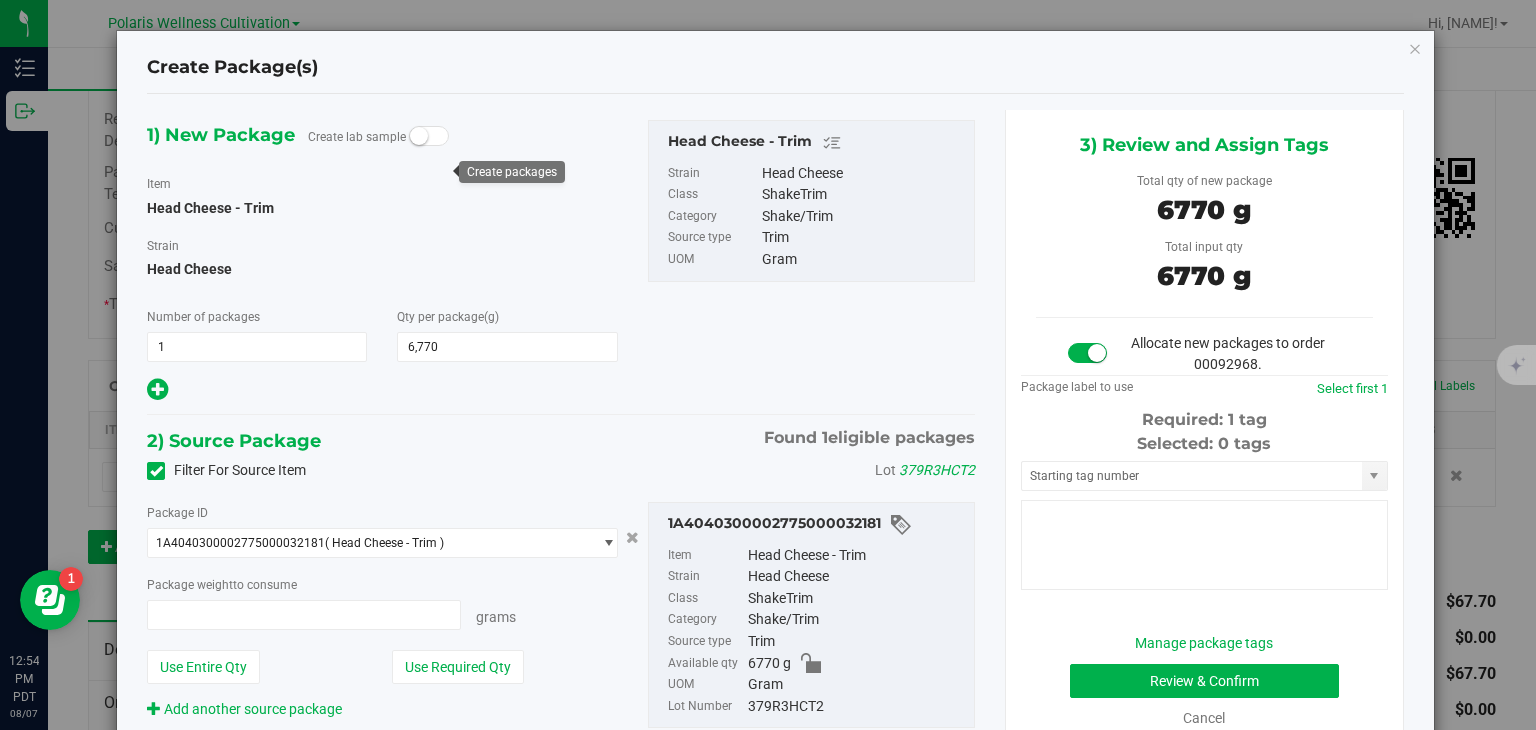 type on "6770.0000 g" 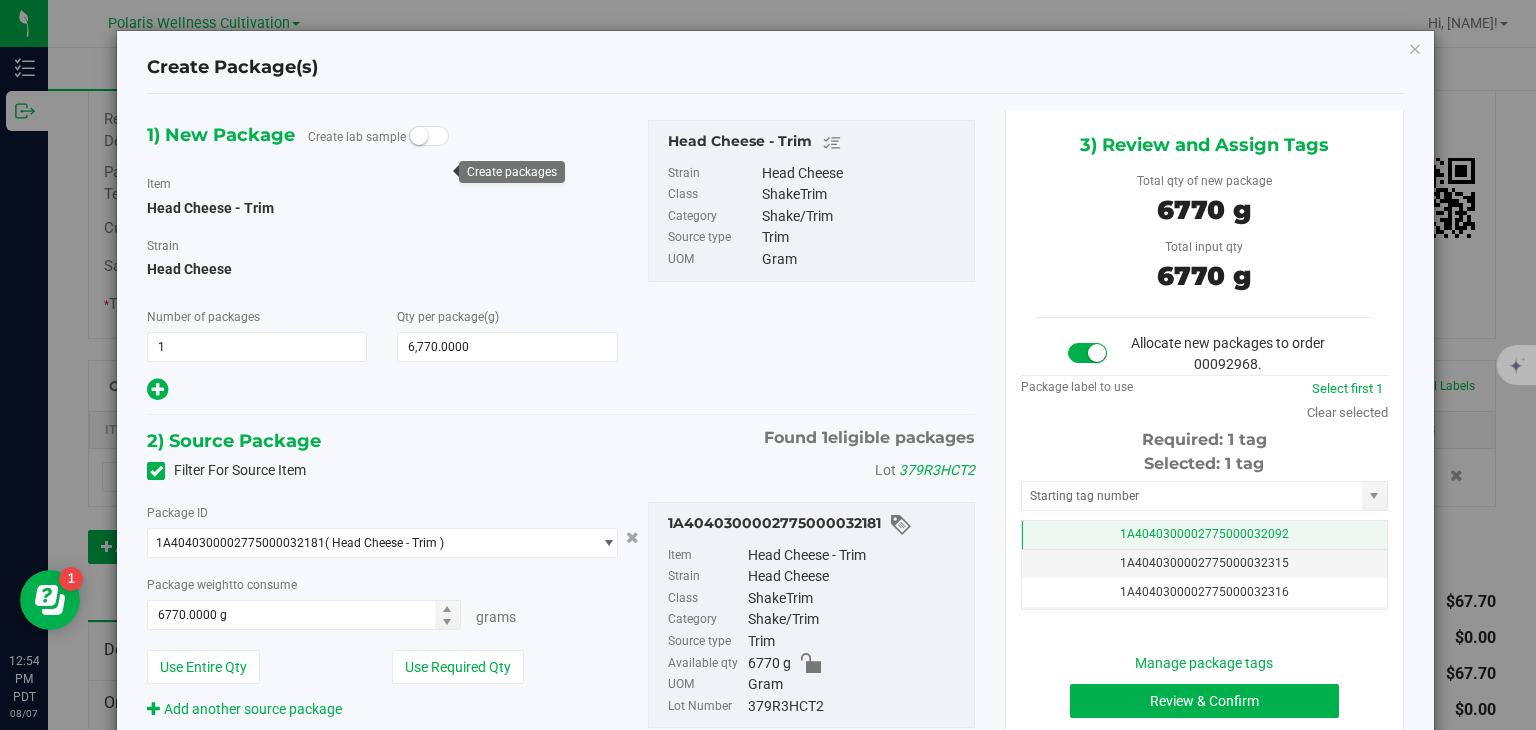 scroll, scrollTop: 0, scrollLeft: 0, axis: both 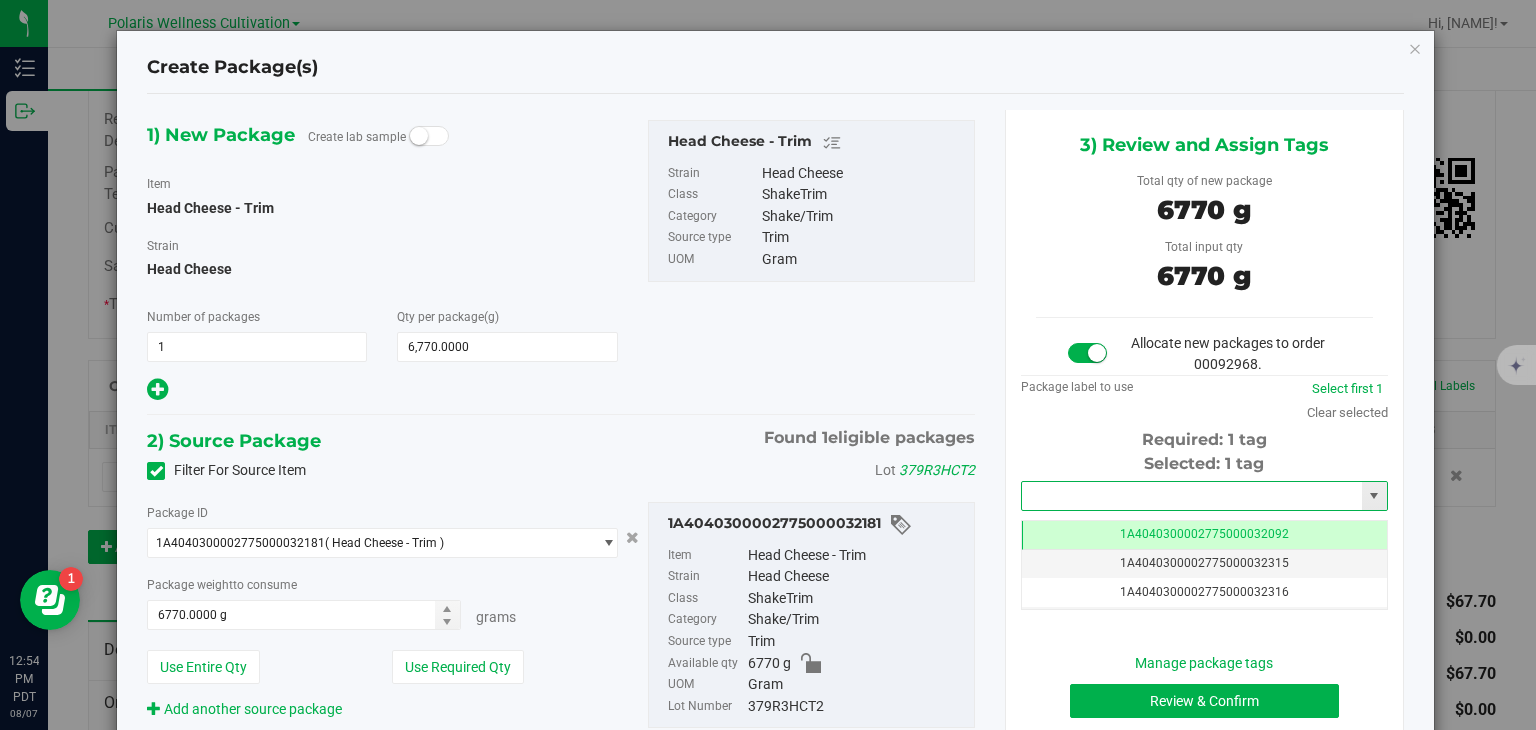 click at bounding box center [1192, 496] 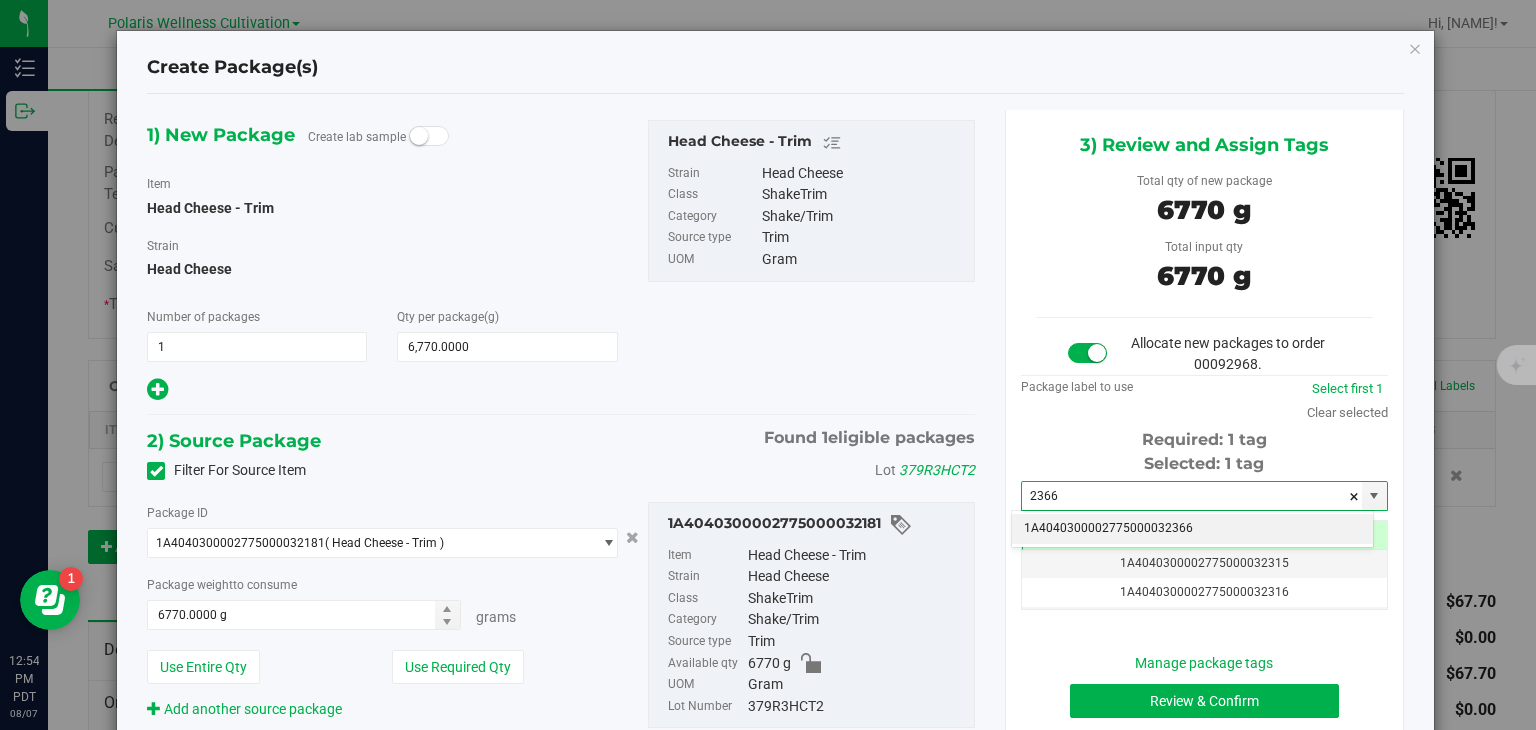 click on "1A4040300002775000032366" at bounding box center [1192, 529] 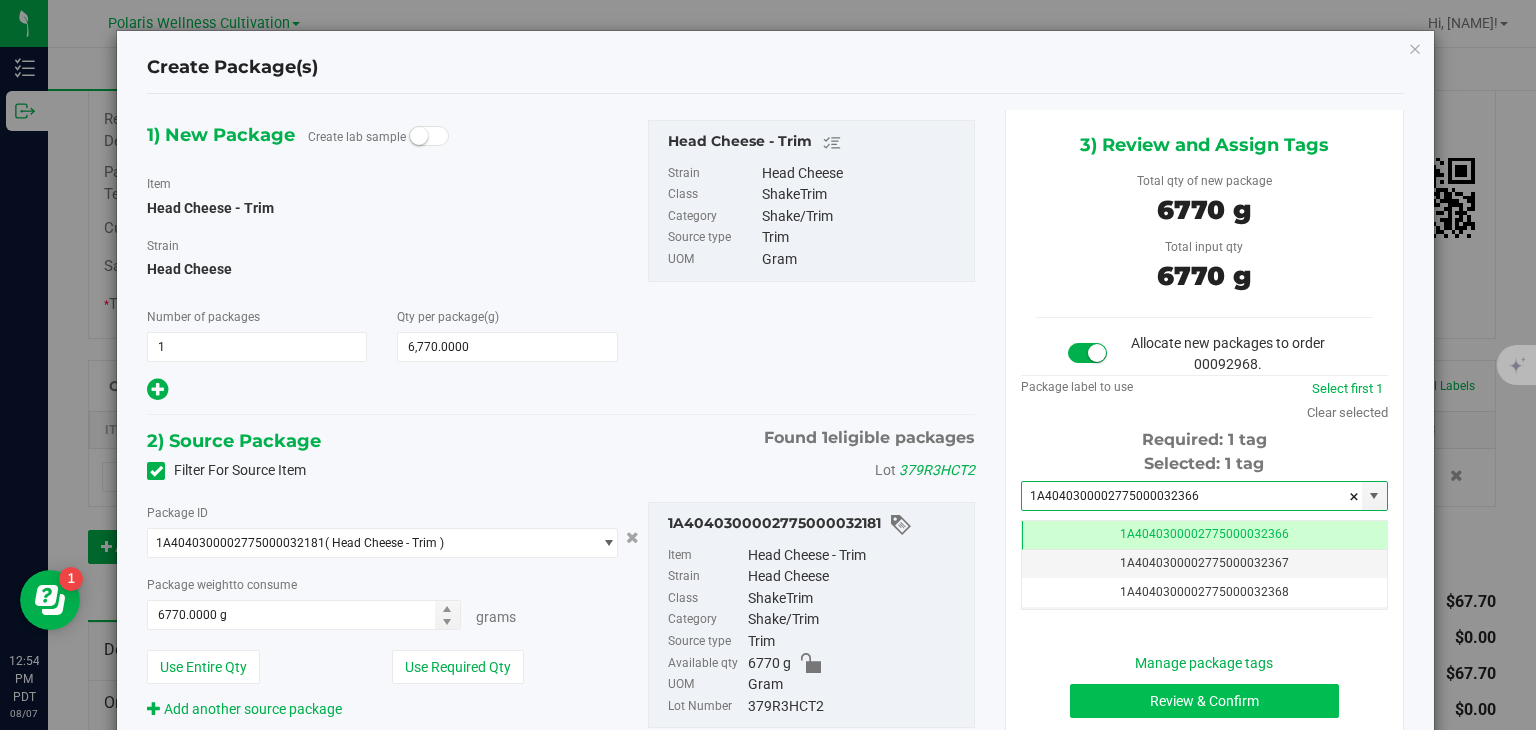 type on "1A4040300002775000032366" 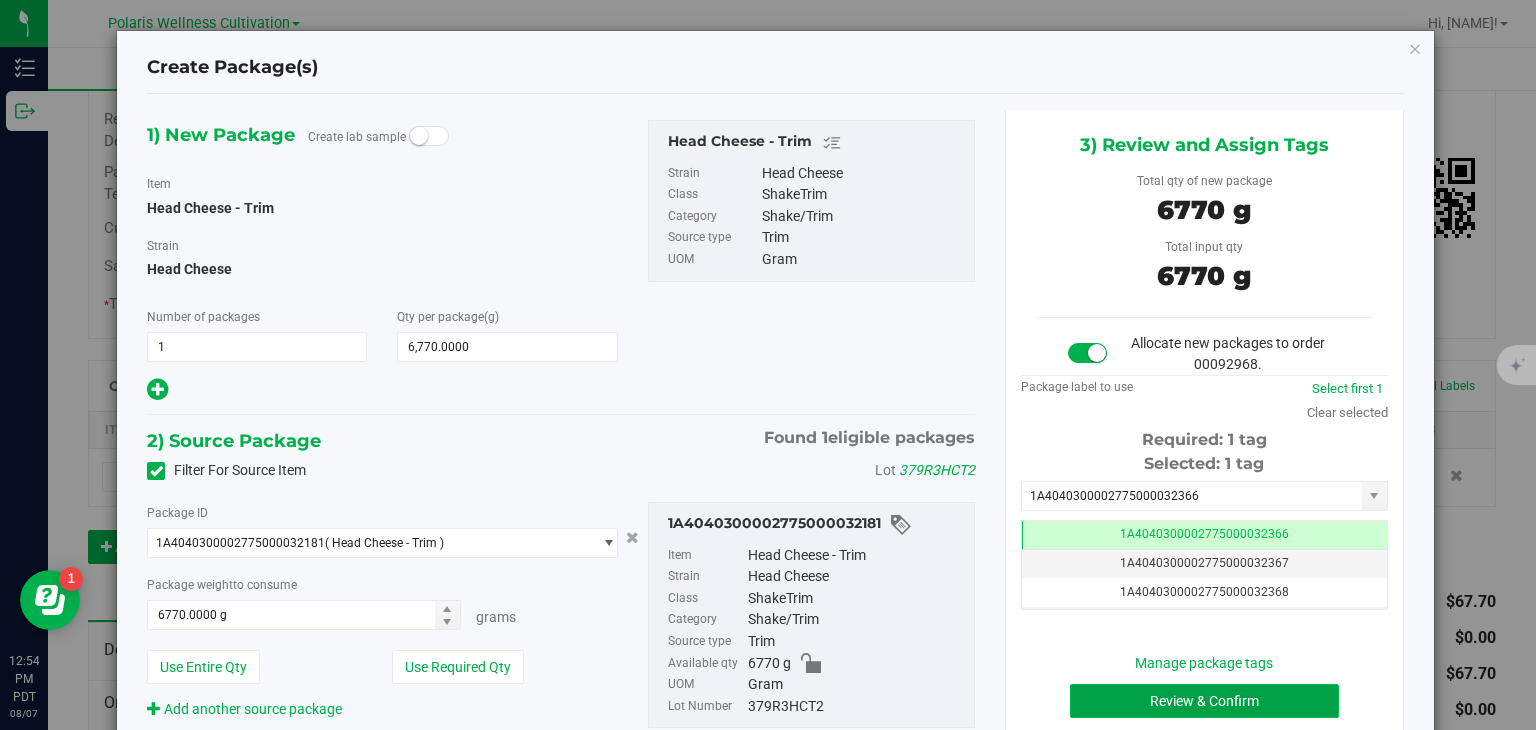 click on "Review & Confirm" at bounding box center [1204, 701] 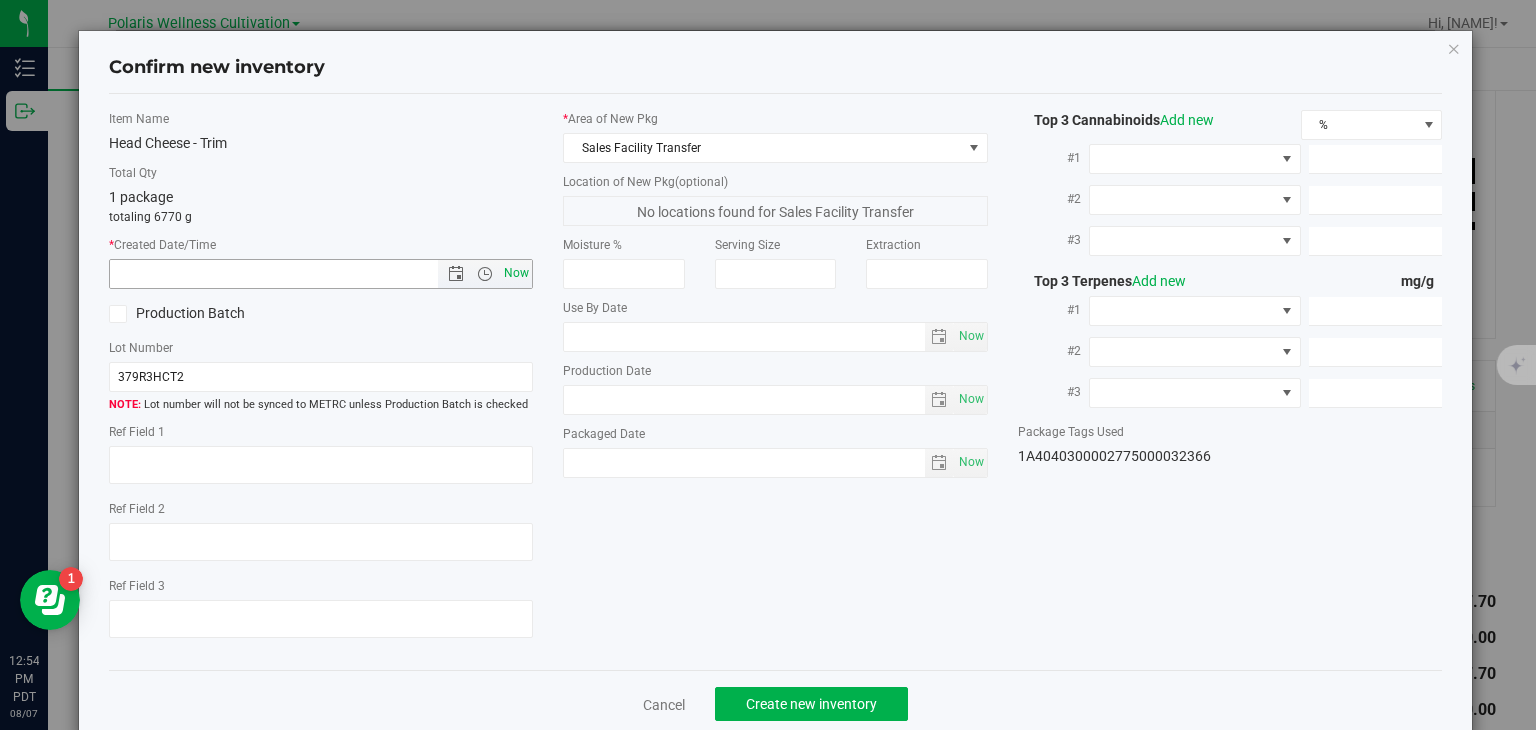 click on "Now" at bounding box center [517, 273] 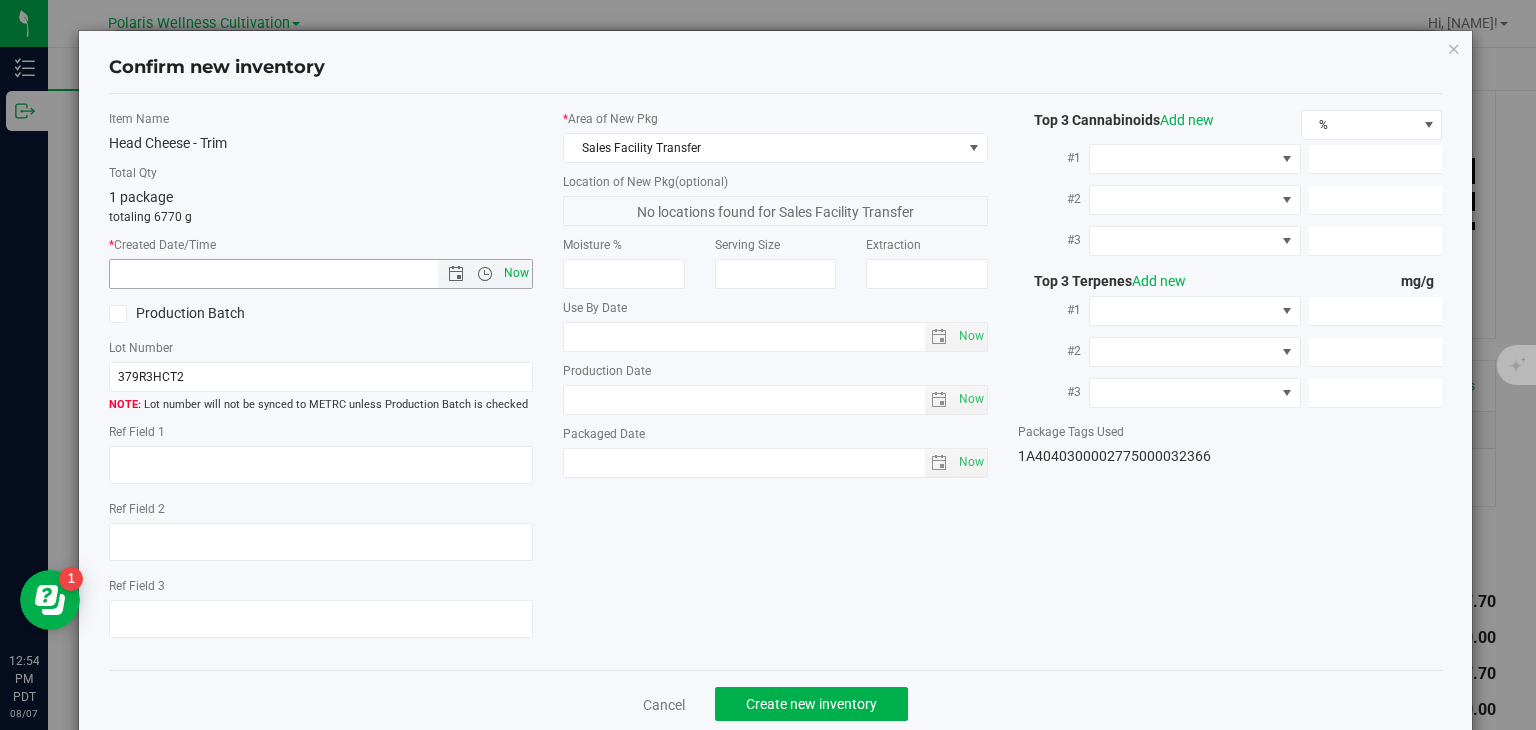 type on "[DATE] [TIME]" 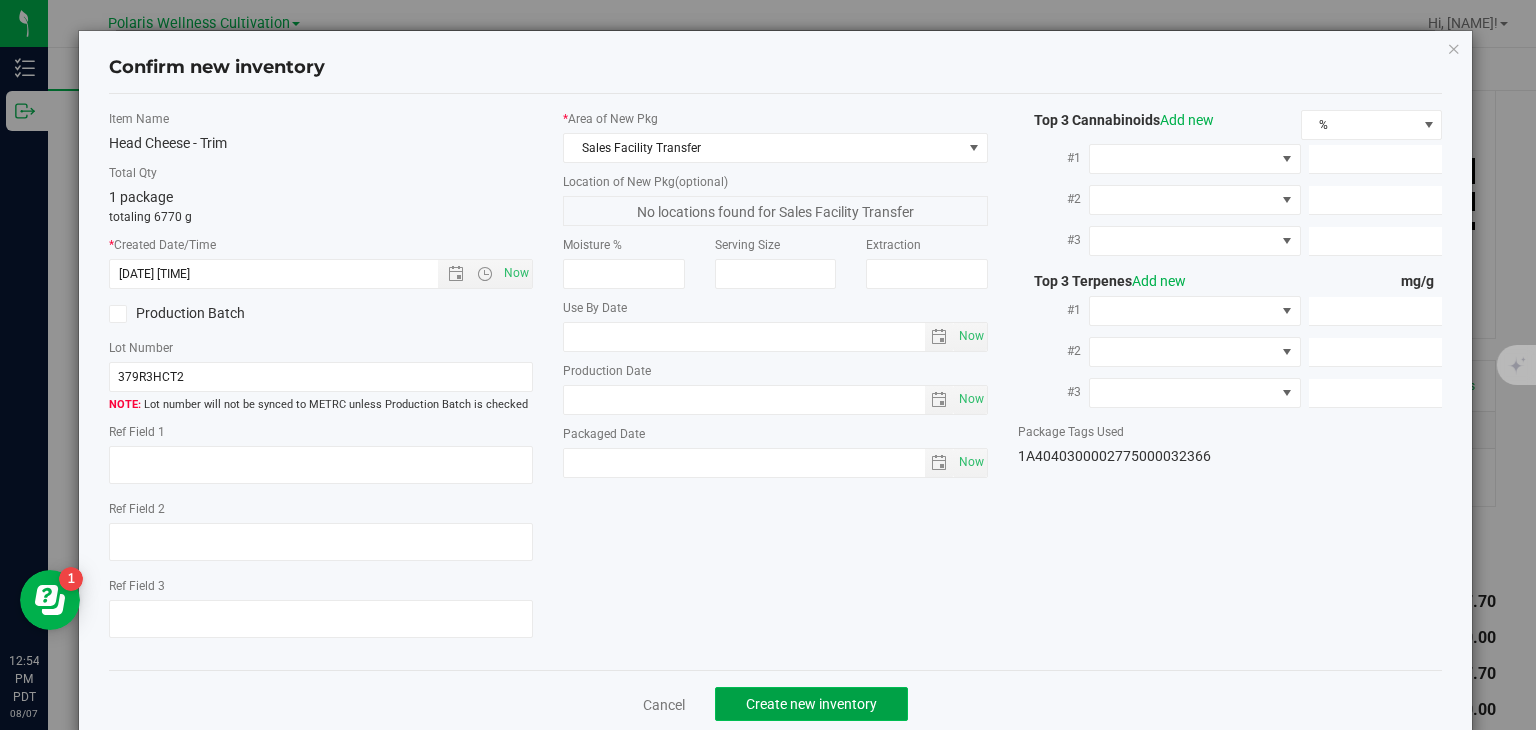 click on "Create new inventory" 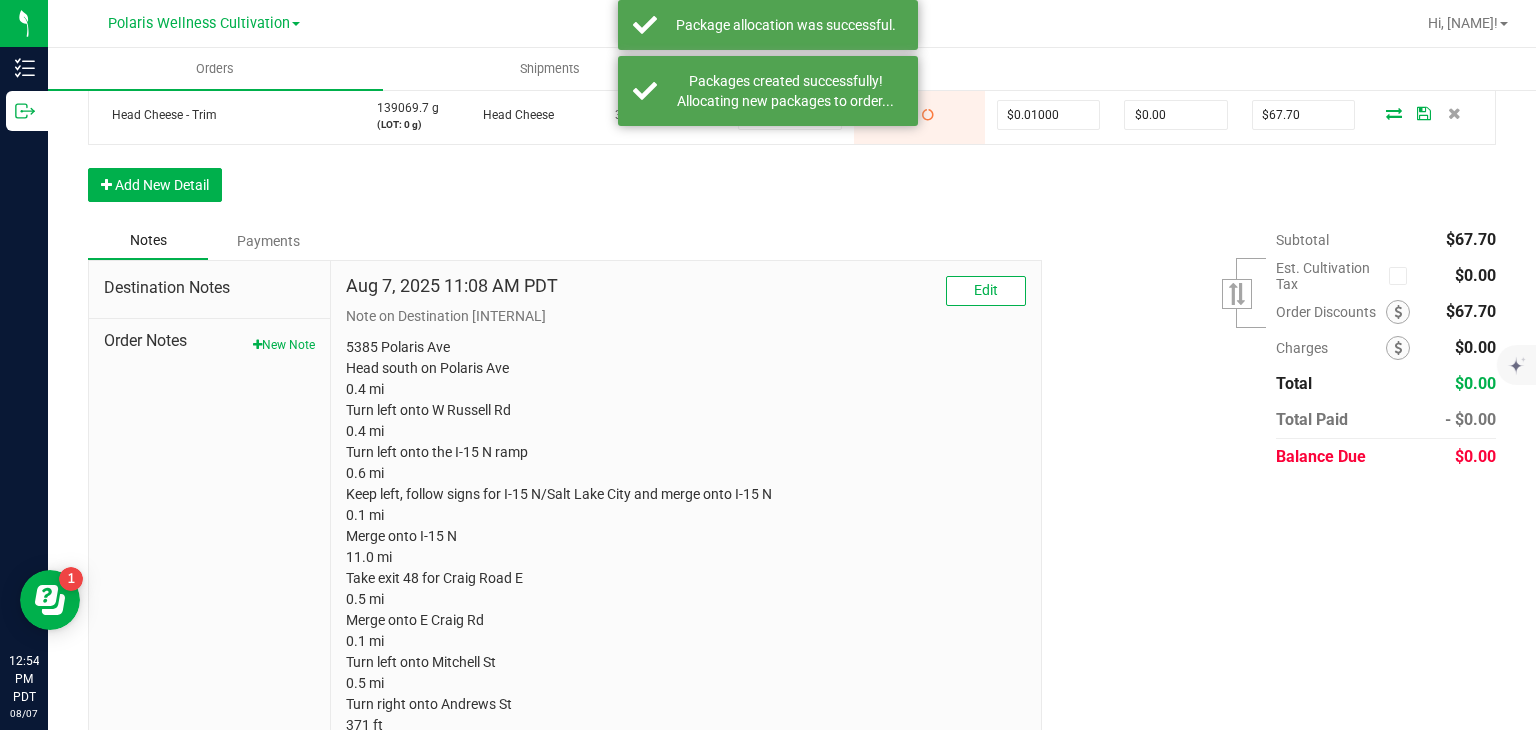 drag, startPoint x: 346, startPoint y: 340, endPoint x: 503, endPoint y: 474, distance: 206.40979 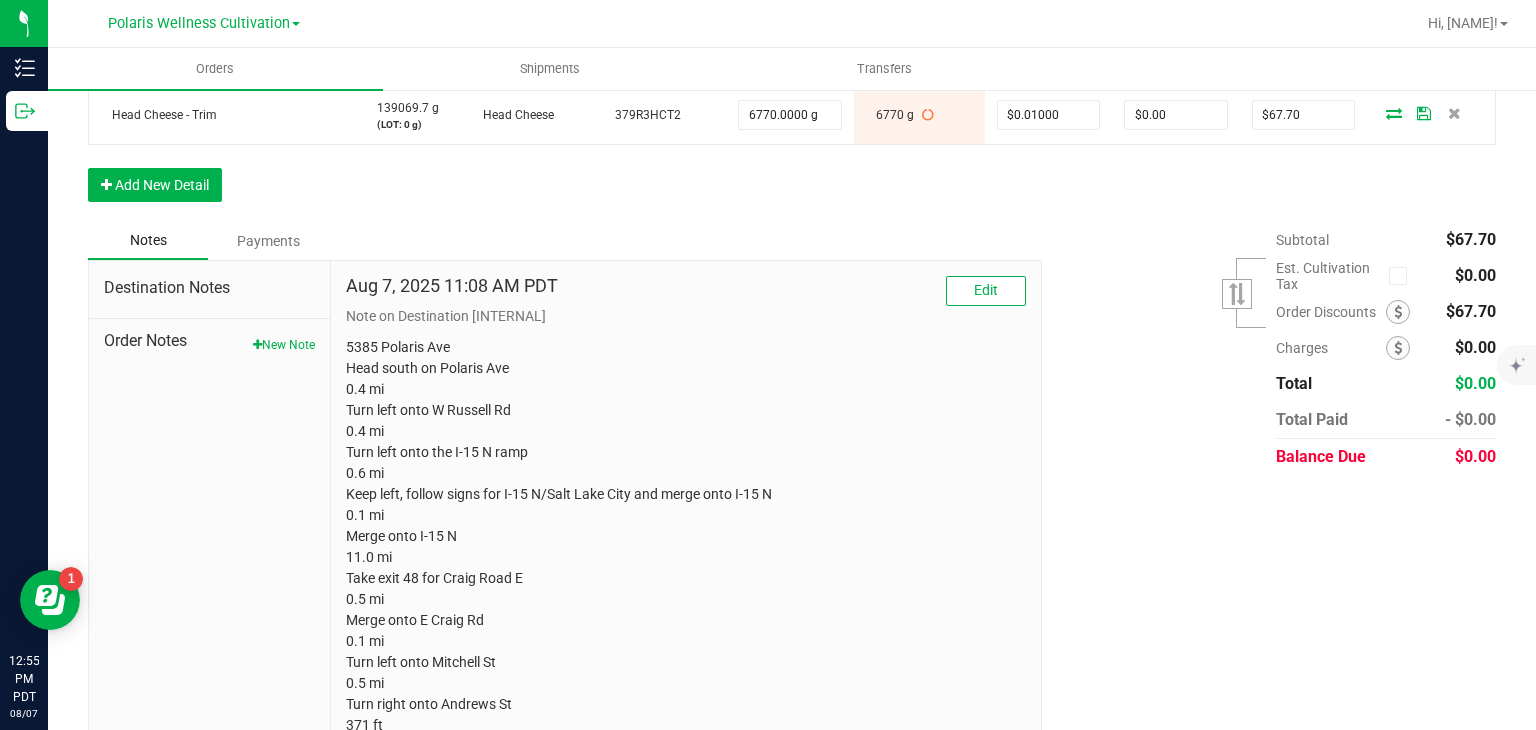 drag, startPoint x: 503, startPoint y: 474, endPoint x: 346, endPoint y: 345, distance: 203.1994 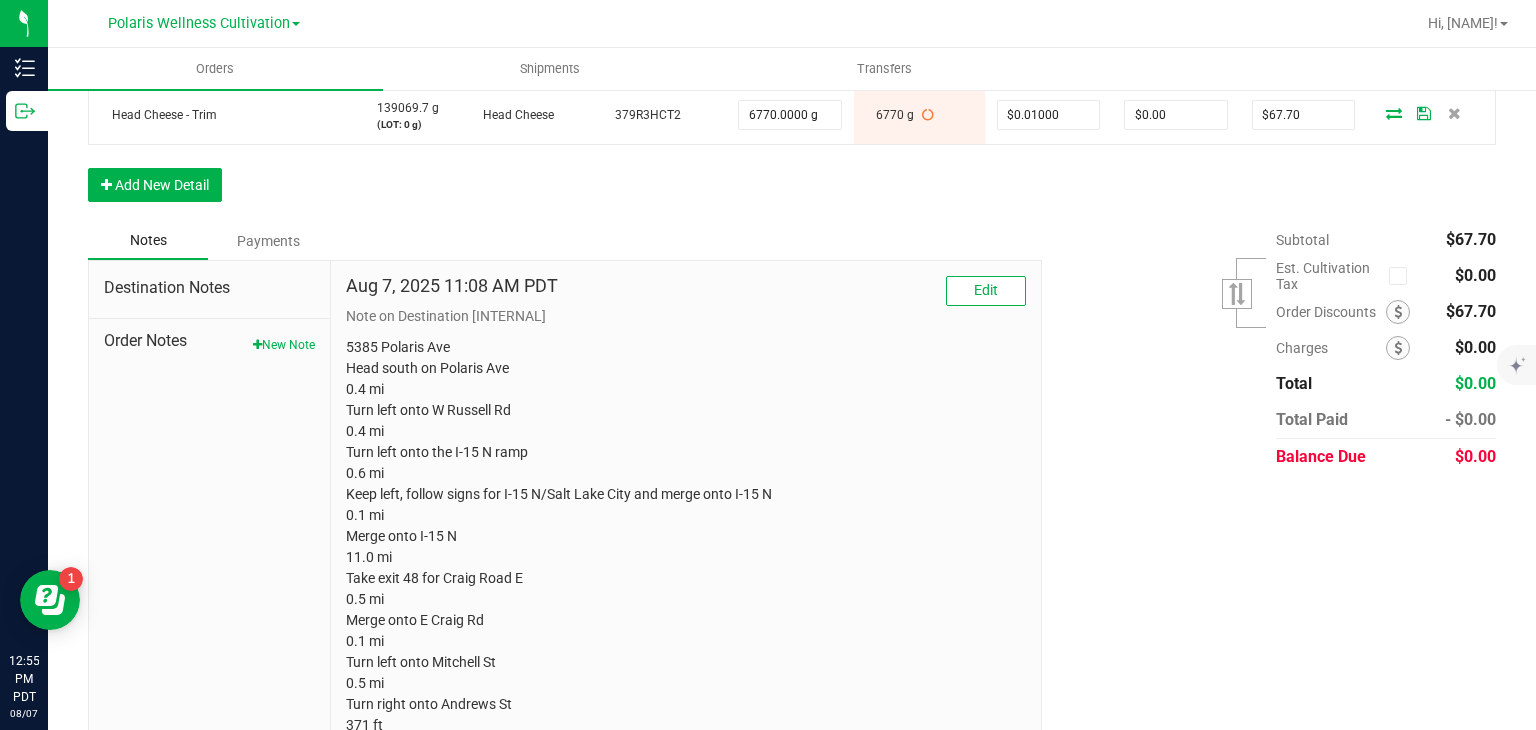 click on "5385 Polaris Ave
Head south on Polaris Ave
0.4 mi
Turn left onto W Russell Rd
0.4 mi
Turn left onto the I-15 N ramp
0.6 mi
Keep left, follow signs for I-15 N/Salt Lake City and merge onto I-15 N
0.1 mi
Merge onto I-15 N
11.0 mi
Take exit 48 for Craig Road E
0.5 mi
Merge onto E Craig Rd
0.1 mi
Turn left onto Mitchell St
0.5 mi
Turn right onto Andrews St
371 ft
Turn right
69 ft
Turn left
Destination will be on the right
98 ft
TapRoot, 4635 Andrews St Suite D, North Las Vegas, NV 89081" at bounding box center [686, 599] 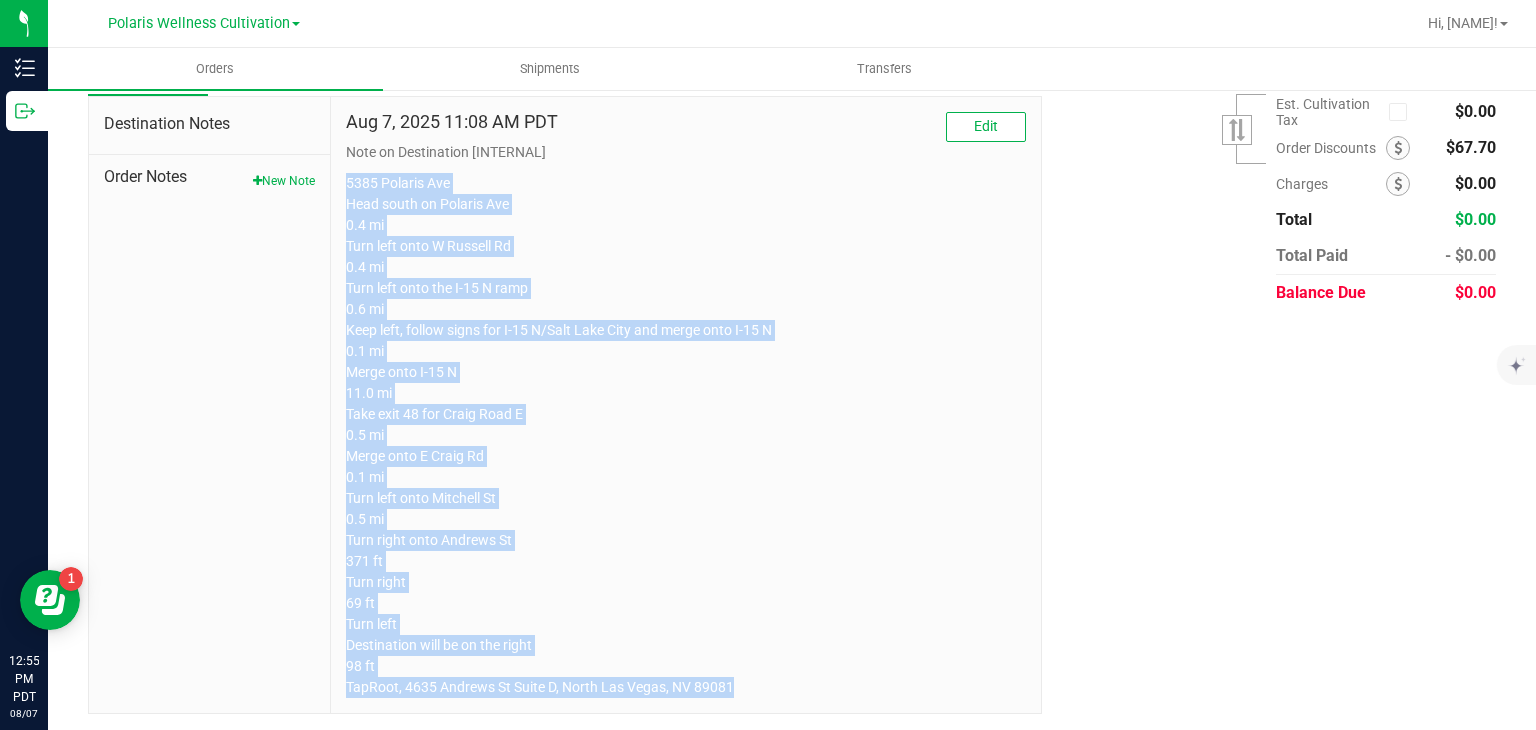 drag, startPoint x: 346, startPoint y: 345, endPoint x: 827, endPoint y: 735, distance: 619.24225 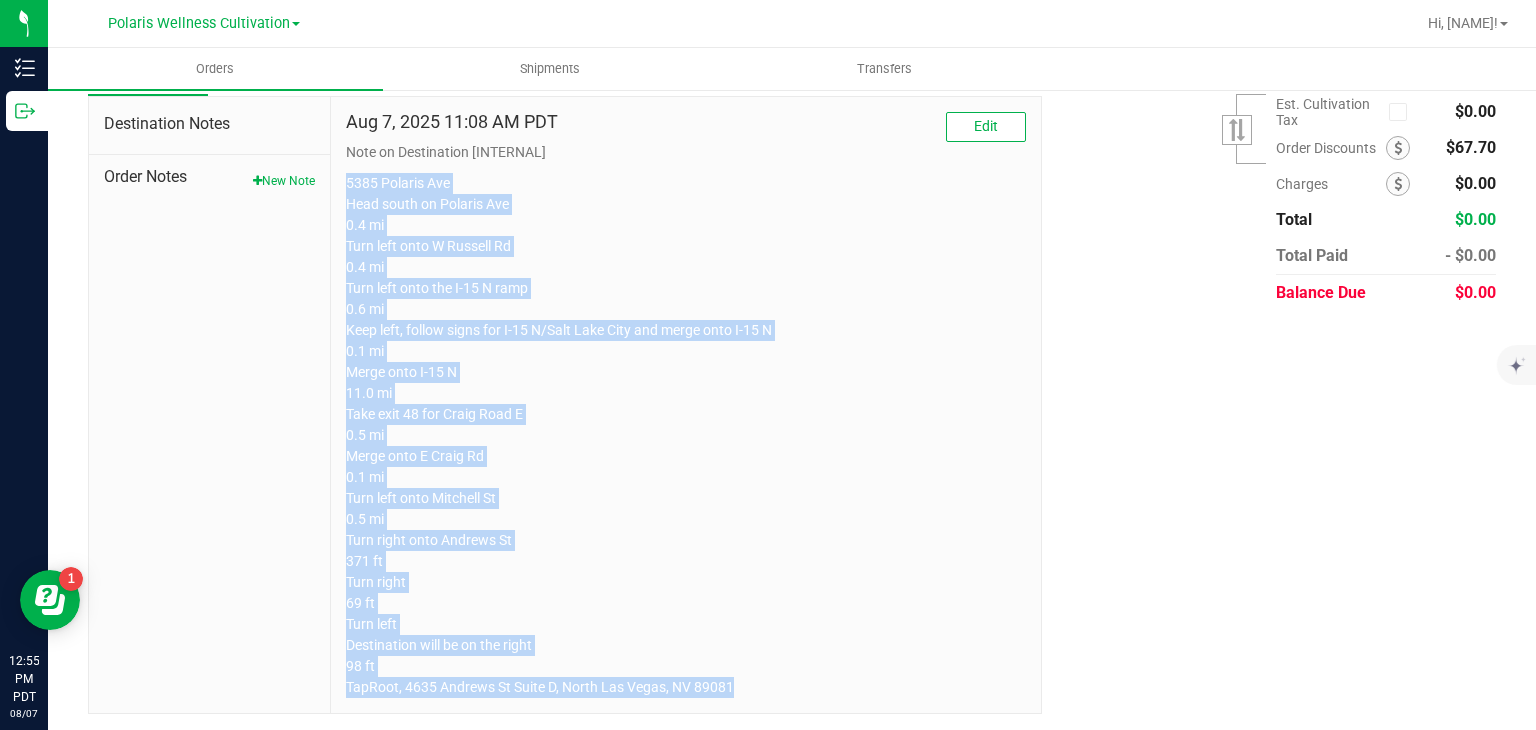 click on "Inventory Outbound [TIME] [TIMEZONE] [DATE]  [DATE]   Polaris Wellness Cultivation   Polaris Wellness Cultivation   Polaris Wellness Production   Hi, [NAME]!
Orders
Shipments
Transfers
Back to Orders
Order details   Export PDF   Done Editing   Order #   00092968   Status   Allocated   Order Date   [DATE] [TIME] [TIMEZONE]   Payment Status   Awaiting Payment   Invoice Date  [DATE]  Requested Delivery Date  [DATE]  Payment Terms  None" at bounding box center (768, 365) 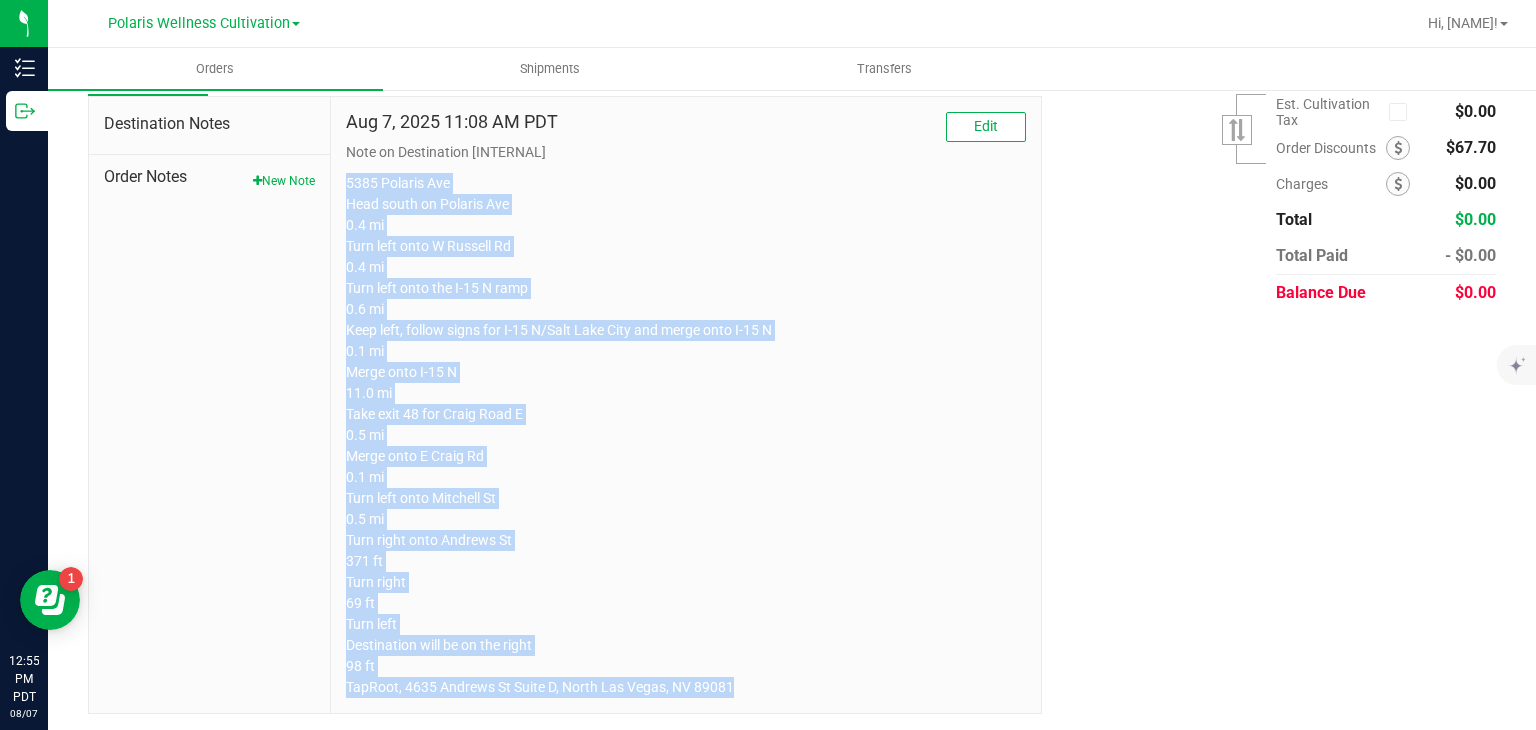 copy on "5385 Polaris Ave
Head south on Polaris Ave
0.4 mi
Turn left onto W Russell Rd
0.4 mi
Turn left onto the I-15 N ramp
0.6 mi
Keep left, follow signs for I-15 N/Salt Lake City and merge onto I-15 N
0.1 mi
Merge onto I-15 N
11.0 mi
Take exit 48 for Craig Road E
0.5 mi
Merge onto E Craig Rd
0.1 mi
Turn left onto Mitchell St
0.5 mi
Turn right onto Andrews St
371 ft
Turn right
69 ft
Turn left
Destination will be on the right
98 ft
TapRoot, 4635 Andrews St Suite D, North Las Vegas, NV 89081" 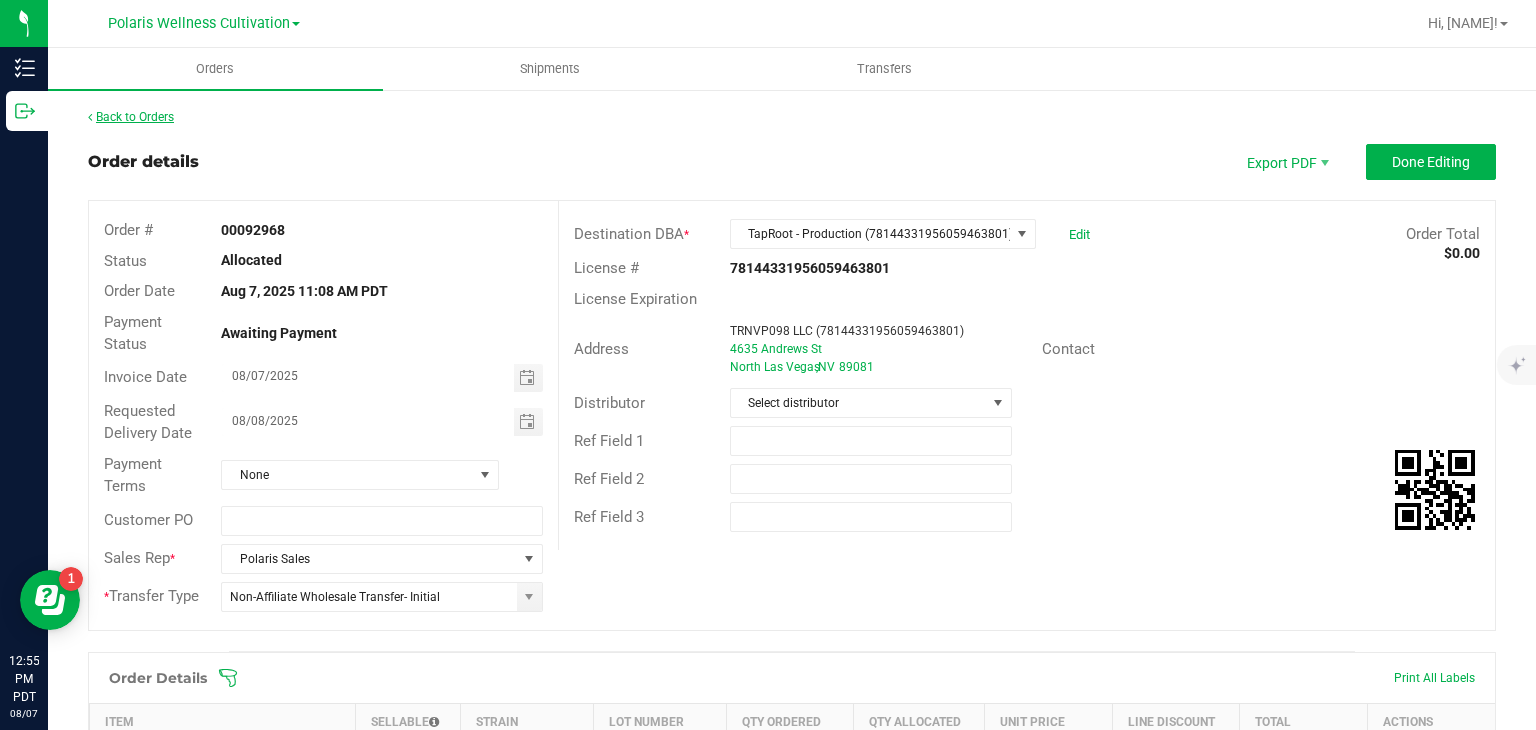 click on "Back to Orders" at bounding box center [131, 117] 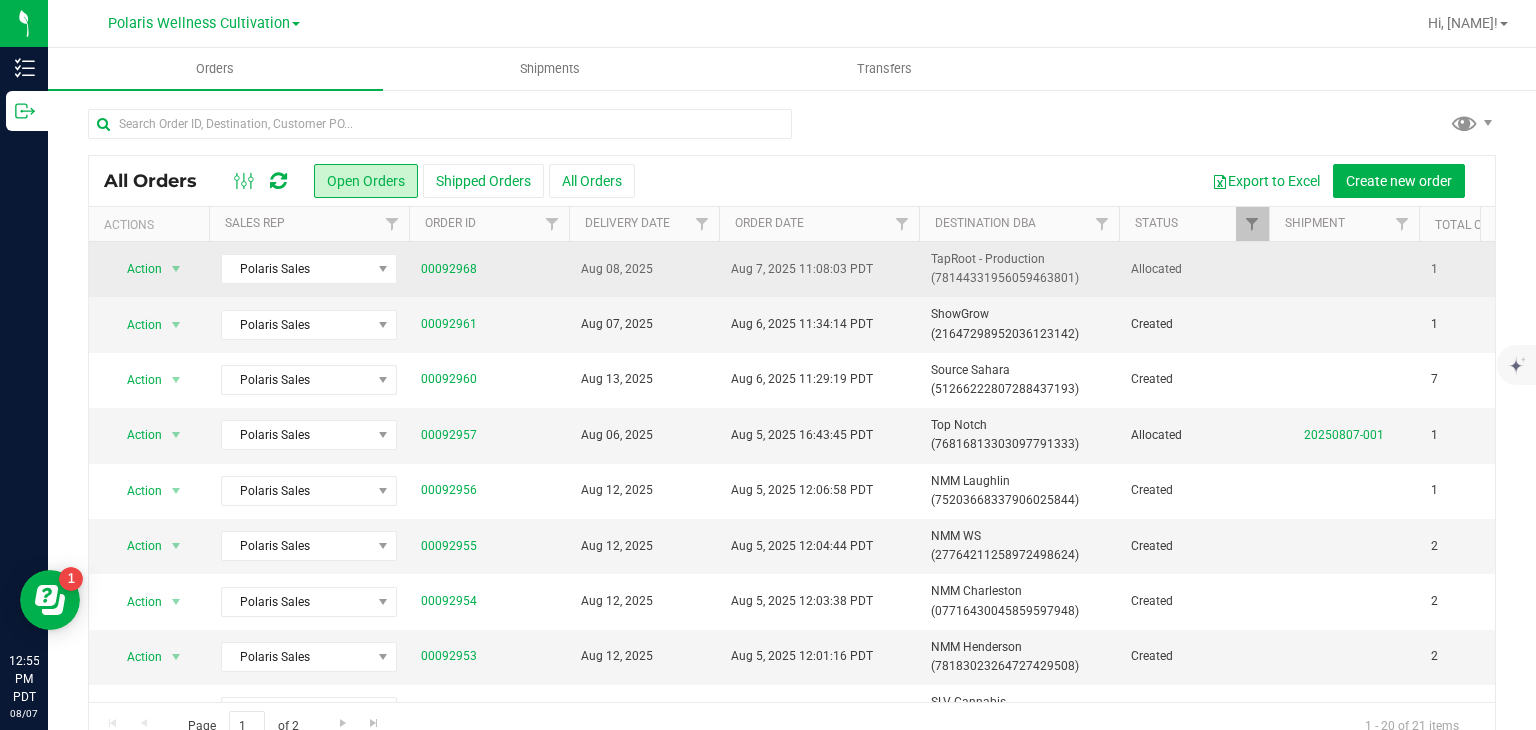click on "Aug 08, 2025" at bounding box center (644, 269) 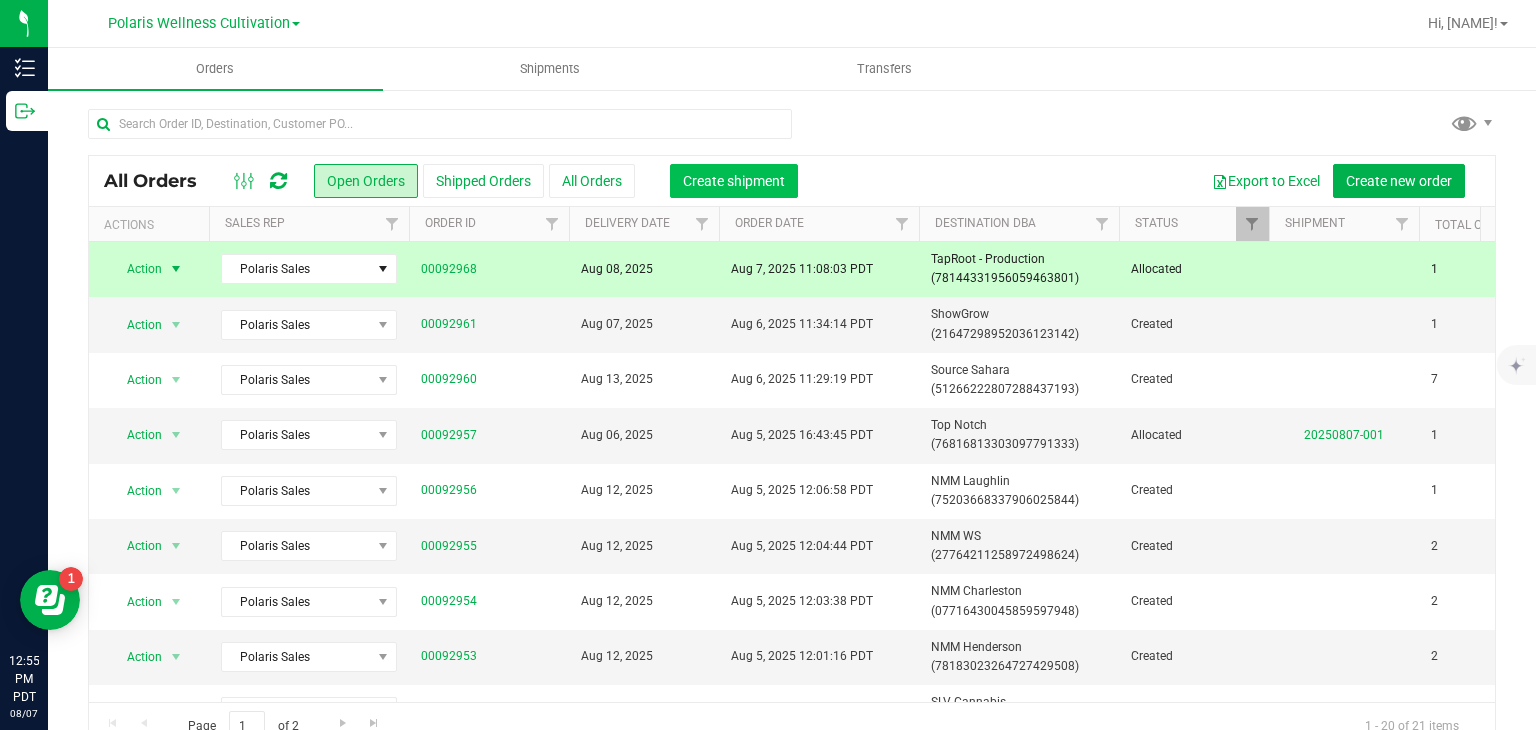 click on "Create shipment" at bounding box center [734, 181] 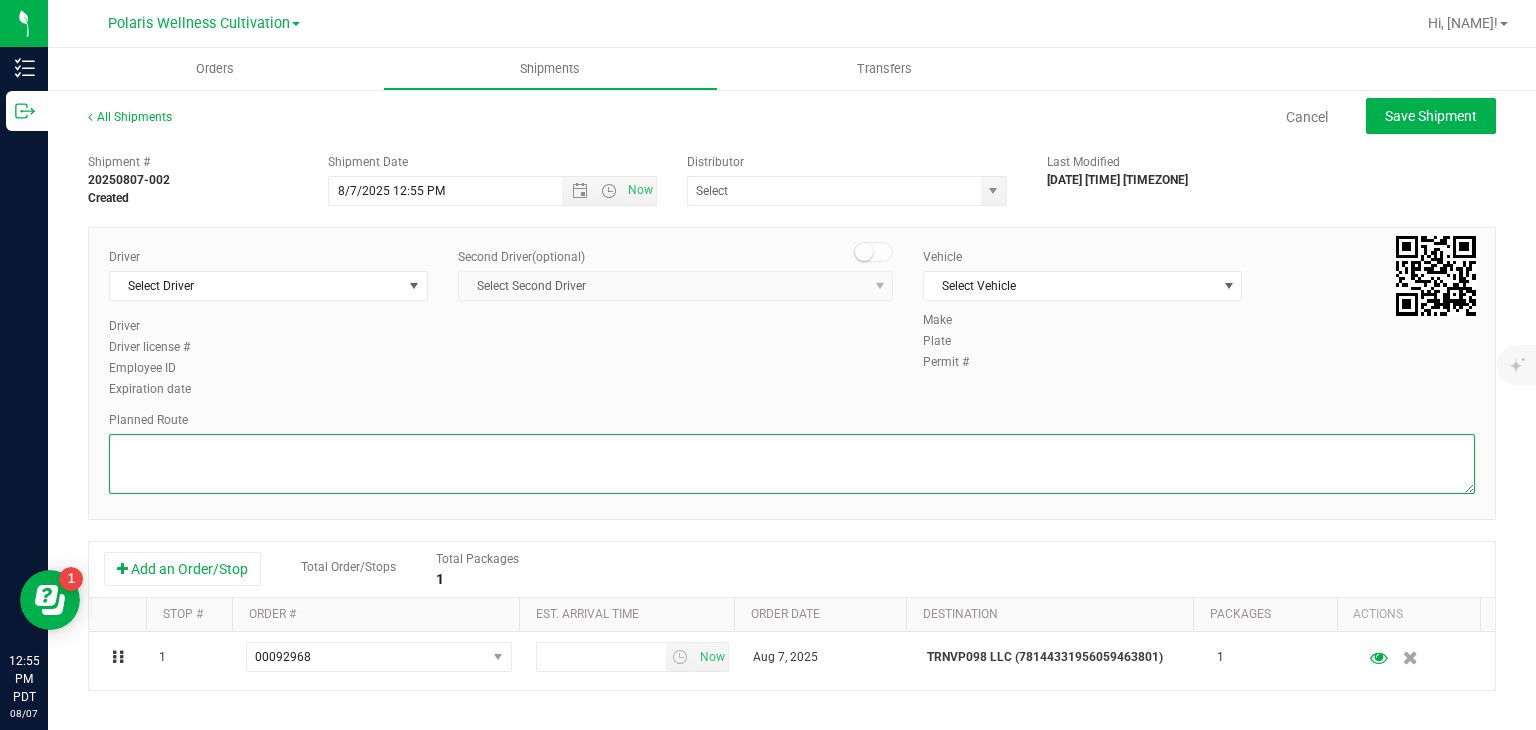 click at bounding box center [792, 464] 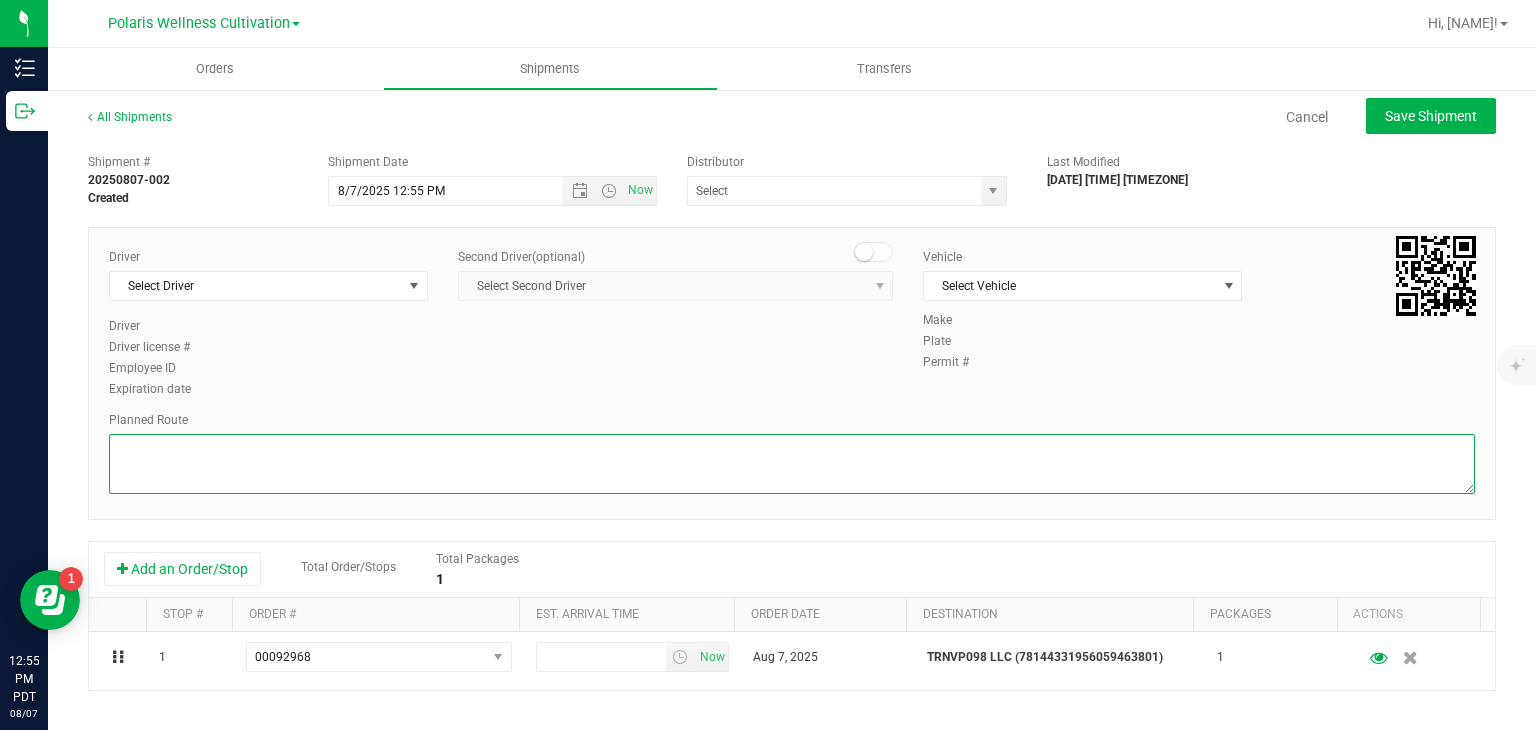 paste on "5385 Polaris Ave
Head south on Polaris Ave
0.4 mi
Turn left onto W Russell Rd
0.4 mi
Turn left onto the I-15 N ramp
0.6 mi
Keep left, follow signs for I-15 N/Salt Lake City and merge onto I-15 N
0.1 mi
Merge onto I-15 N
11.0 mi
Take exit 48 for Craig Road E
0.5 mi
Merge onto E Craig Rd
0.1 mi
Turn left onto Mitchell St
0.5 mi
Turn right onto Andrews St
371 ft
Turn right
69 ft
Turn left
Destination will be on the right
98 ft
TapRoot, 4635 Andrews St Suite D, North Las Vegas, NV 89081" 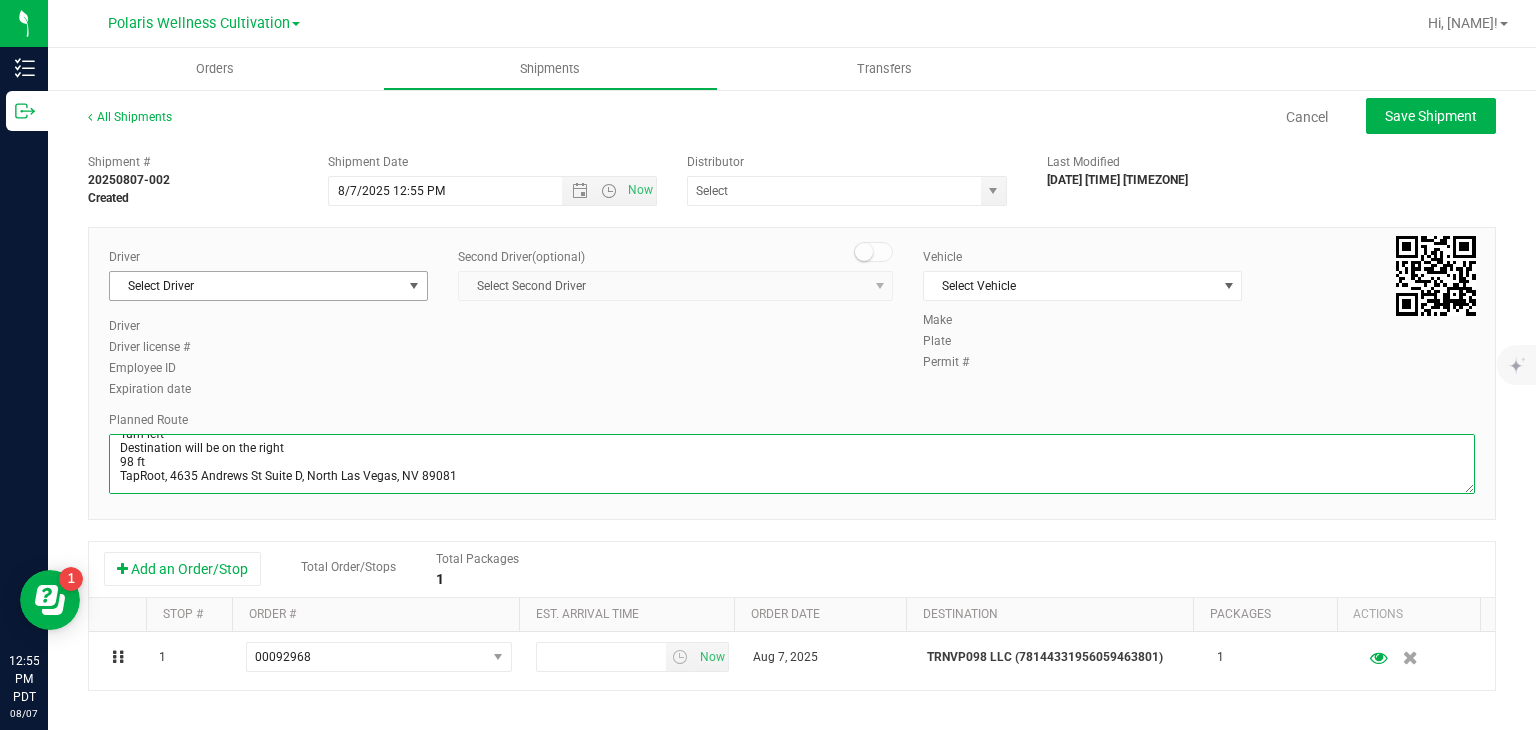 type on "5385 Polaris Ave
Head south on Polaris Ave
0.4 mi
Turn left onto W Russell Rd
0.4 mi
Turn left onto the I-15 N ramp
0.6 mi
Keep left, follow signs for I-15 N/Salt Lake City and merge onto I-15 N
0.1 mi
Merge onto I-15 N
11.0 mi
Take exit 48 for Craig Road E
0.5 mi
Merge onto E Craig Rd
0.1 mi
Turn left onto Mitchell St
0.5 mi
Turn right onto Andrews St
371 ft
Turn right
69 ft
Turn left
Destination will be on the right
98 ft
TapRoot, 4635 Andrews St Suite D, North Las Vegas, NV 89081" 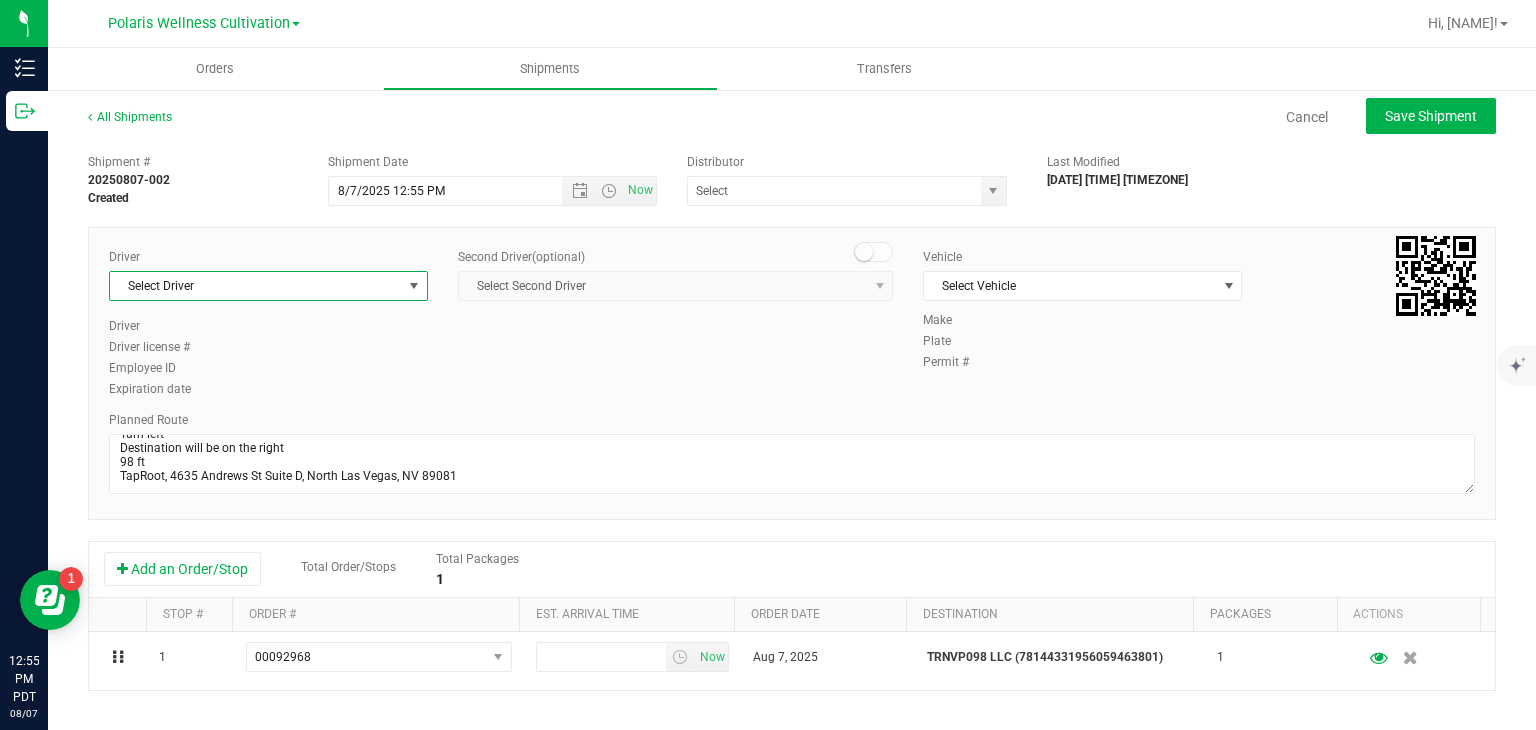 click on "Select Driver" at bounding box center (256, 286) 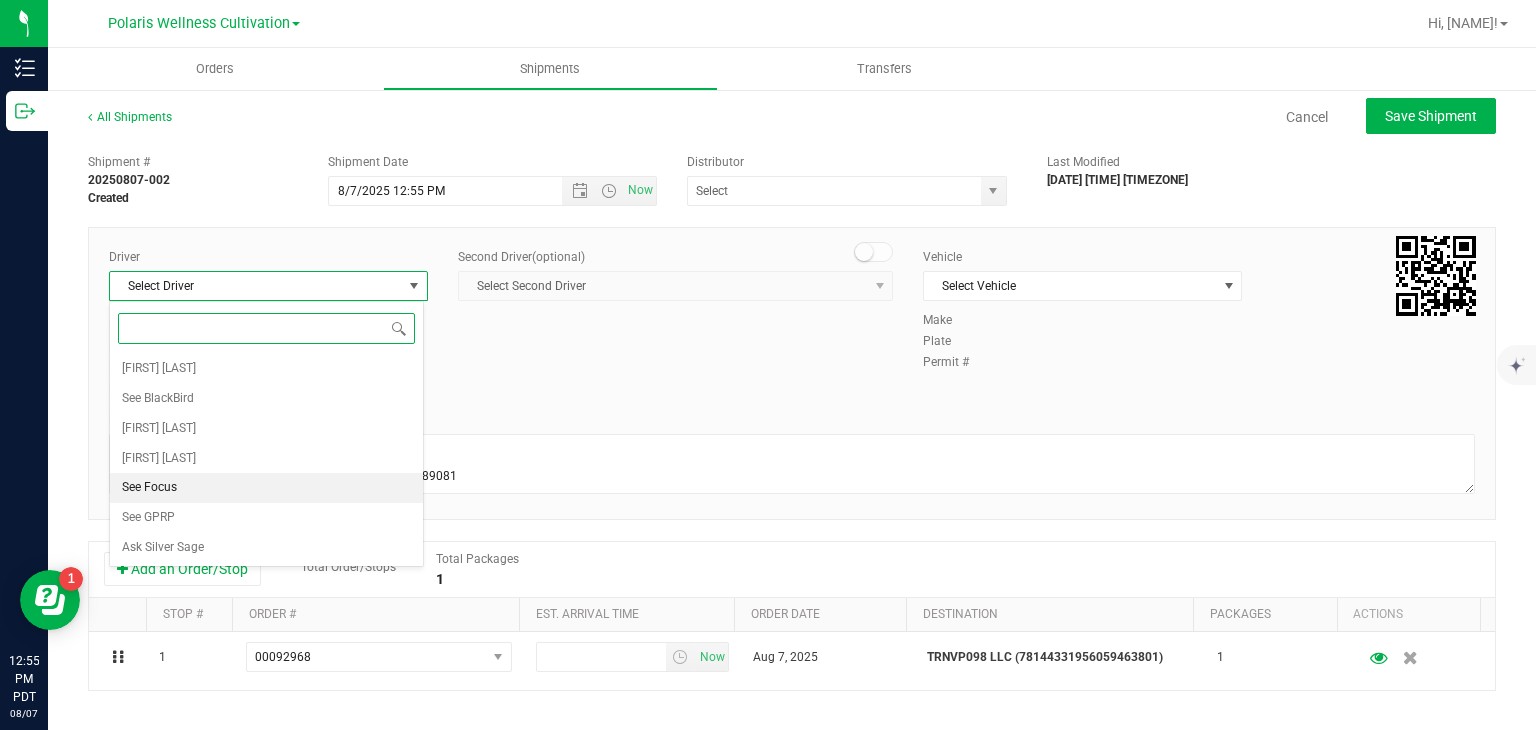 click on "See Focus" at bounding box center (266, 488) 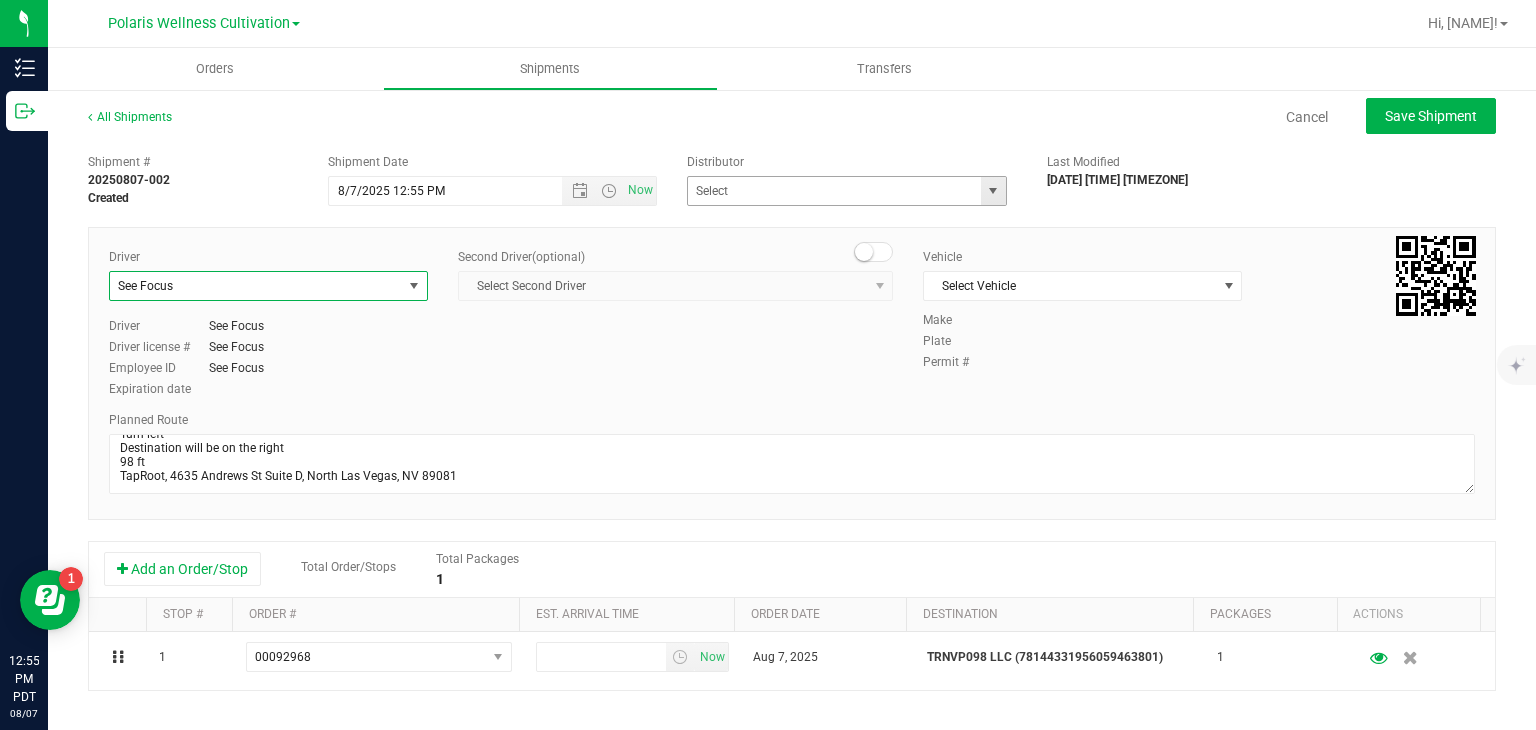 click at bounding box center (993, 191) 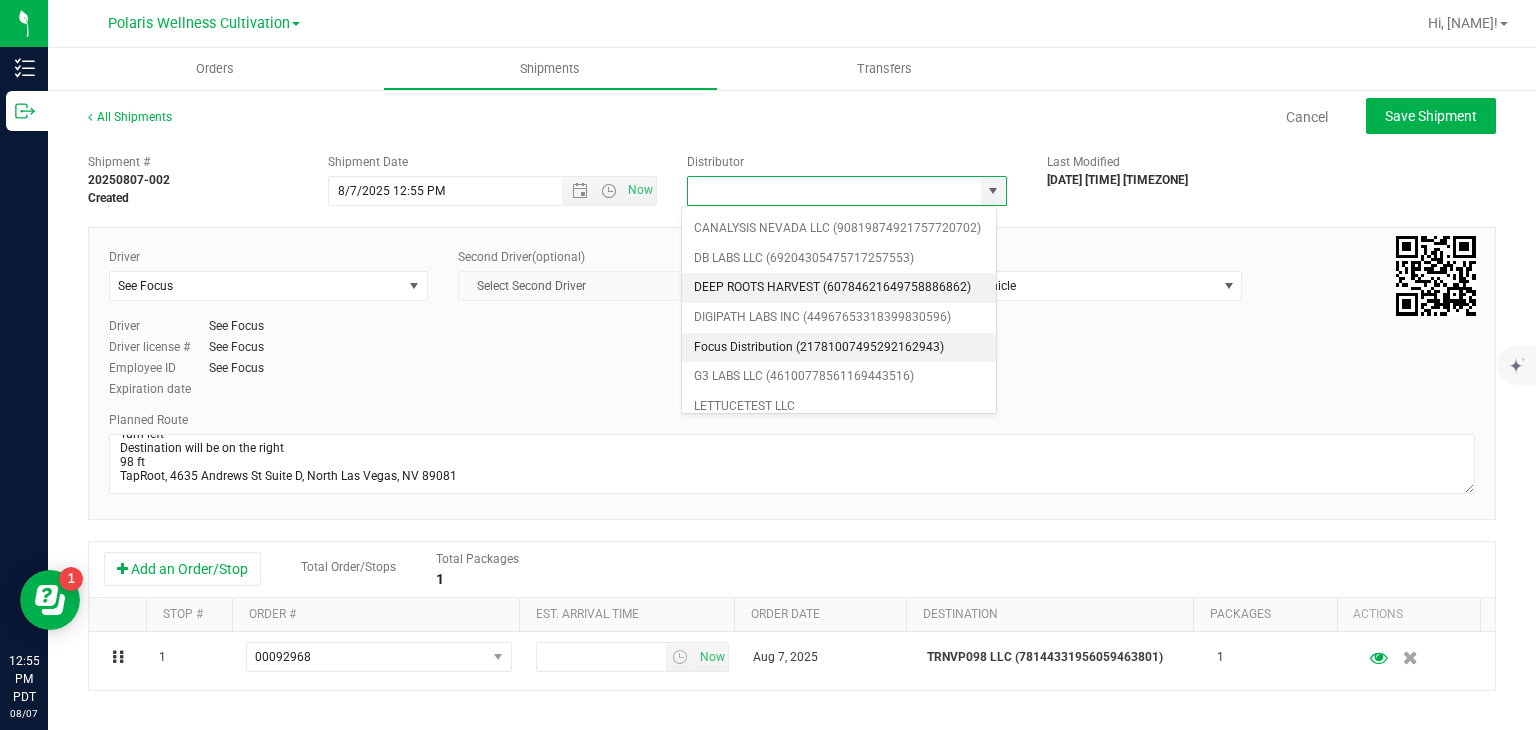 click on "Focus Distribution (21781007495292162943)" at bounding box center (839, 348) 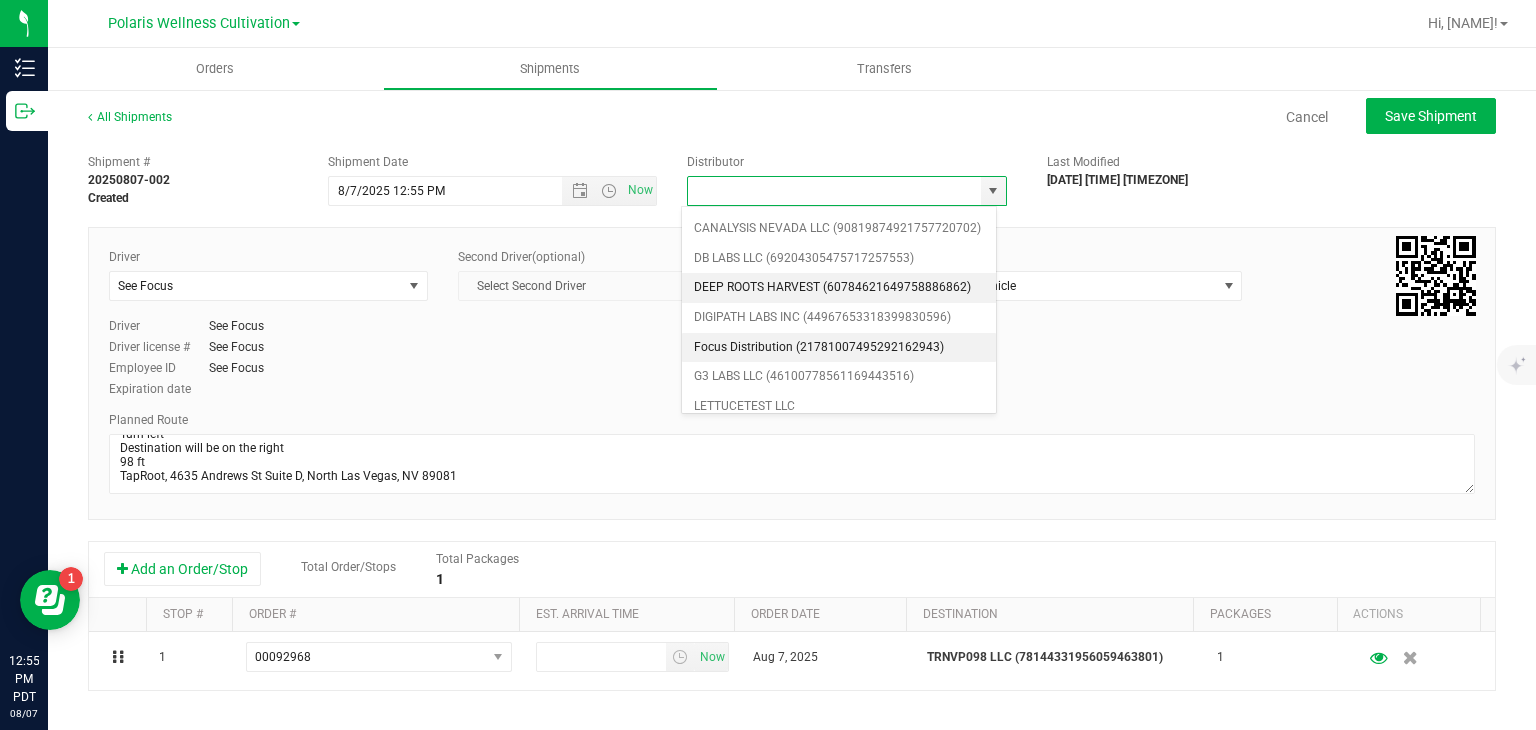 type on "Focus Distribution (21781007495292162943)" 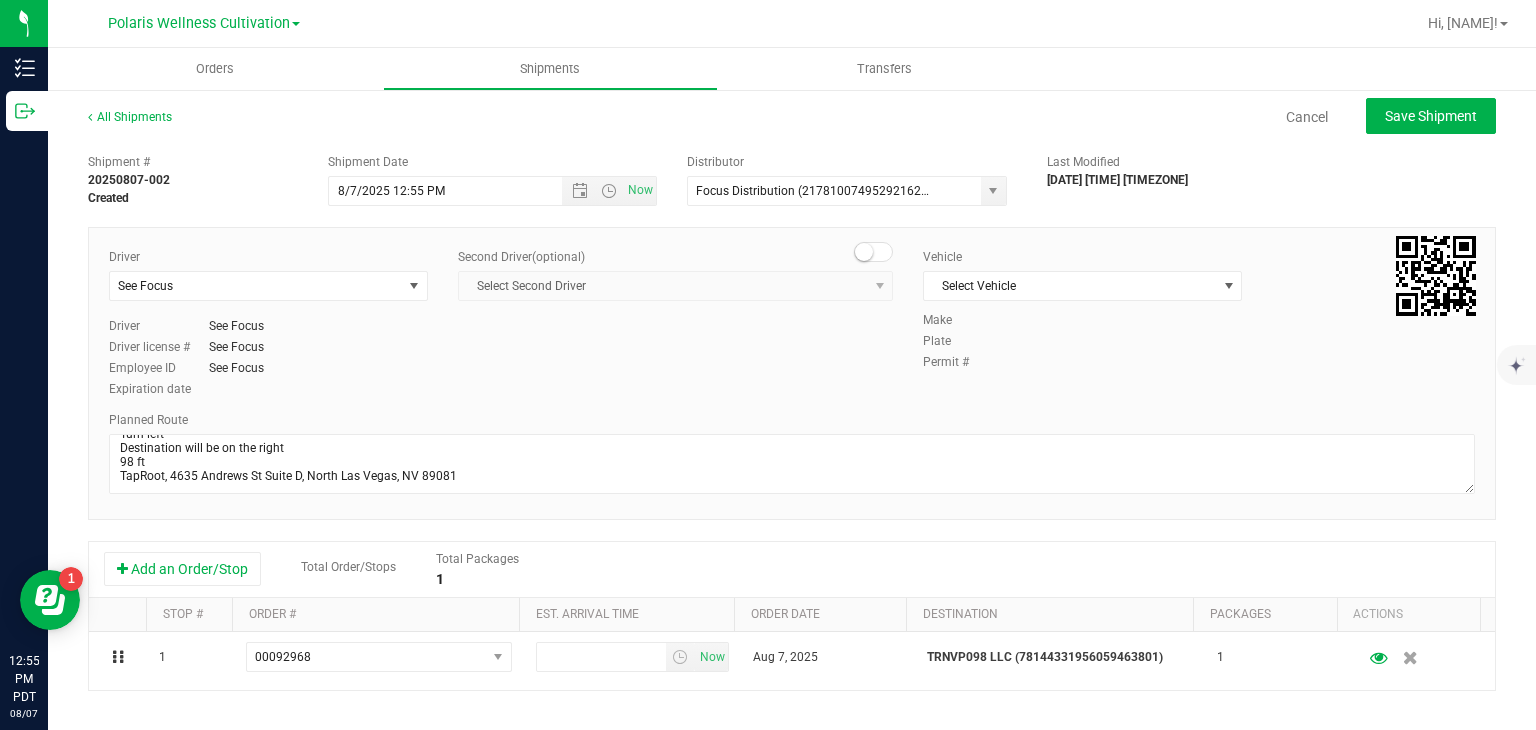 click on "Inventory Outbound [TIME] [TIMEZONE] [DATE]  [DATE]   Polaris Wellness Cultivation   Polaris Wellness Cultivation   Polaris Wellness Production   Hi, [NAME]!
Orders
Shipments
Transfers
All Shipments
Cancel
Save Shipment
Shipment #
20250807-002
Created" at bounding box center [768, 365] 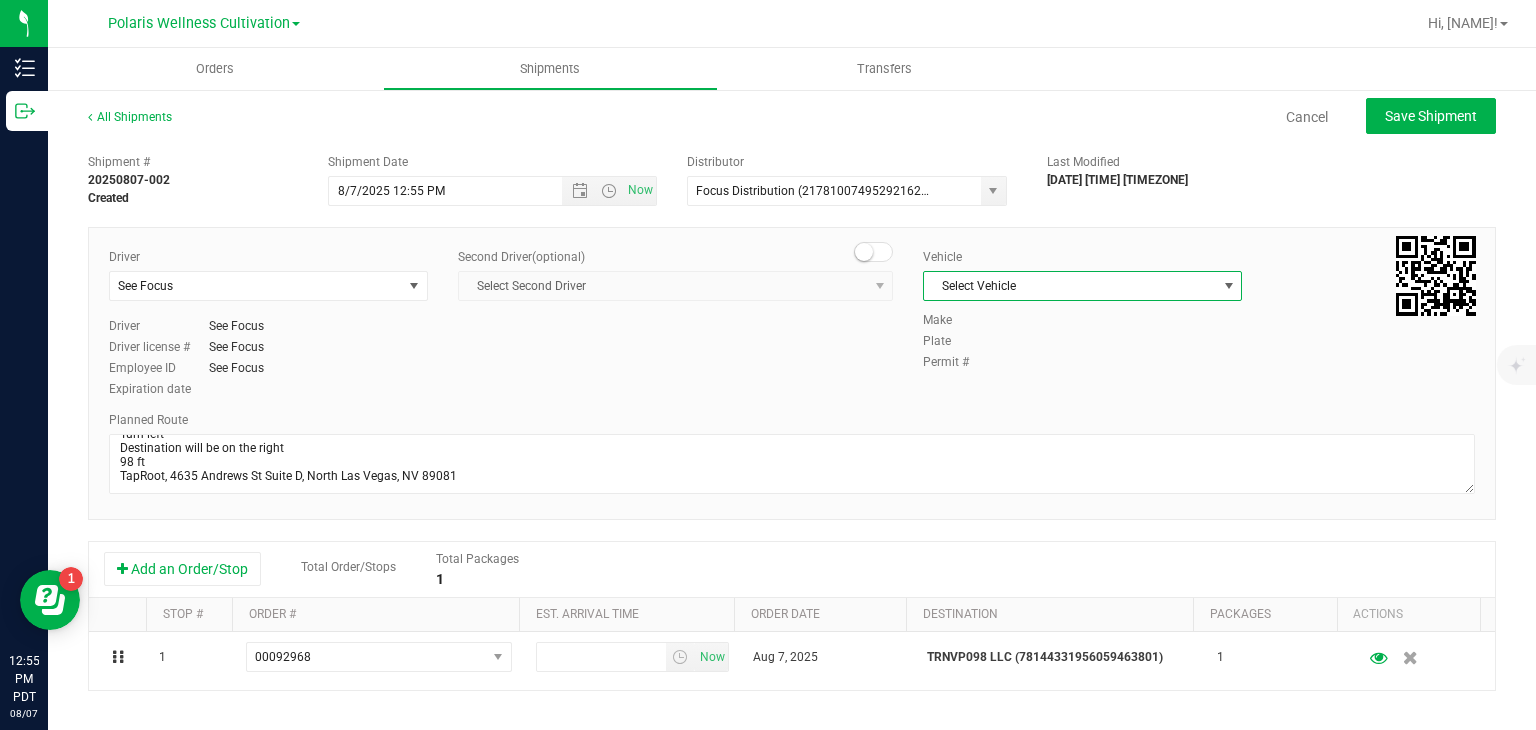 click on "Select Vehicle" at bounding box center [1070, 286] 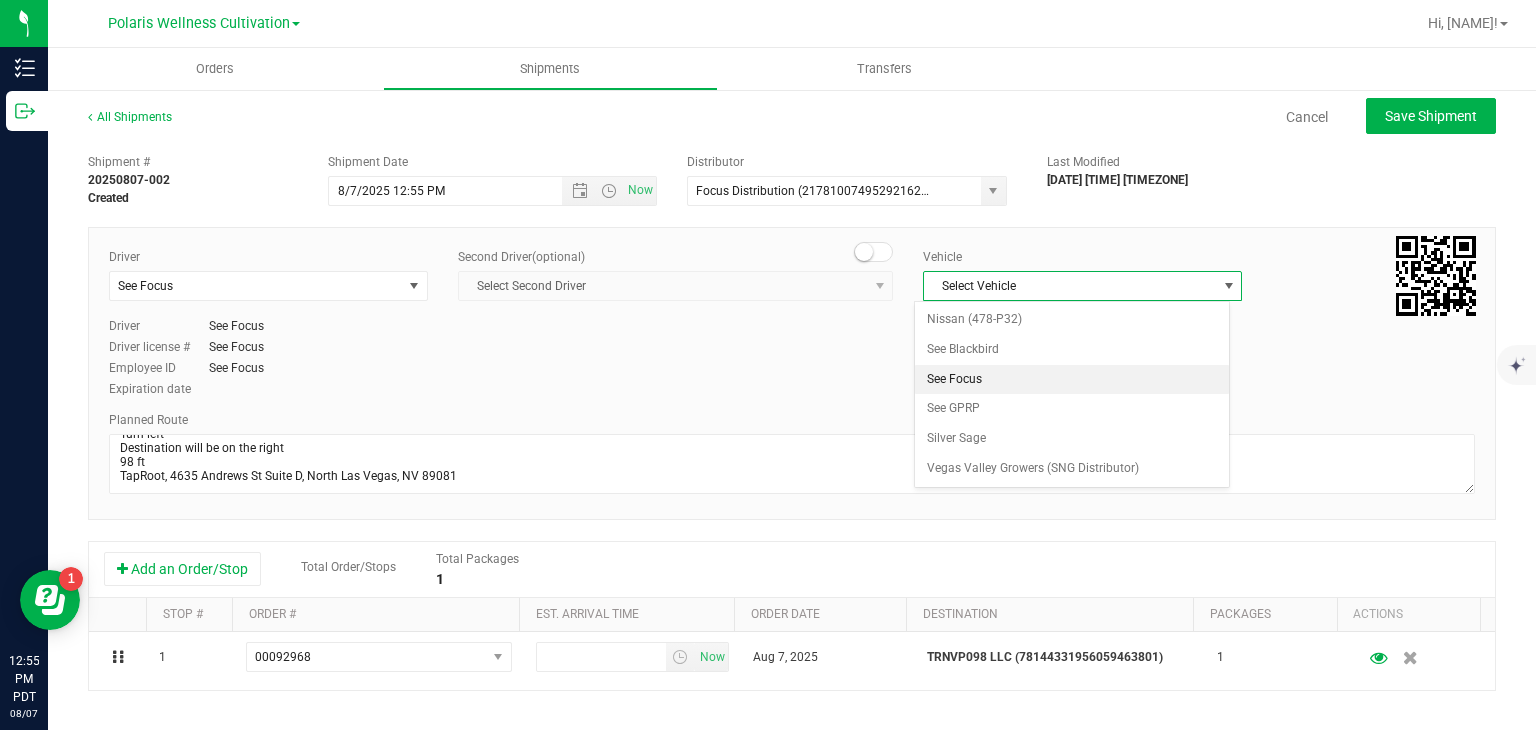 click on "See Focus" at bounding box center [1071, 380] 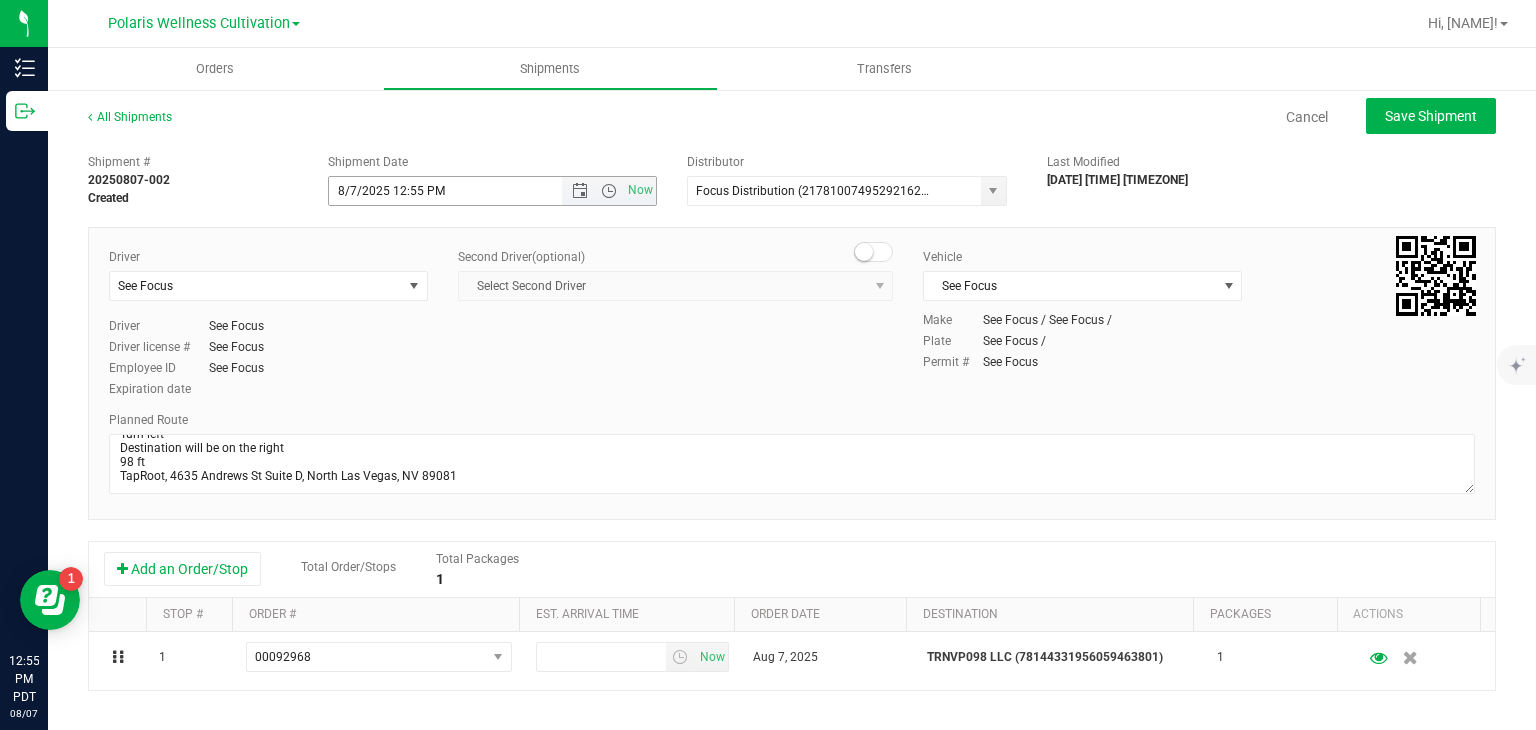 click on "Now" at bounding box center [609, 191] 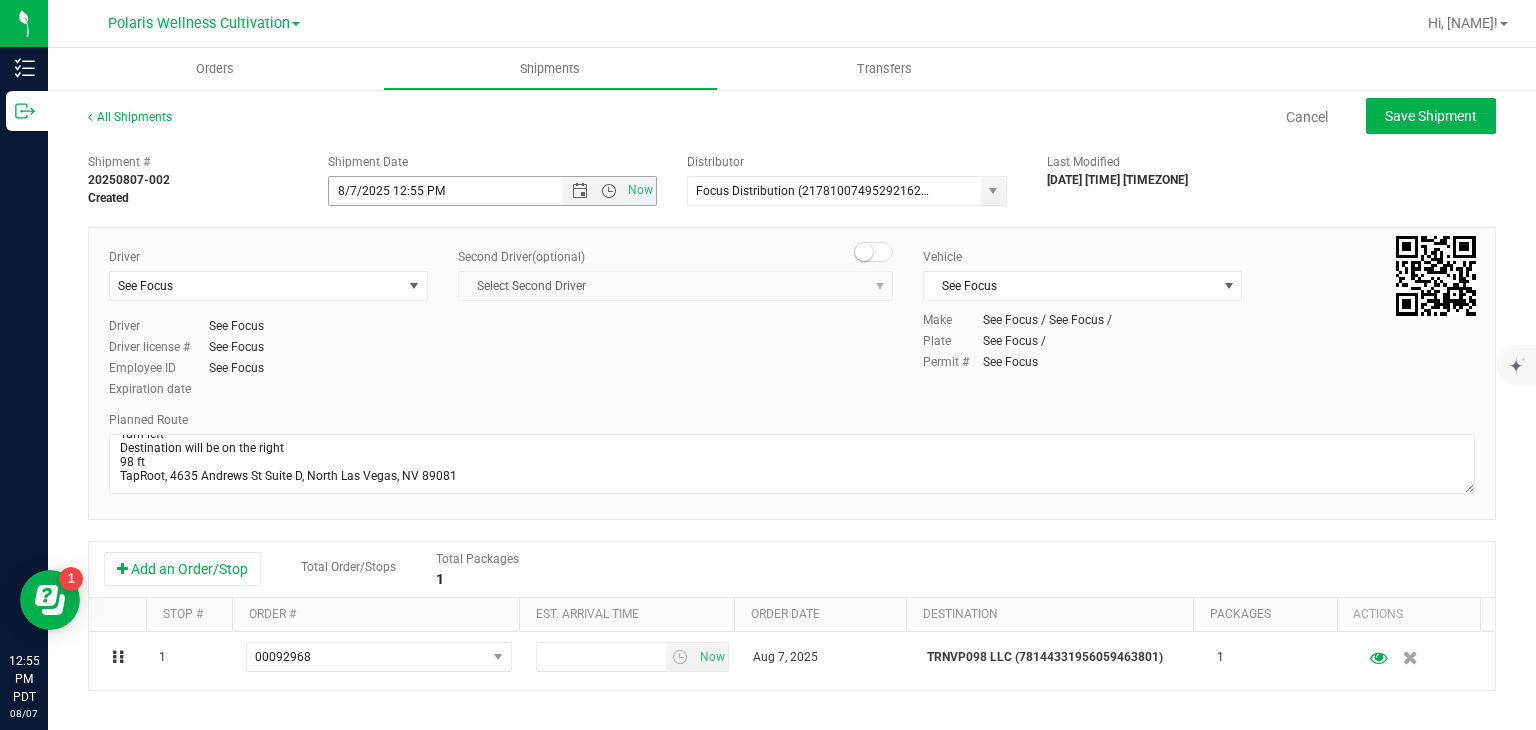 click on "Now" at bounding box center (609, 191) 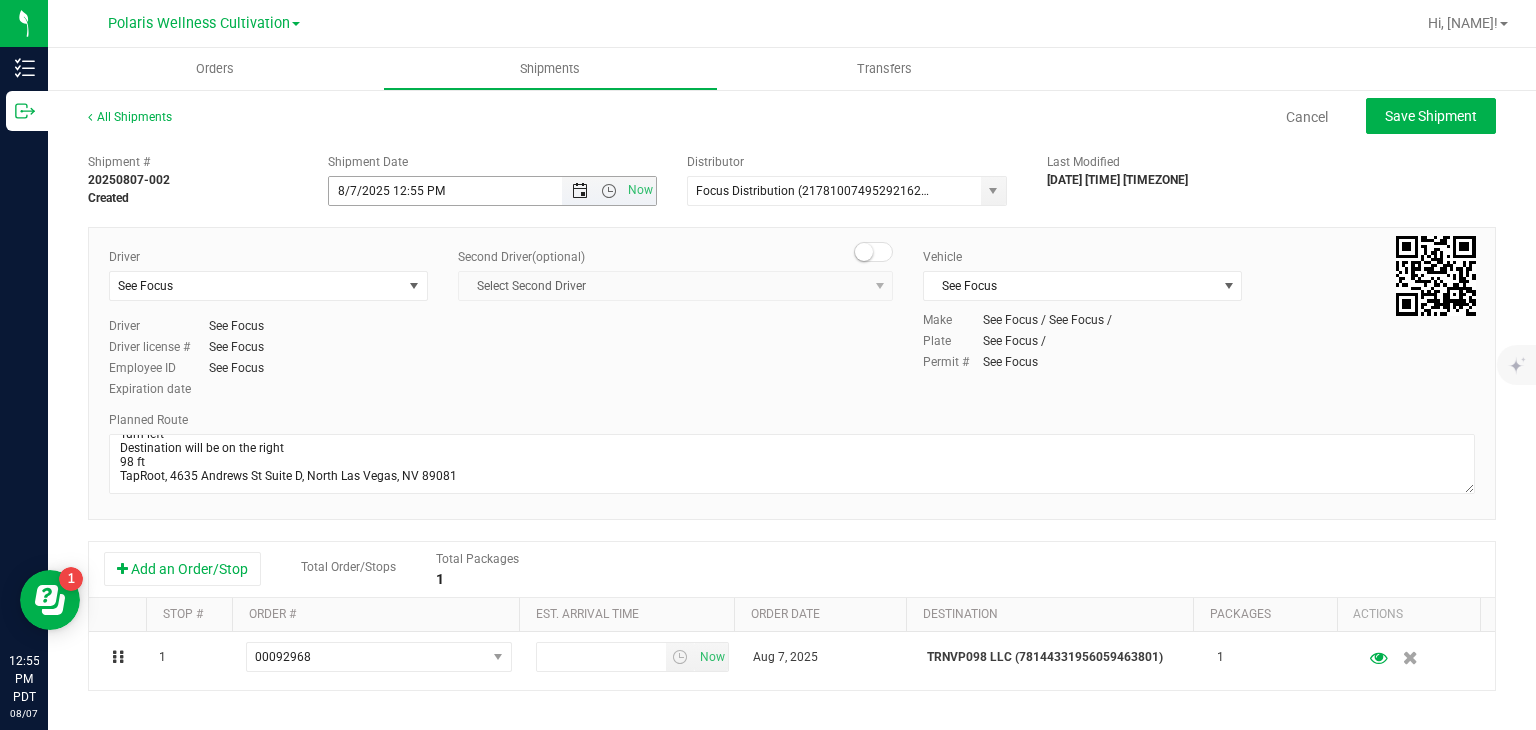 click at bounding box center [580, 191] 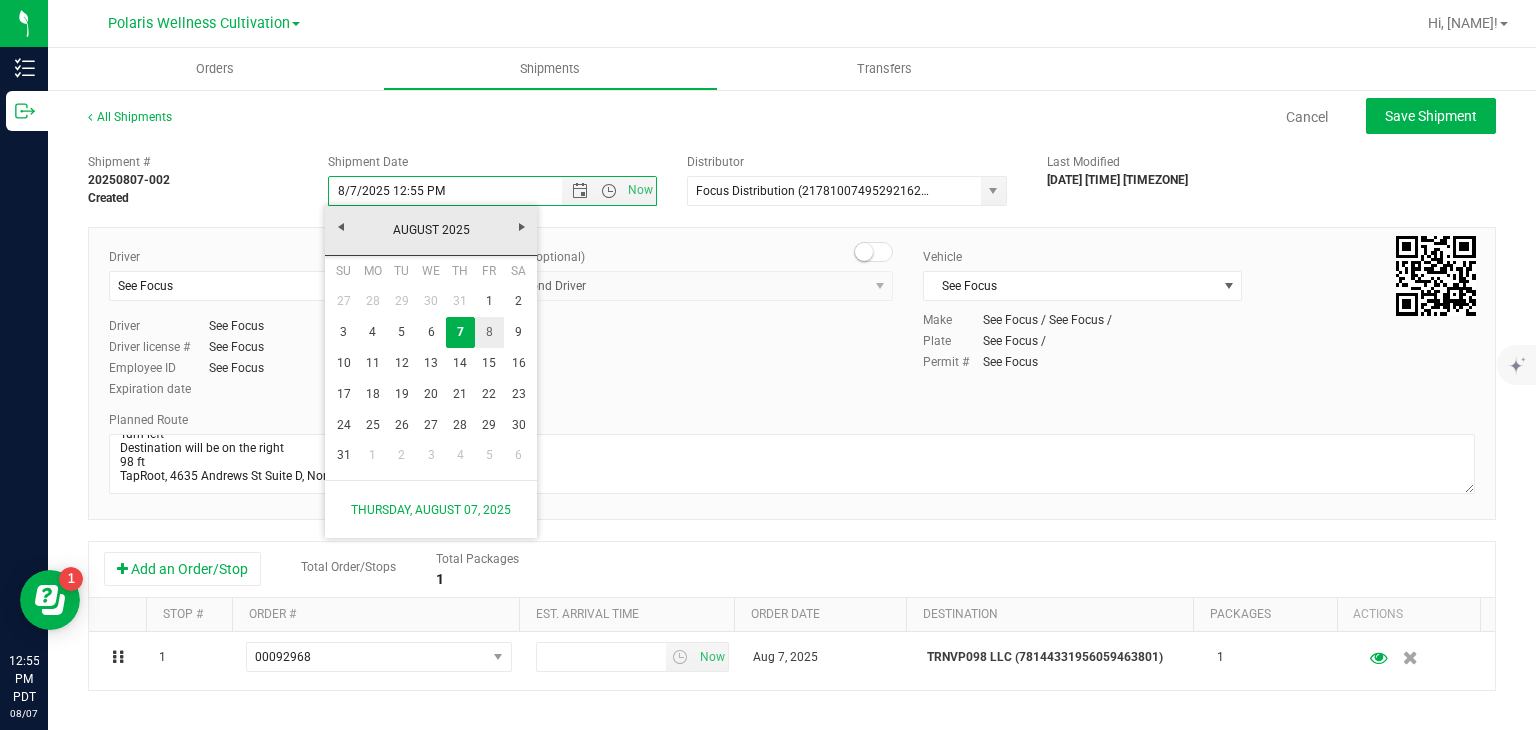click on "8" at bounding box center [489, 332] 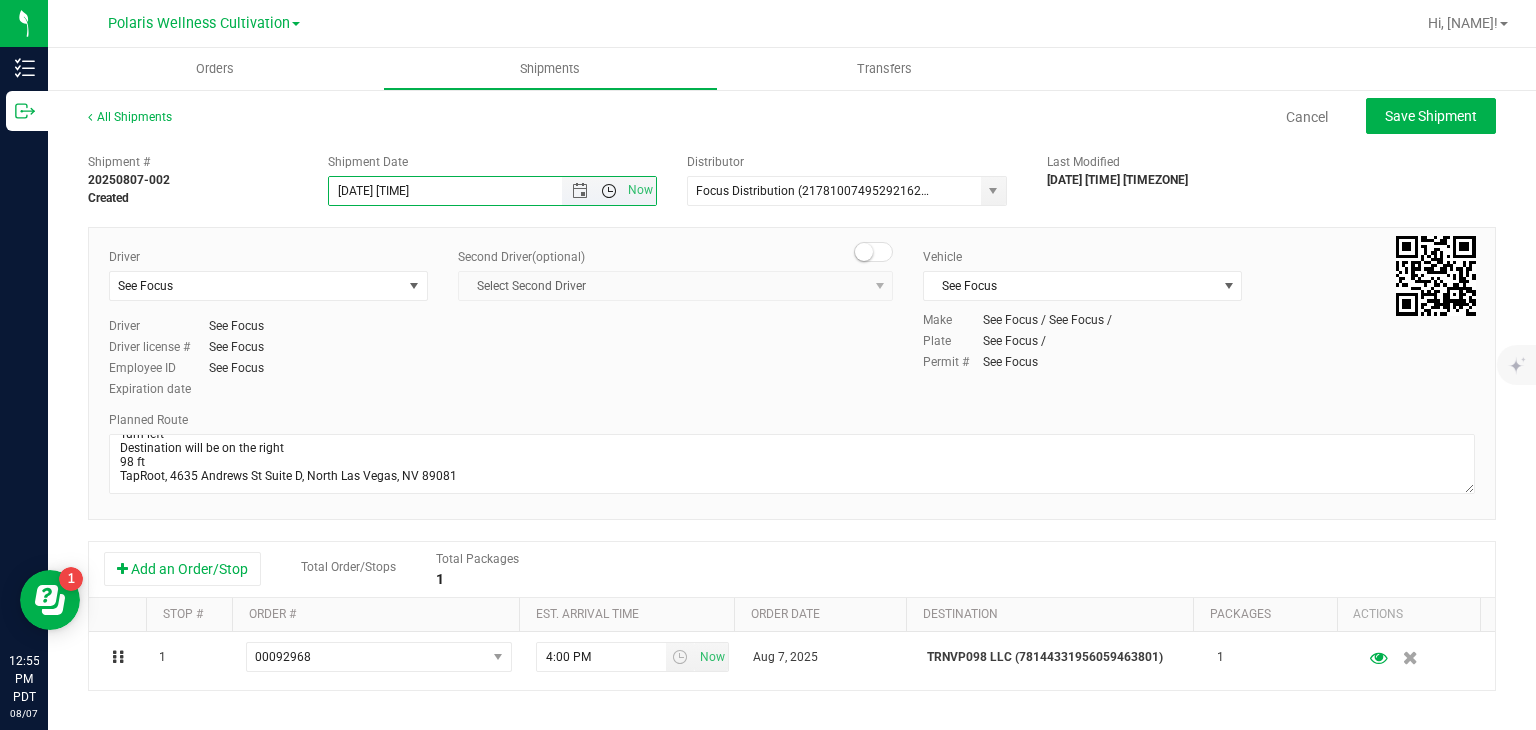 click at bounding box center (609, 191) 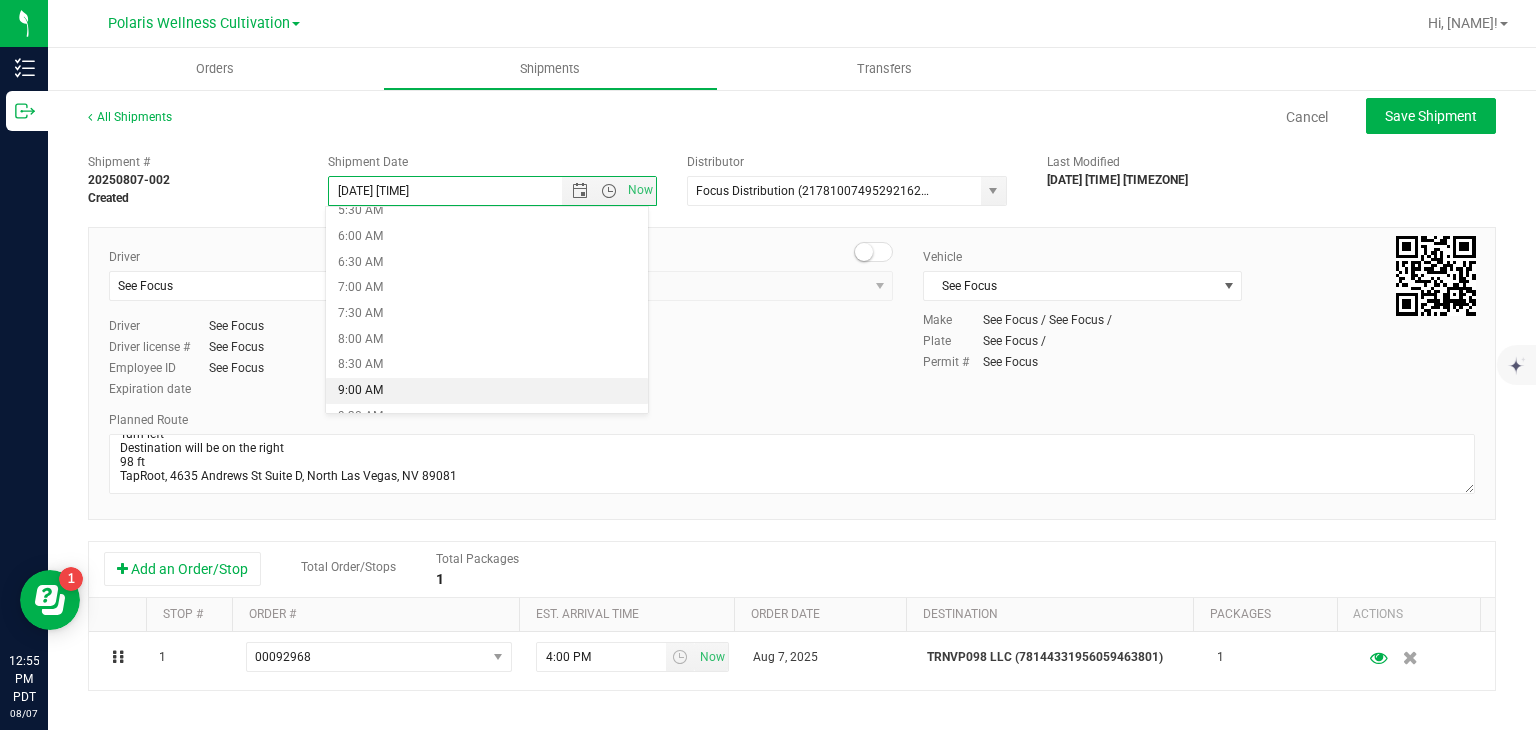 click on "9:00 AM" at bounding box center [487, 391] 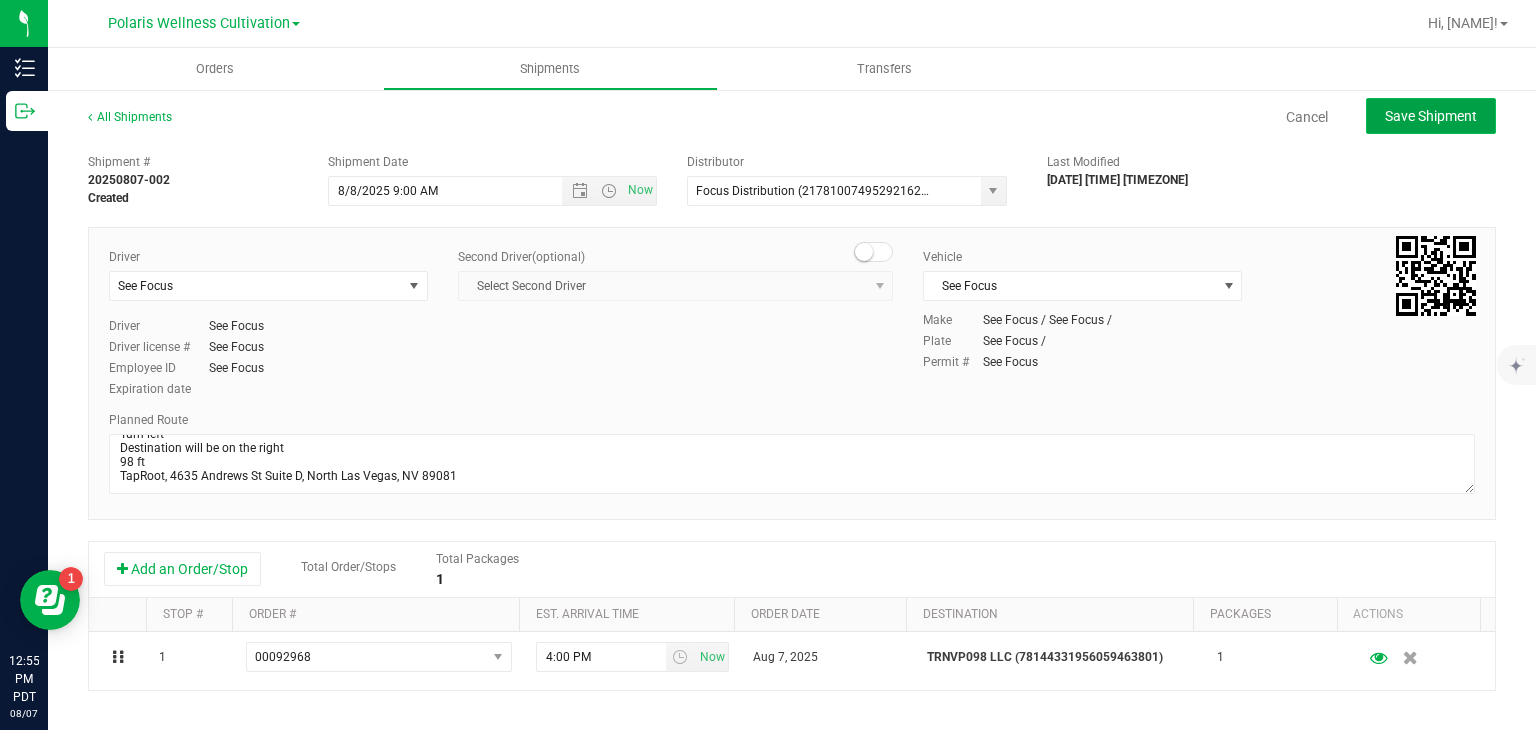click on "Save Shipment" 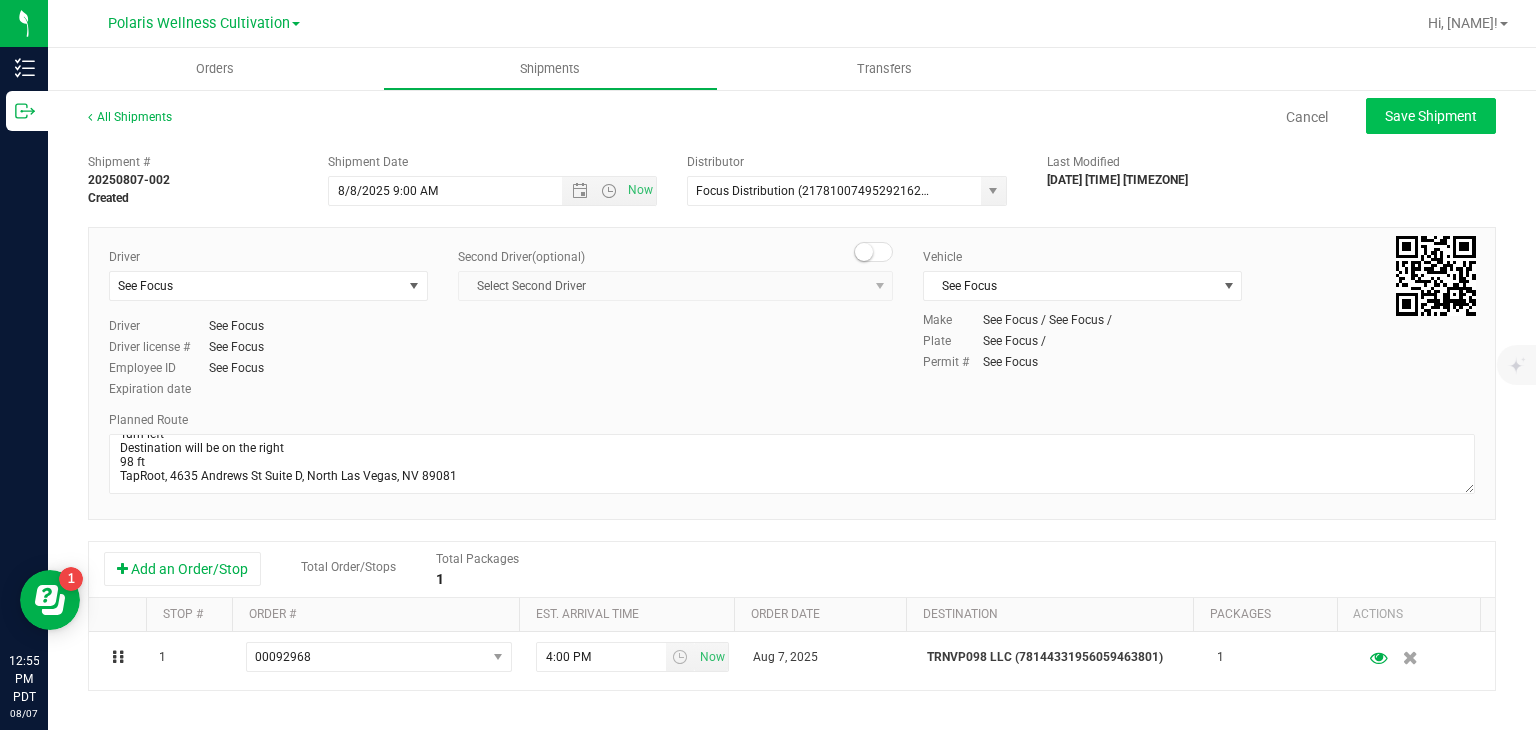 type on "[DATE] [TIME]" 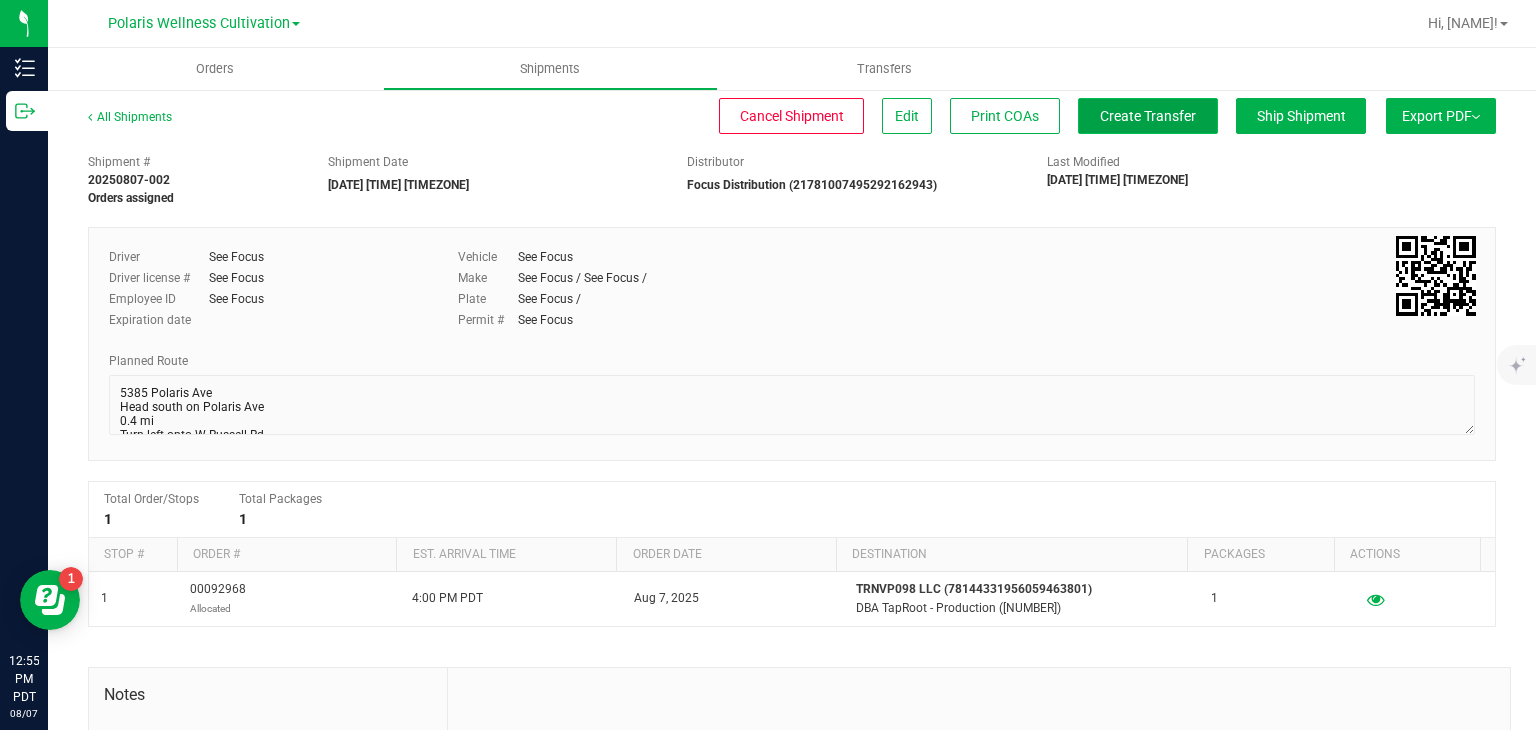 click on "Create Transfer" at bounding box center (1148, 116) 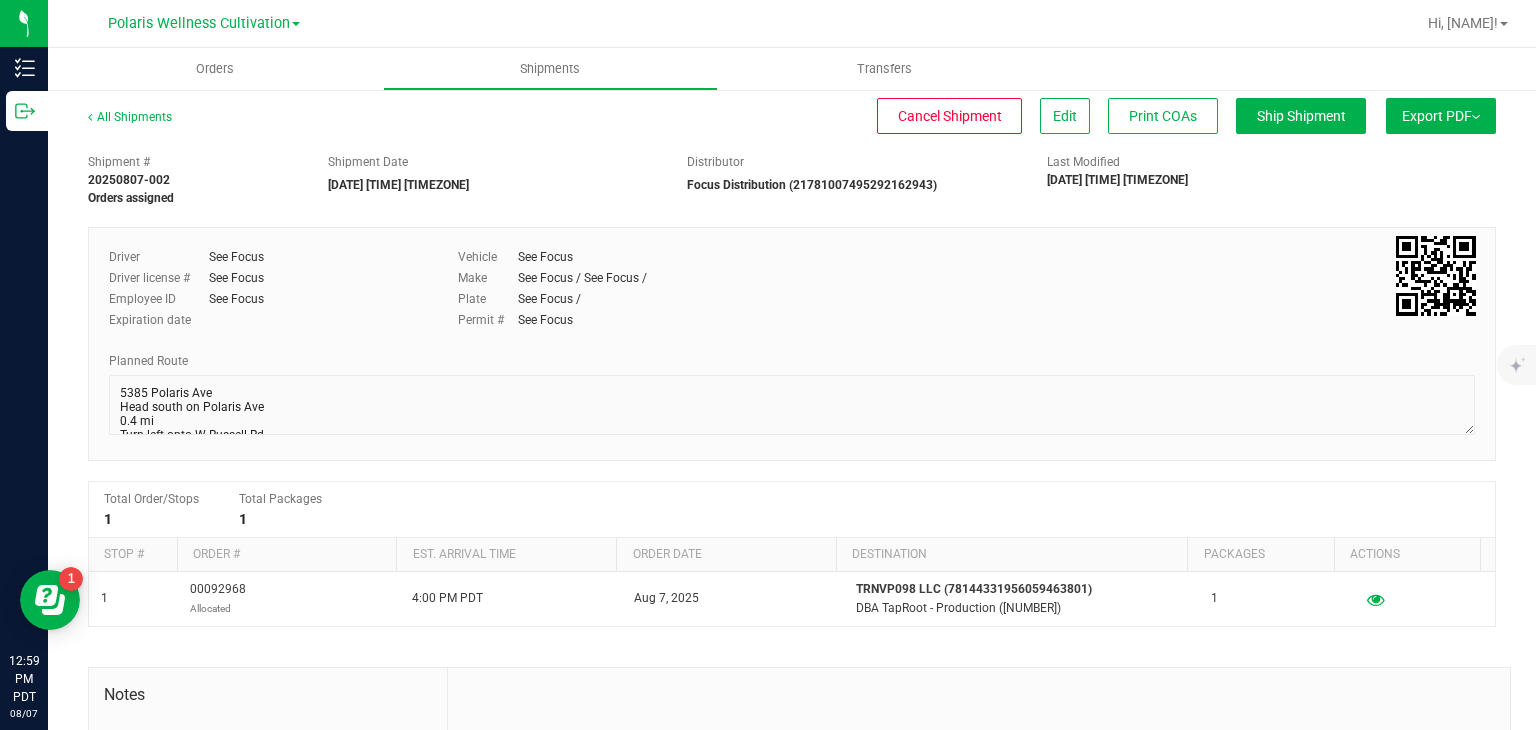 click on "Cancel Shipment
Edit
Print COAs
Ship Shipment" at bounding box center [787, 116] 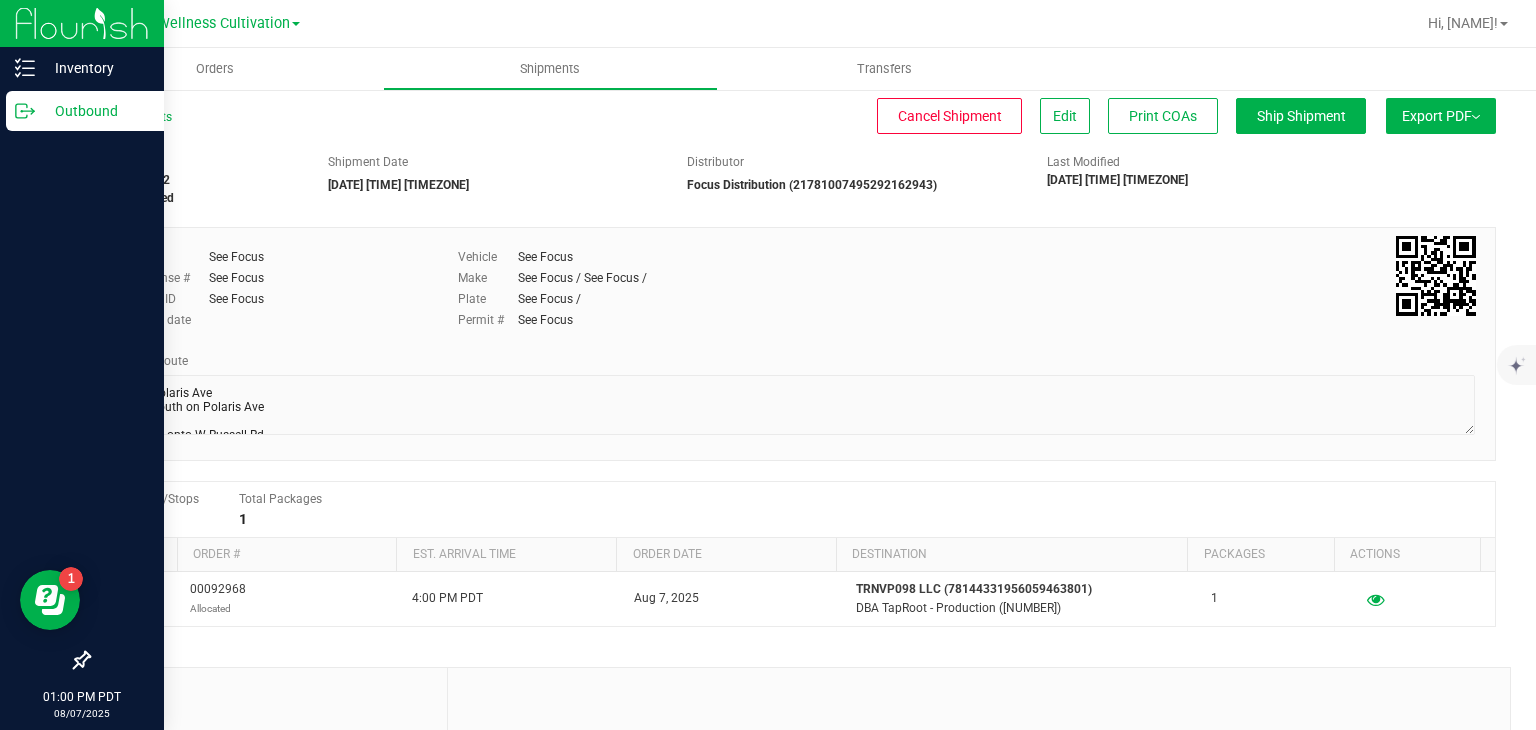 click 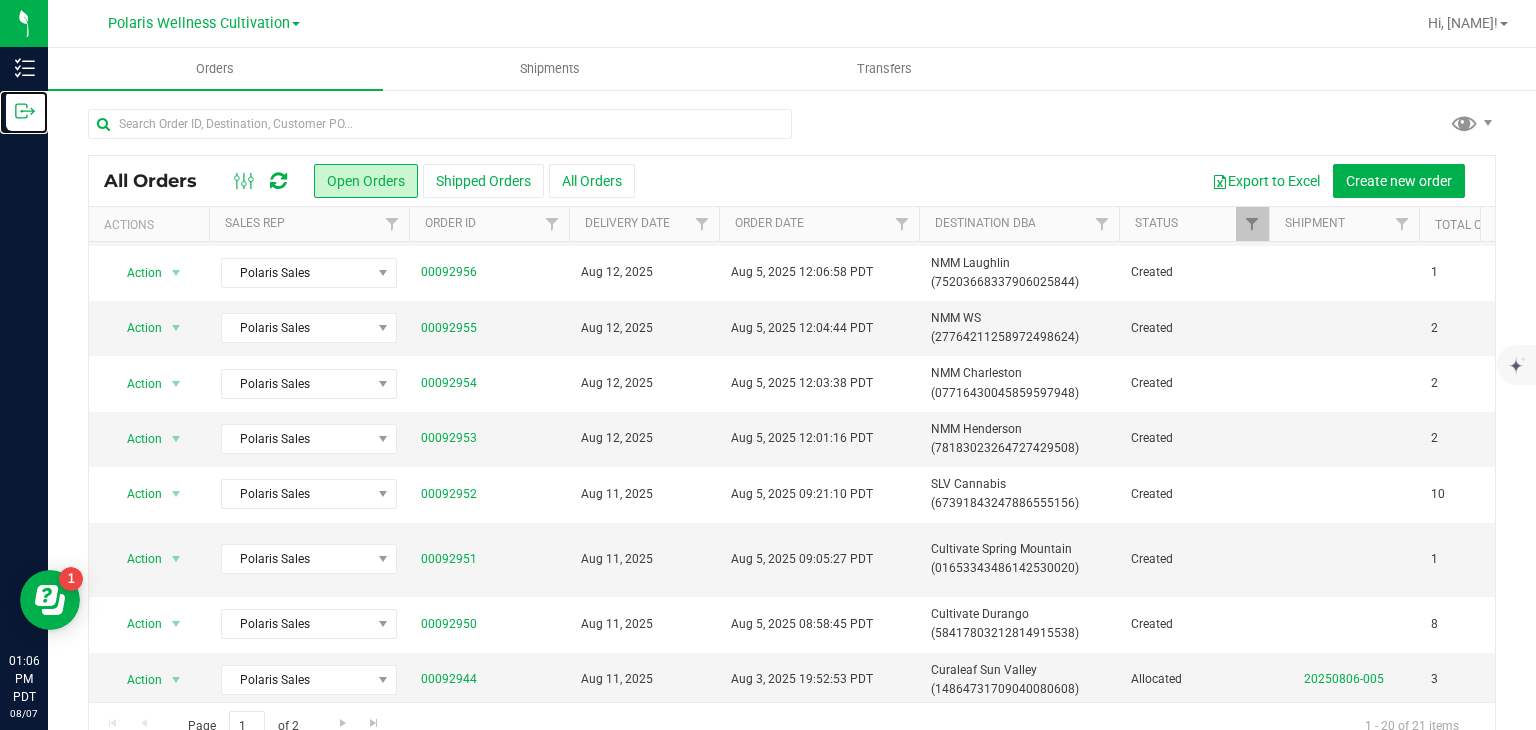 scroll, scrollTop: 0, scrollLeft: 0, axis: both 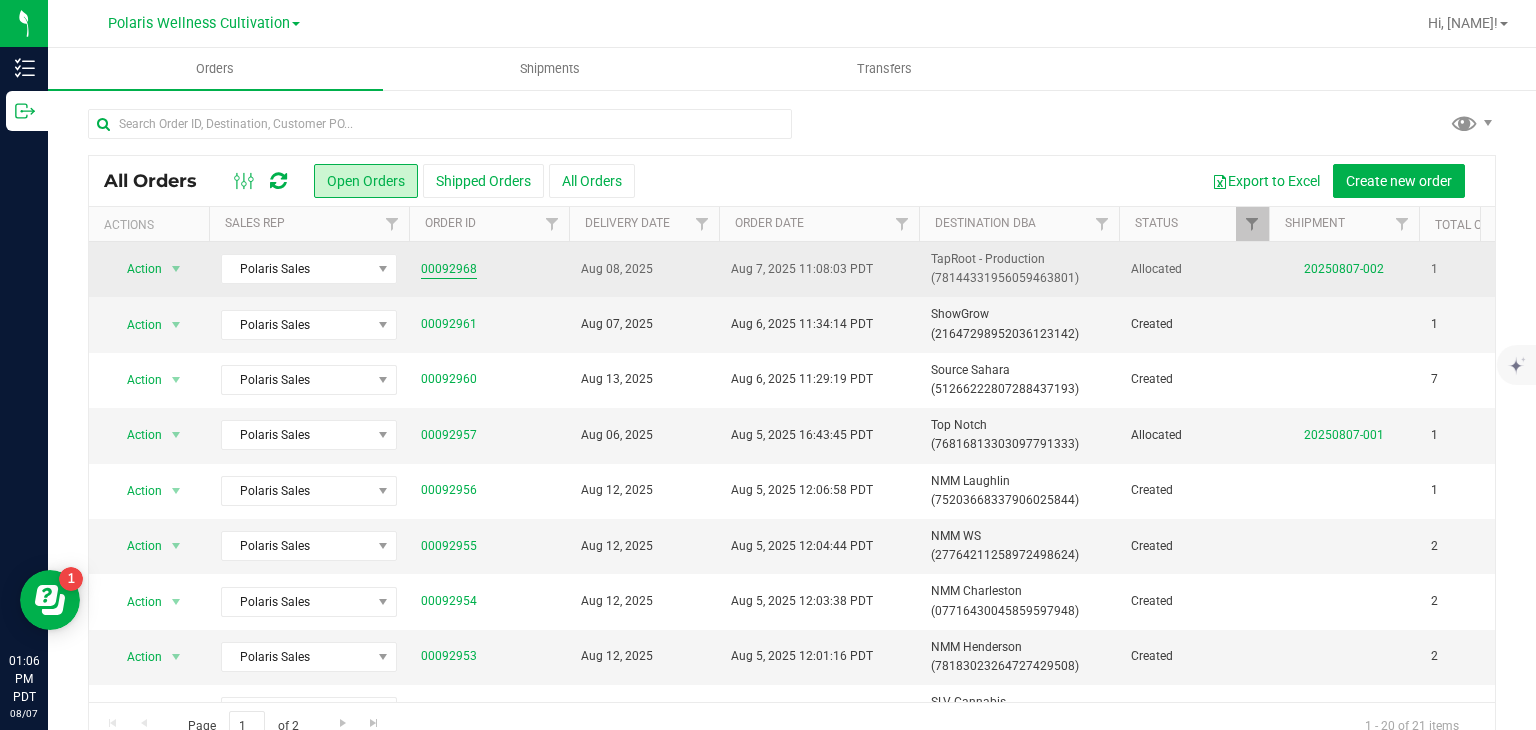 click on "00092968" at bounding box center (449, 269) 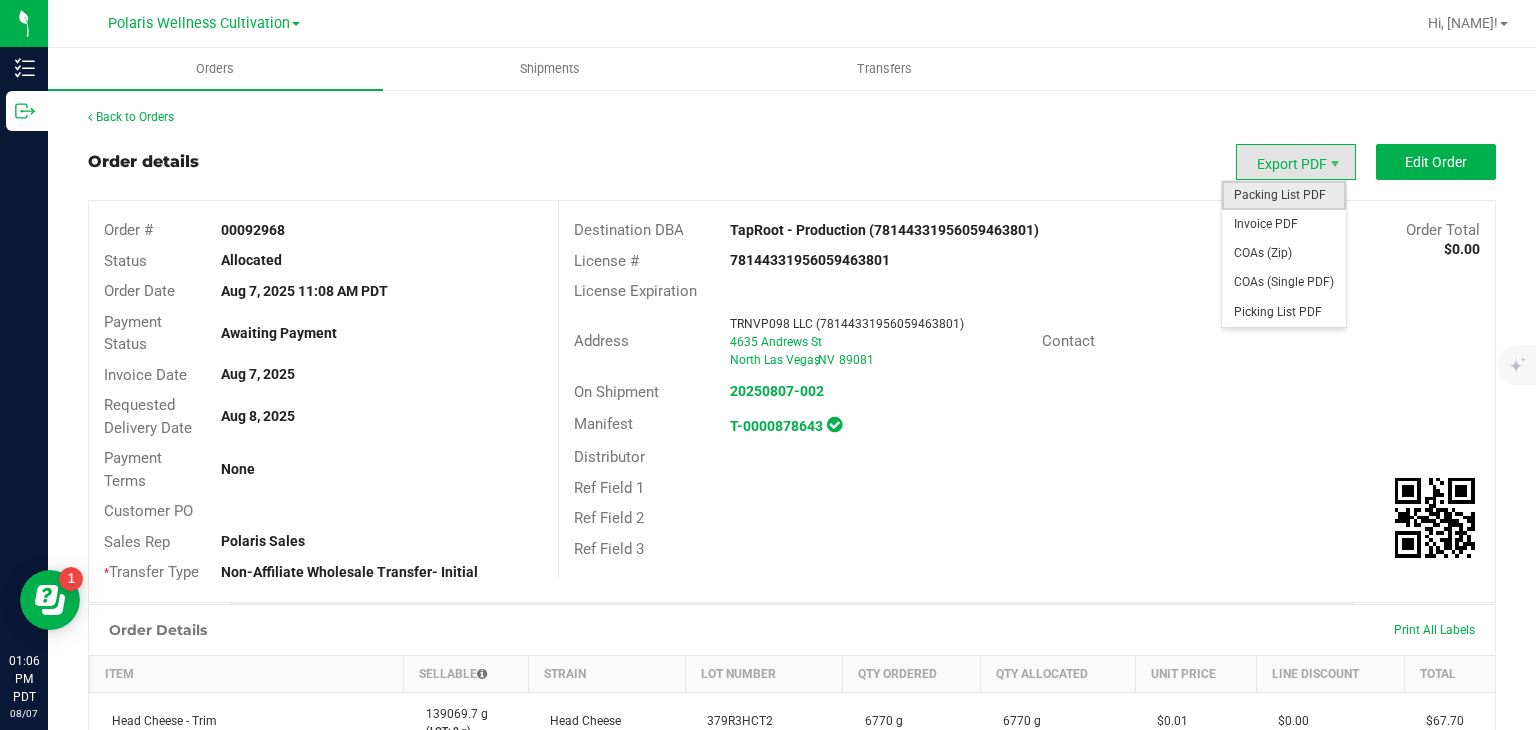 click on "Packing List PDF" at bounding box center [1284, 195] 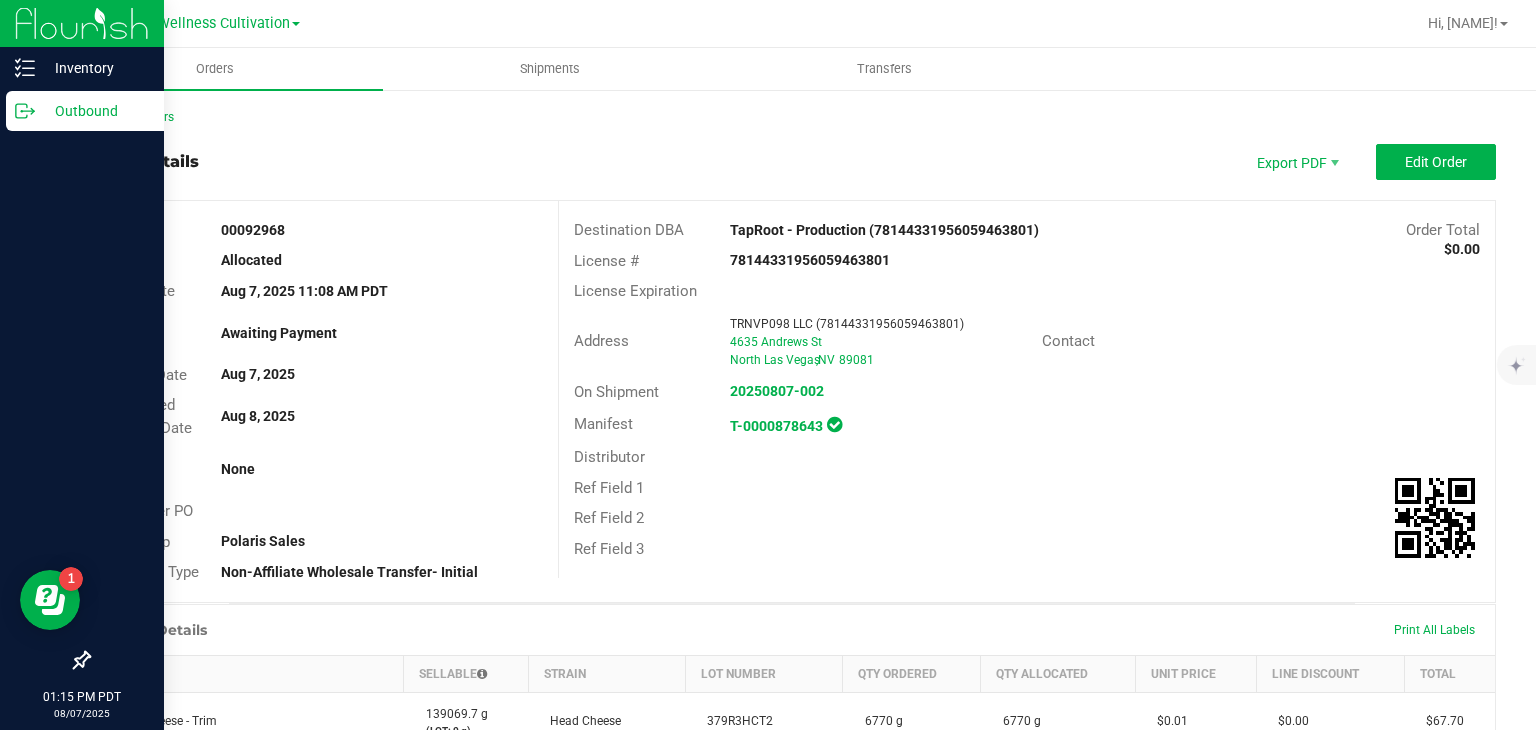 click on "Outbound" at bounding box center [85, 111] 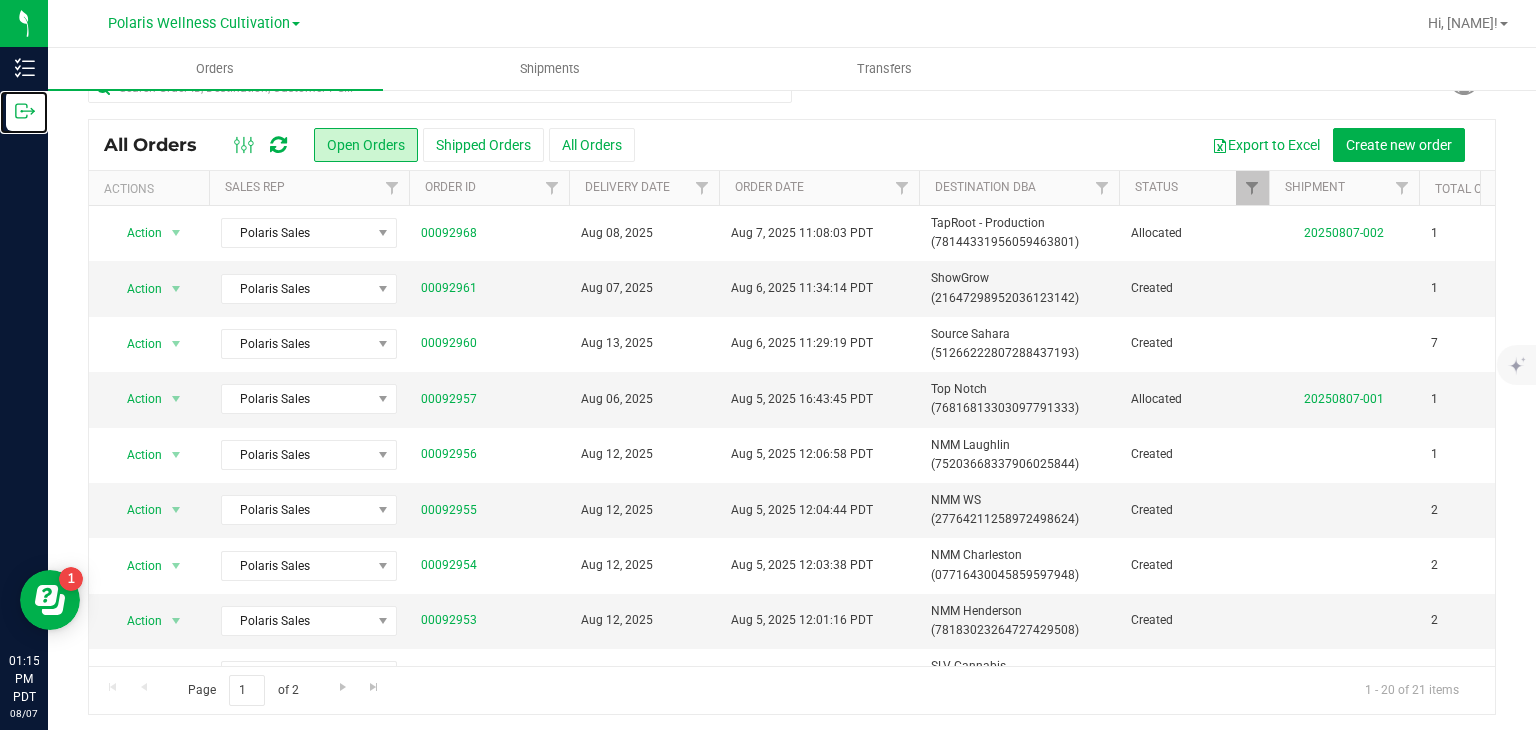scroll, scrollTop: 40, scrollLeft: 0, axis: vertical 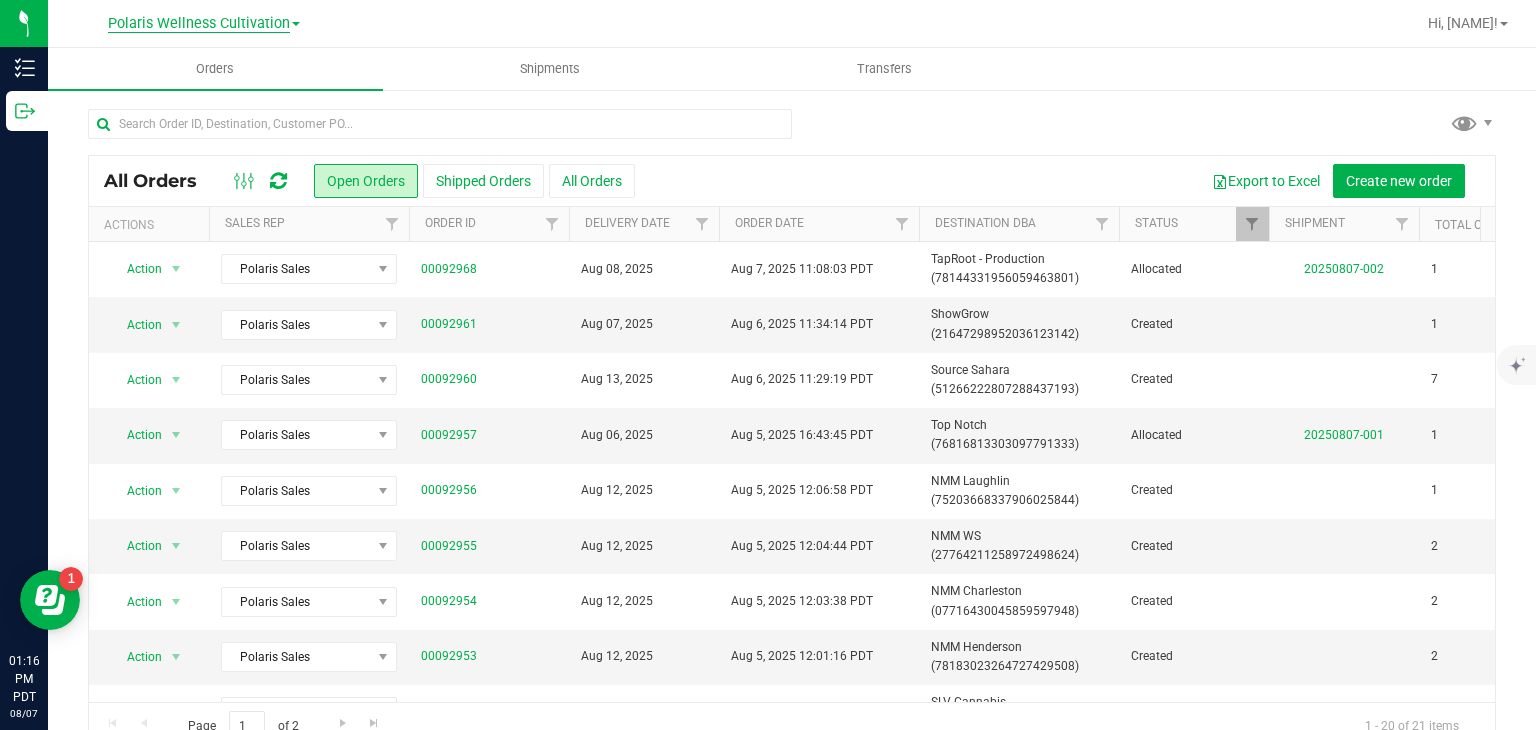click on "Polaris Wellness Cultivation" at bounding box center [199, 24] 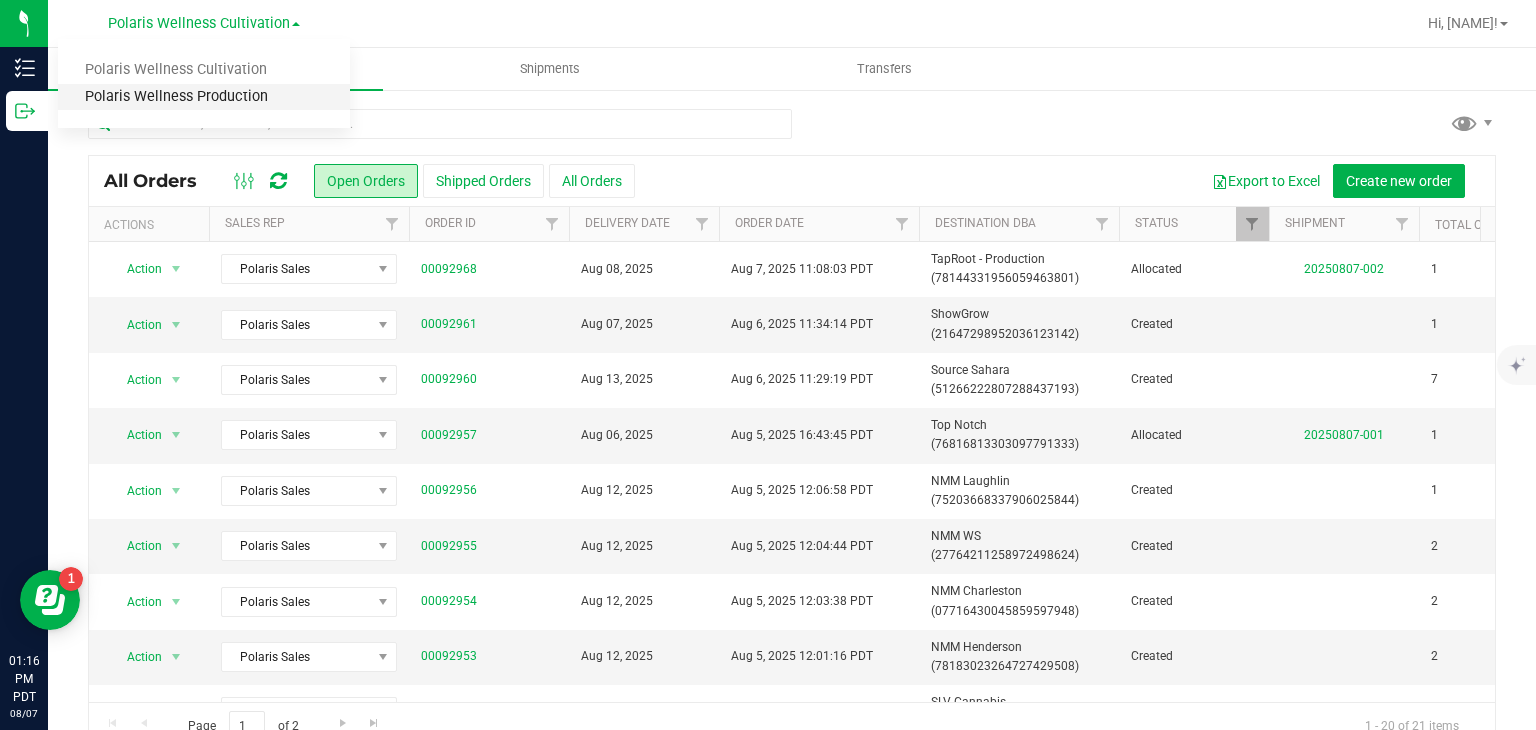 click on "Polaris Wellness Production" at bounding box center [204, 97] 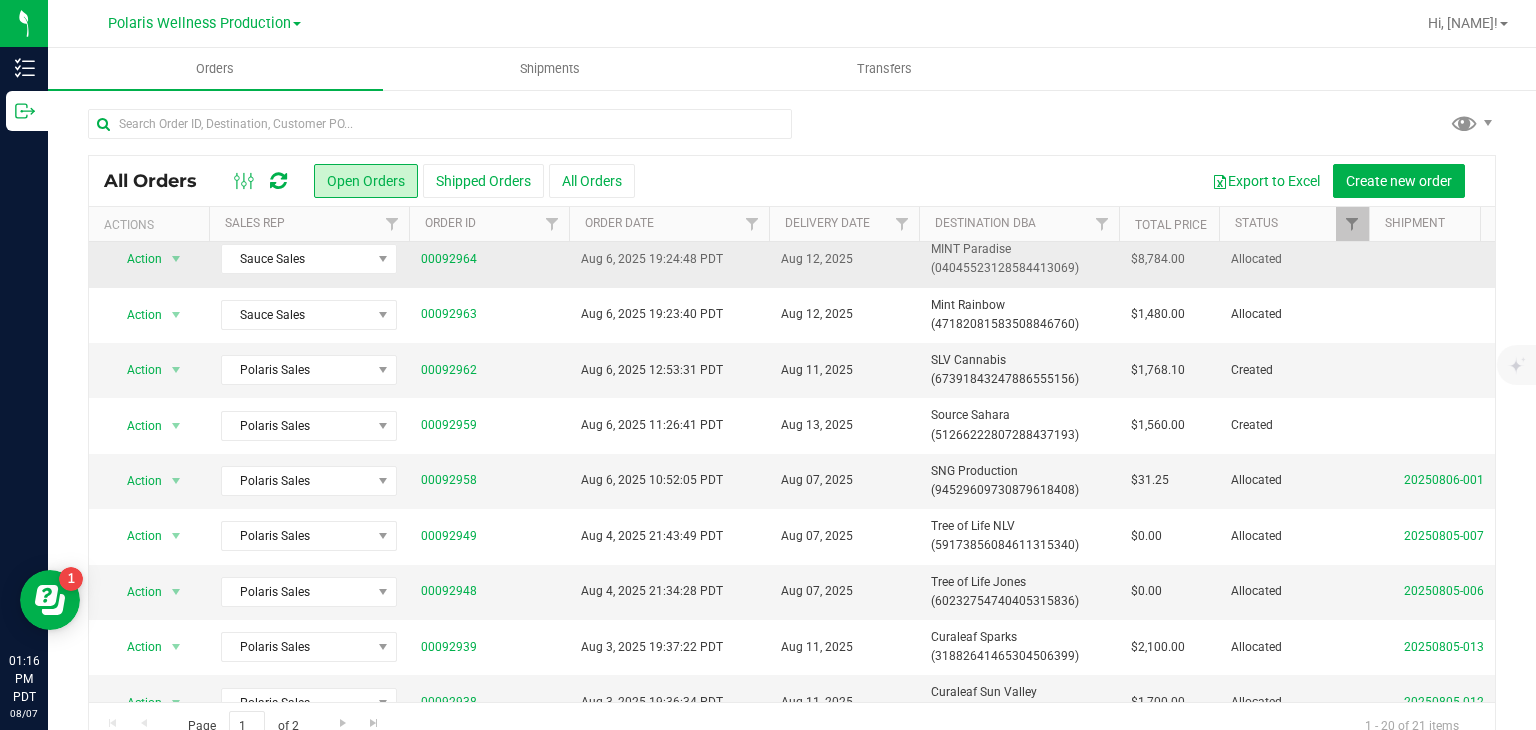 scroll, scrollTop: 179, scrollLeft: 0, axis: vertical 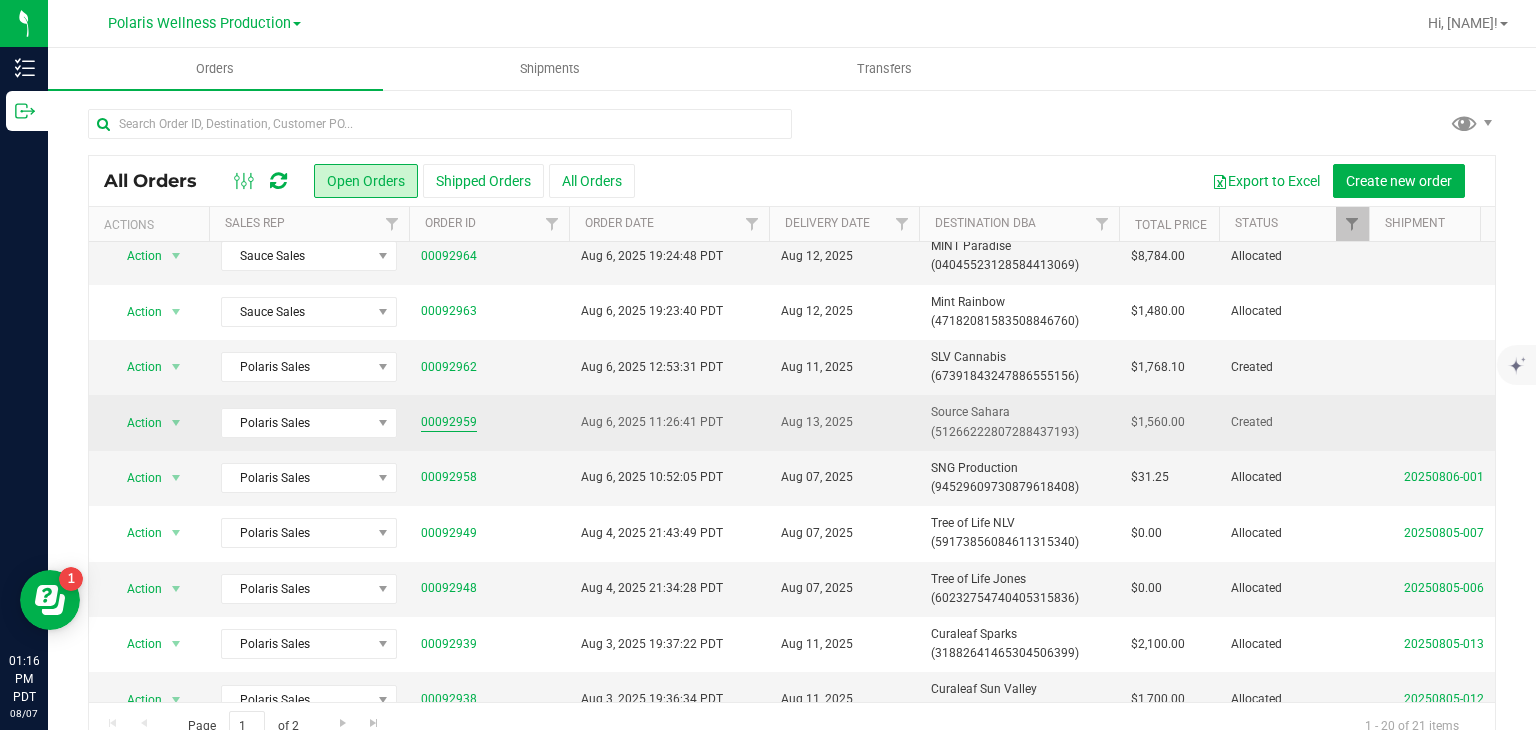 click on "00092959" at bounding box center [449, 422] 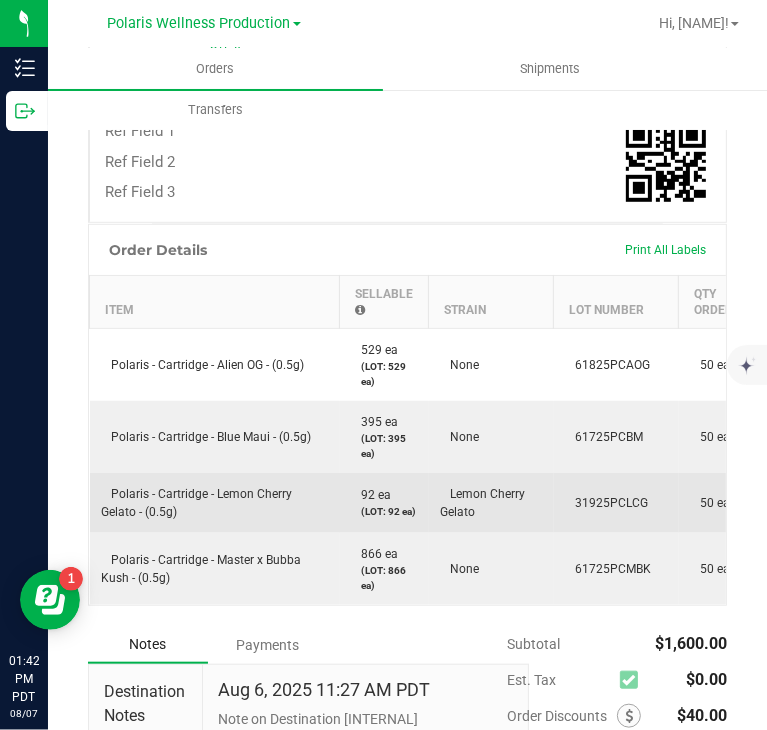 scroll, scrollTop: 660, scrollLeft: 0, axis: vertical 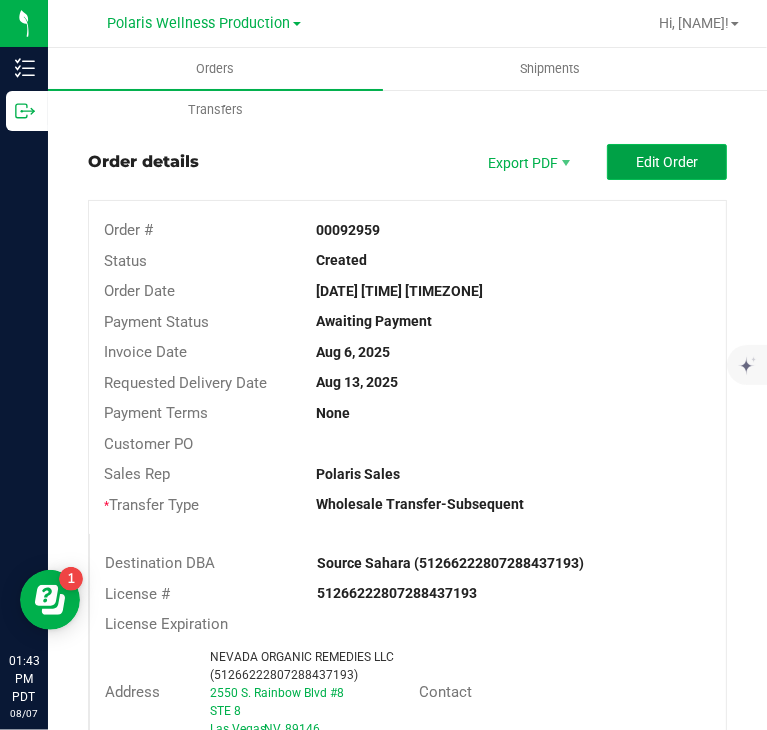 click on "Edit Order" at bounding box center [667, 162] 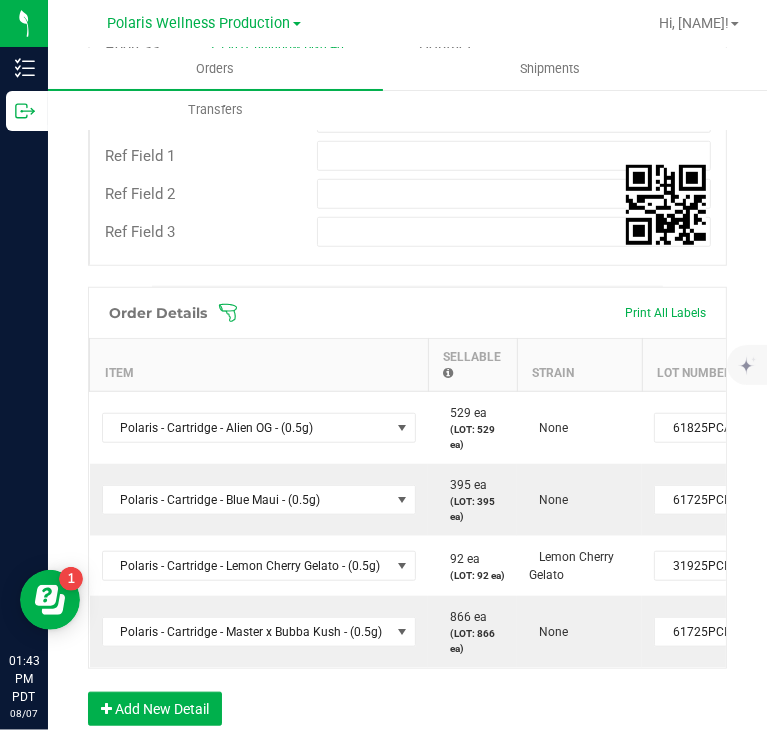 scroll, scrollTop: 708, scrollLeft: 0, axis: vertical 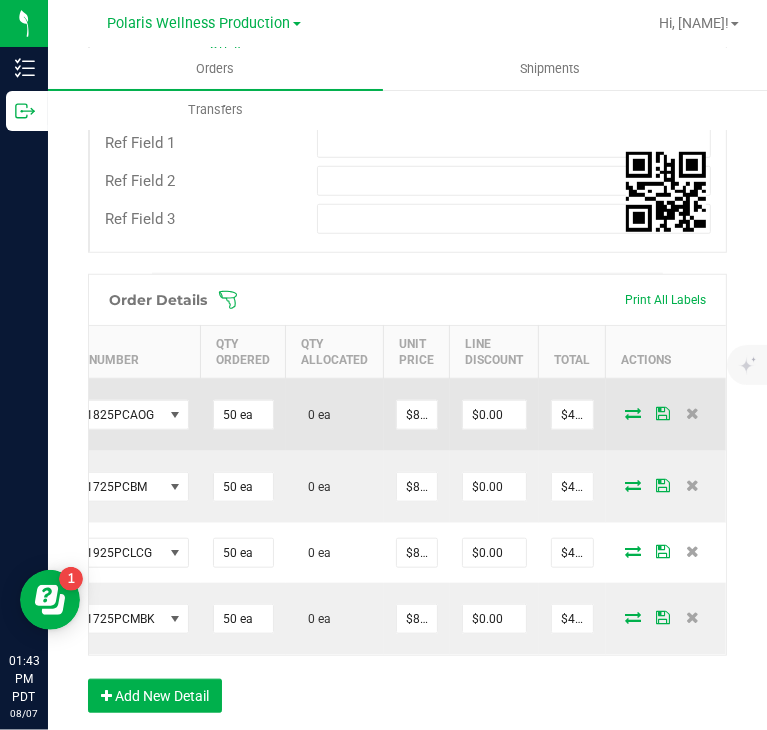 click at bounding box center (633, 413) 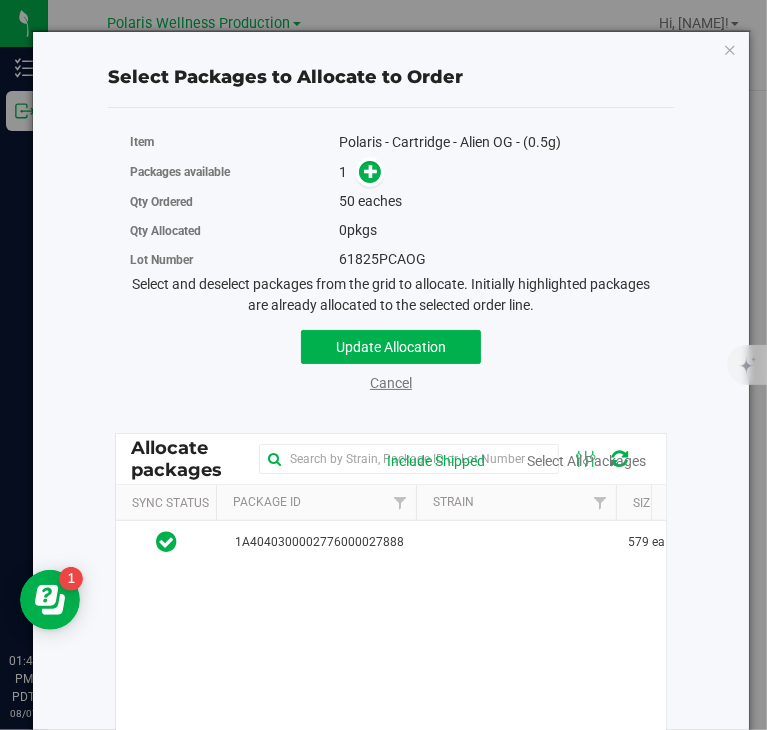 click on "Cancel" at bounding box center [391, 383] 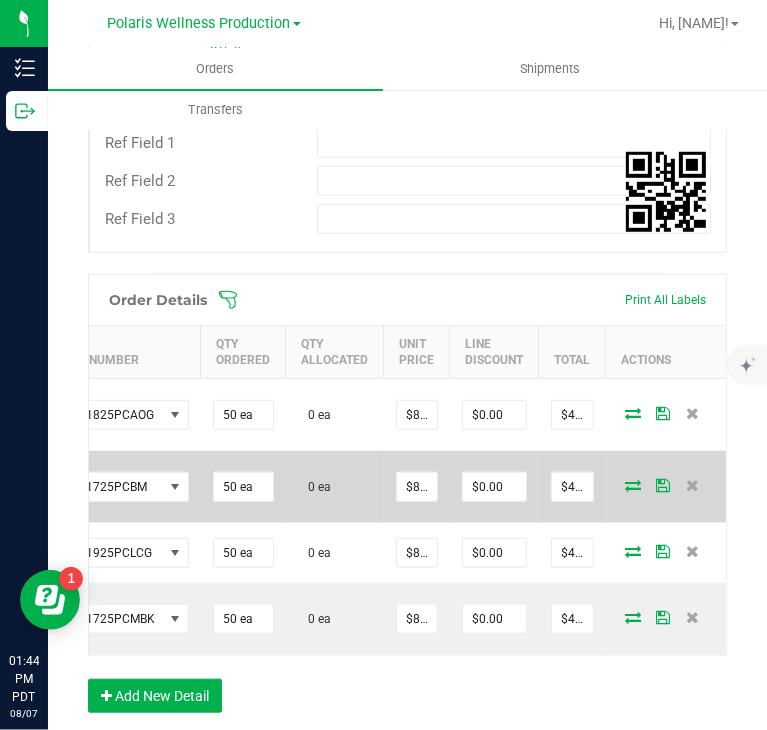 click at bounding box center [633, 485] 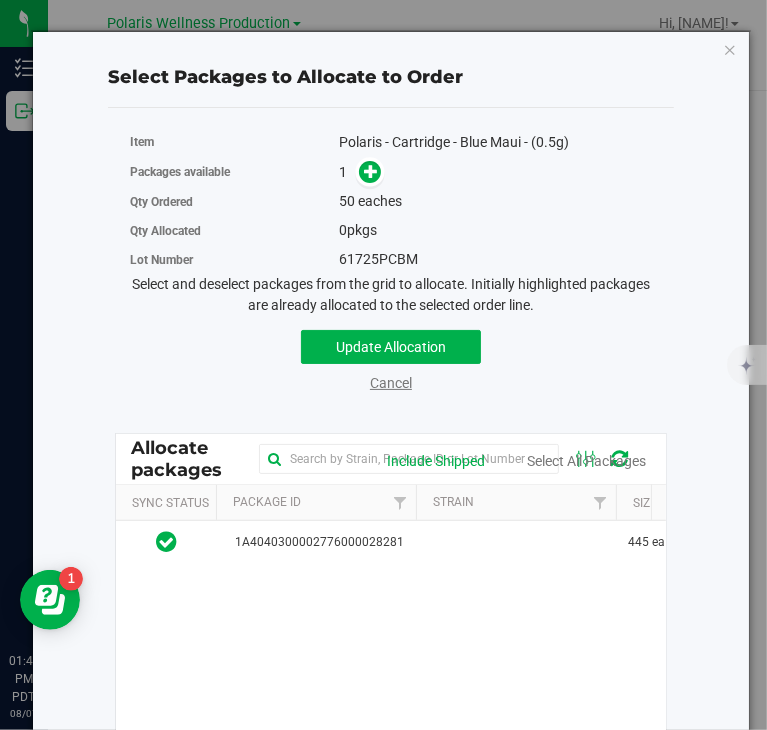 click on "Cancel" at bounding box center (391, 383) 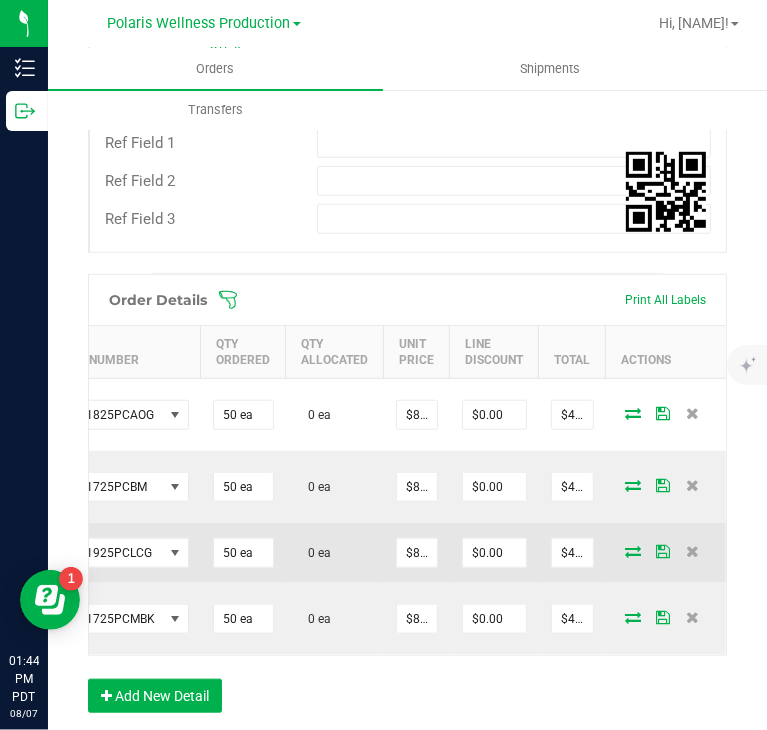click at bounding box center (633, 551) 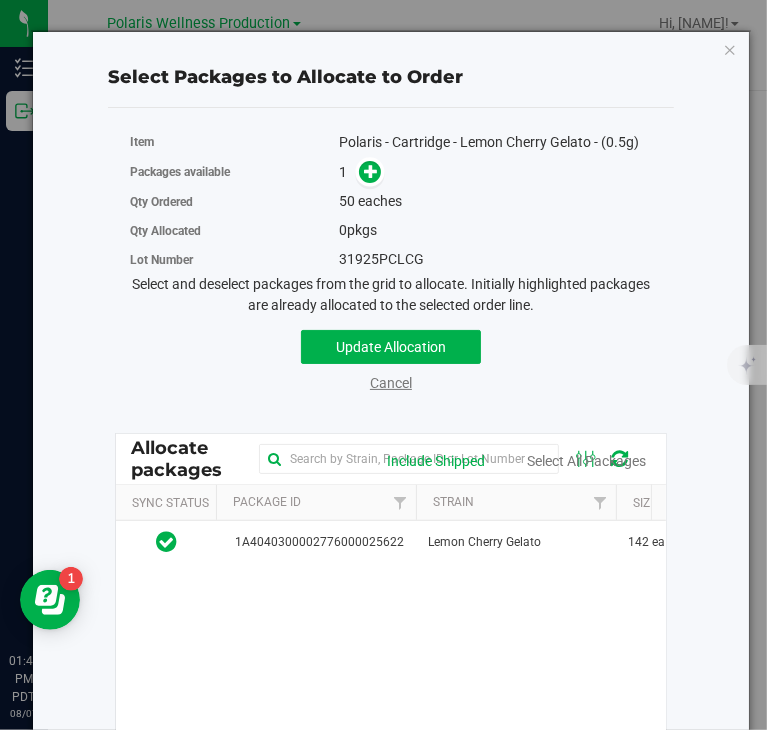 click on "Cancel" at bounding box center (391, 383) 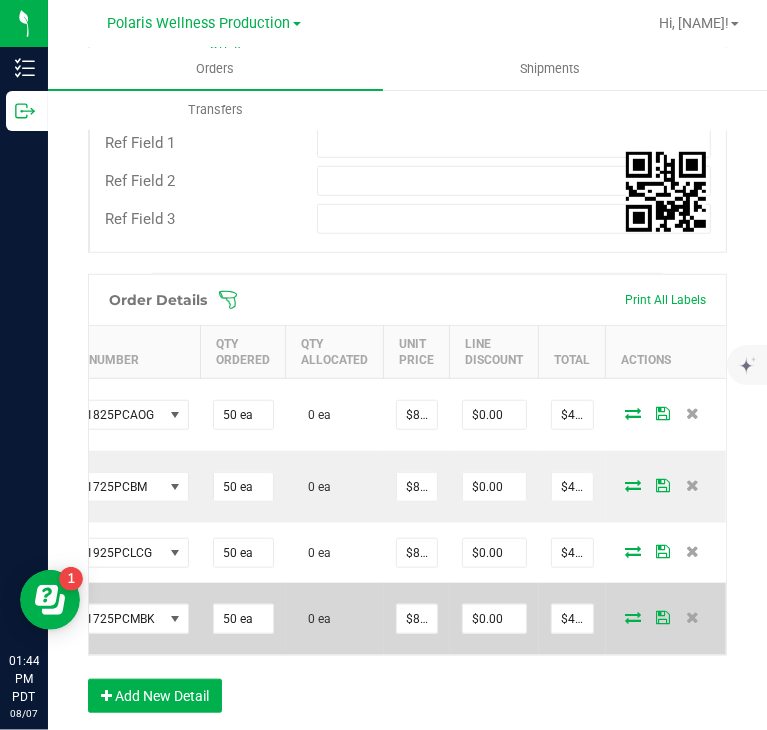 click at bounding box center (633, 617) 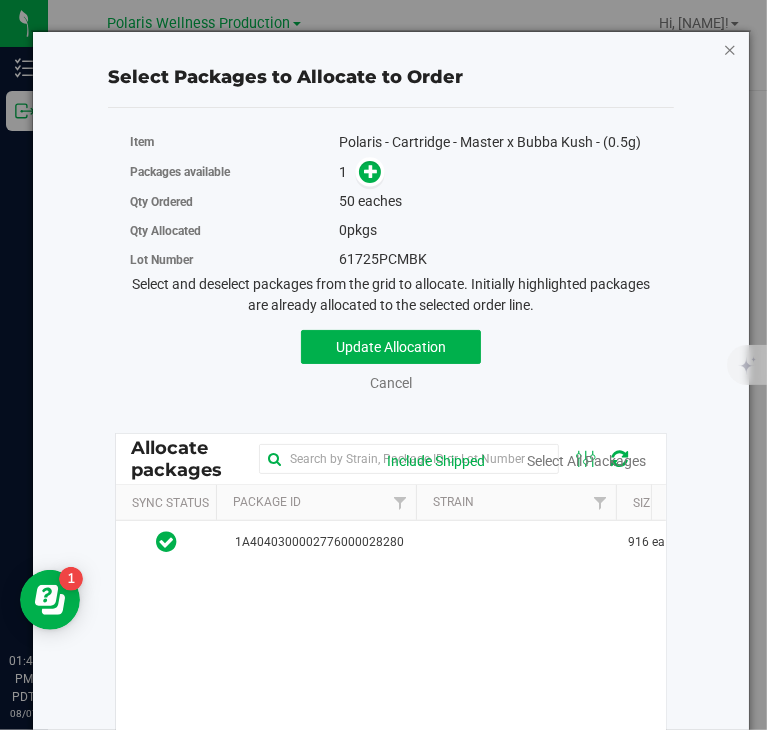 click at bounding box center (730, 49) 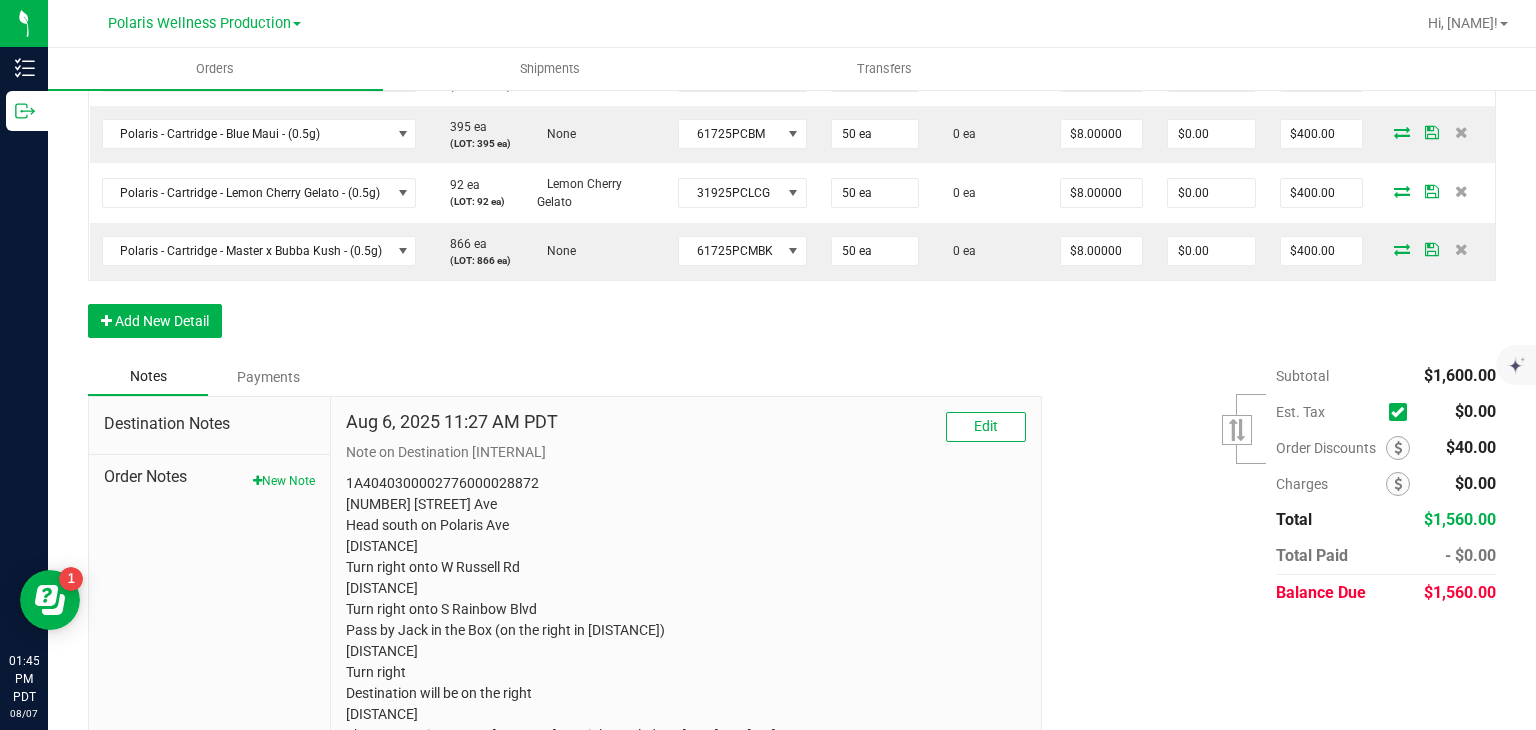 scroll, scrollTop: 0, scrollLeft: 0, axis: both 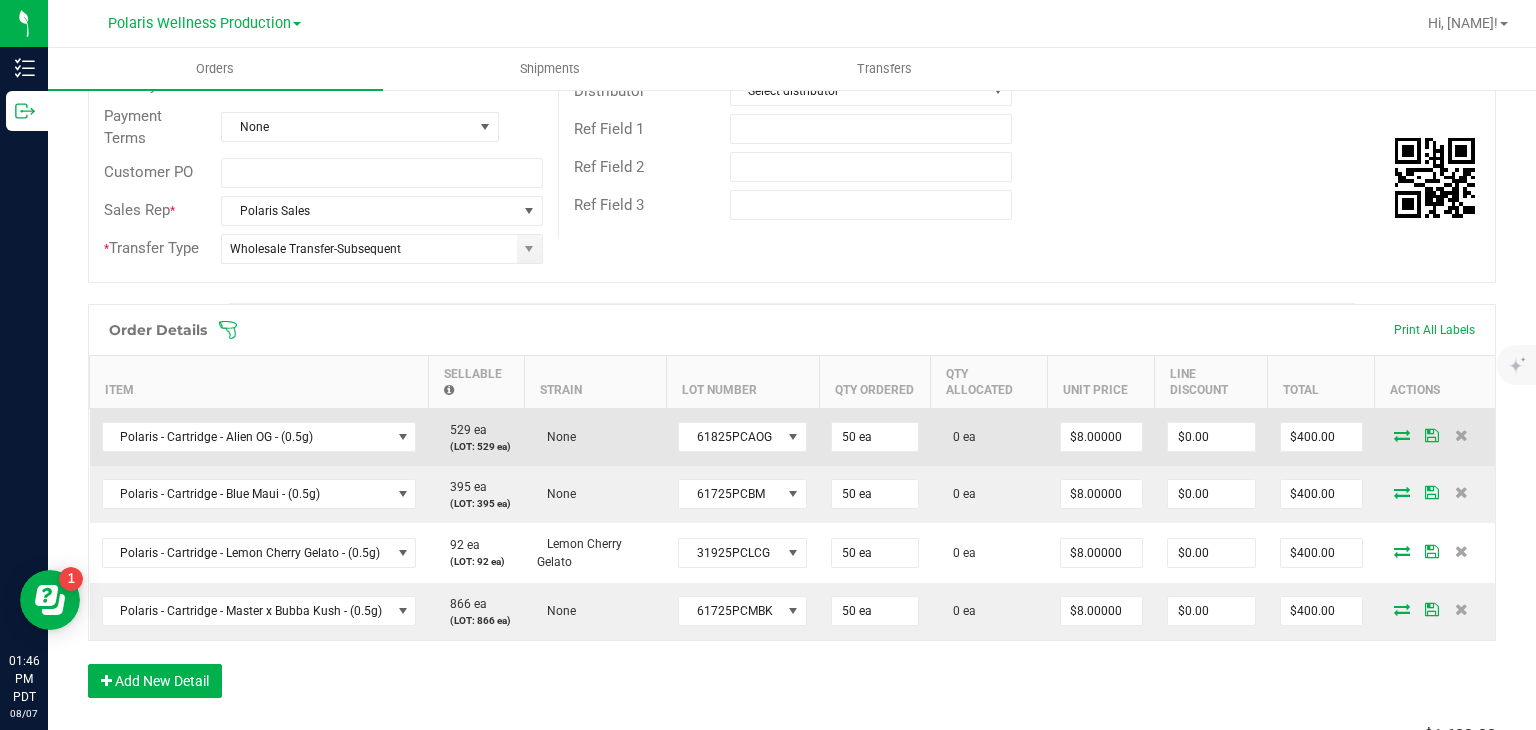 click at bounding box center [1402, 435] 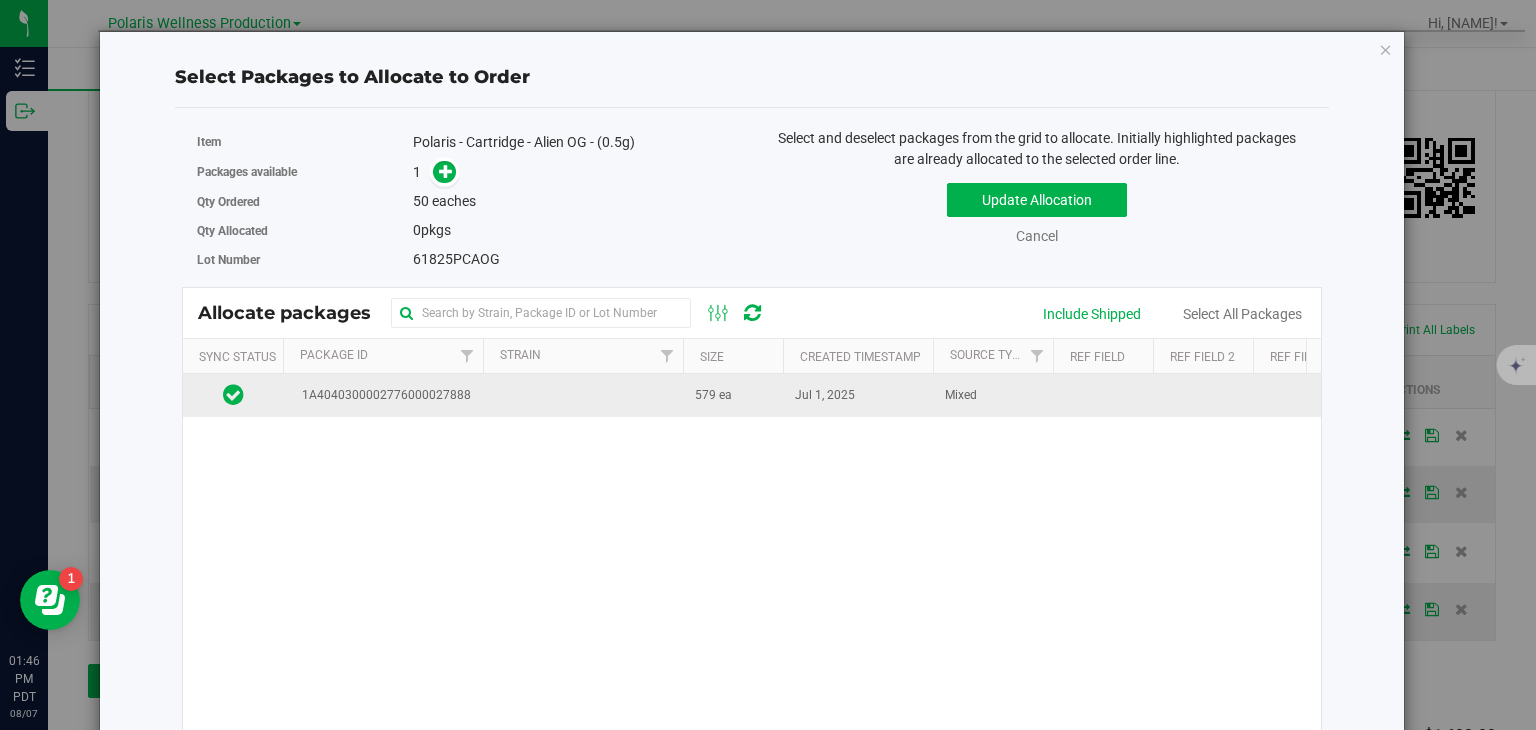 click on "Mixed" at bounding box center [993, 395] 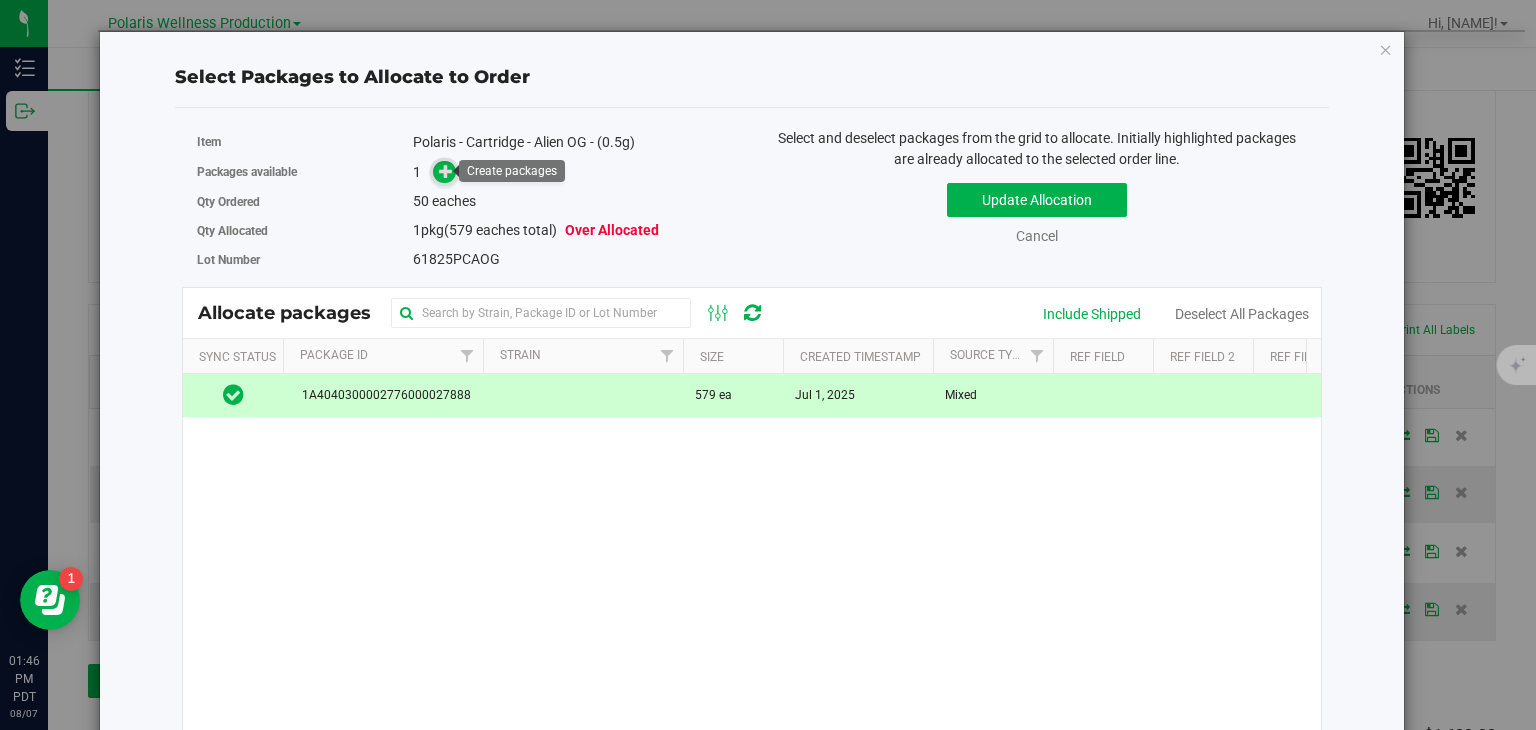 click at bounding box center (446, 171) 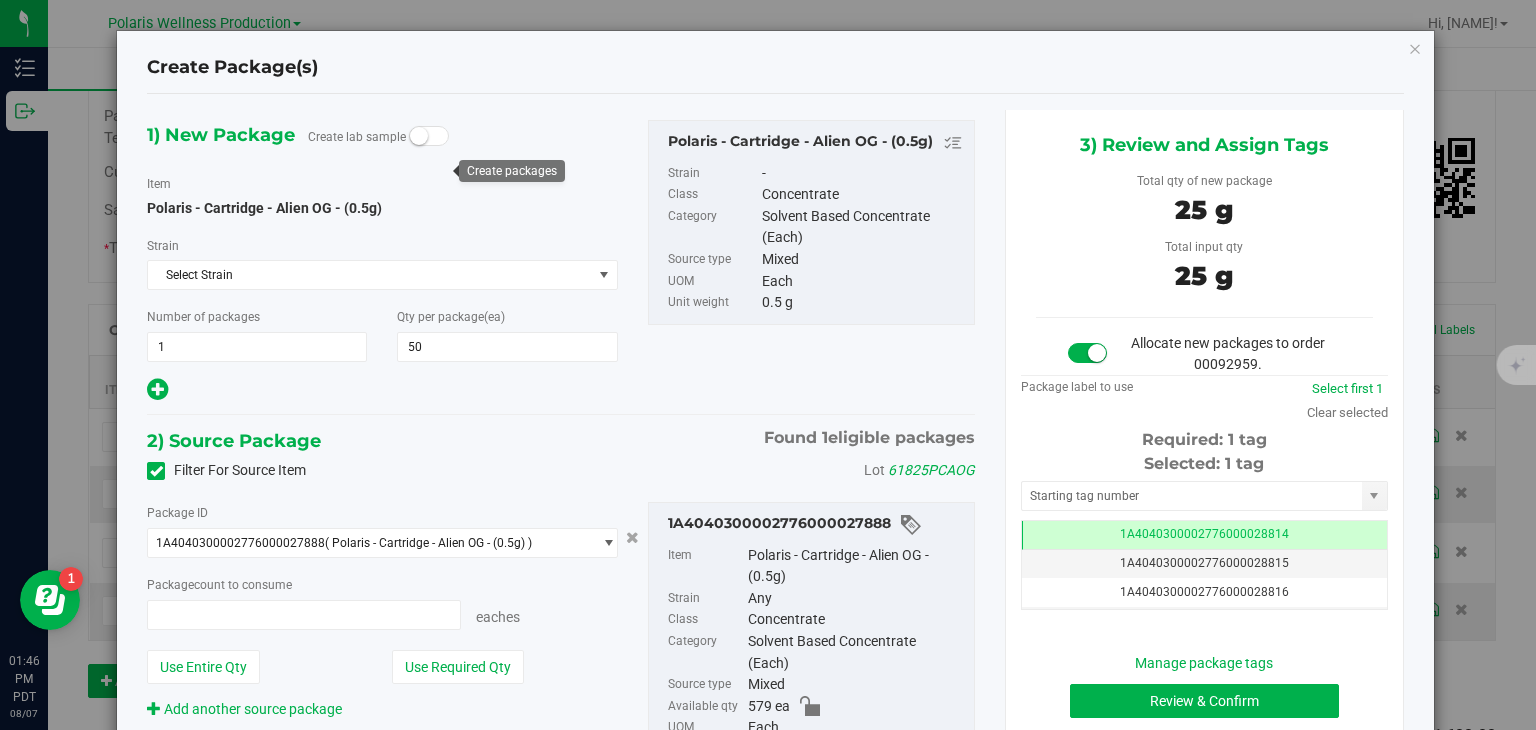 type on "50 ea" 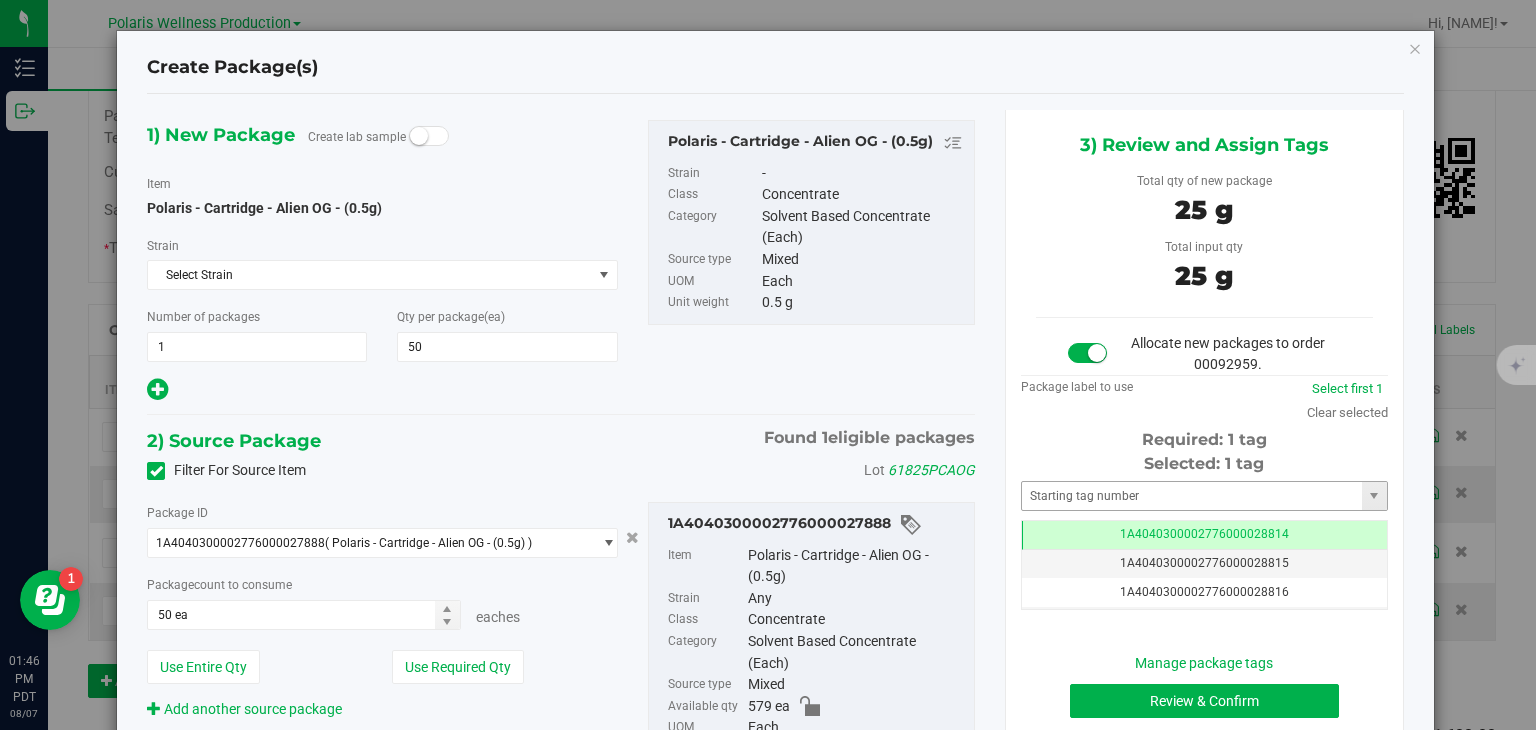 scroll, scrollTop: 0, scrollLeft: 0, axis: both 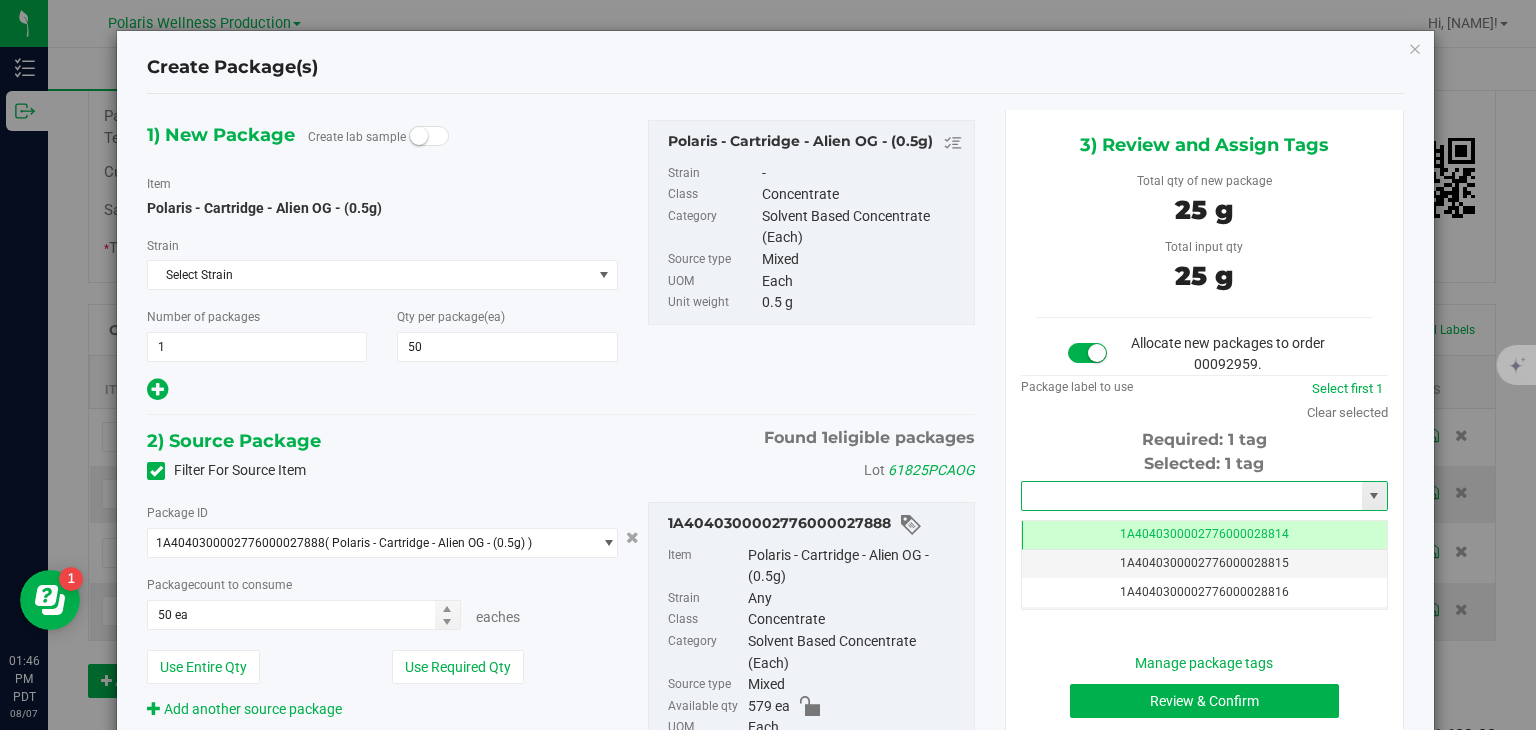 click at bounding box center [1192, 496] 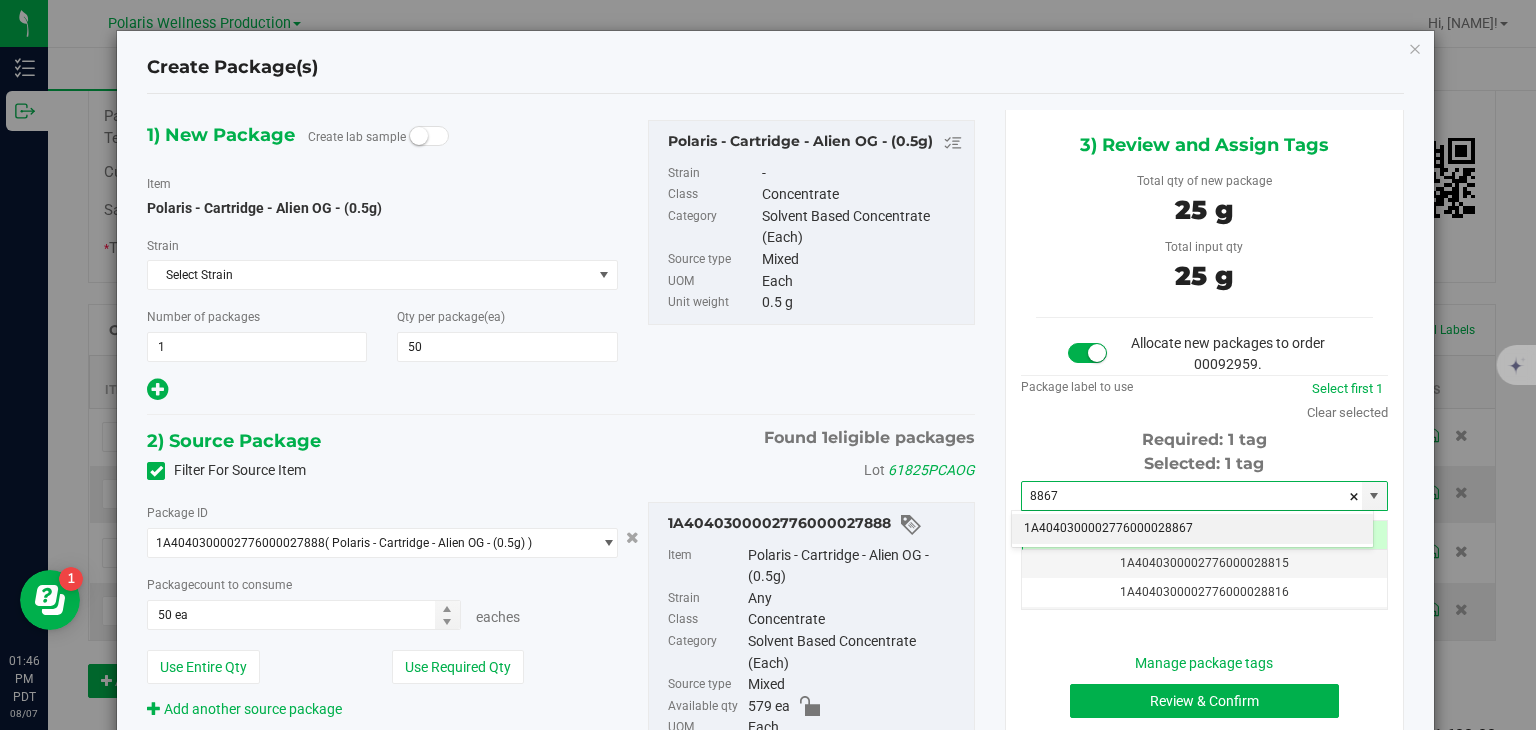 click on "1A4040300002776000028867" at bounding box center (1192, 529) 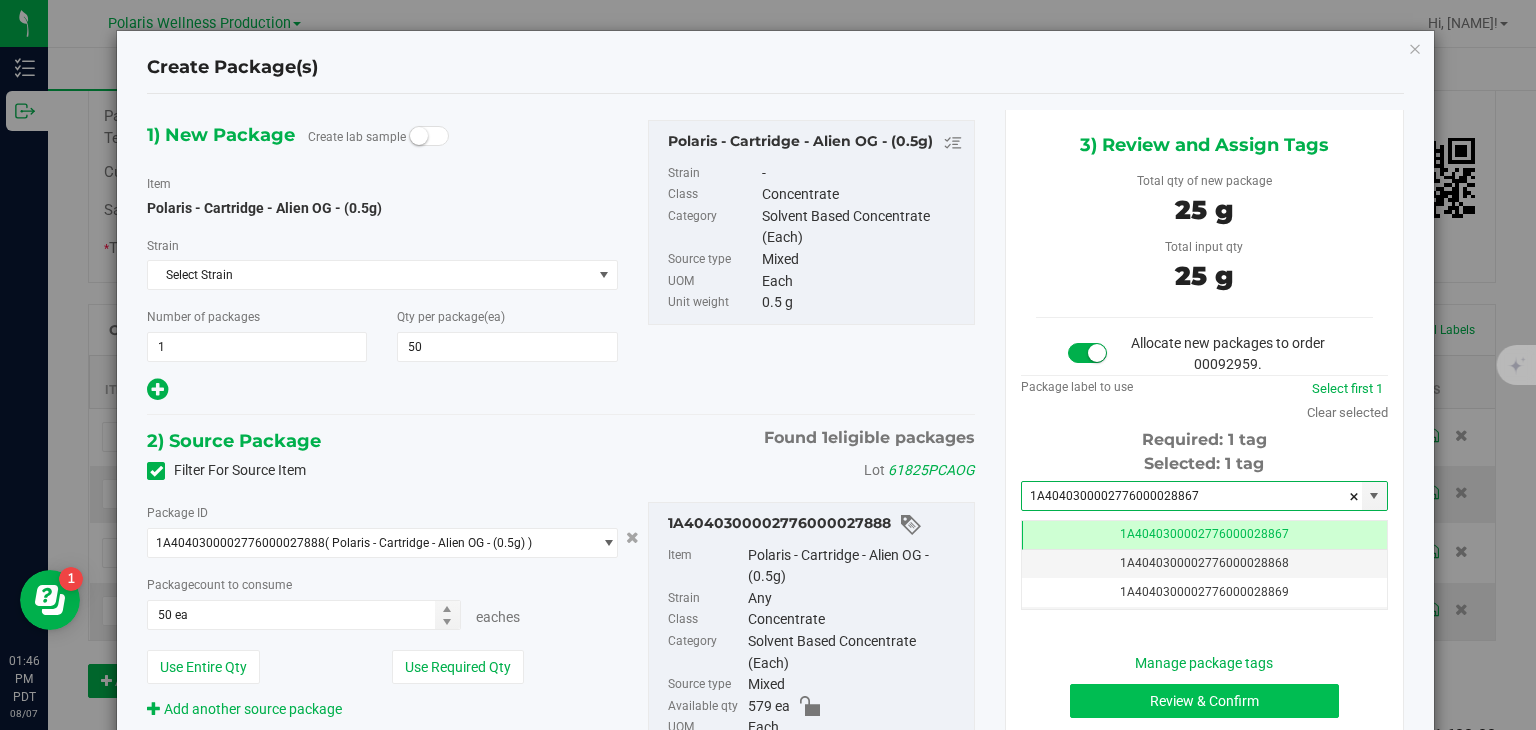 type on "1A4040300002776000028867" 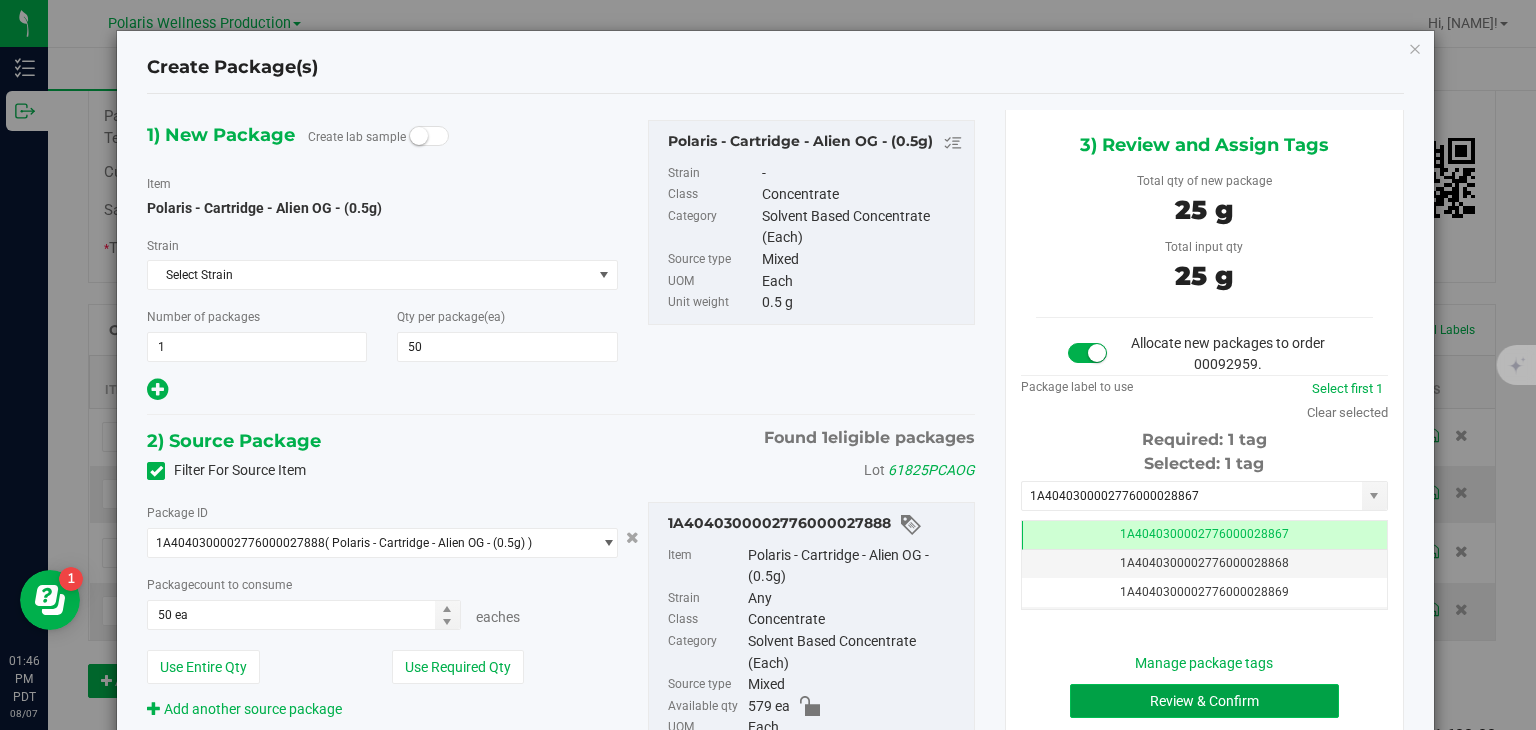 click on "Review & Confirm" at bounding box center (1204, 701) 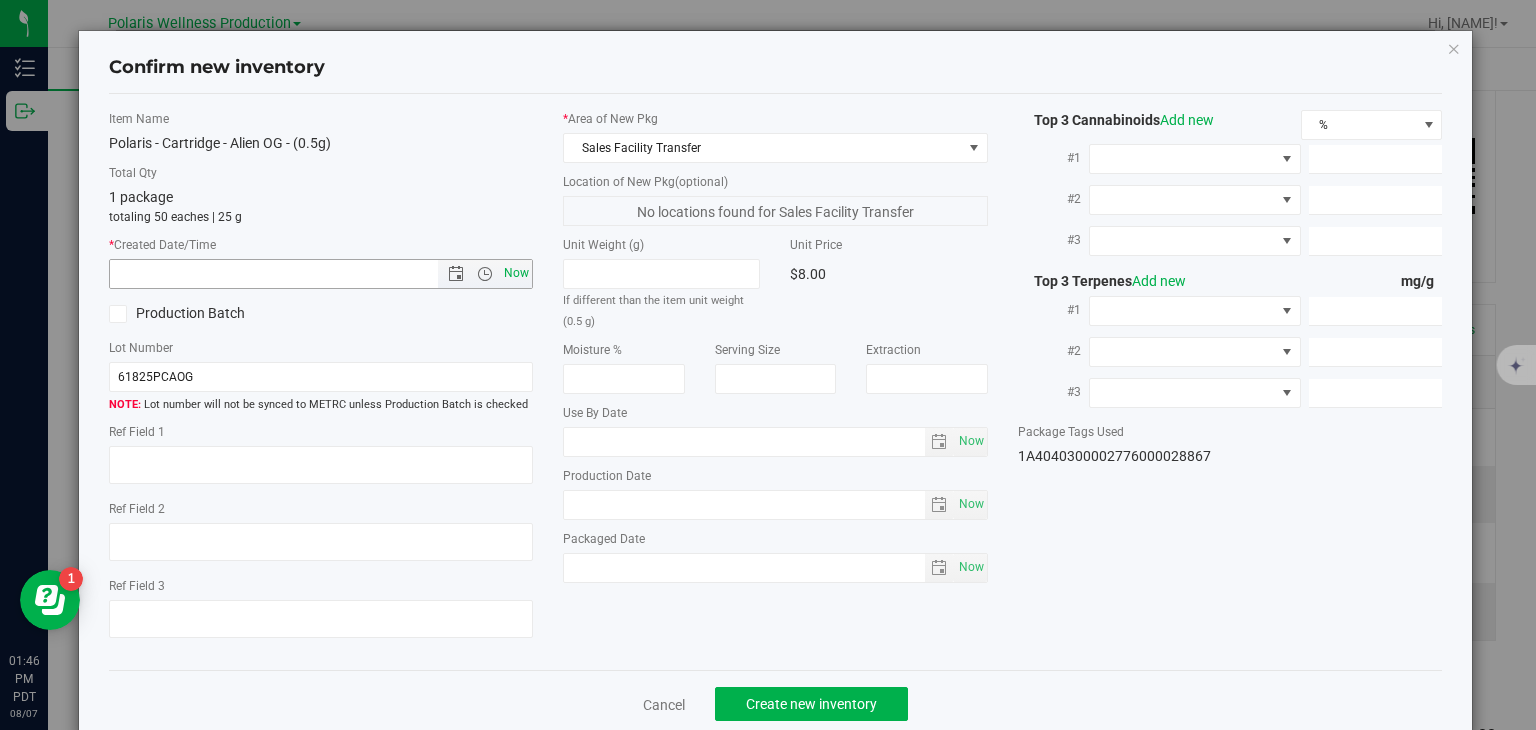 click on "Now" at bounding box center (517, 273) 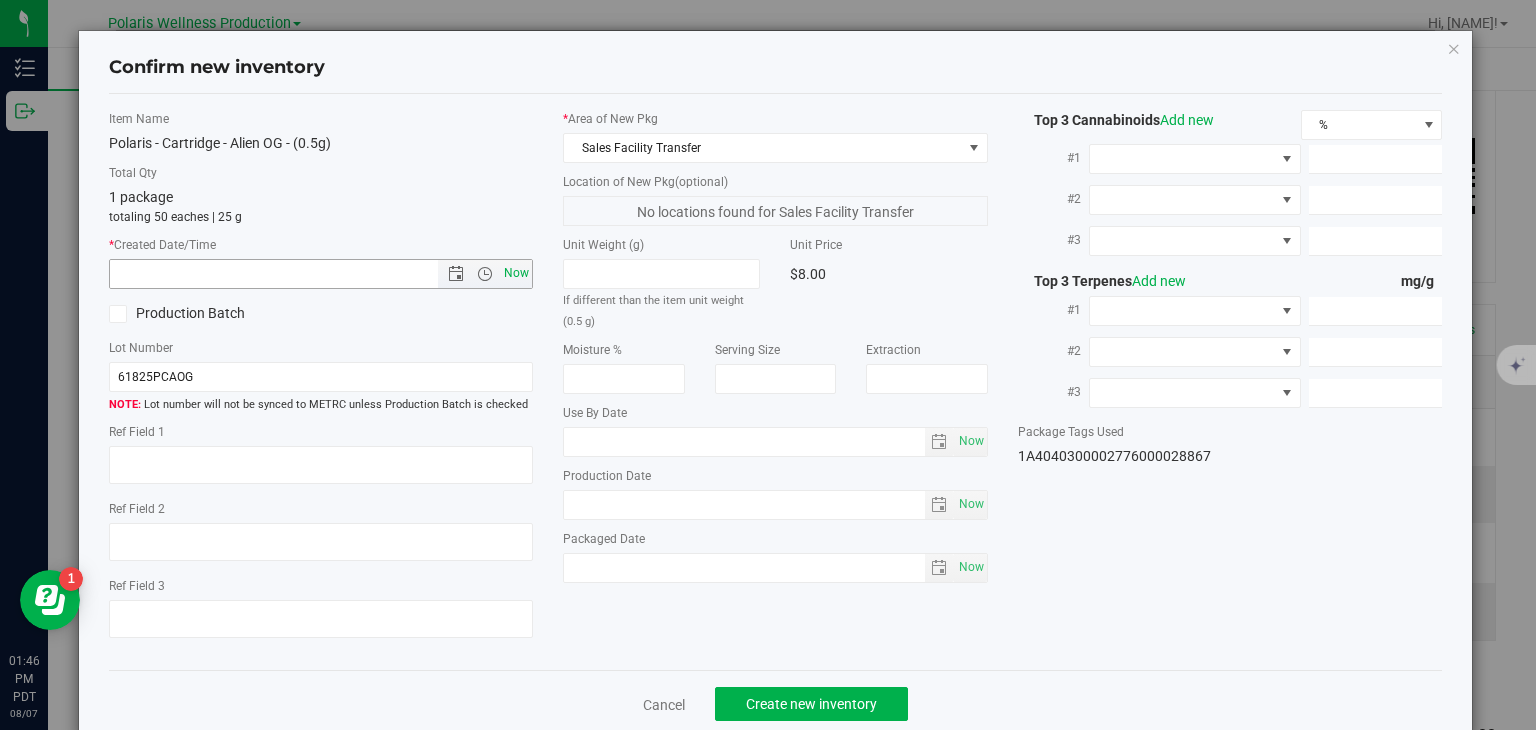 type on "8/7/2025 1:46 PM" 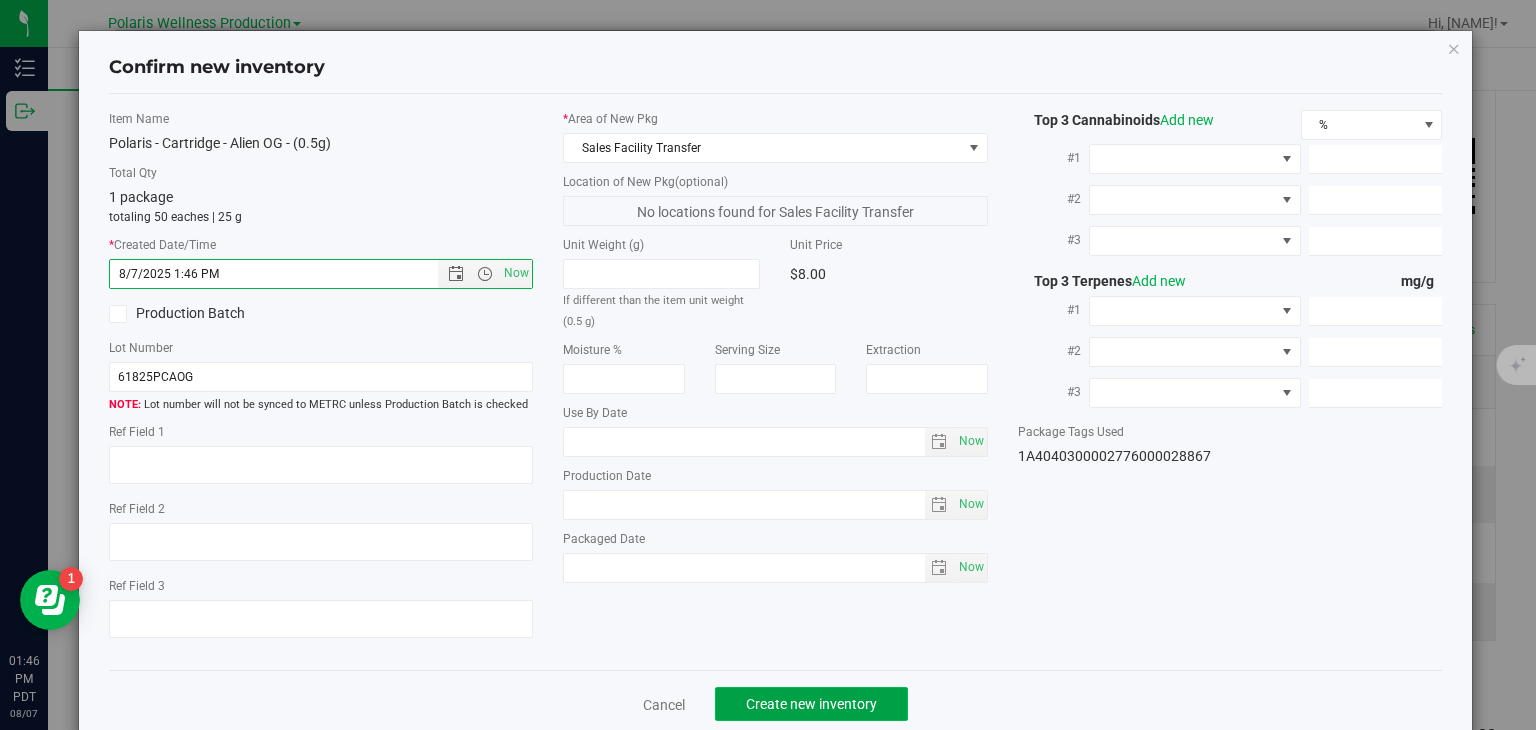 click on "Create new inventory" 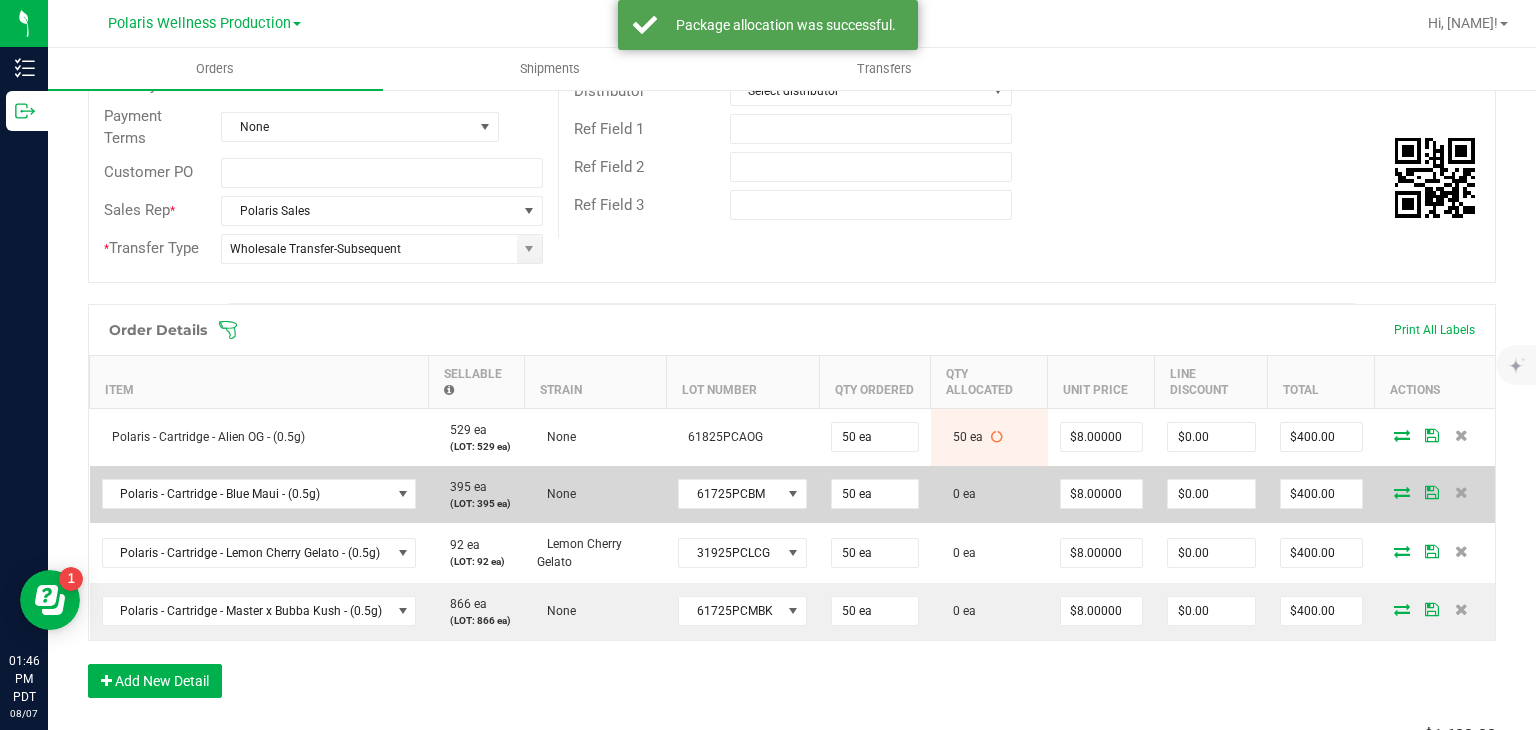 click at bounding box center (1402, 492) 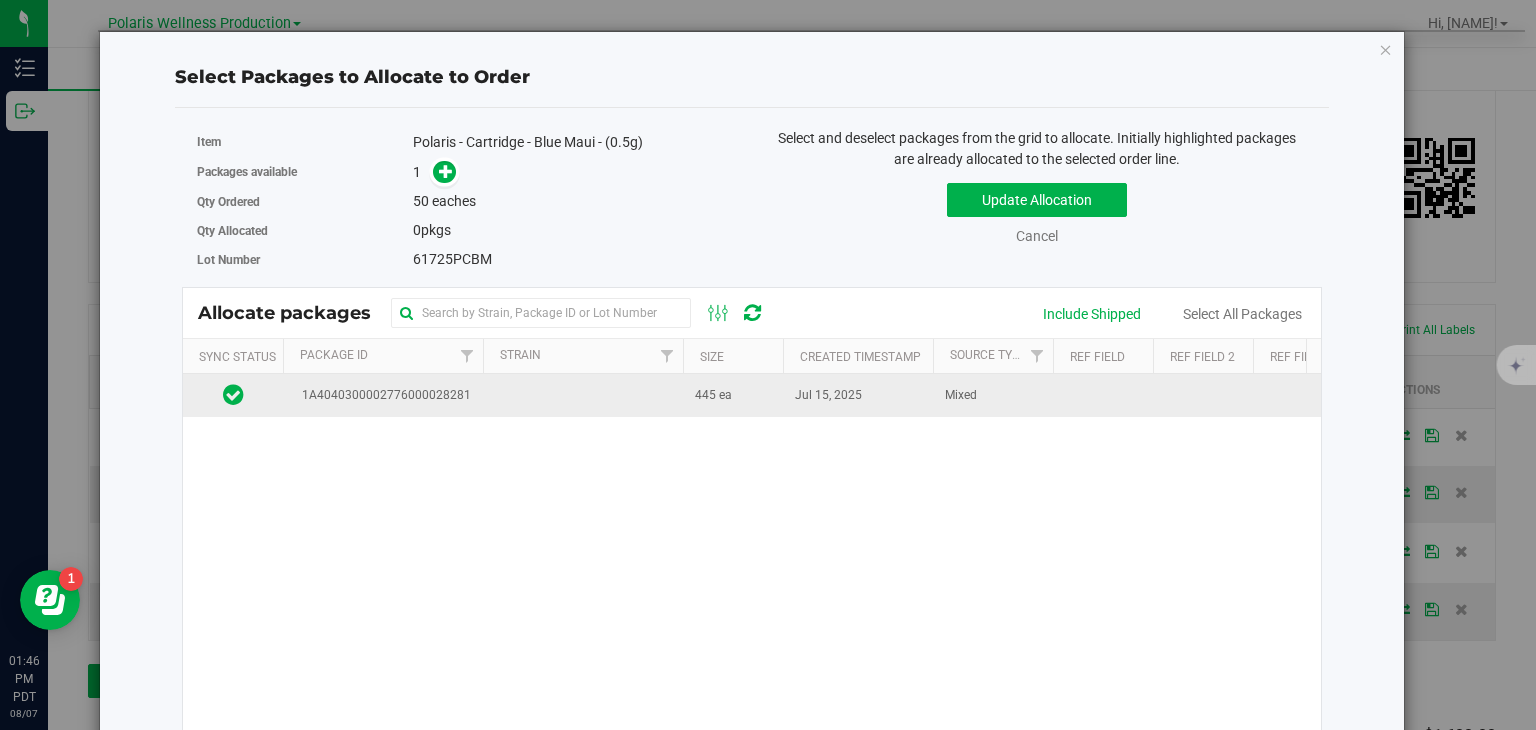 click at bounding box center (583, 395) 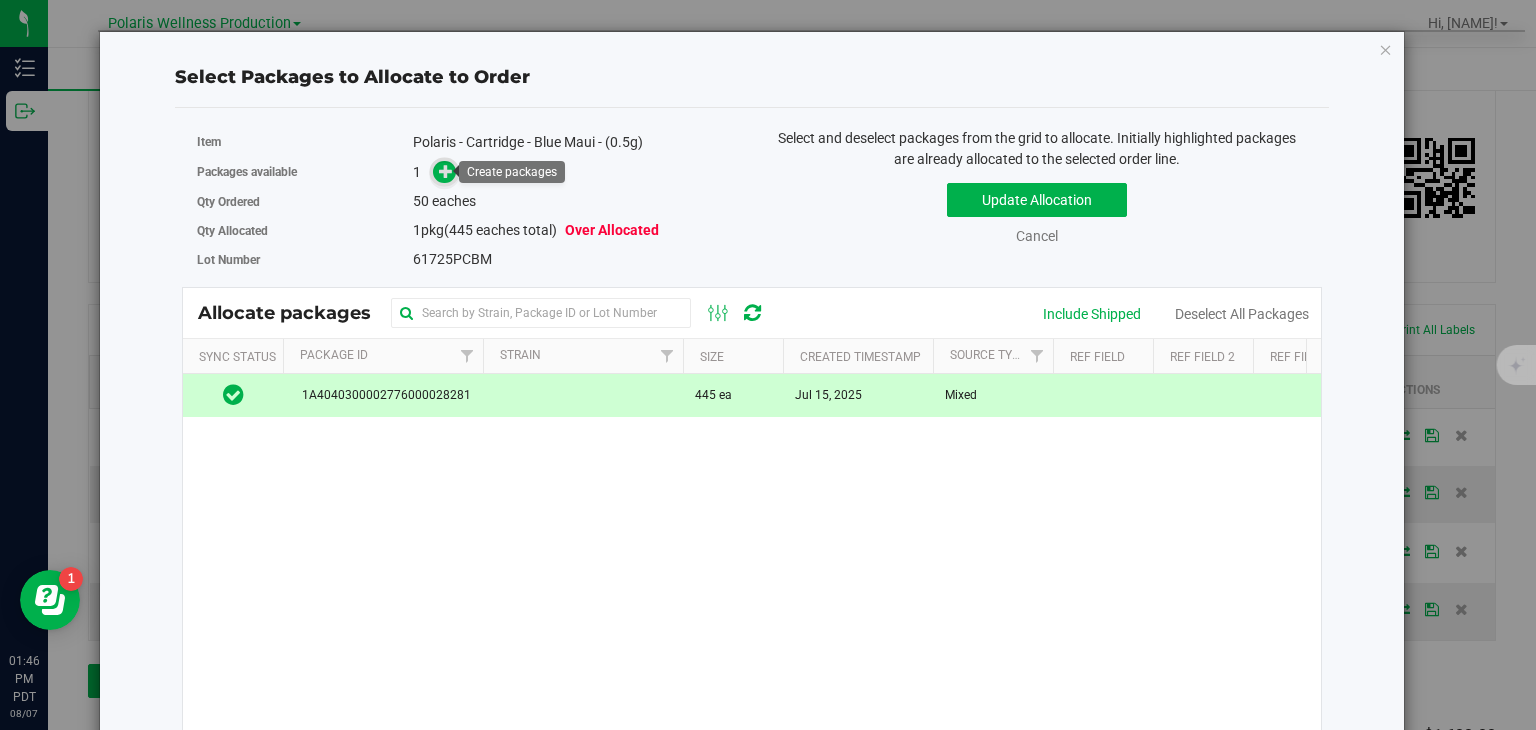 click at bounding box center (446, 171) 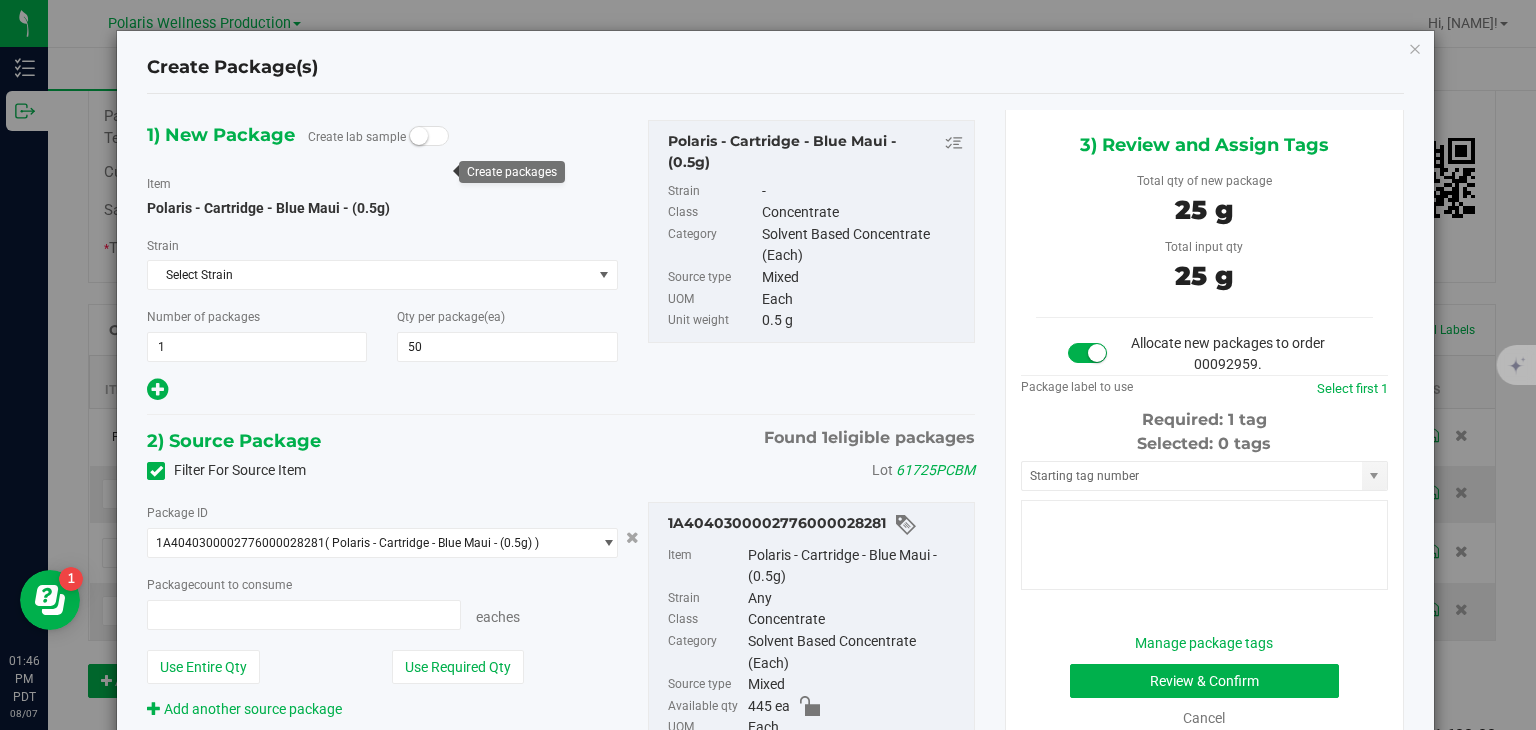 type on "50 ea" 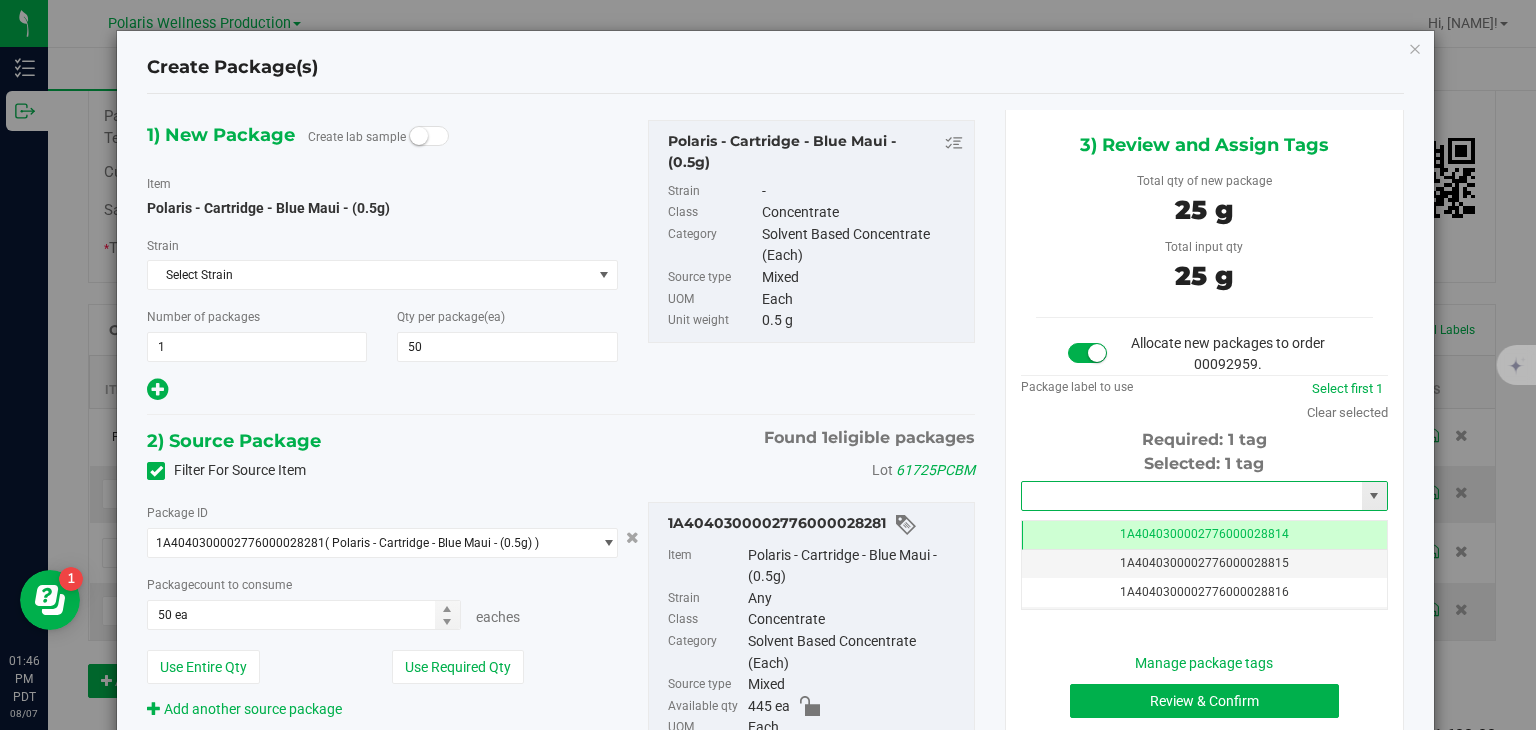 click at bounding box center [1192, 496] 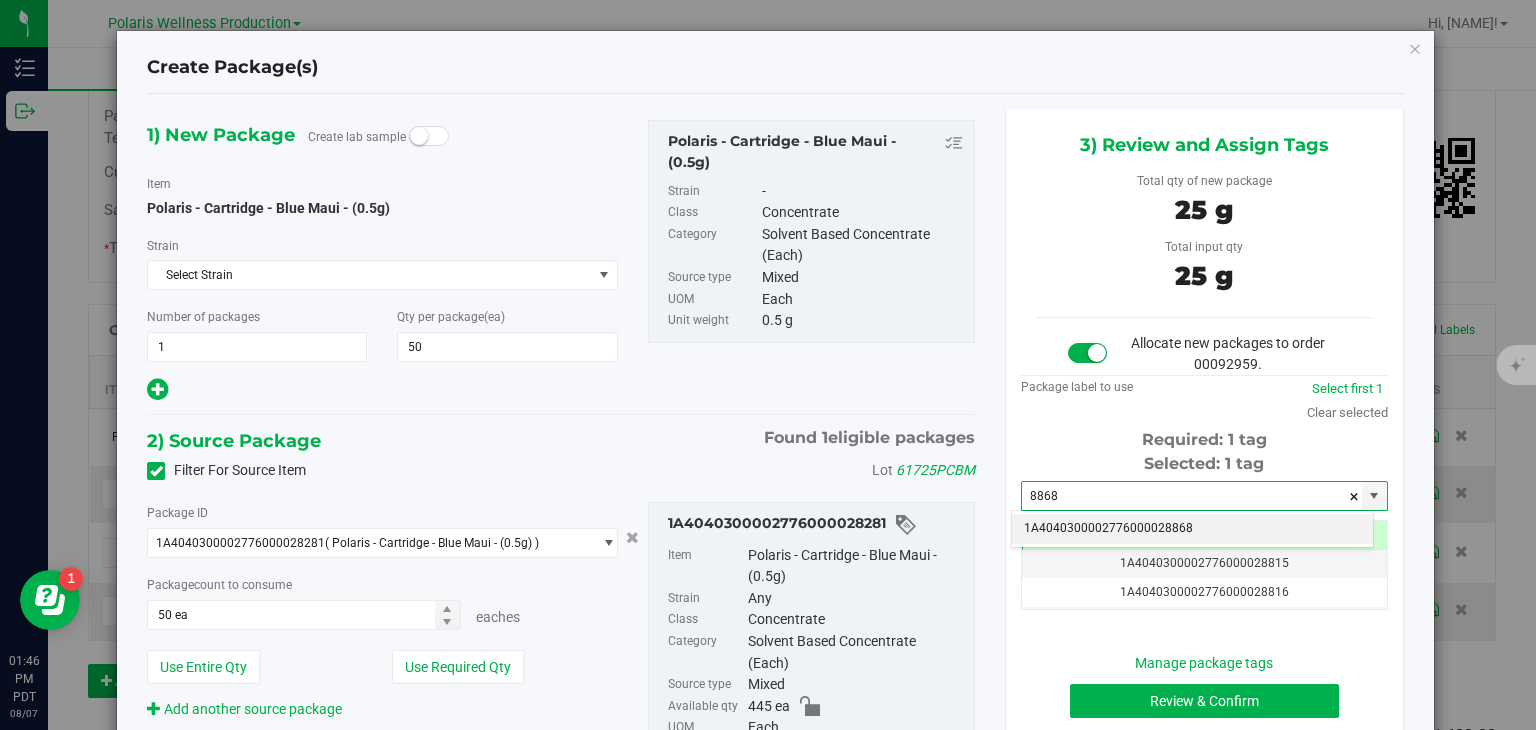 click on "1A4040300002776000028868" at bounding box center (1192, 529) 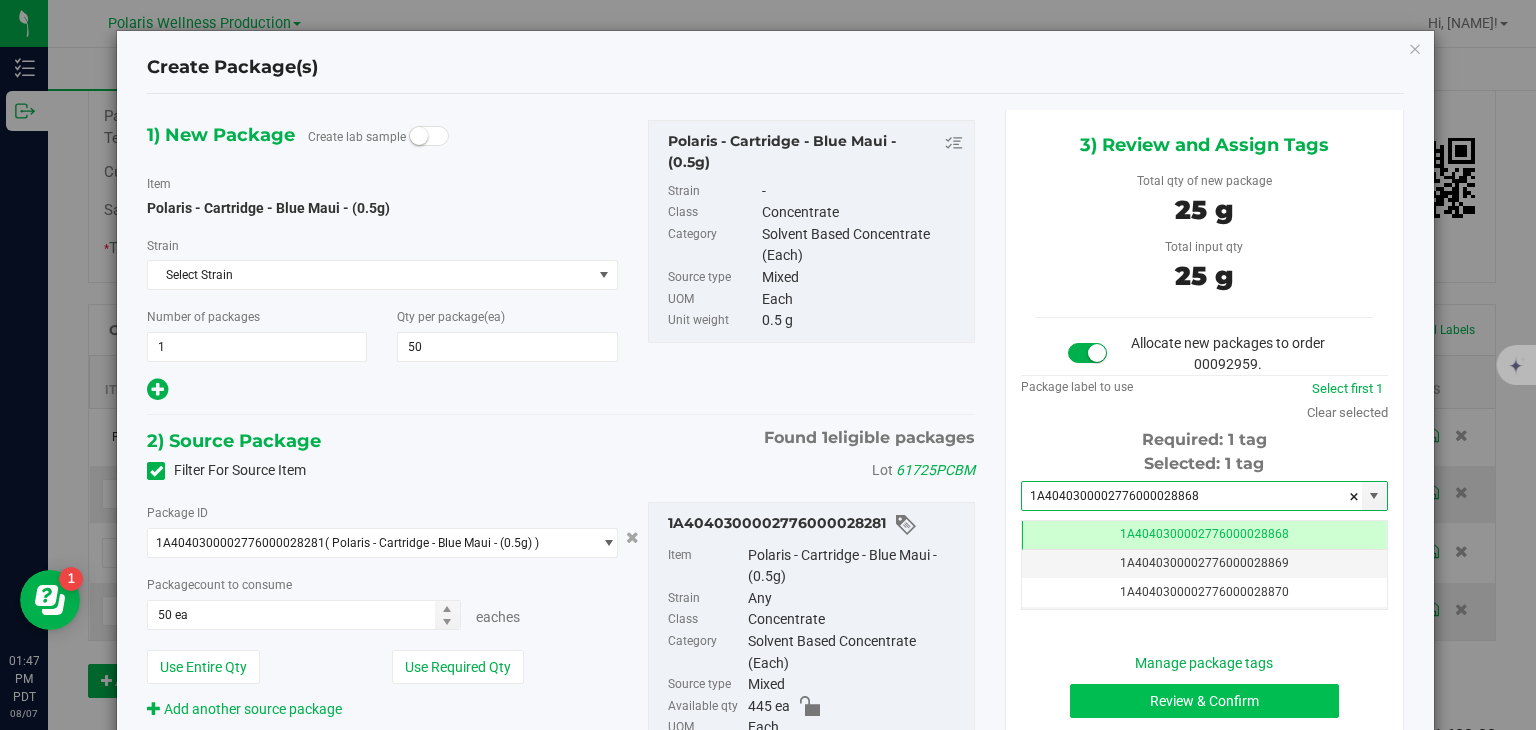 type on "1A4040300002776000028868" 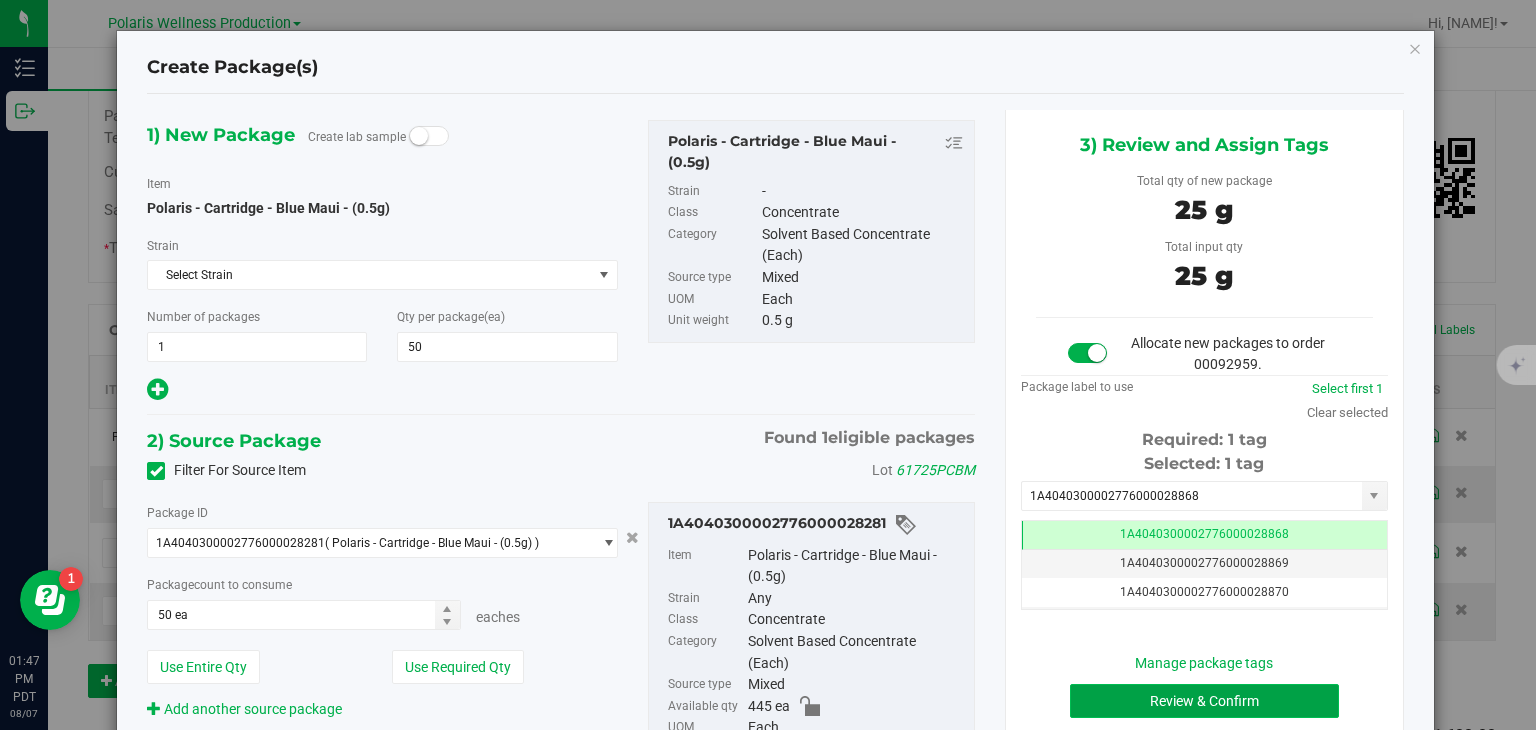 click on "Review & Confirm" at bounding box center [1204, 701] 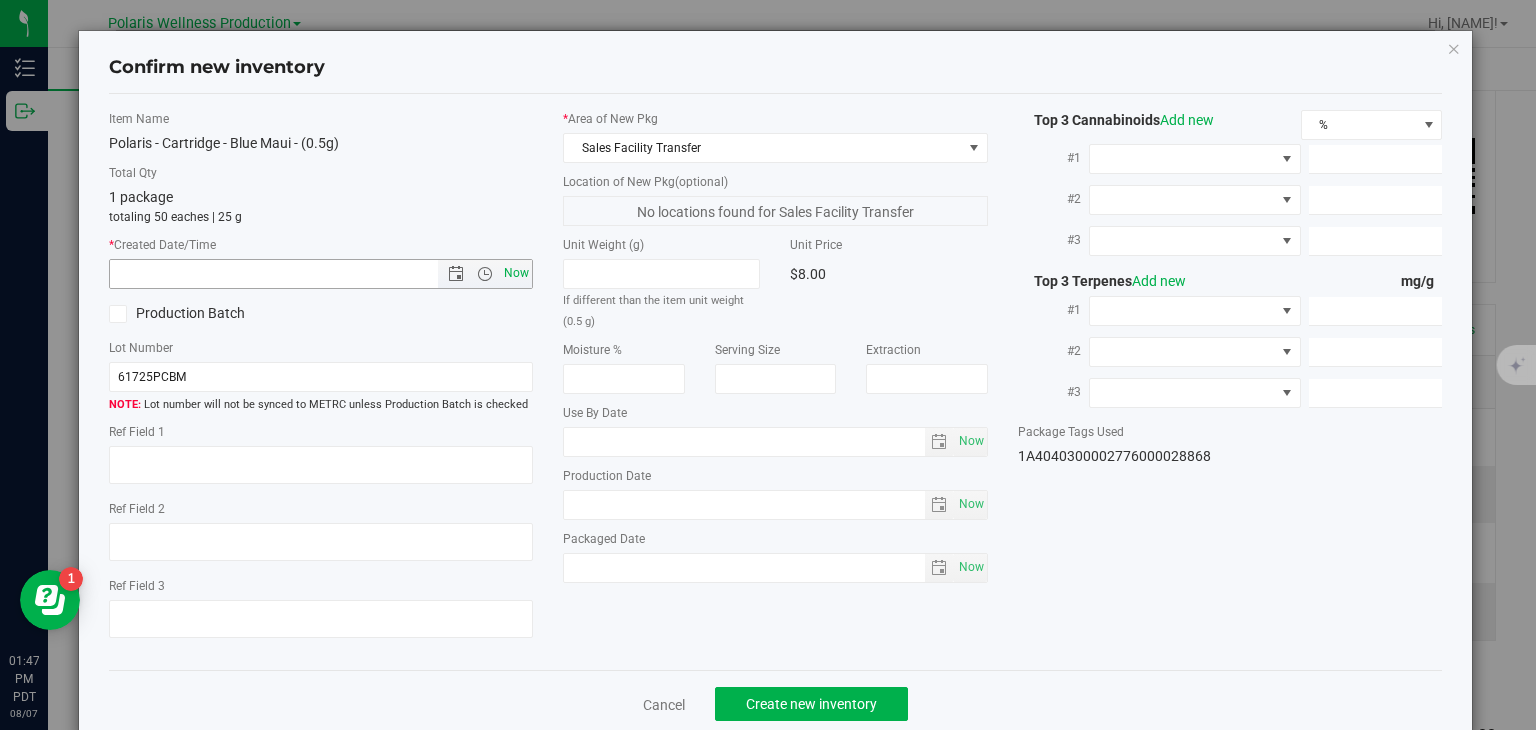 click on "Now" at bounding box center [517, 273] 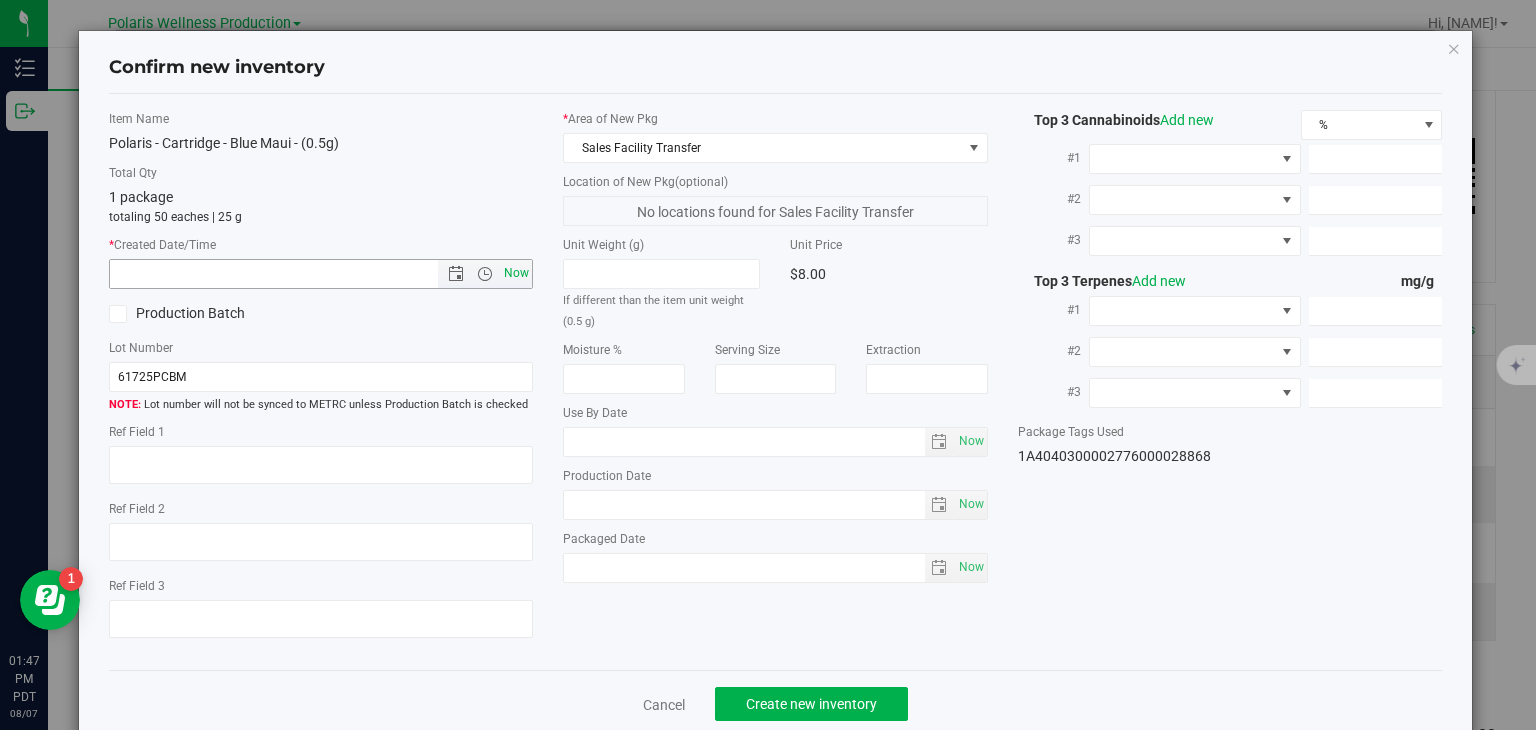 type on "[DATE] [TIME]" 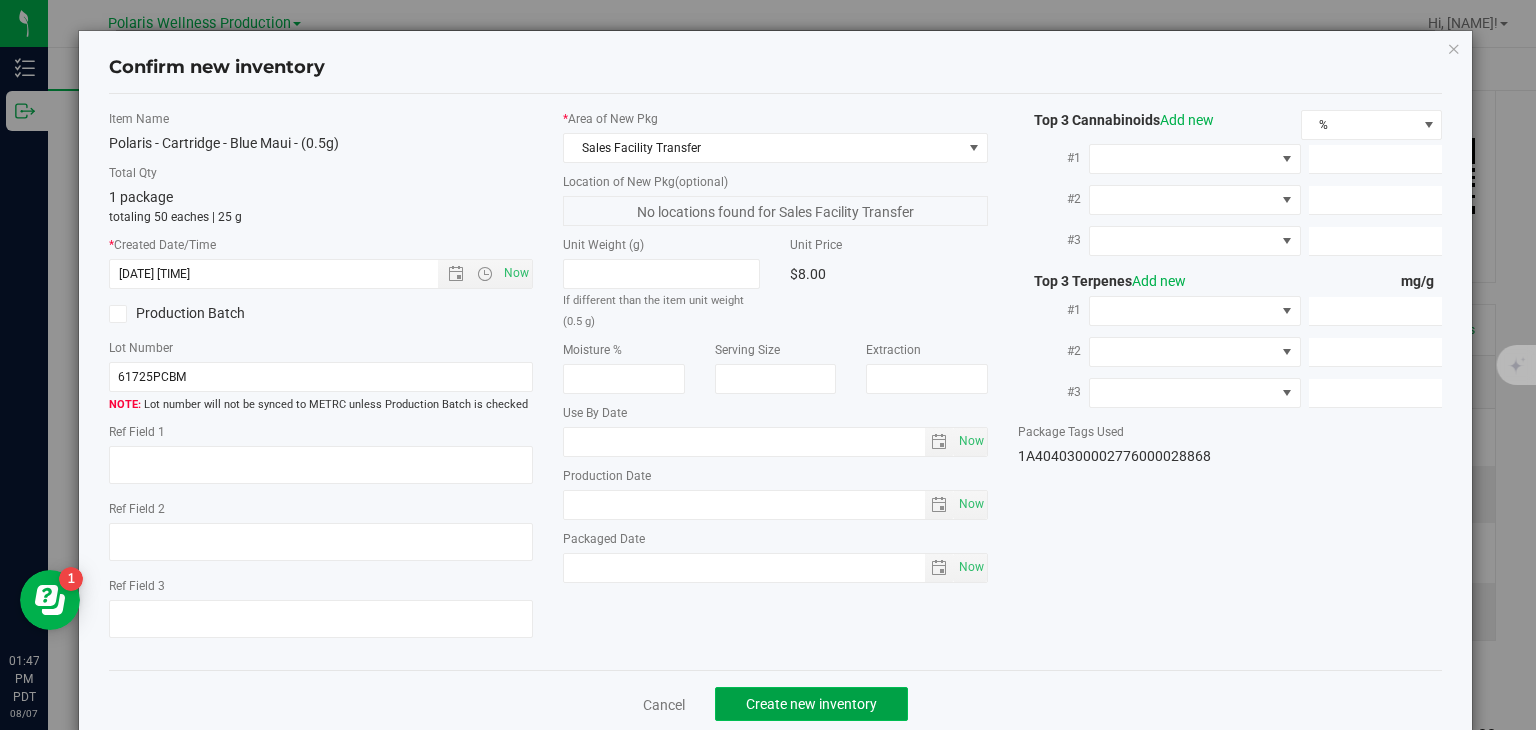 click on "Create new inventory" 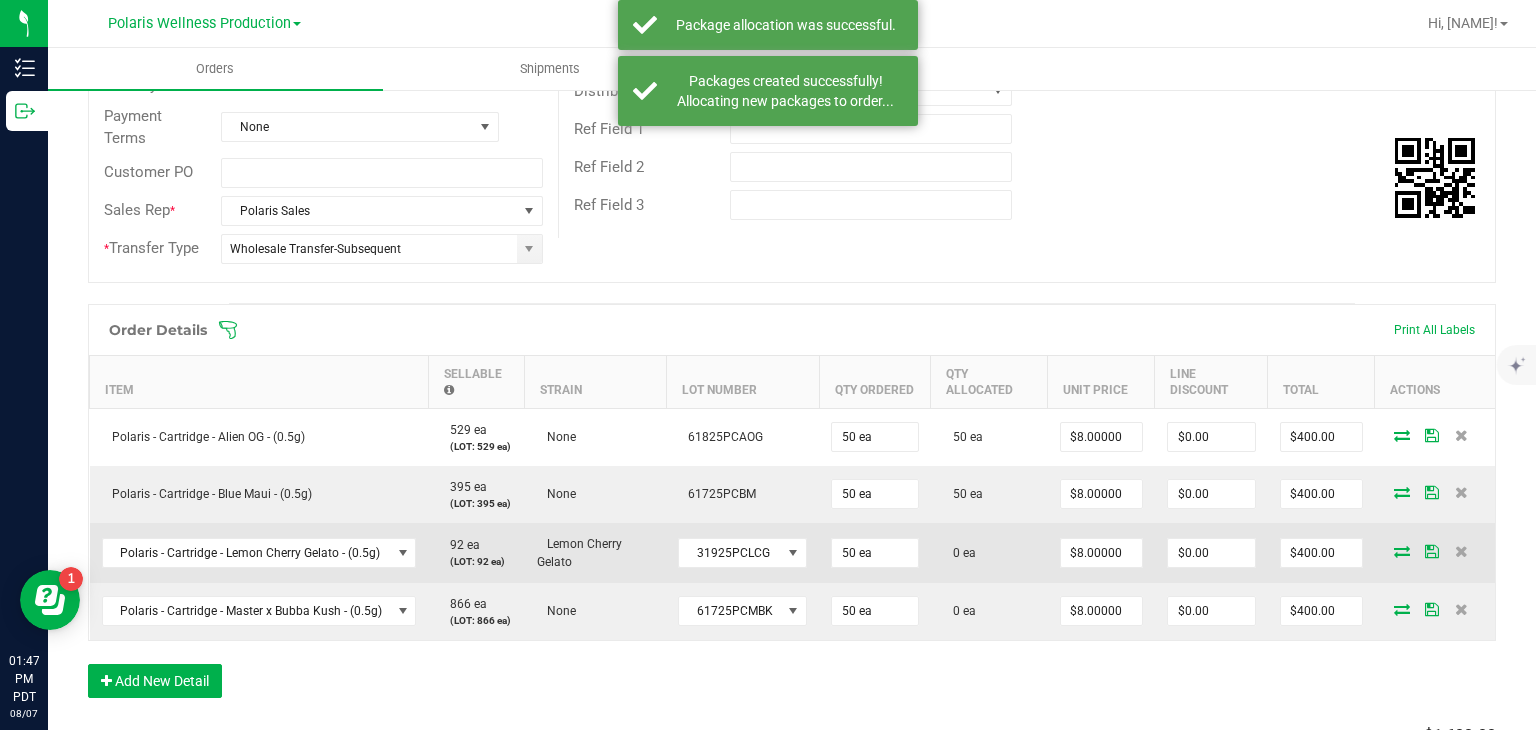 click at bounding box center [1402, 551] 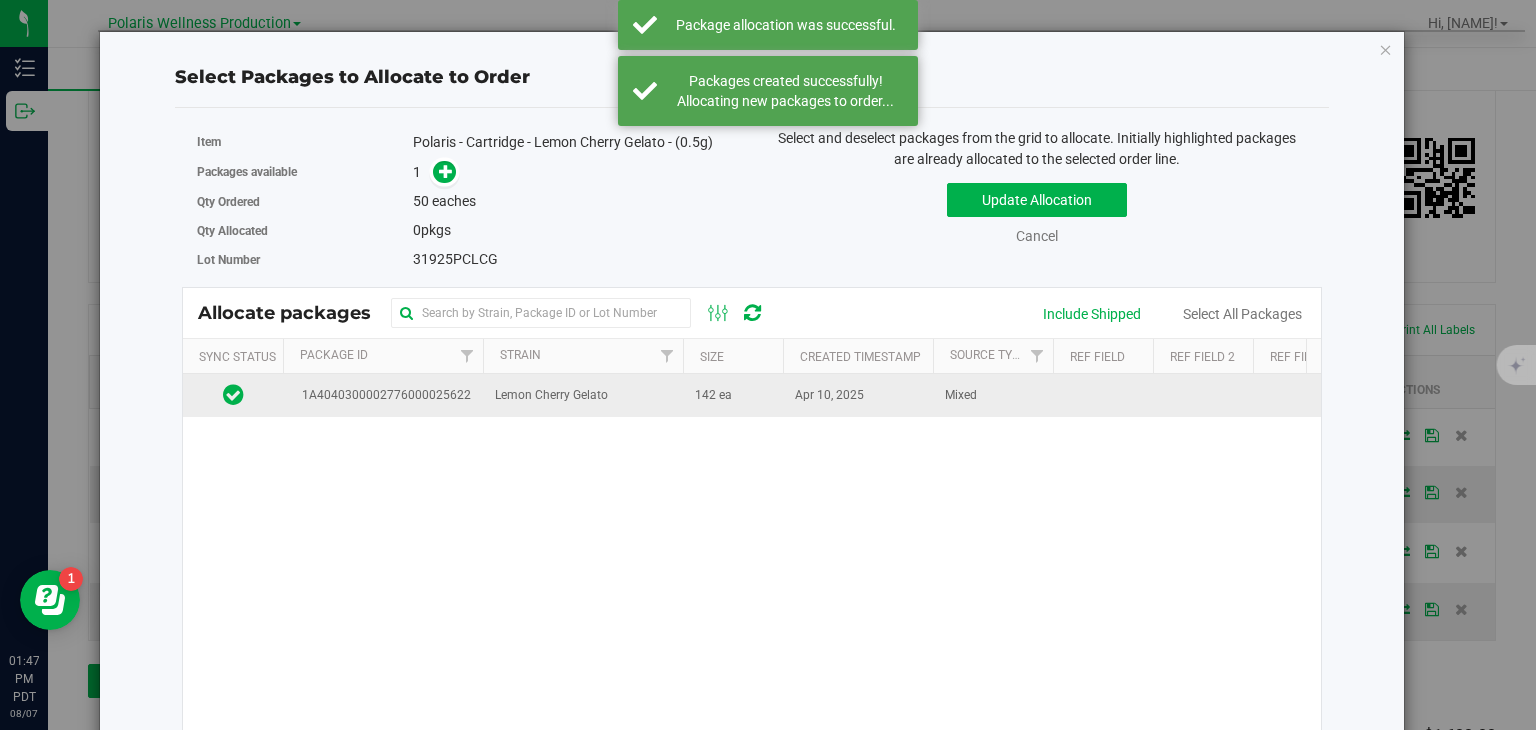 click on "Lemon Cherry Gelato" at bounding box center (583, 395) 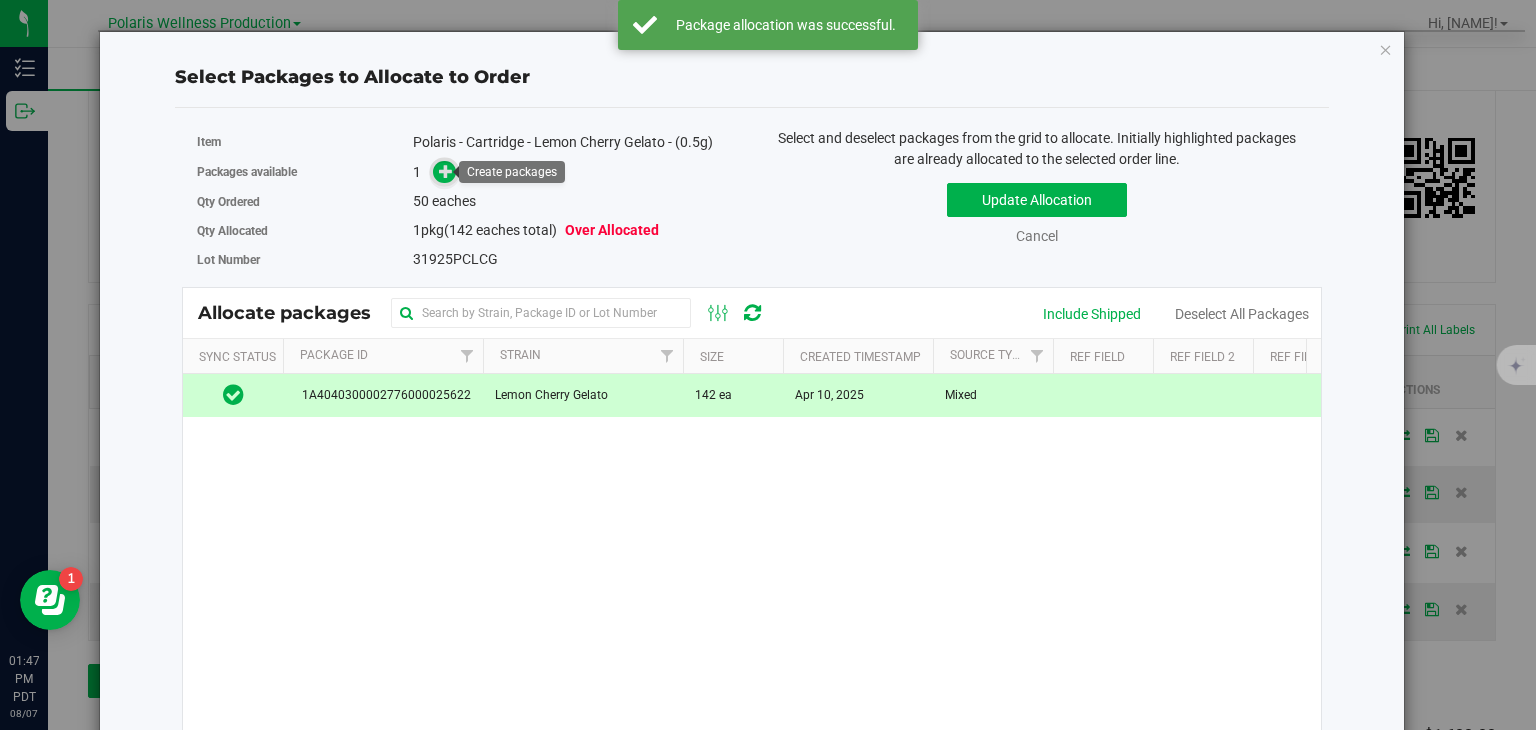 click at bounding box center [446, 170] 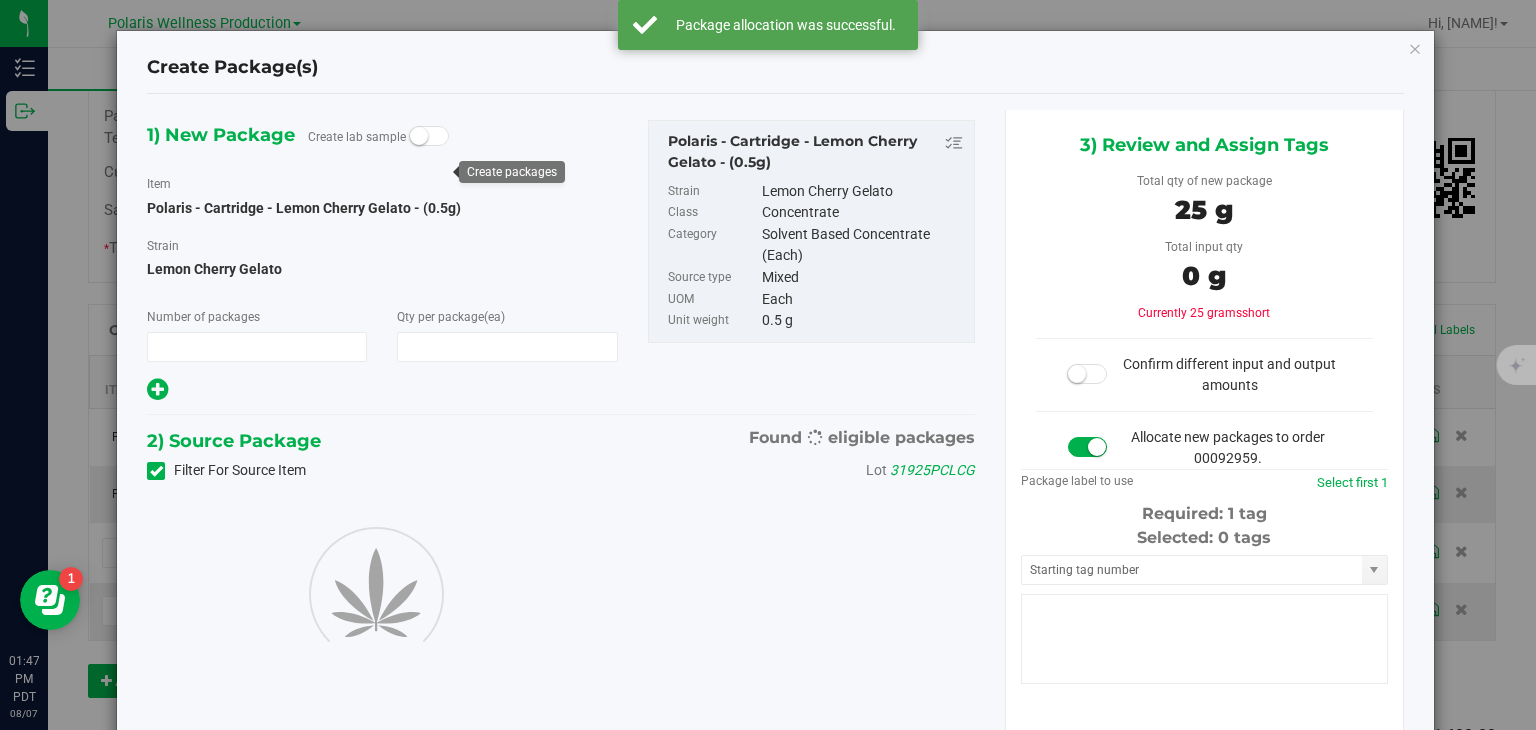 type on "1" 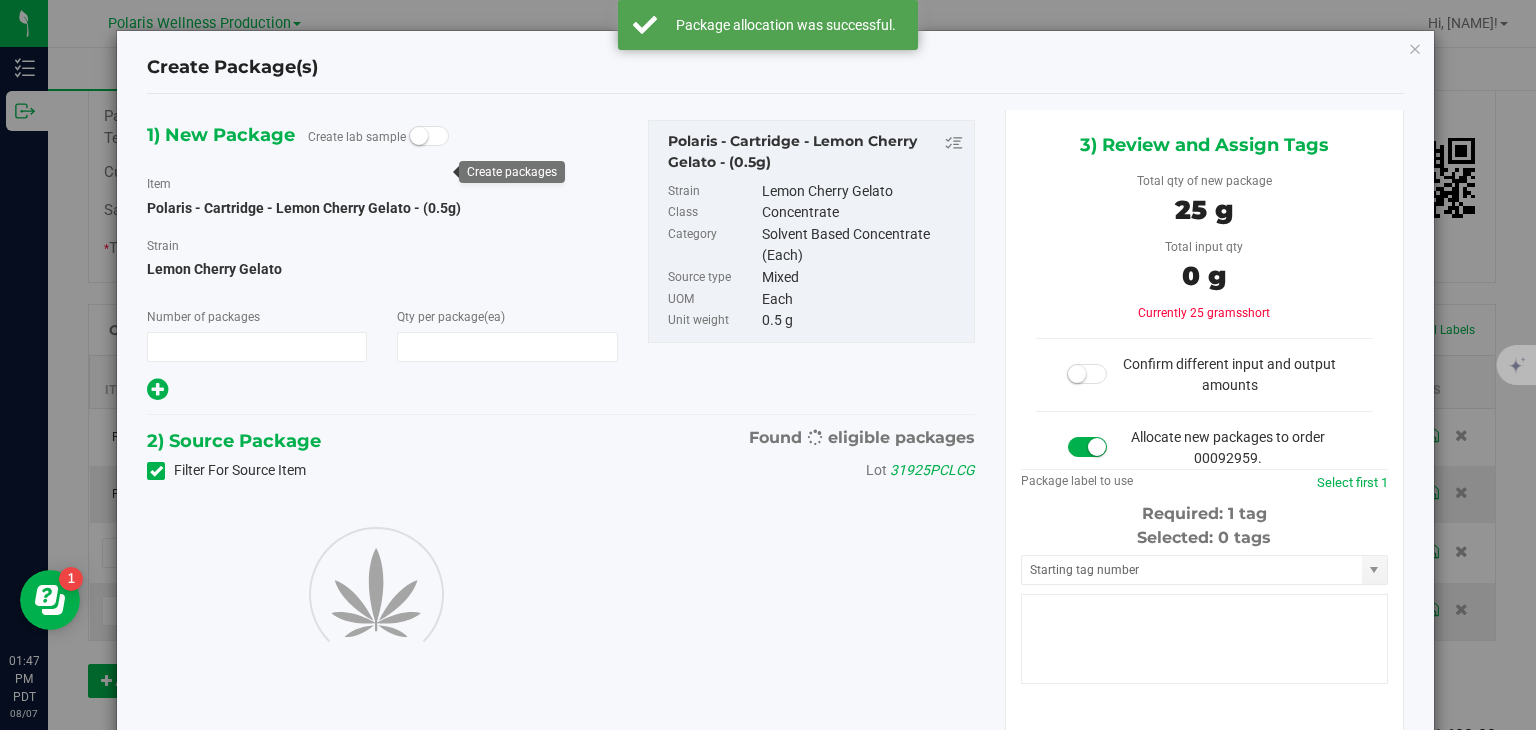 type on "50" 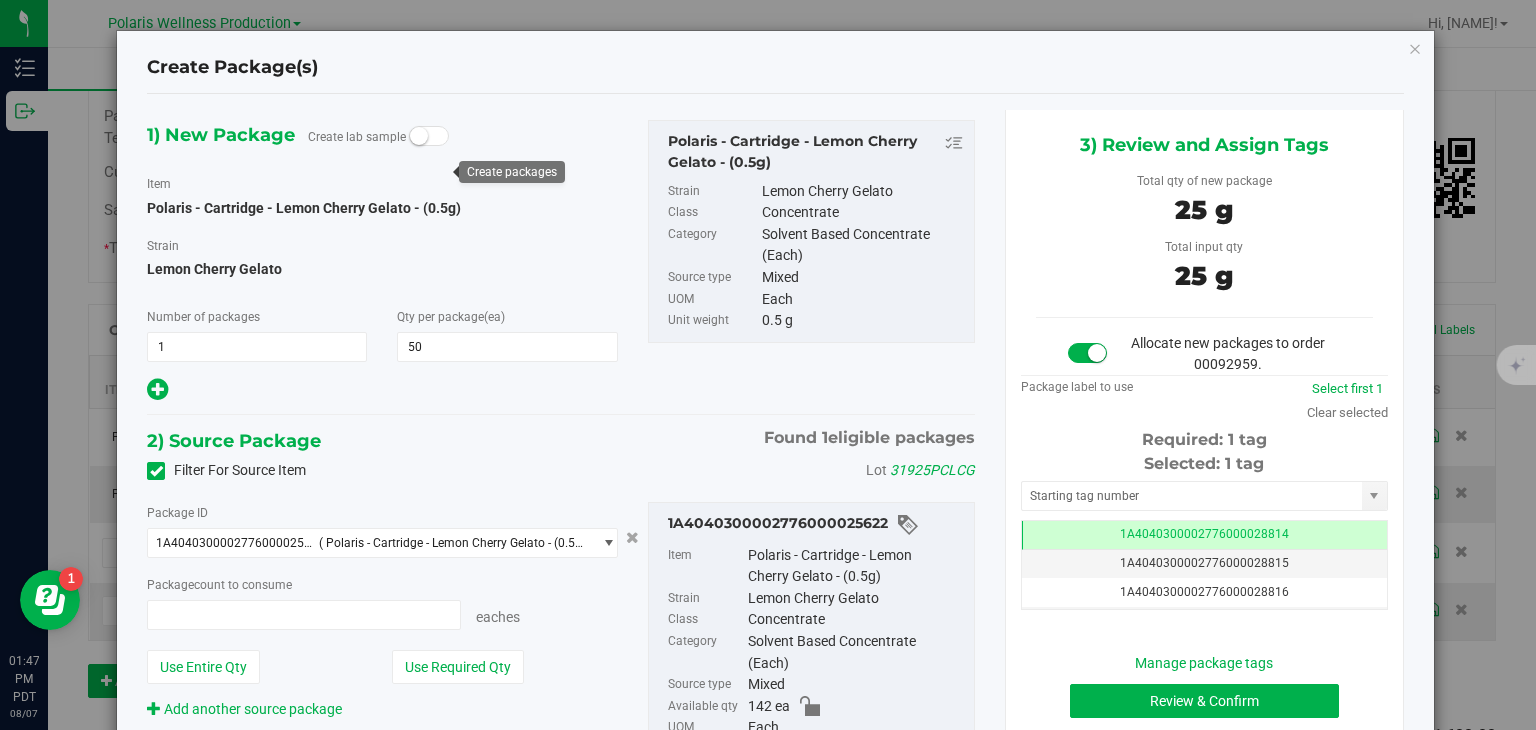 type on "50 ea" 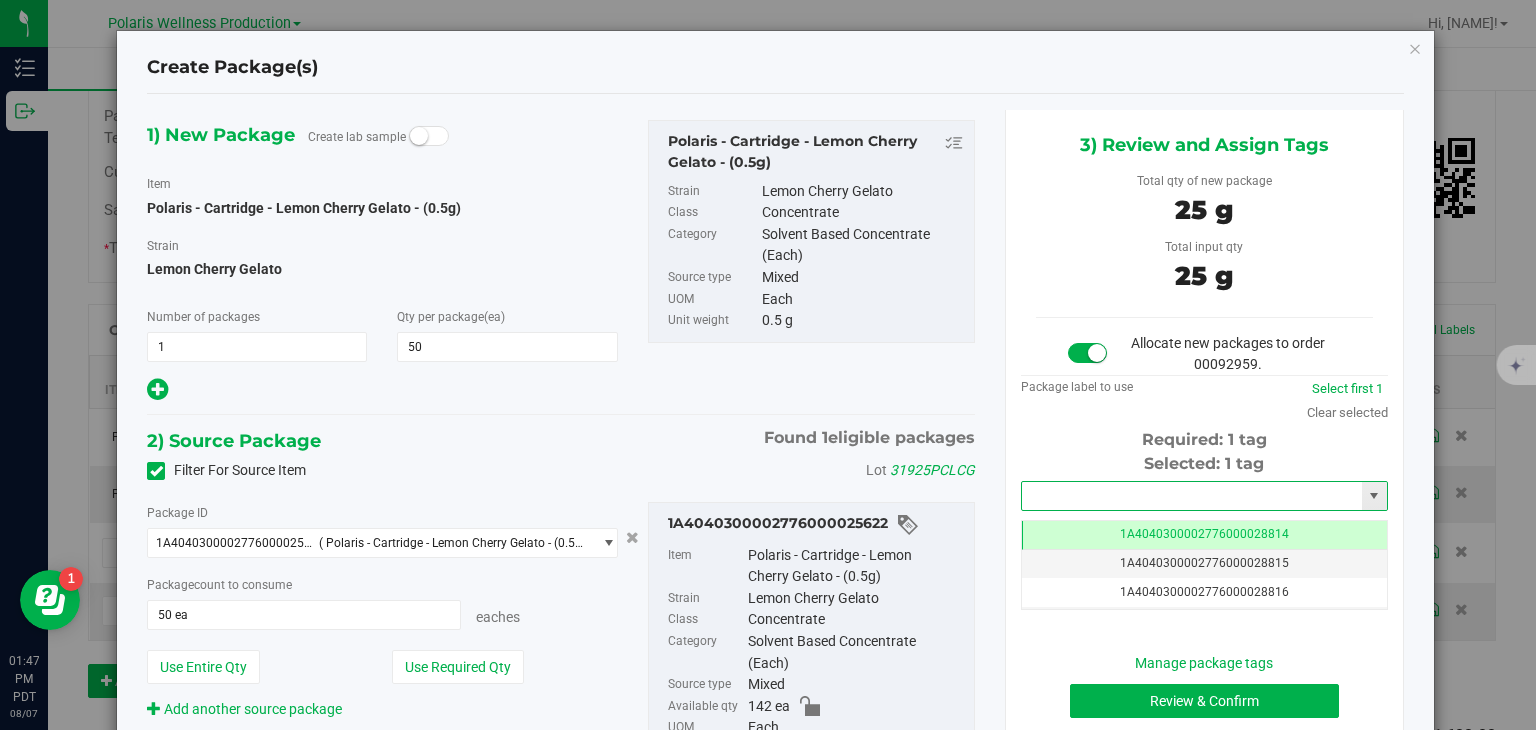 click at bounding box center (1192, 496) 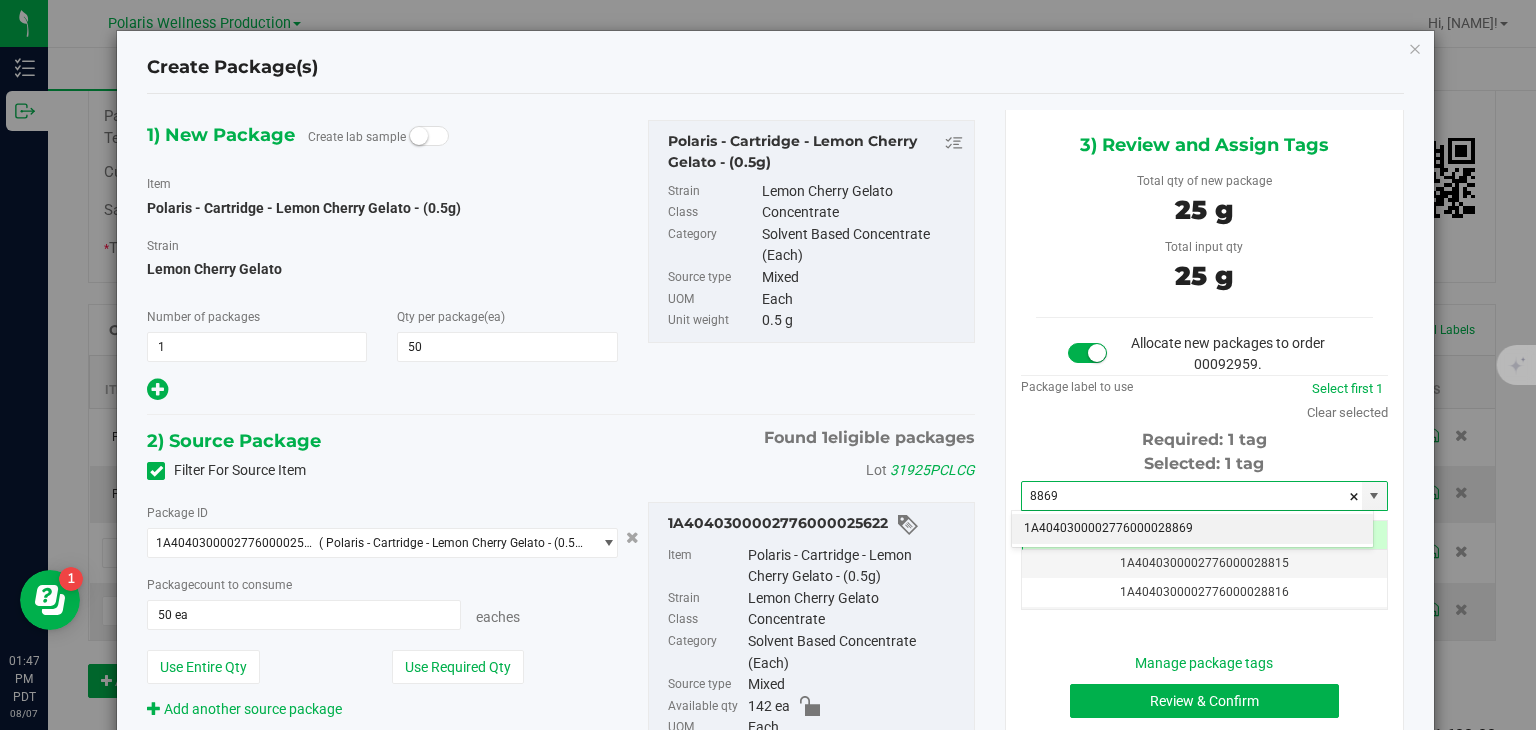 click on "1A4040300002776000028869" at bounding box center [1192, 529] 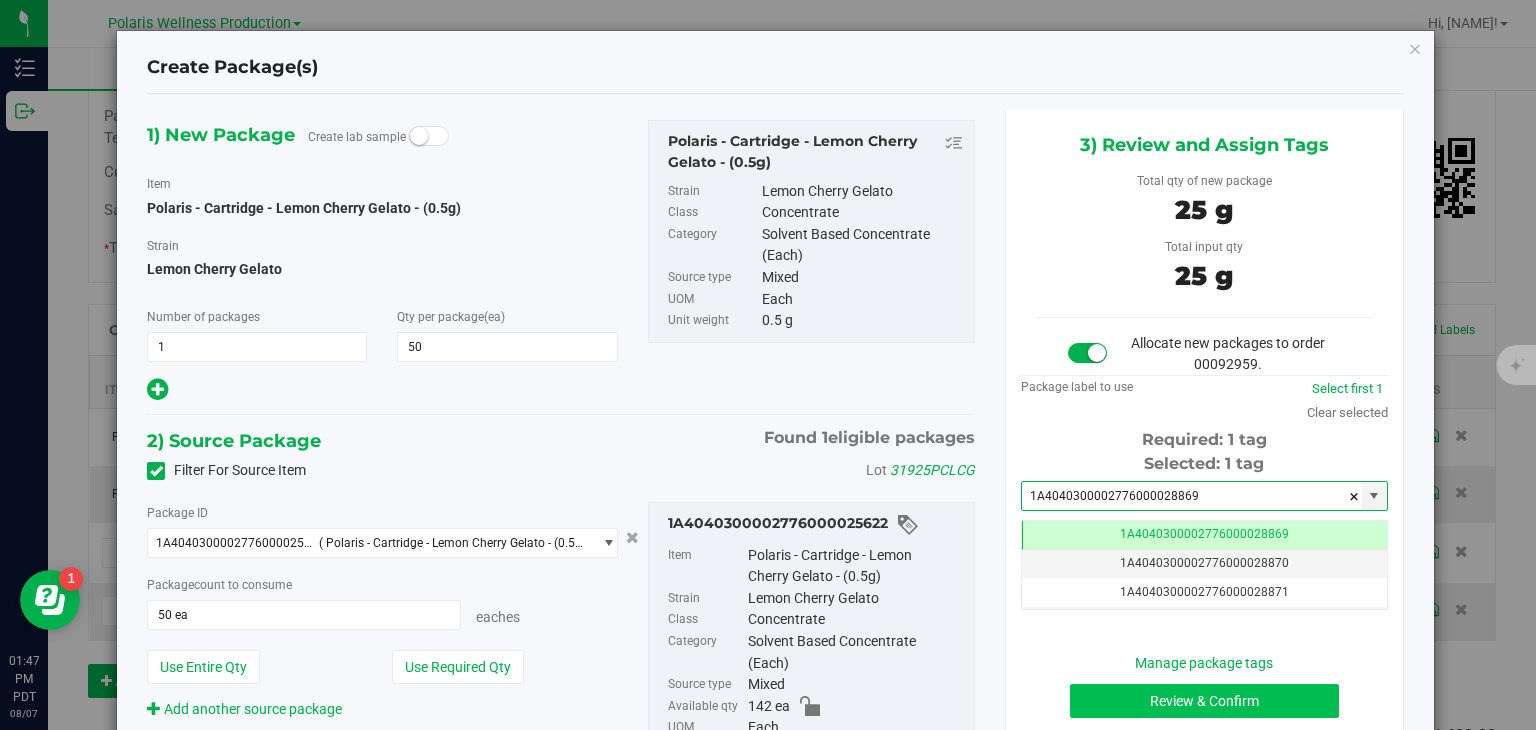 type on "1A4040300002776000028869" 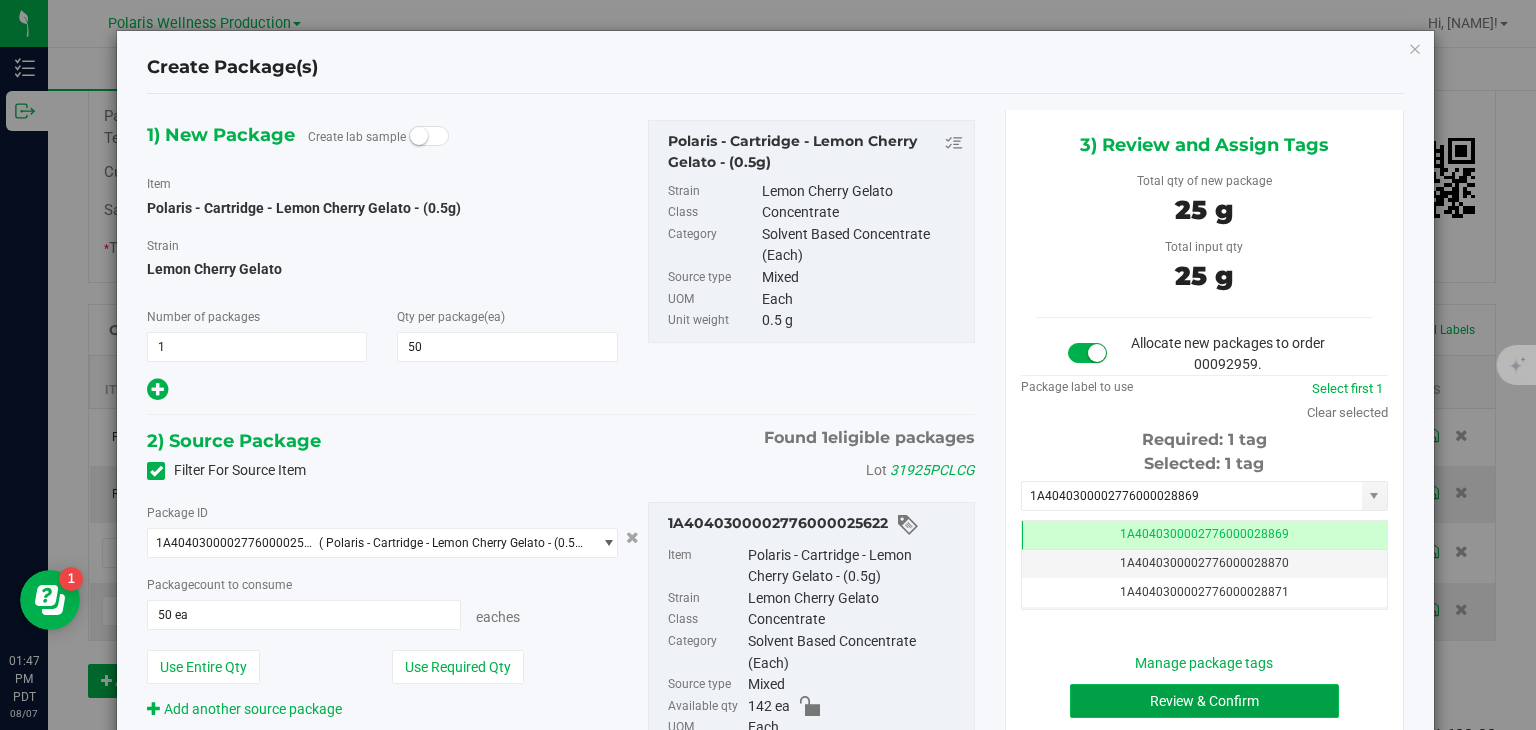 click on "Review & Confirm" at bounding box center (1204, 701) 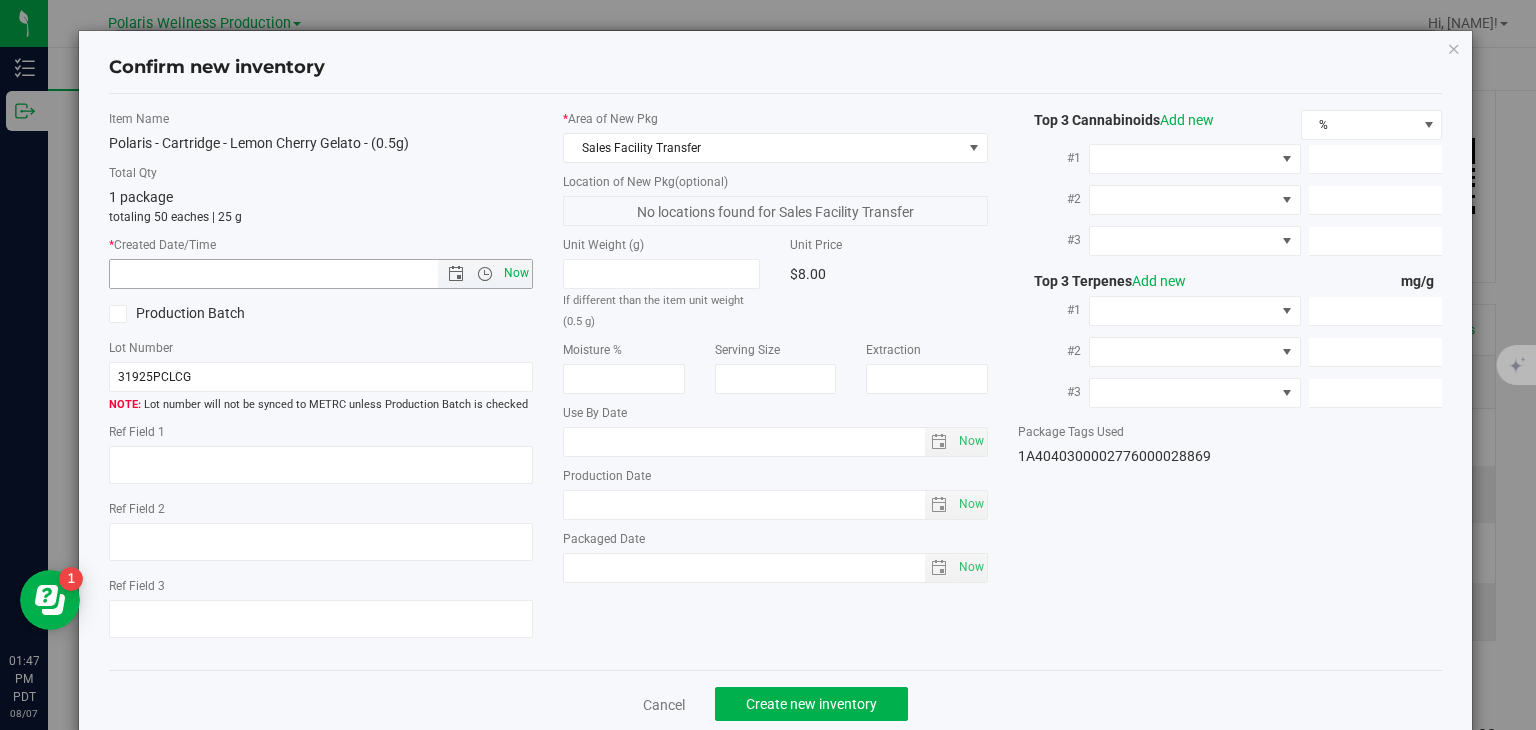 click on "Now" at bounding box center (517, 273) 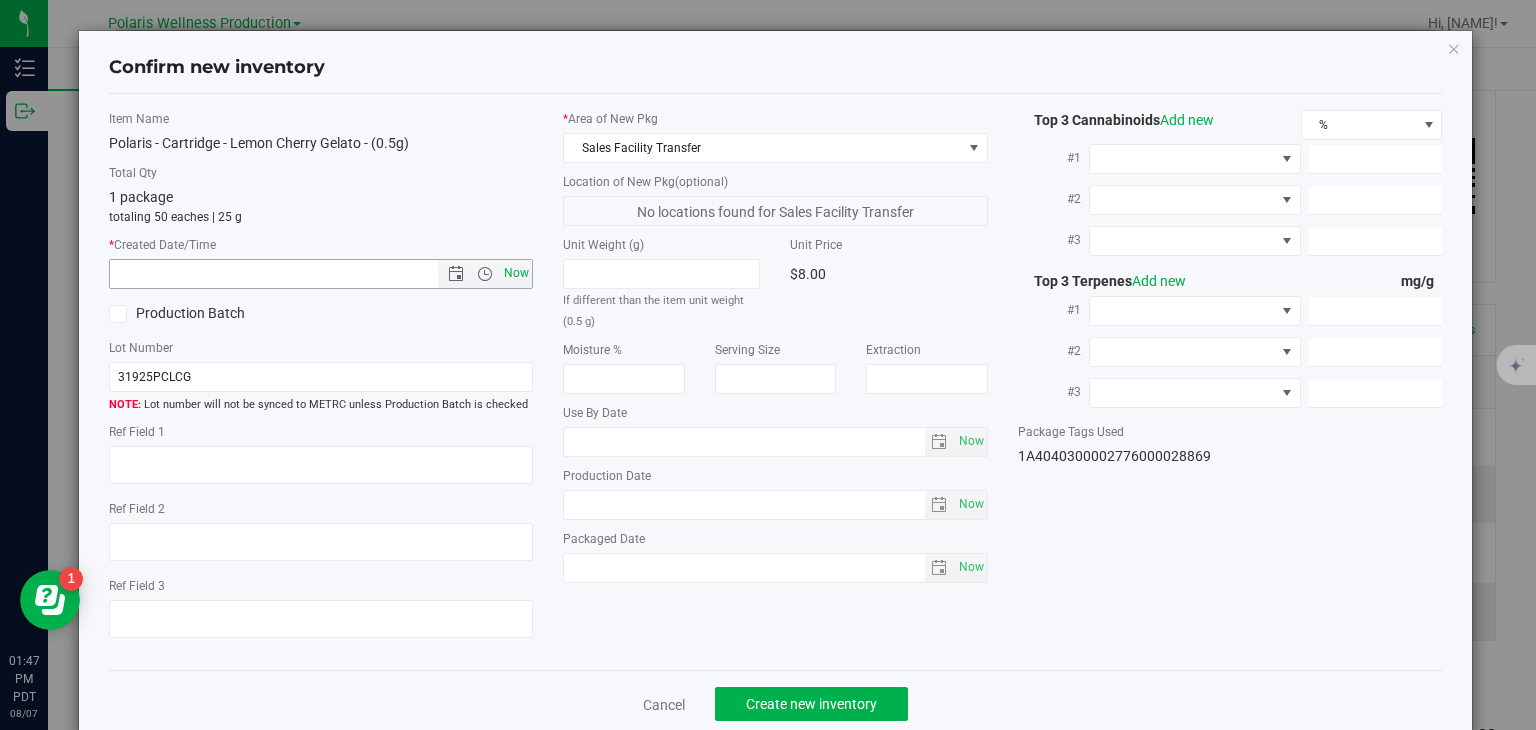 type on "[DATE] [TIME]" 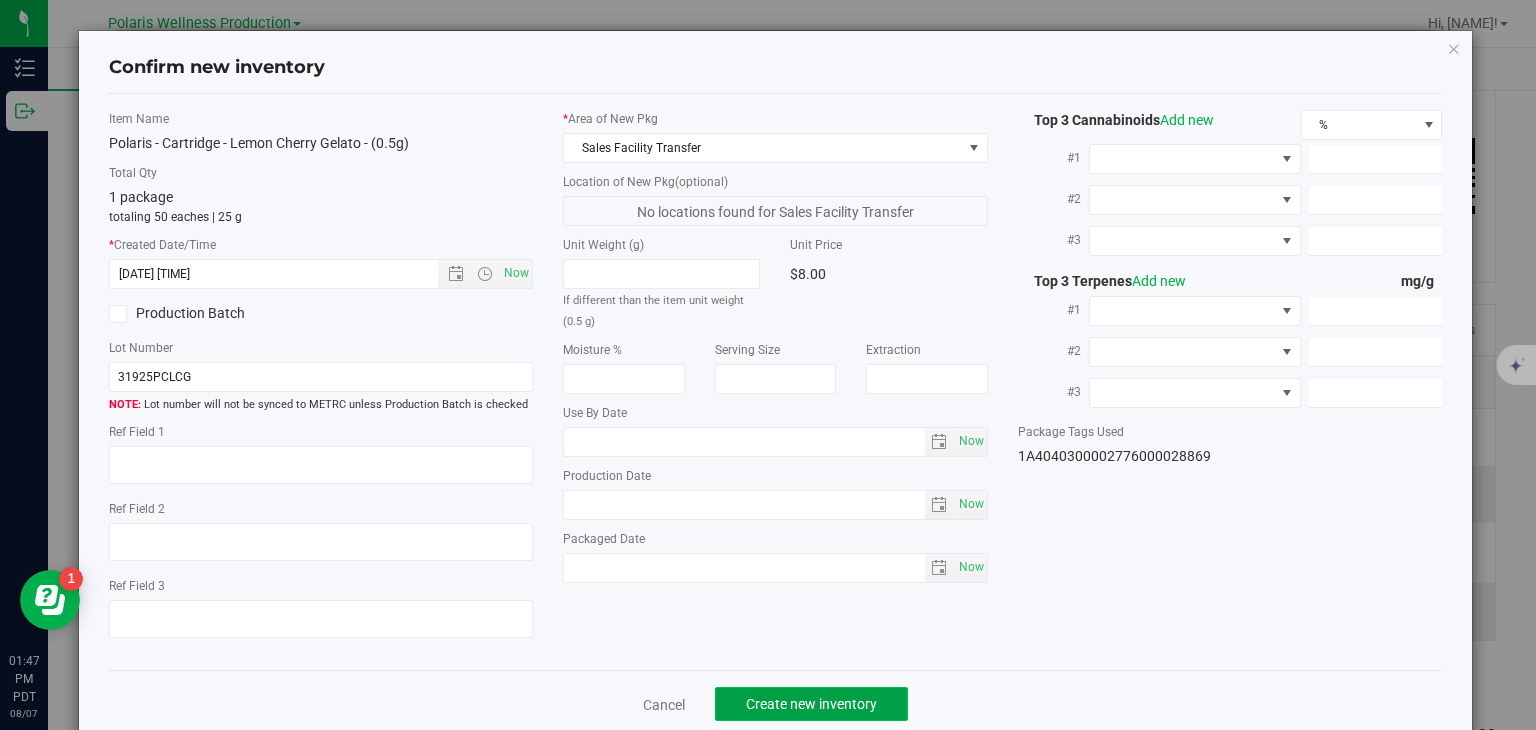 click on "Create new inventory" 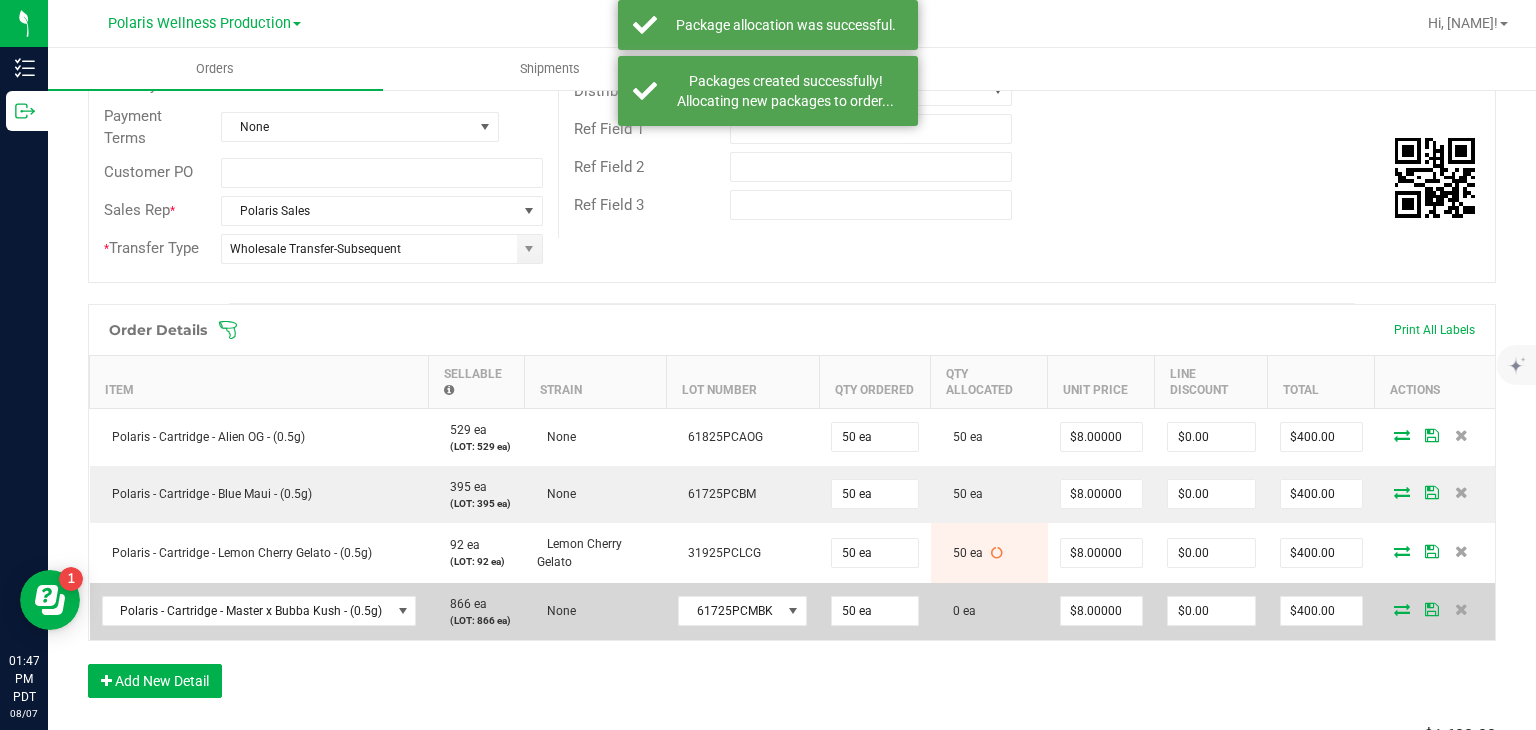 click at bounding box center [1402, 609] 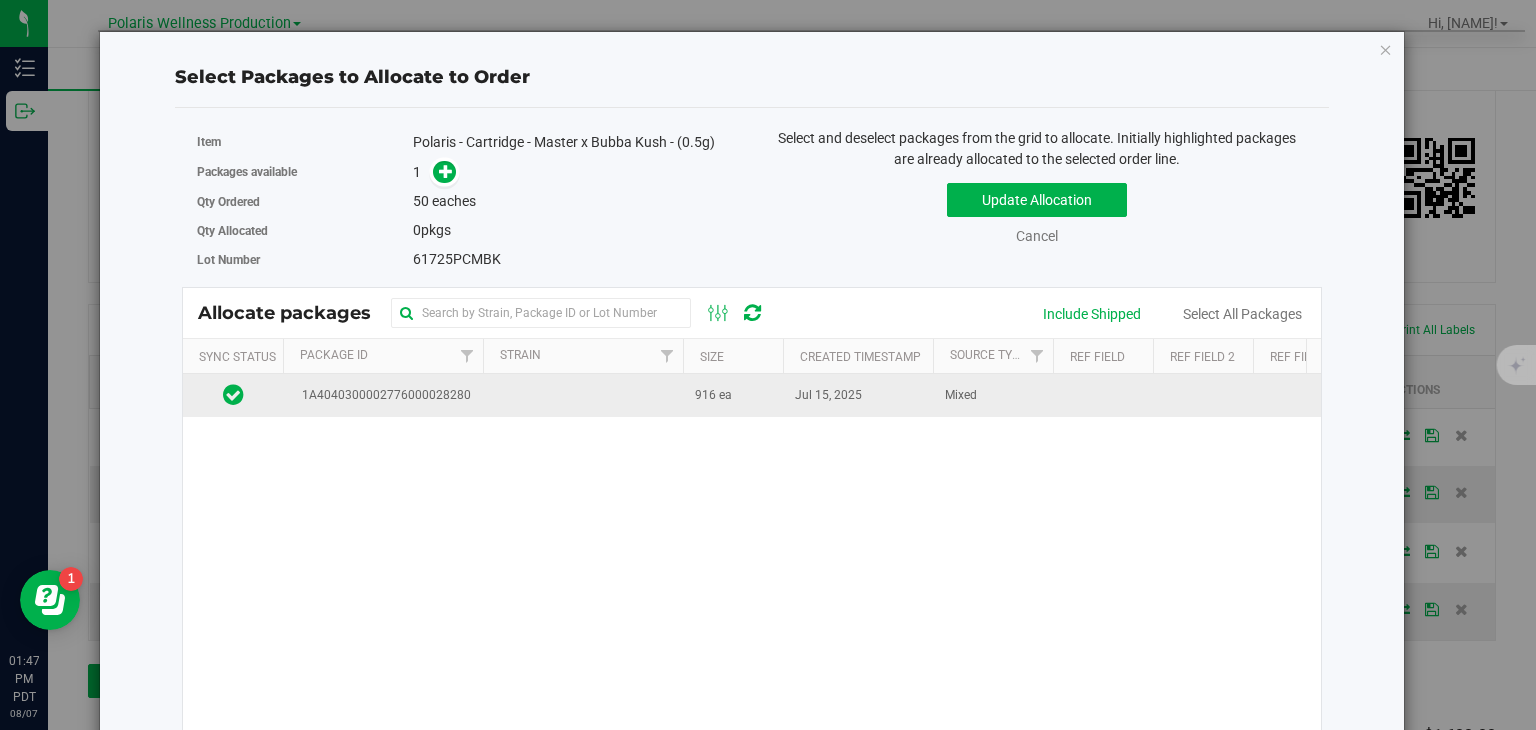 click on "916 ea" at bounding box center (713, 395) 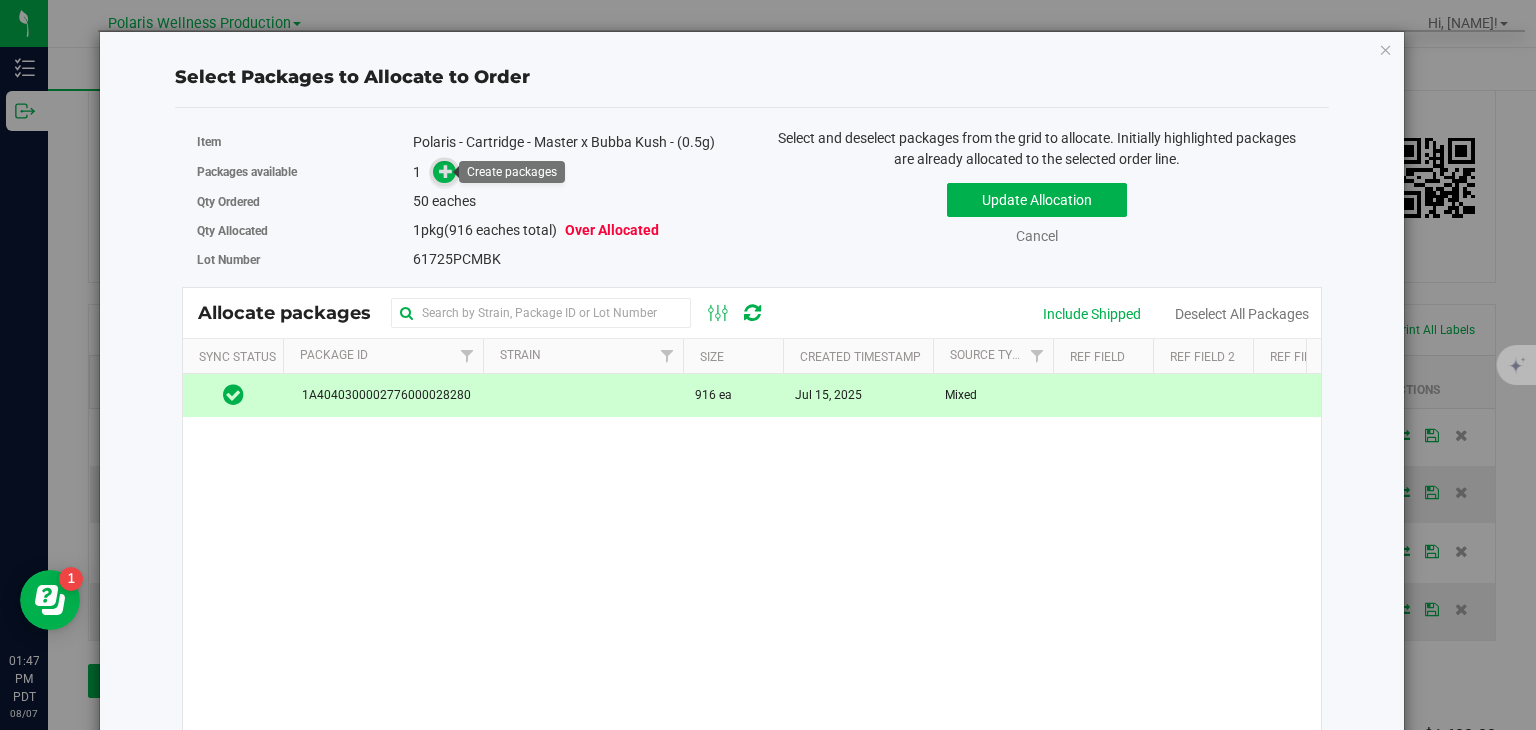 click at bounding box center (446, 171) 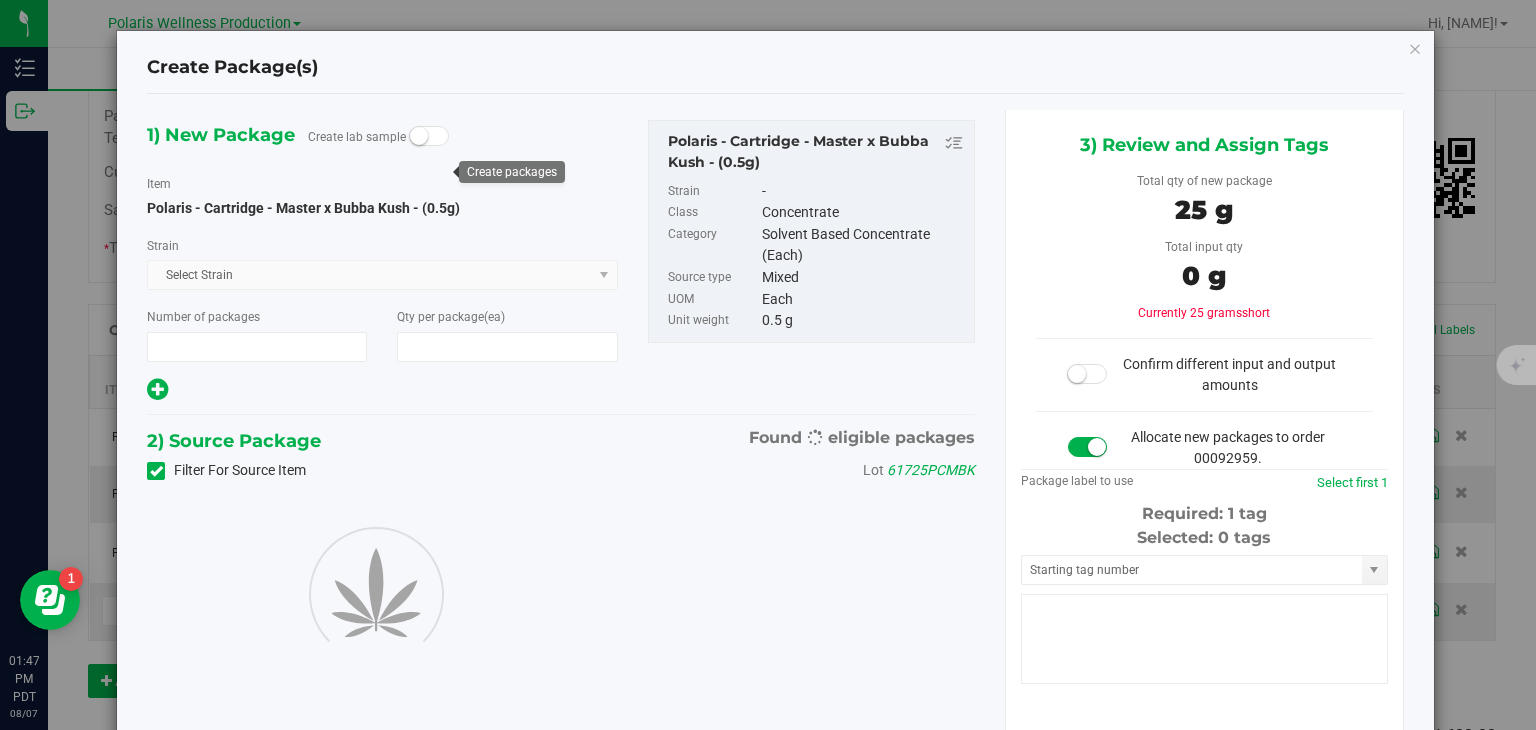 type on "1" 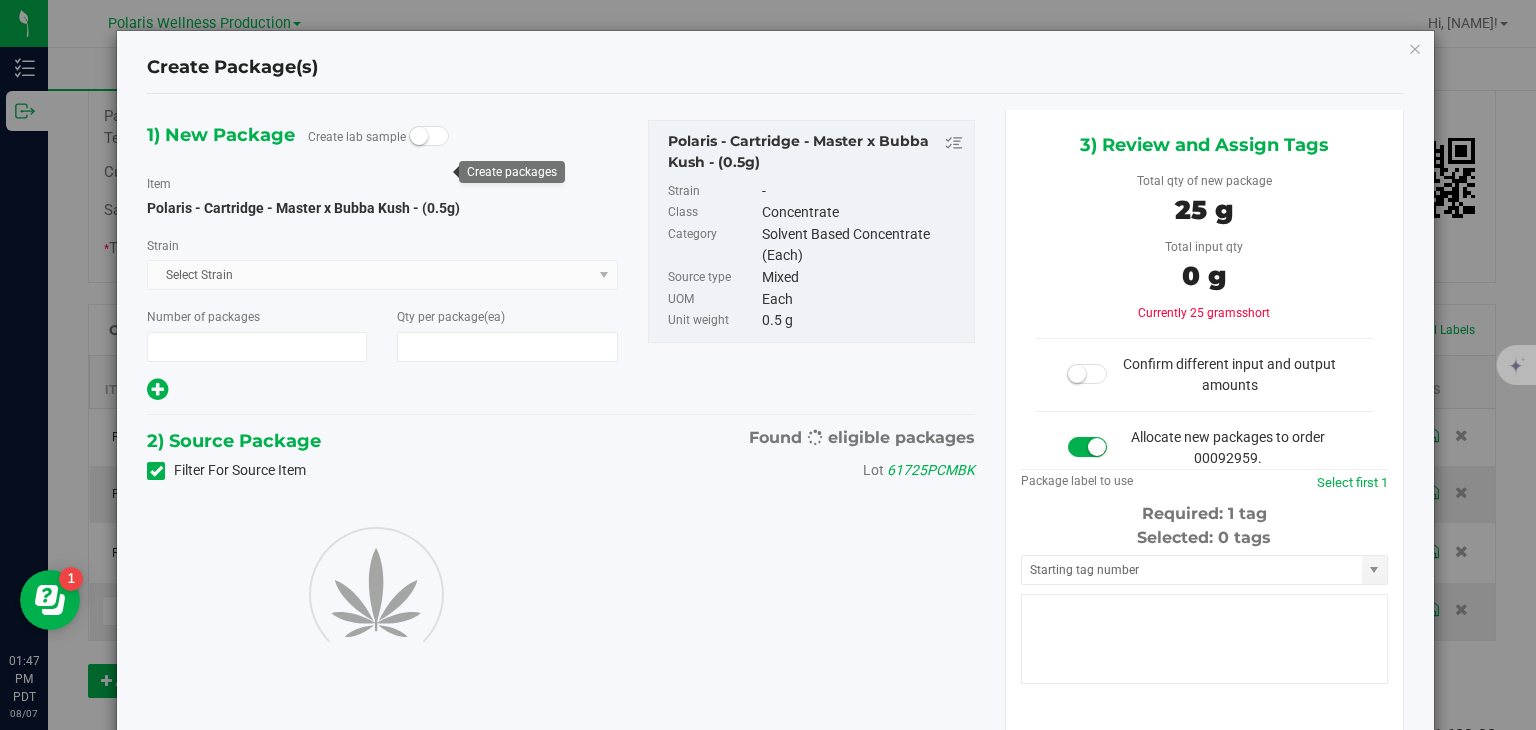 type on "50" 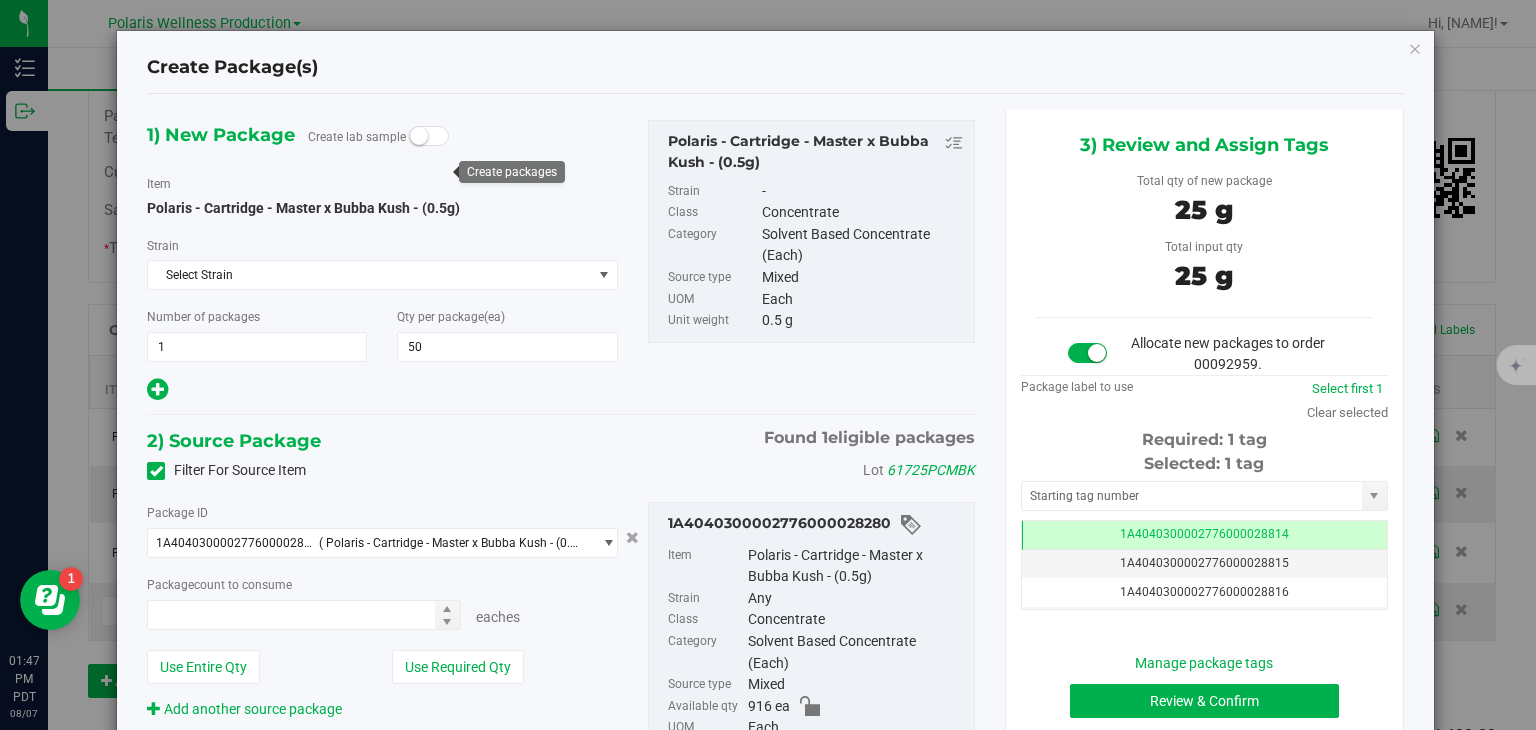 type on "50 ea" 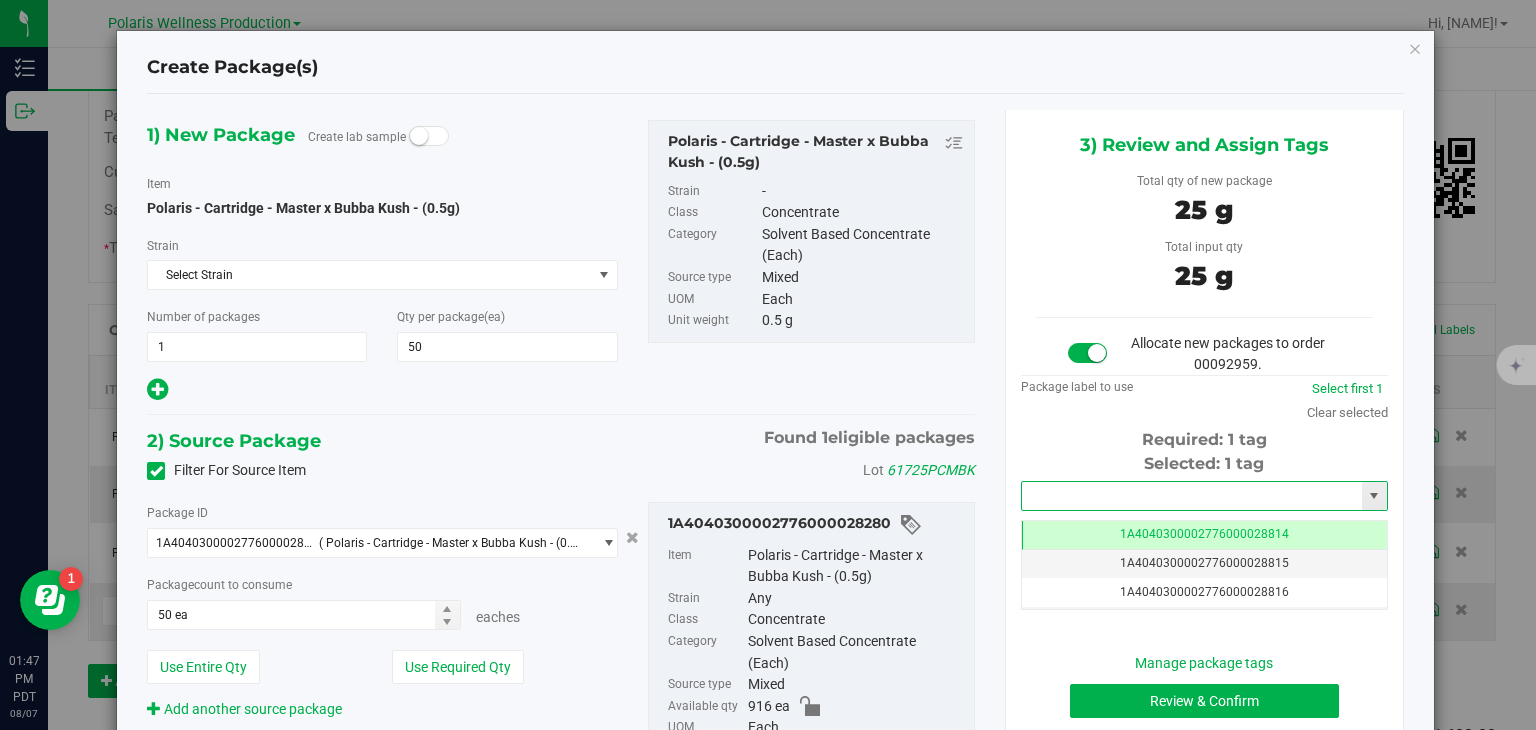 click at bounding box center (1192, 496) 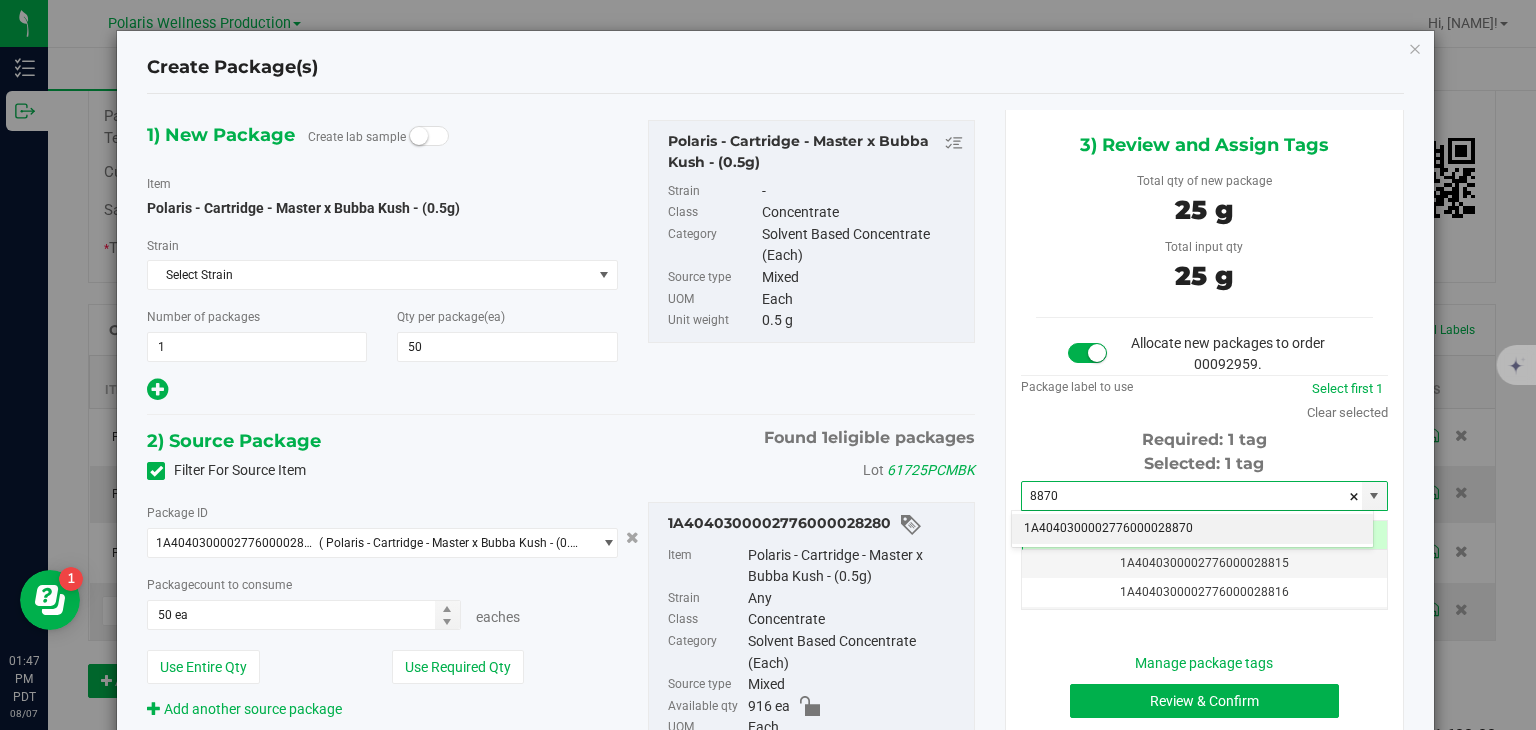 click on "1A4040300002776000028870" at bounding box center (1192, 529) 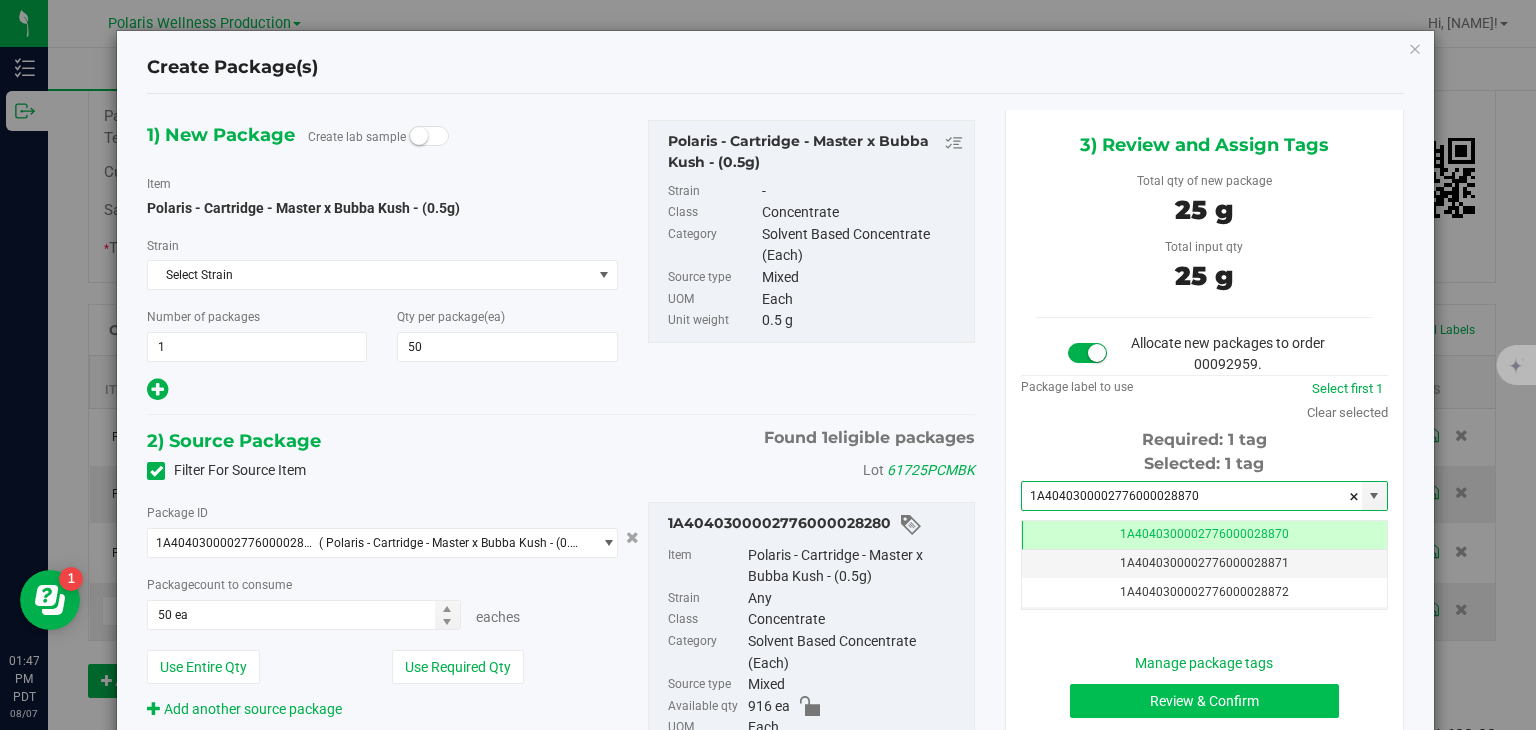 type on "1A4040300002776000028870" 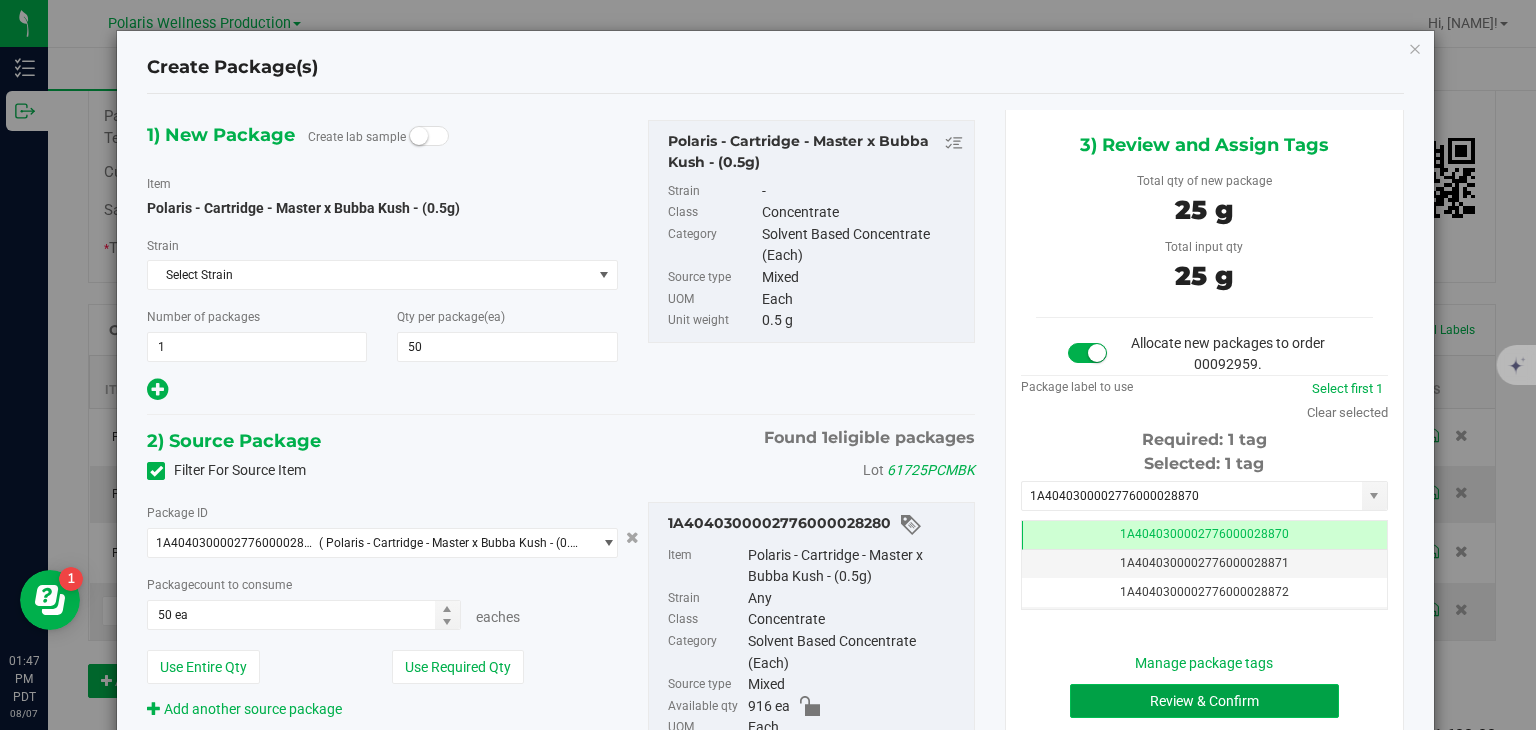 click on "Review & Confirm" at bounding box center (1204, 701) 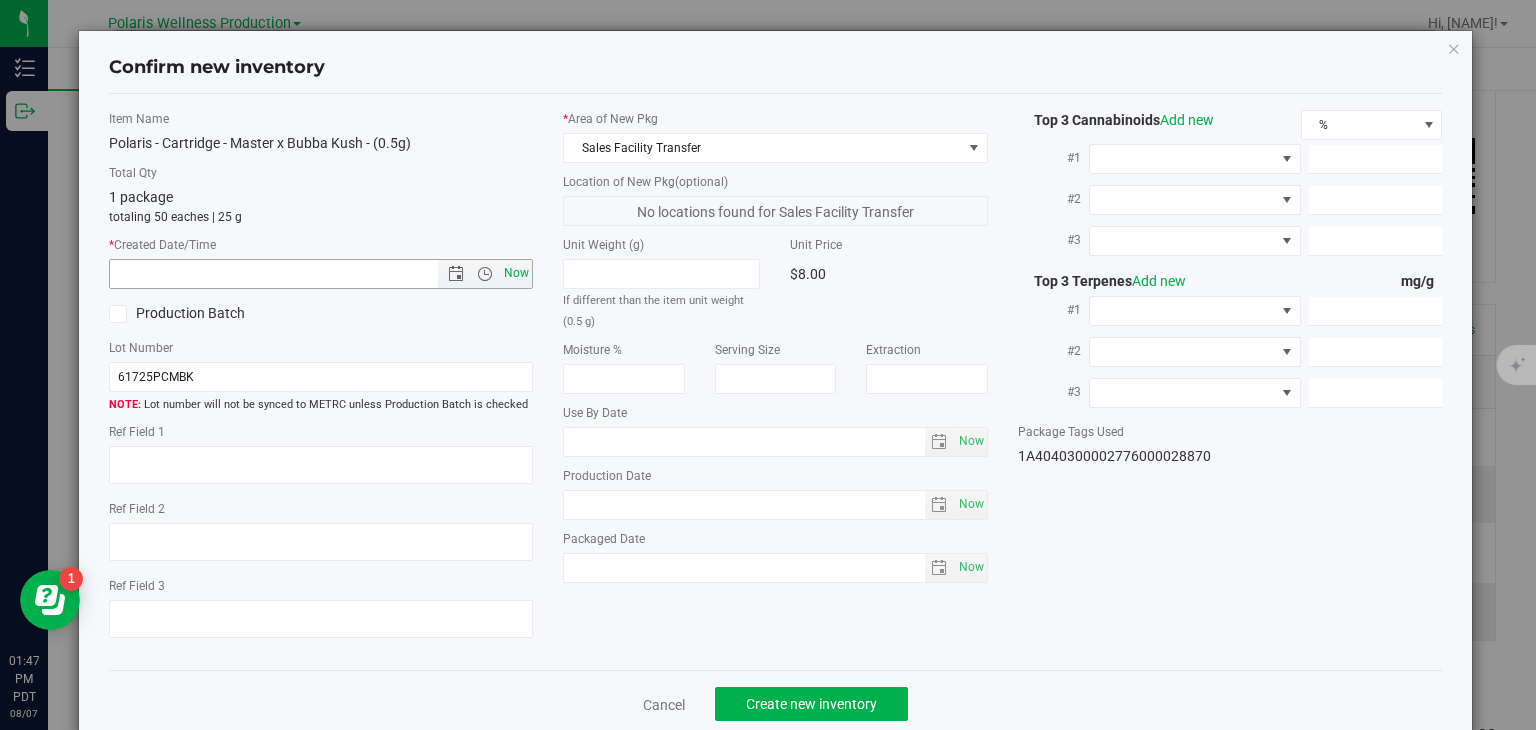 click on "Now" at bounding box center [517, 273] 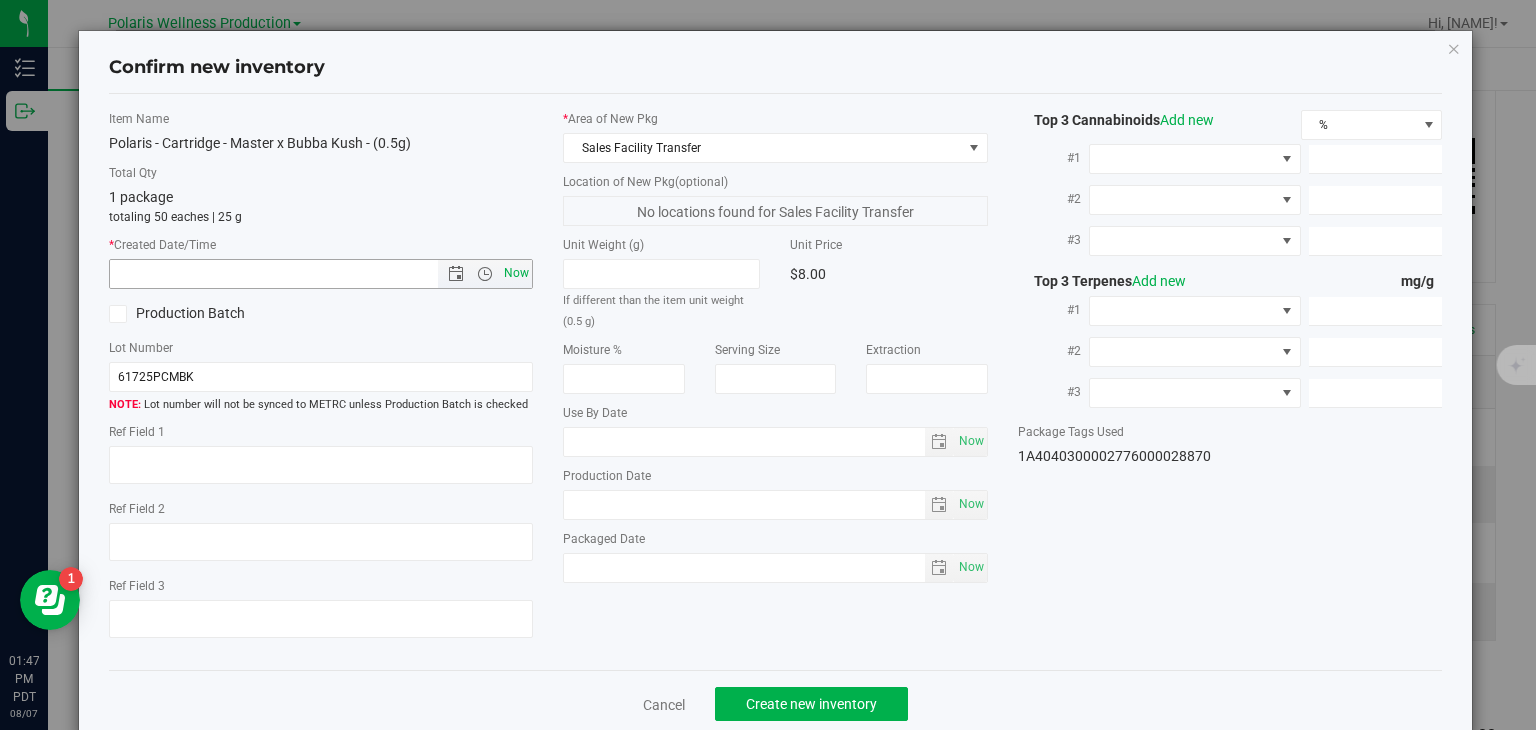 type on "[DATE] [TIME]" 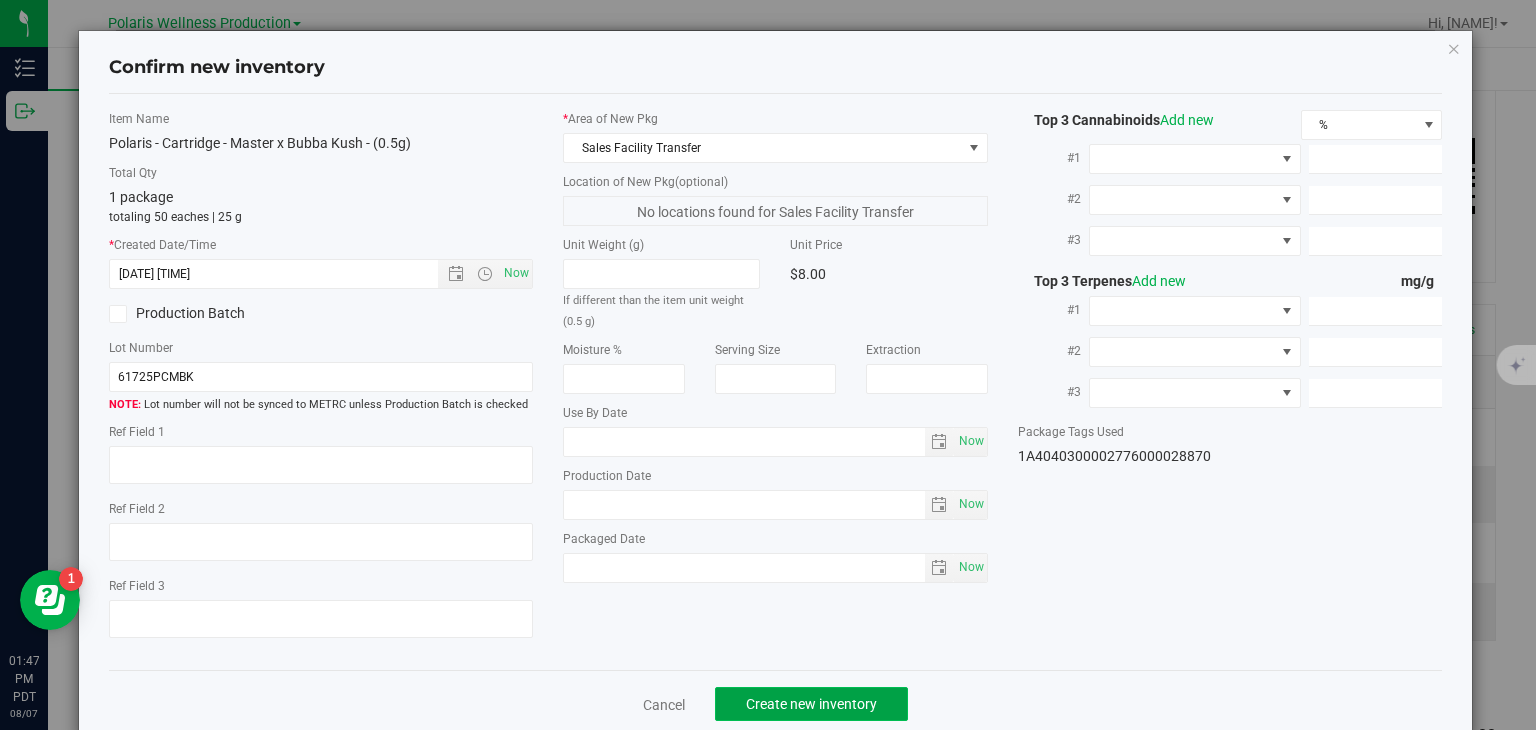 click on "Create new inventory" 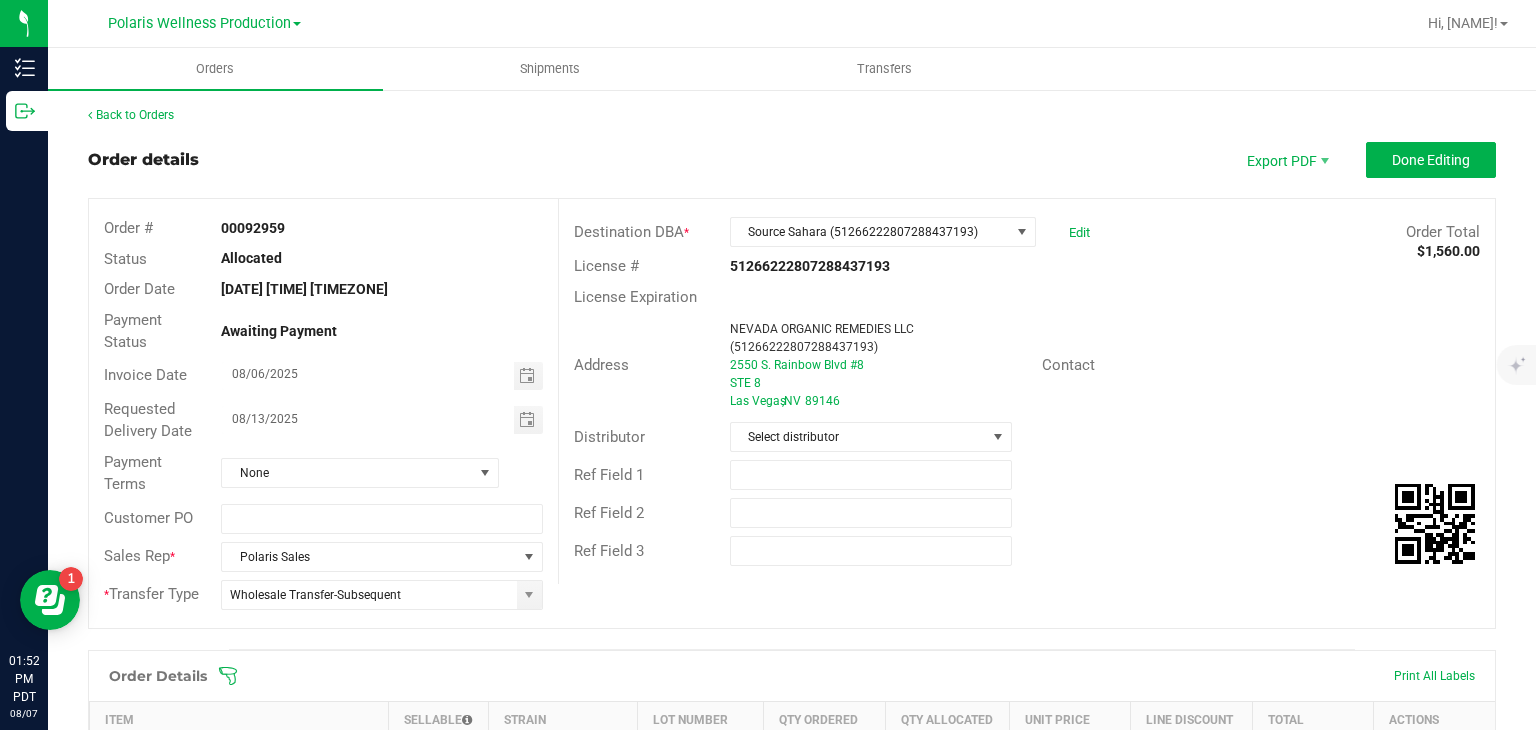 scroll, scrollTop: 0, scrollLeft: 0, axis: both 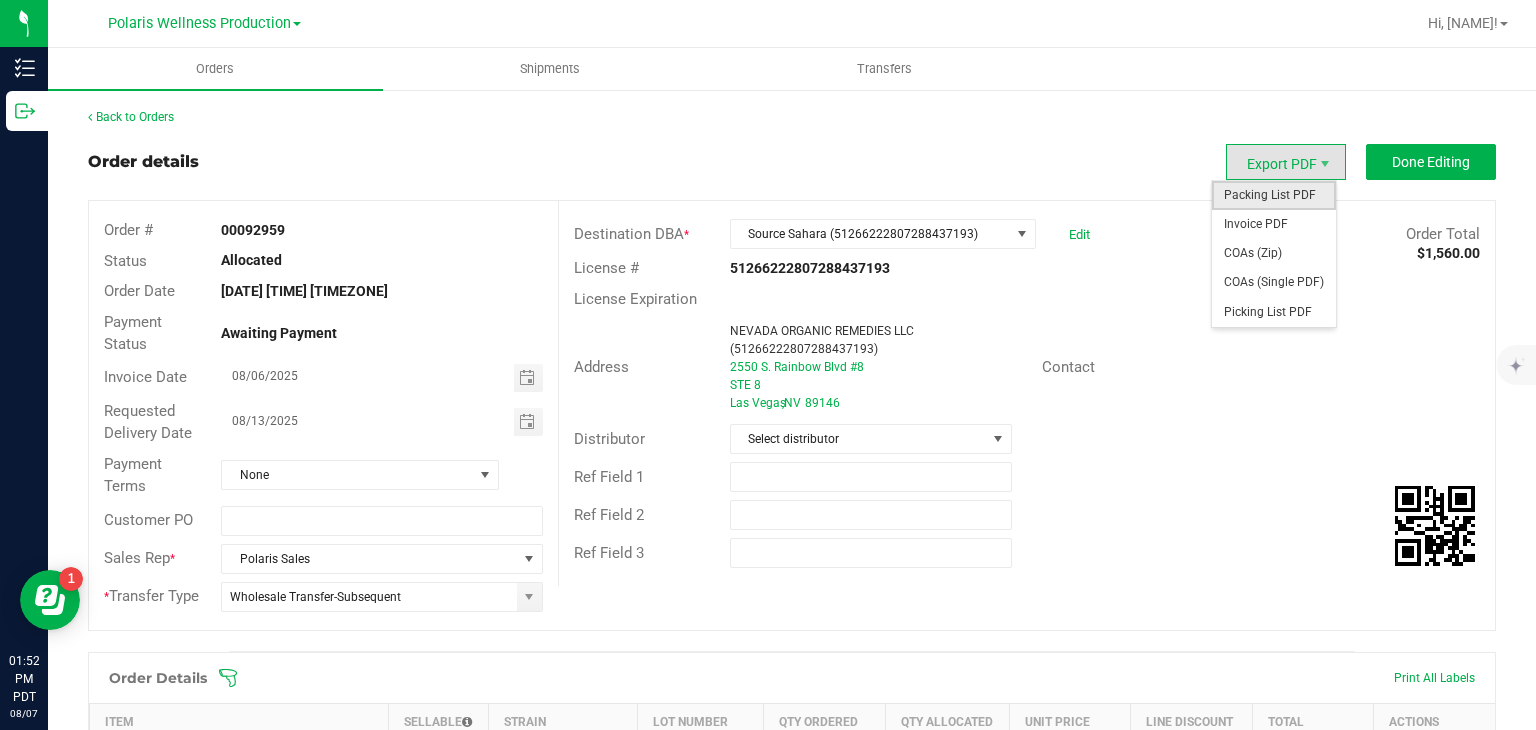 click on "Packing List PDF" at bounding box center (1274, 195) 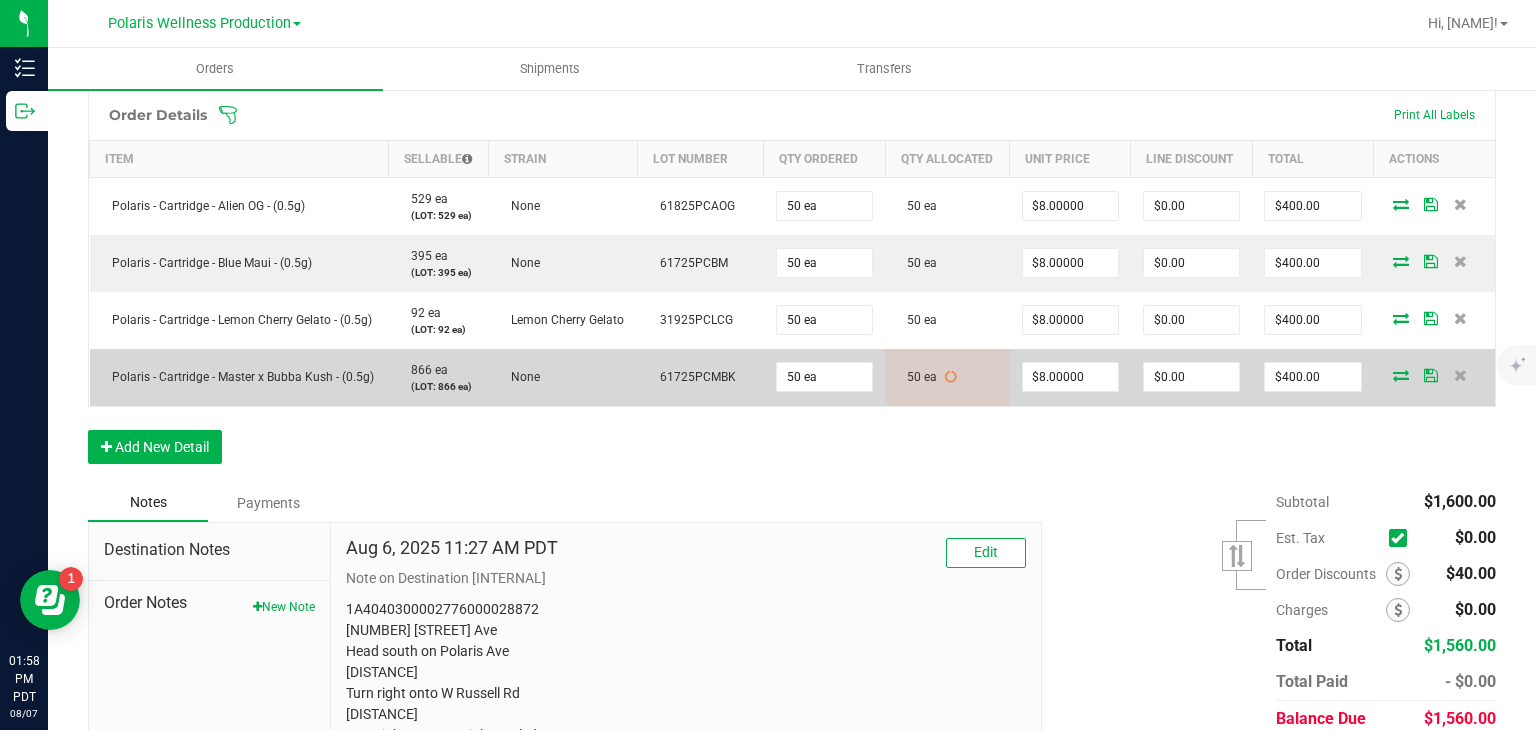 scroll, scrollTop: 578, scrollLeft: 0, axis: vertical 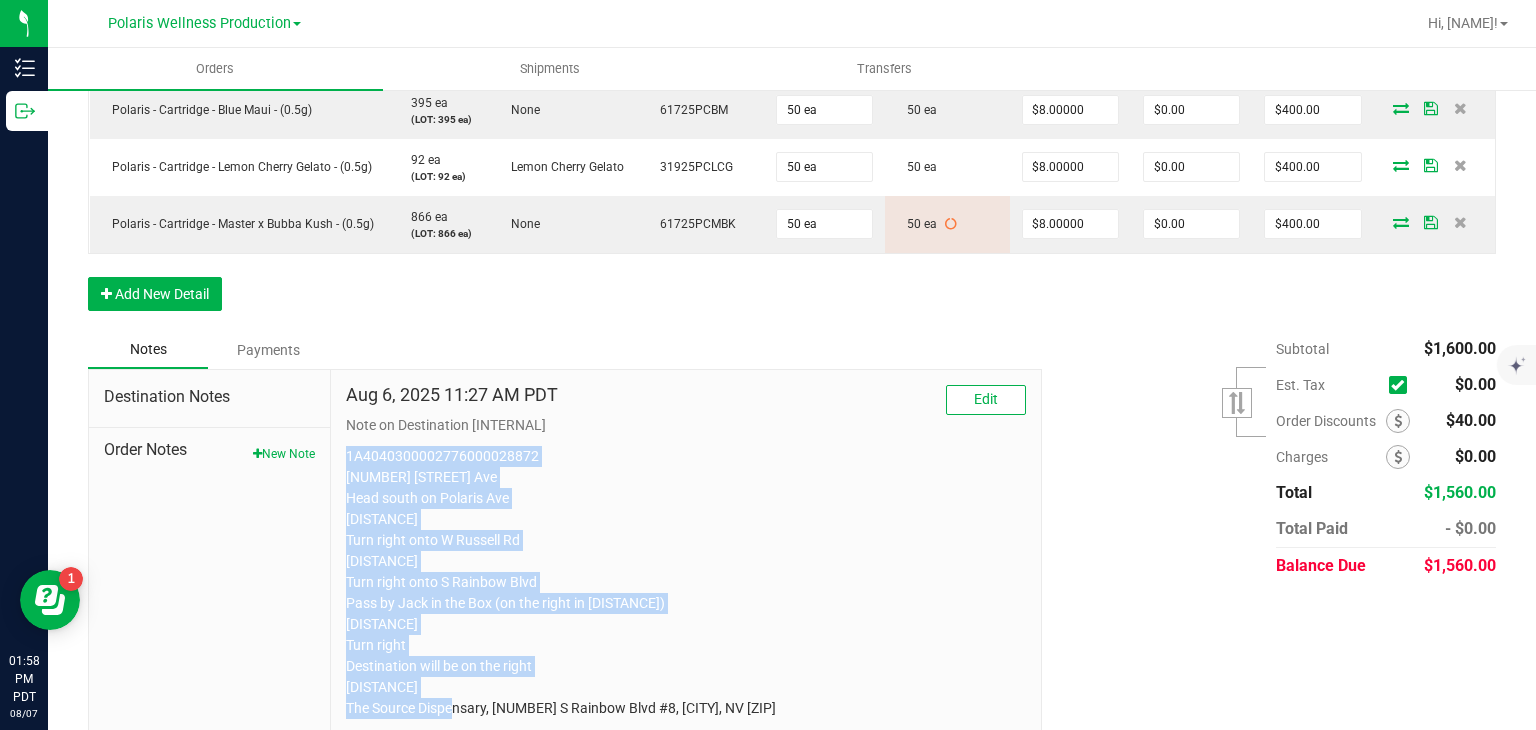 drag, startPoint x: 334, startPoint y: 585, endPoint x: 868, endPoint y: 721, distance: 551.04626 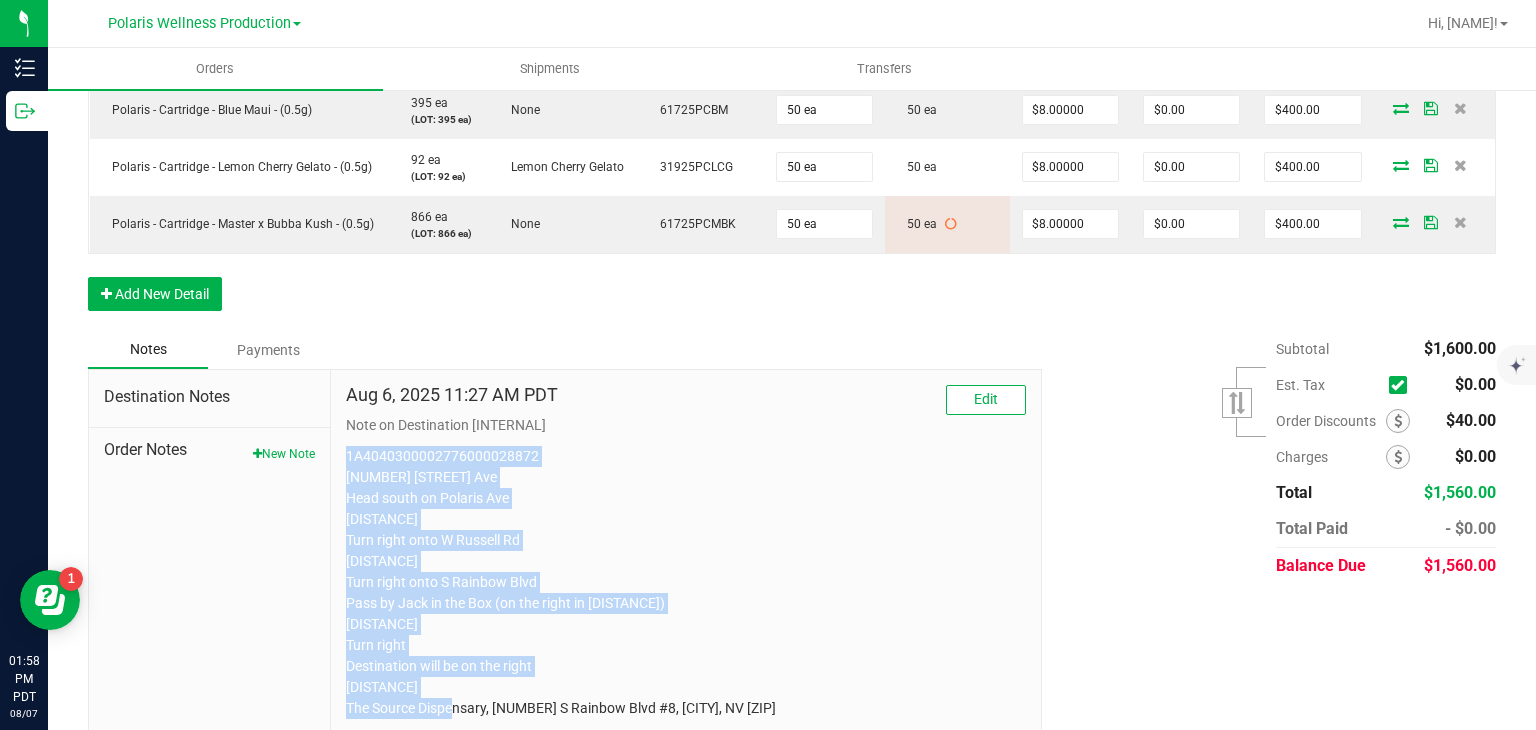 click on "Back to Orders
Order details   Export PDF   Done Editing   Order #   00092959   Status   Allocated   Order Date   [DATE] [TIME] [TIMEZONE]   Payment Status   Awaiting Payment   Invoice Date  [DATE]  Requested Delivery Date  [DATE]  Payment Terms  None  Customer PO   Sales Rep   *  Polaris Sales *  Transfer Type  Wholesale Transfer-Subsequent  Destination DBA  * Source Sahara ([NUMBER])  Edit   Order Total   $1,560.00   License #   [NUMBER]   License Expiration   Address  NEVADA ORGANIC REMEDIES LLC ([NUMBER]) [NUMBER] [STREET] [STREET] [CITY]  ,  NV [ZIP]  Contact   Distributor  Select distributor  Ref Field 1   Ref Field 2   Ref Field 3
Order Details Print All Labels Item  Sellable  Strain  Lot Number  Qty Ordered Qty Allocated Total" at bounding box center (792, 63) 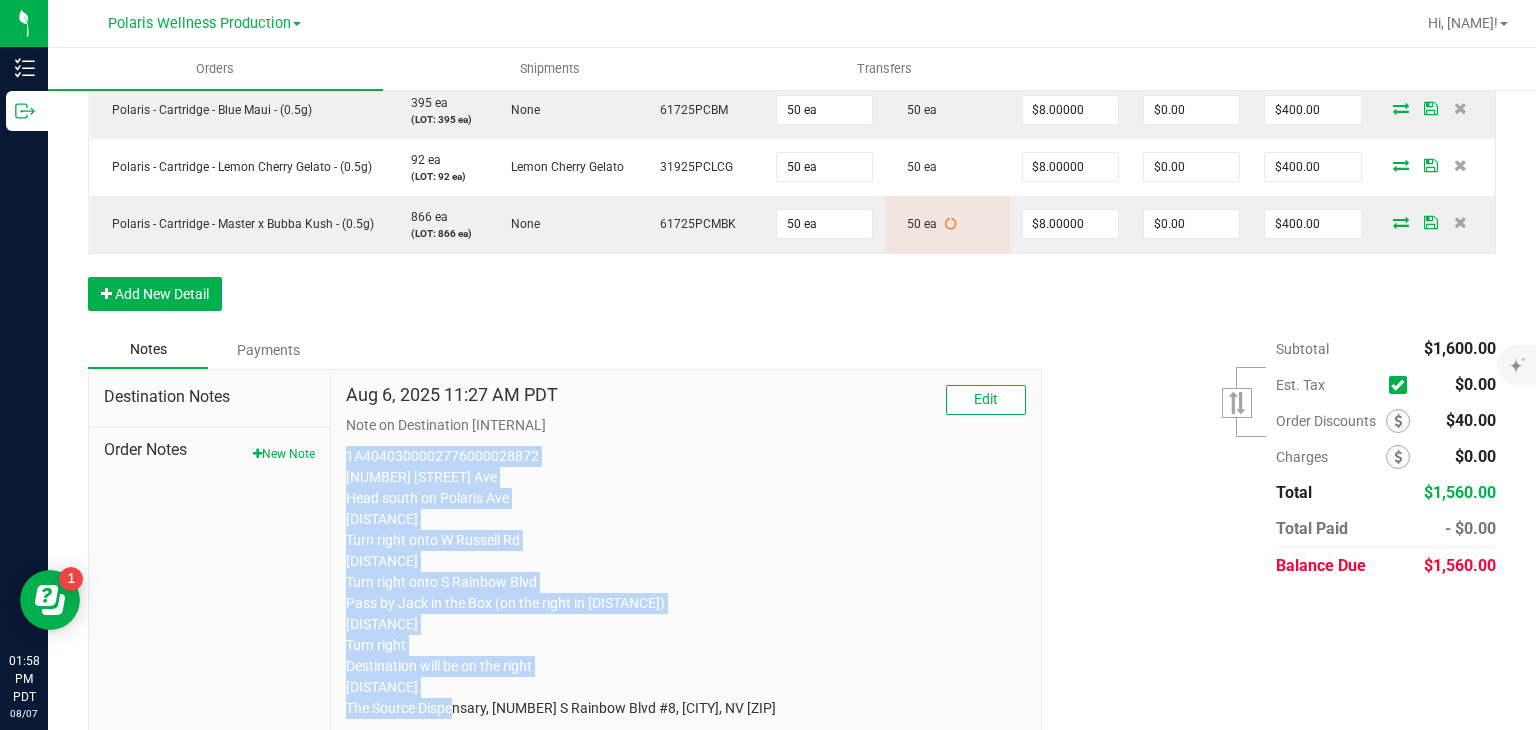 copy on "1A4040300002776000028872
[NUMBER] [STREET] Ave
Head south on Polaris Ave
[DISTANCE]
Turn right onto W Russell Rd
[DISTANCE]
Turn right onto S Rainbow Blvd
Pass by Jack in the Box (on the right in [DISTANCE])
[DISTANCE]
Turn right
Destination will be on the right
[DISTANCE]
The Source Dispensary, [NUMBER] S Rainbow Blvd #8, [CITY], NV [ZIP]" 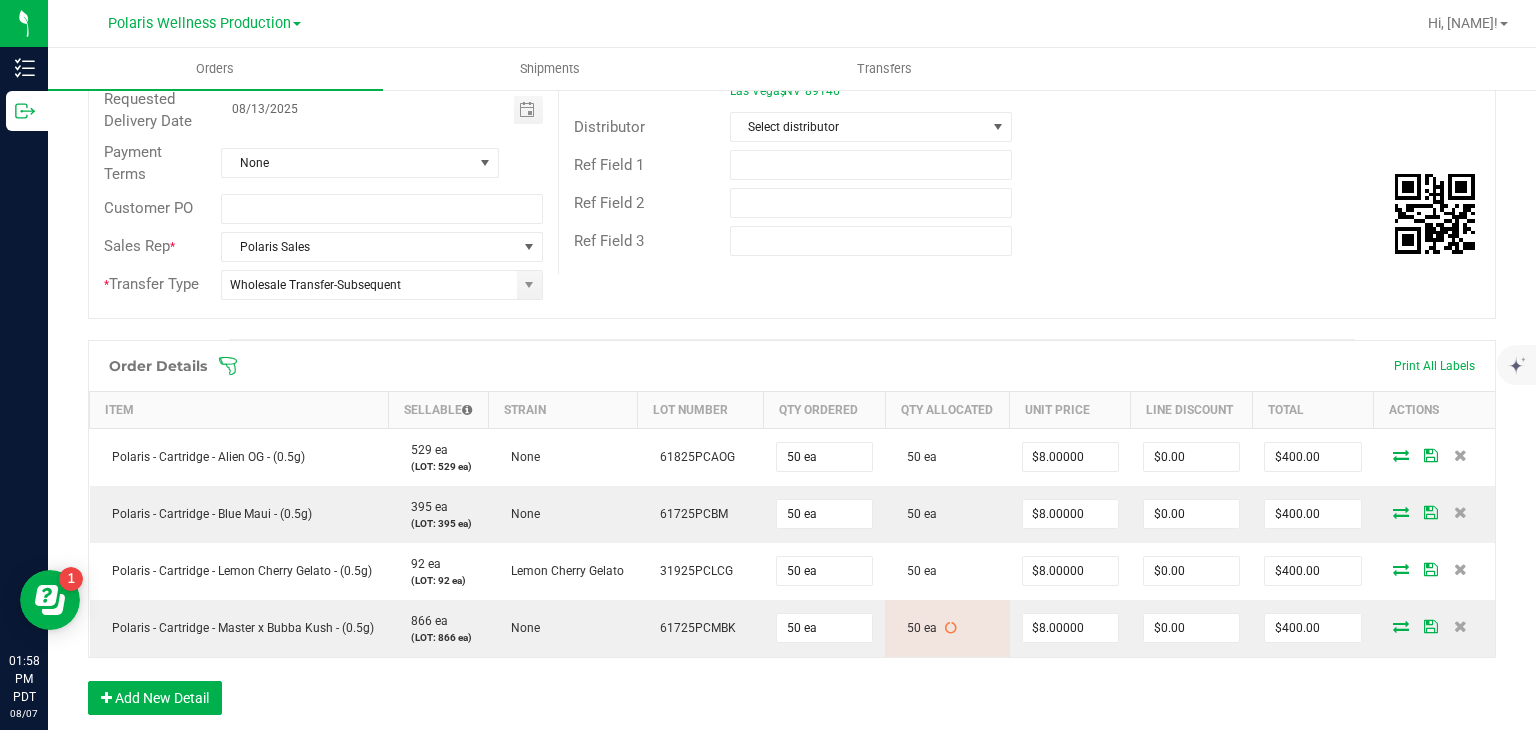scroll, scrollTop: 0, scrollLeft: 0, axis: both 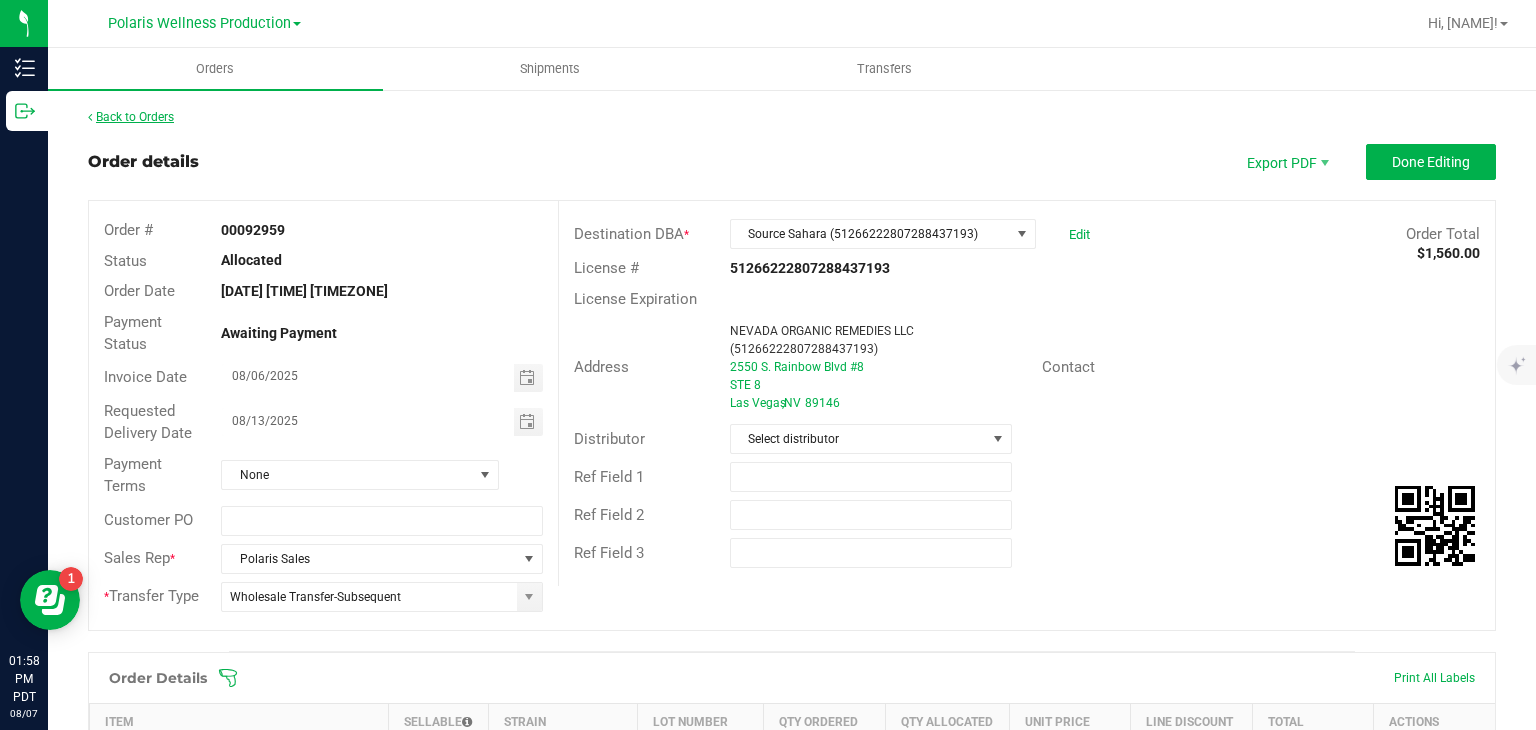 click on "Back to Orders" at bounding box center (131, 117) 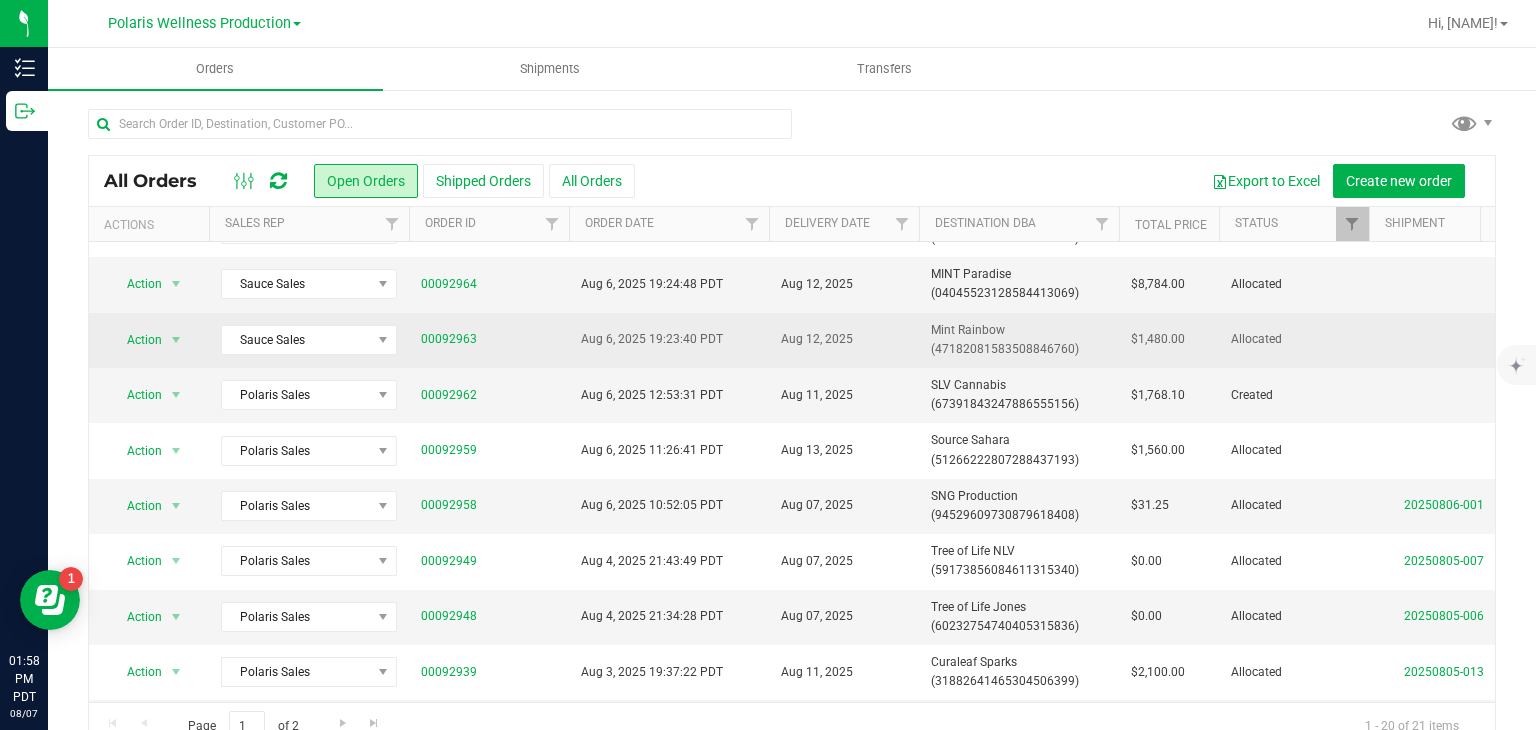 scroll, scrollTop: 172, scrollLeft: 0, axis: vertical 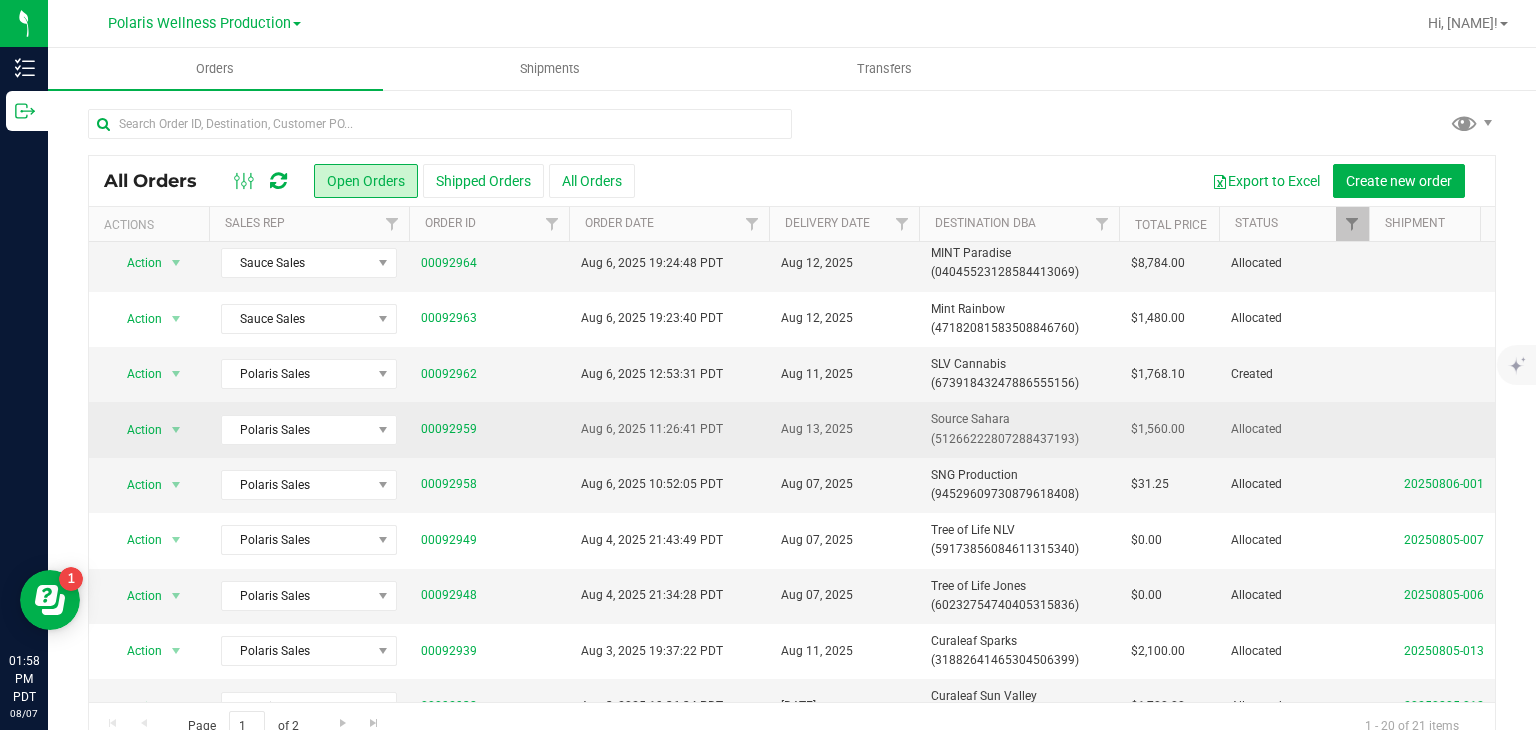 click on "Source Sahara (51266222807288437193)" at bounding box center [1019, 429] 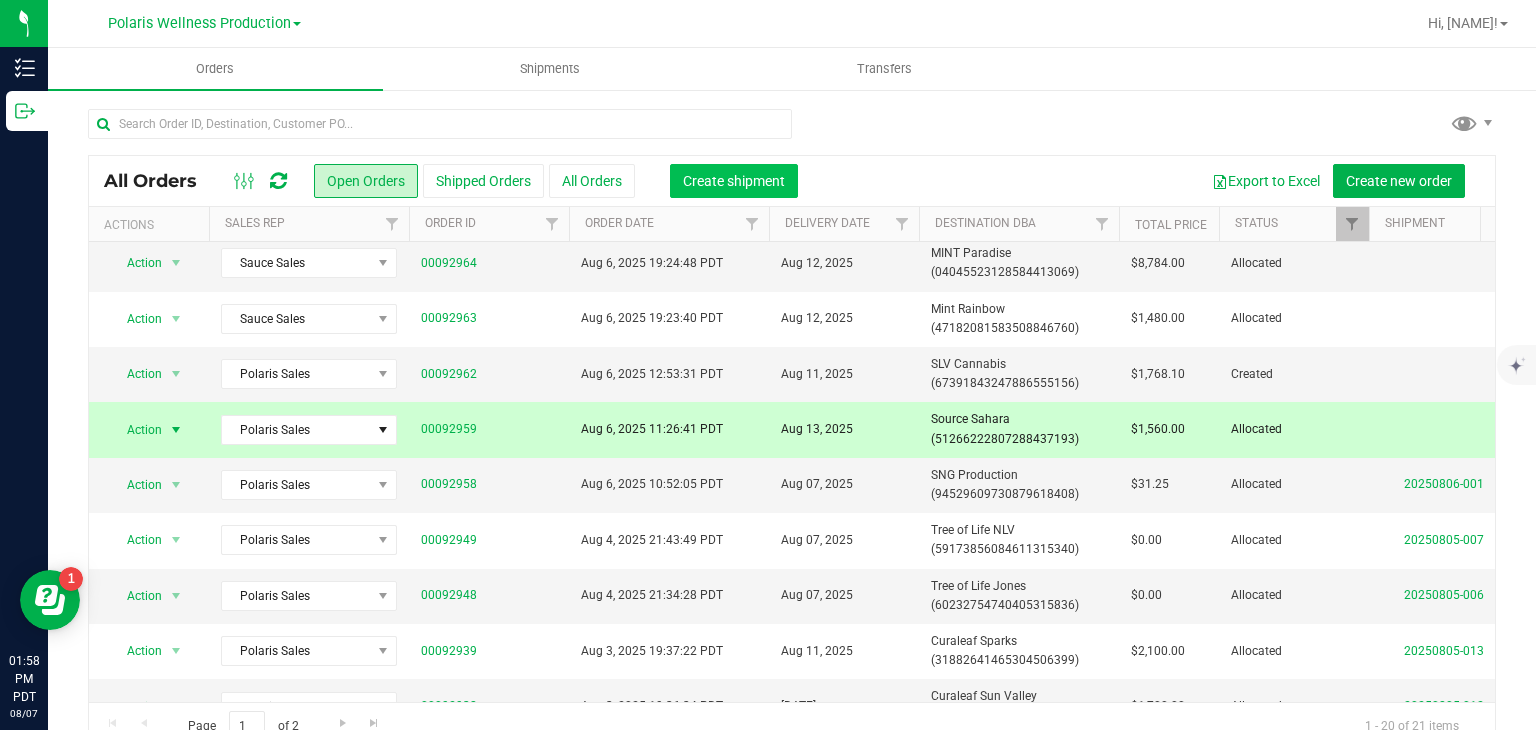 click on "Create shipment" at bounding box center [734, 181] 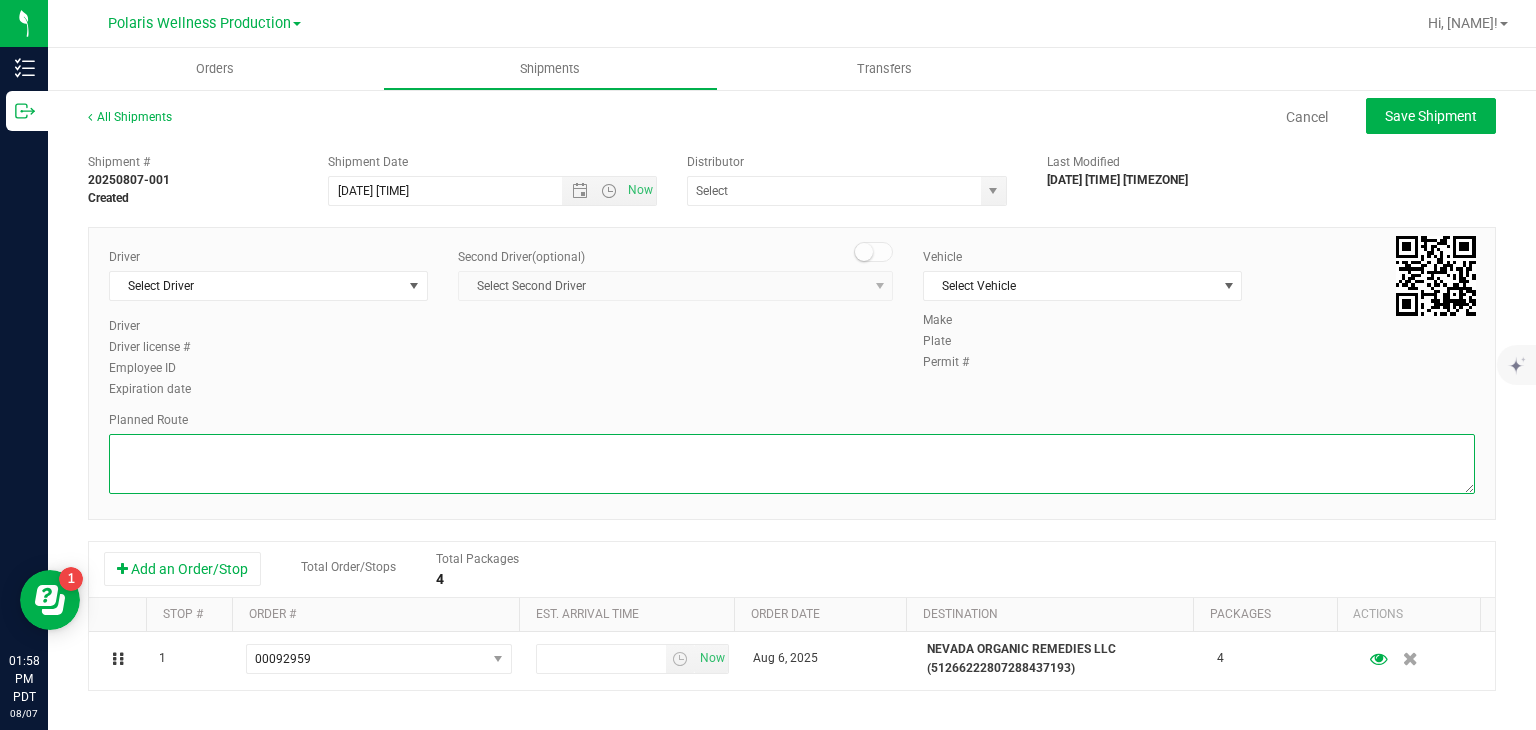 click at bounding box center (792, 464) 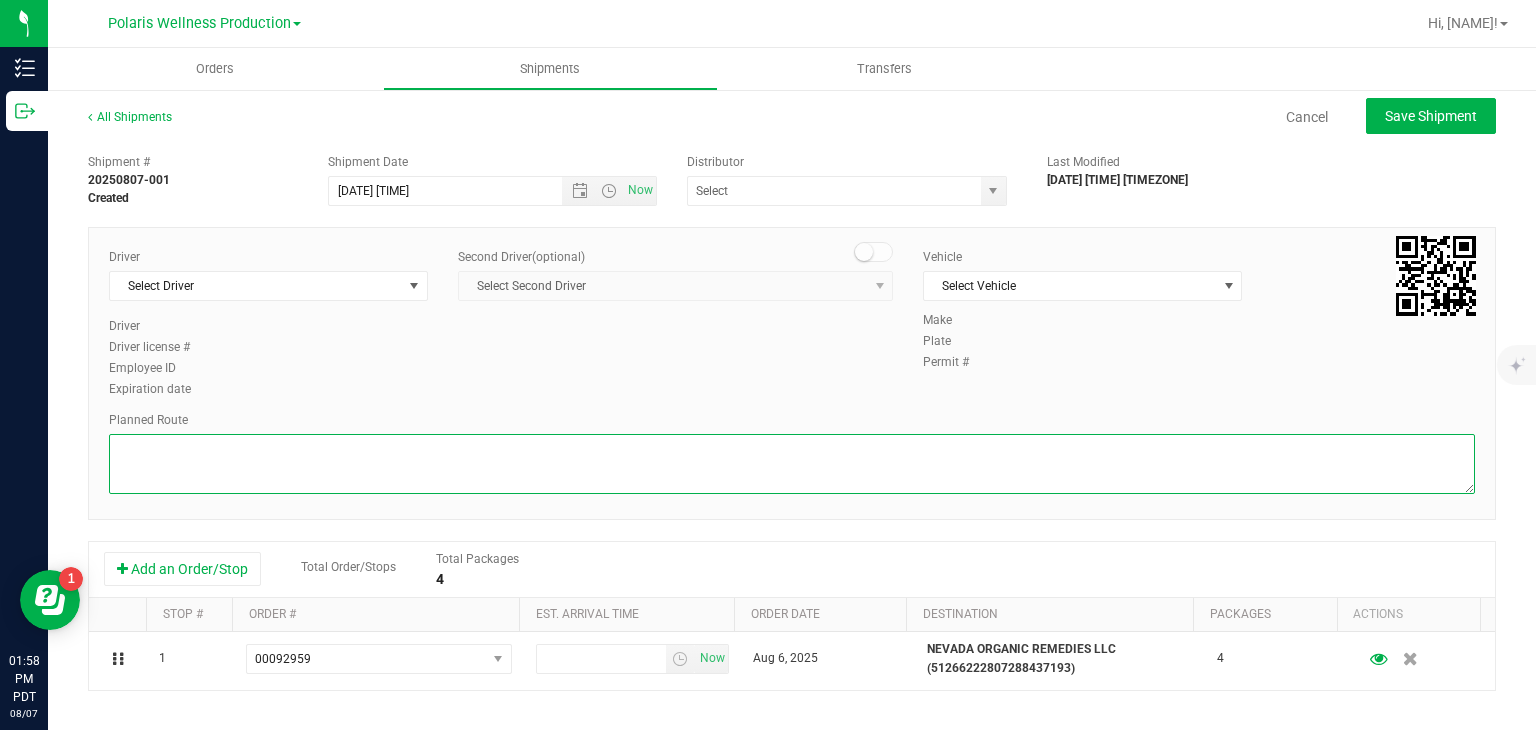 paste on "1A4040300002776000028872
[NUMBER] [STREET] Ave
Head south on Polaris Ave
[DISTANCE]
Turn right onto W Russell Rd
[DISTANCE]
Turn right onto S Rainbow Blvd
Pass by Jack in the Box (on the right in [DISTANCE])
[DISTANCE]
Turn right
Destination will be on the right
[DISTANCE]
The Source Dispensary, [NUMBER] S Rainbow Blvd #8, [CITY], NV [ZIP]" 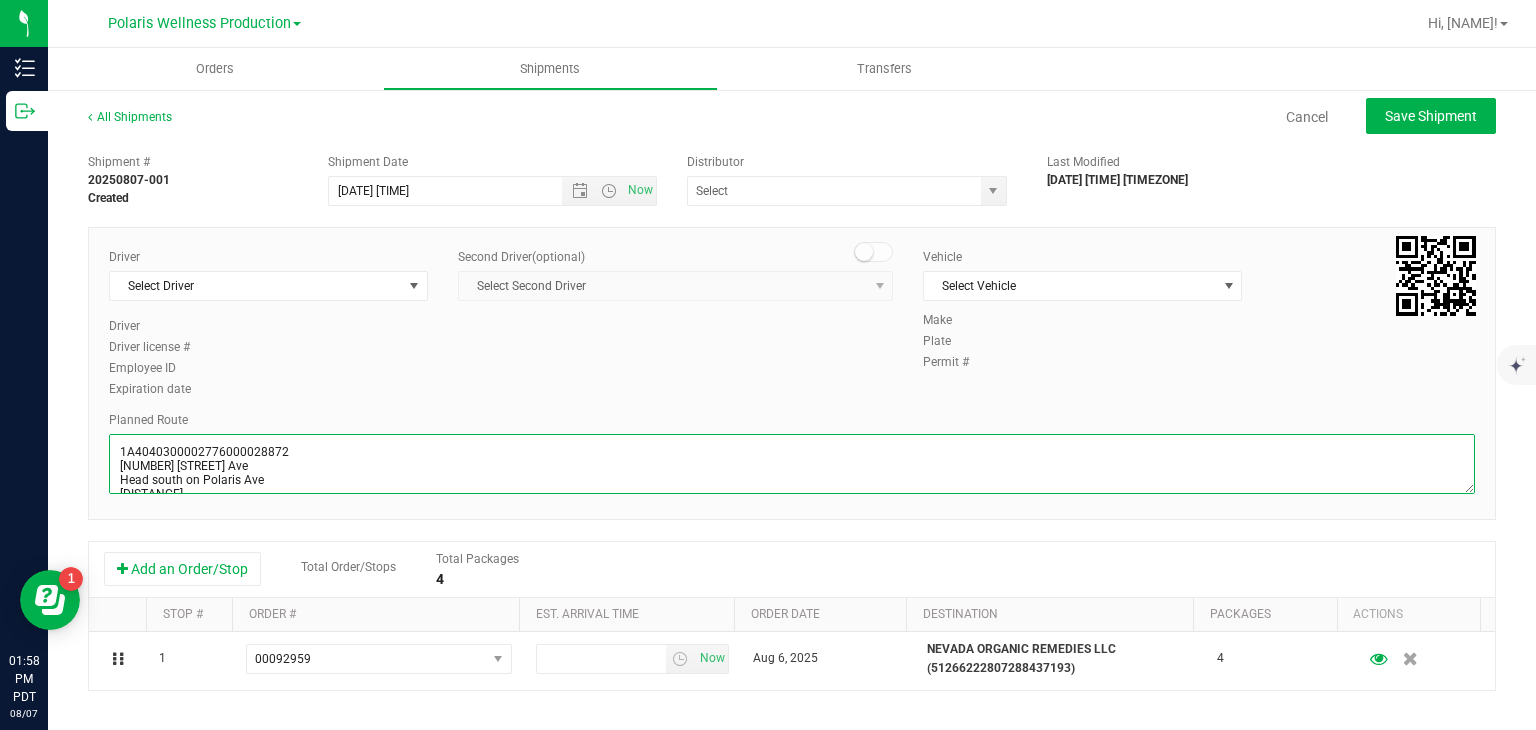 scroll, scrollTop: 124, scrollLeft: 0, axis: vertical 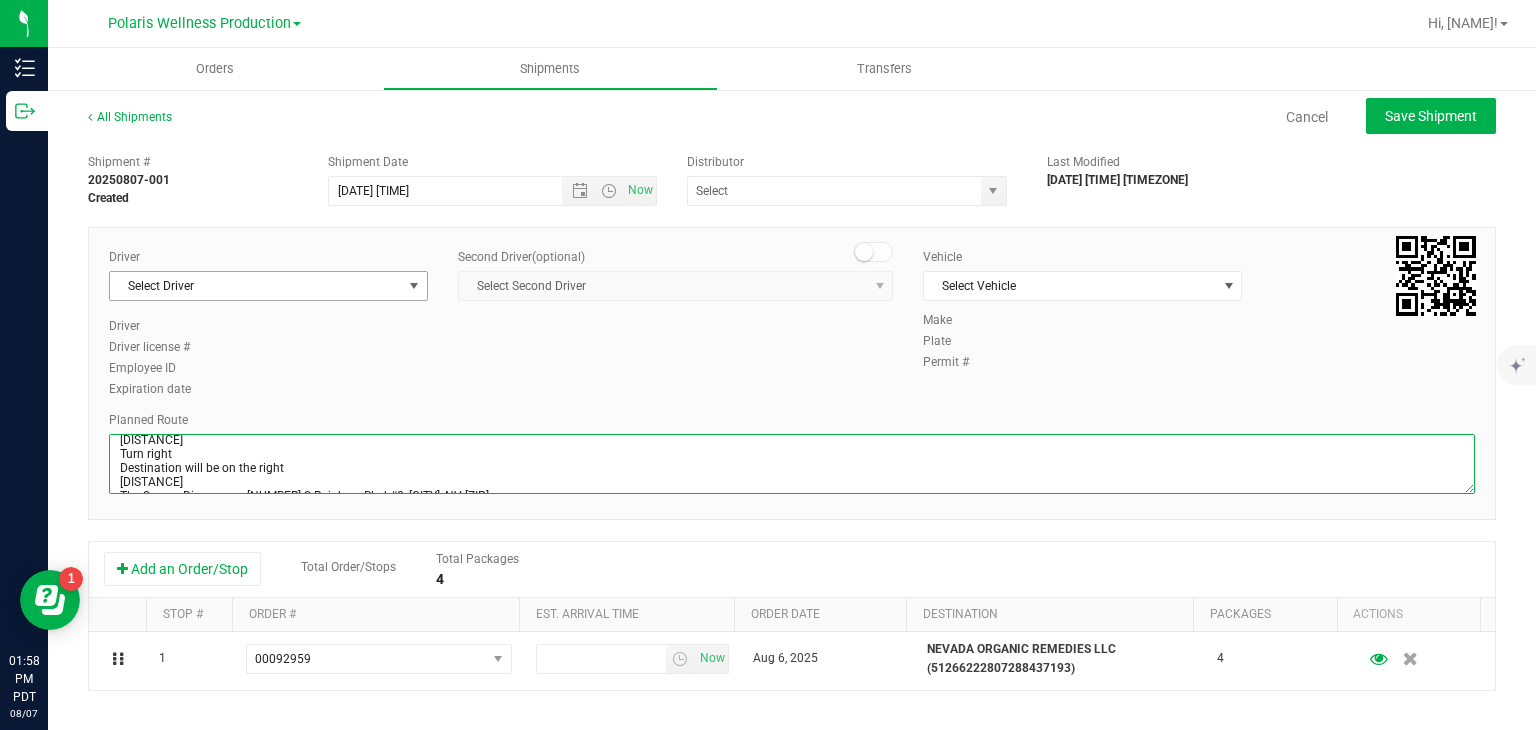 type on "1A4040300002776000028872
[NUMBER] [STREET] Ave
Head south on Polaris Ave
[DISTANCE]
Turn right onto W Russell Rd
[DISTANCE]
Turn right onto S Rainbow Blvd
Pass by Jack in the Box (on the right in [DISTANCE])
[DISTANCE]
Turn right
Destination will be on the right
[DISTANCE]
The Source Dispensary, [NUMBER] S Rainbow Blvd #8, [CITY], NV [ZIP]" 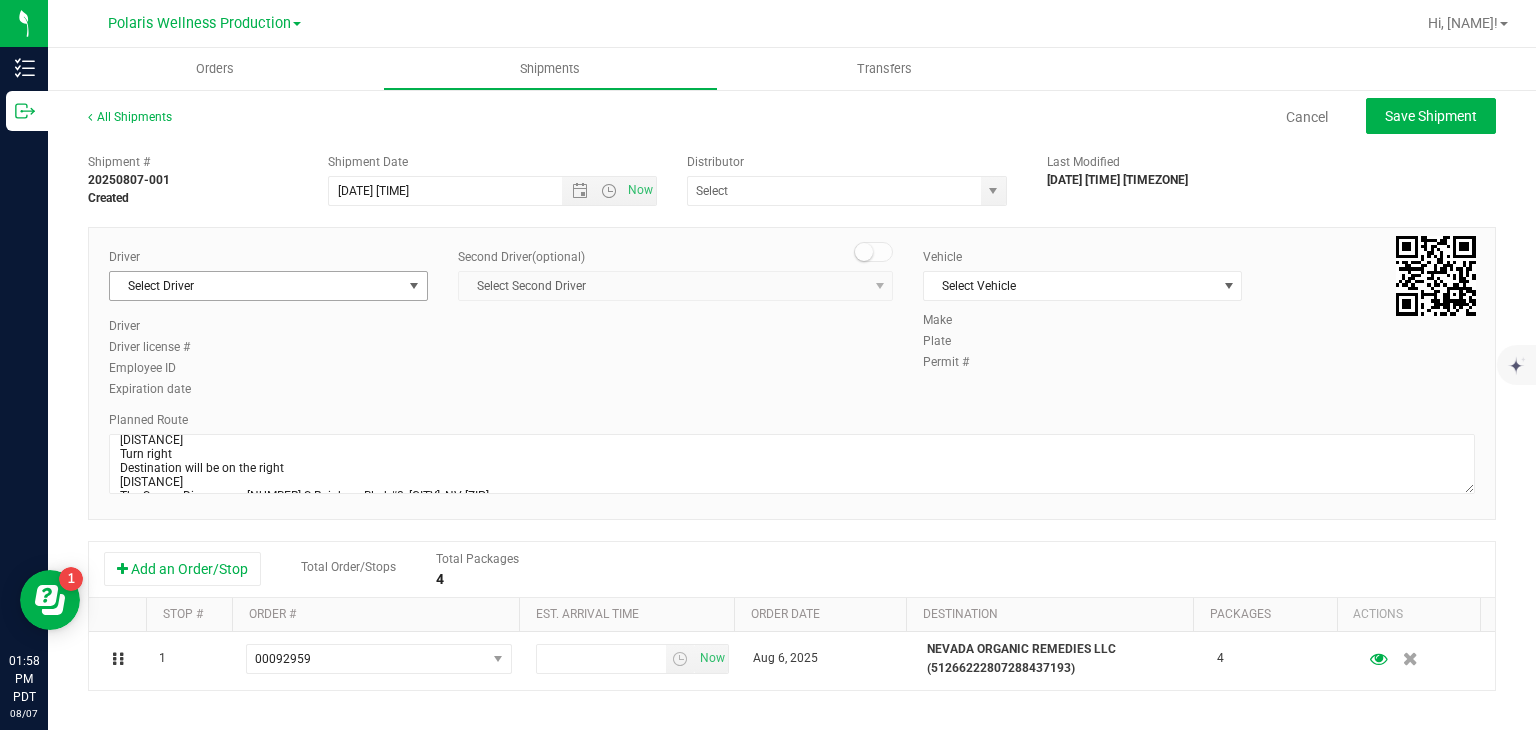 click at bounding box center [414, 286] 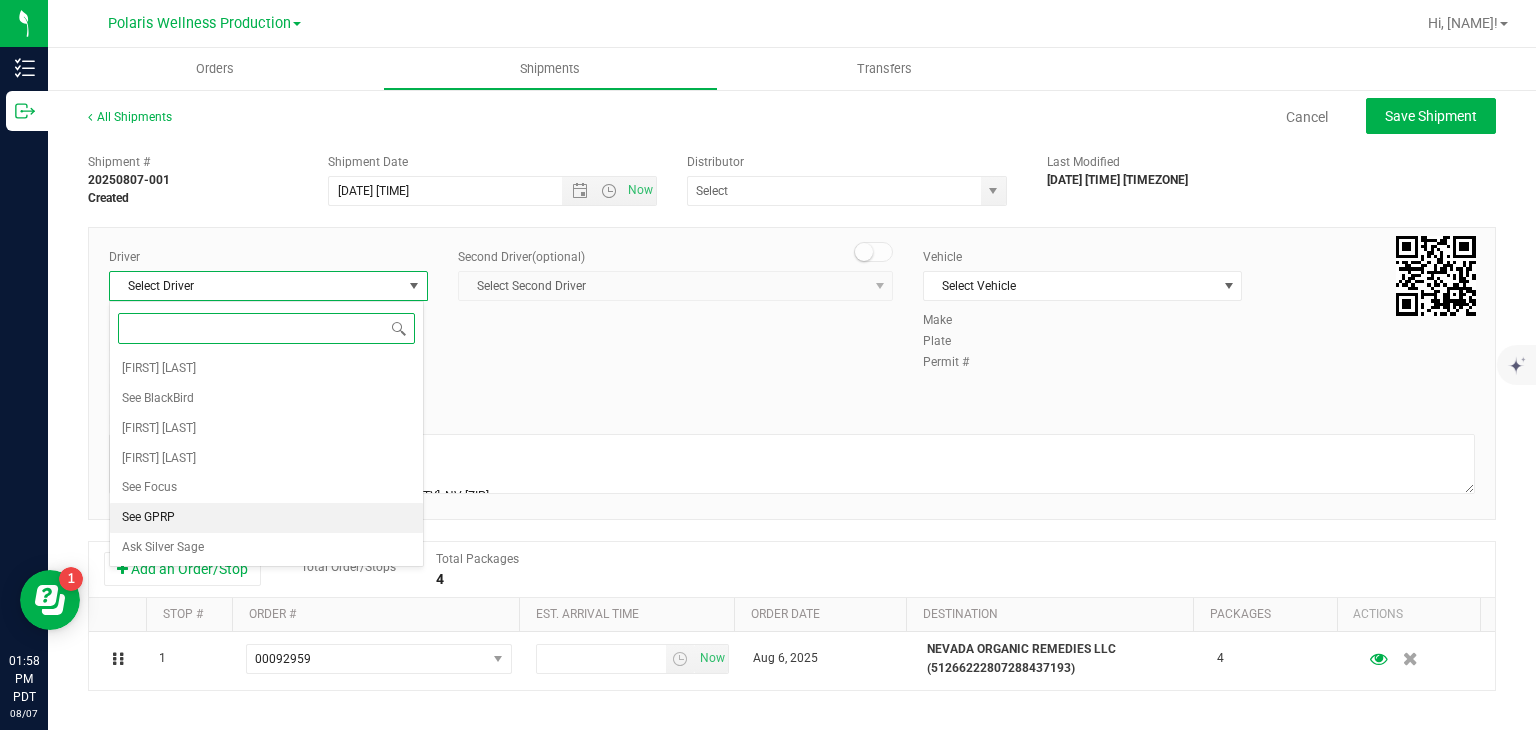 click on "See GPRP" at bounding box center (266, 518) 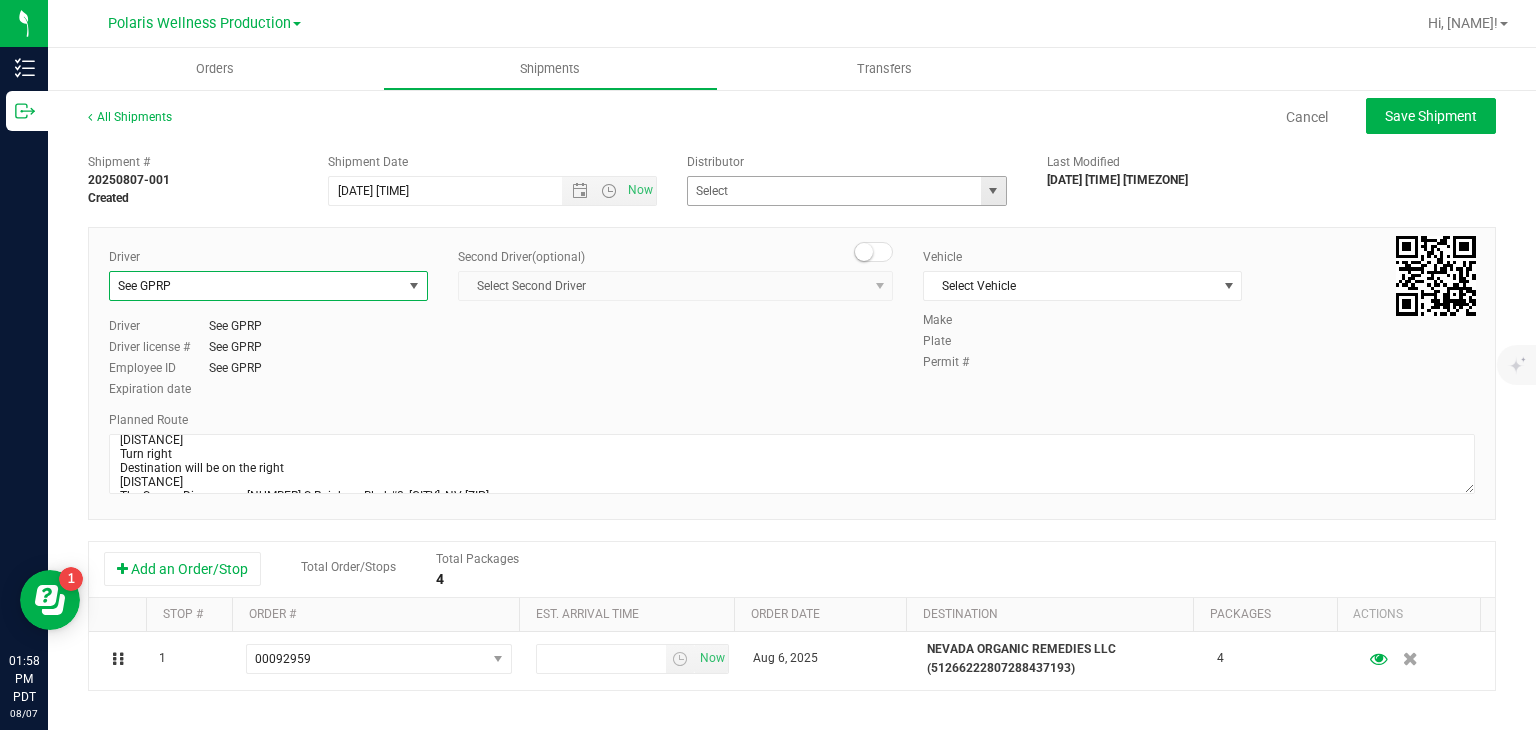 click at bounding box center (993, 191) 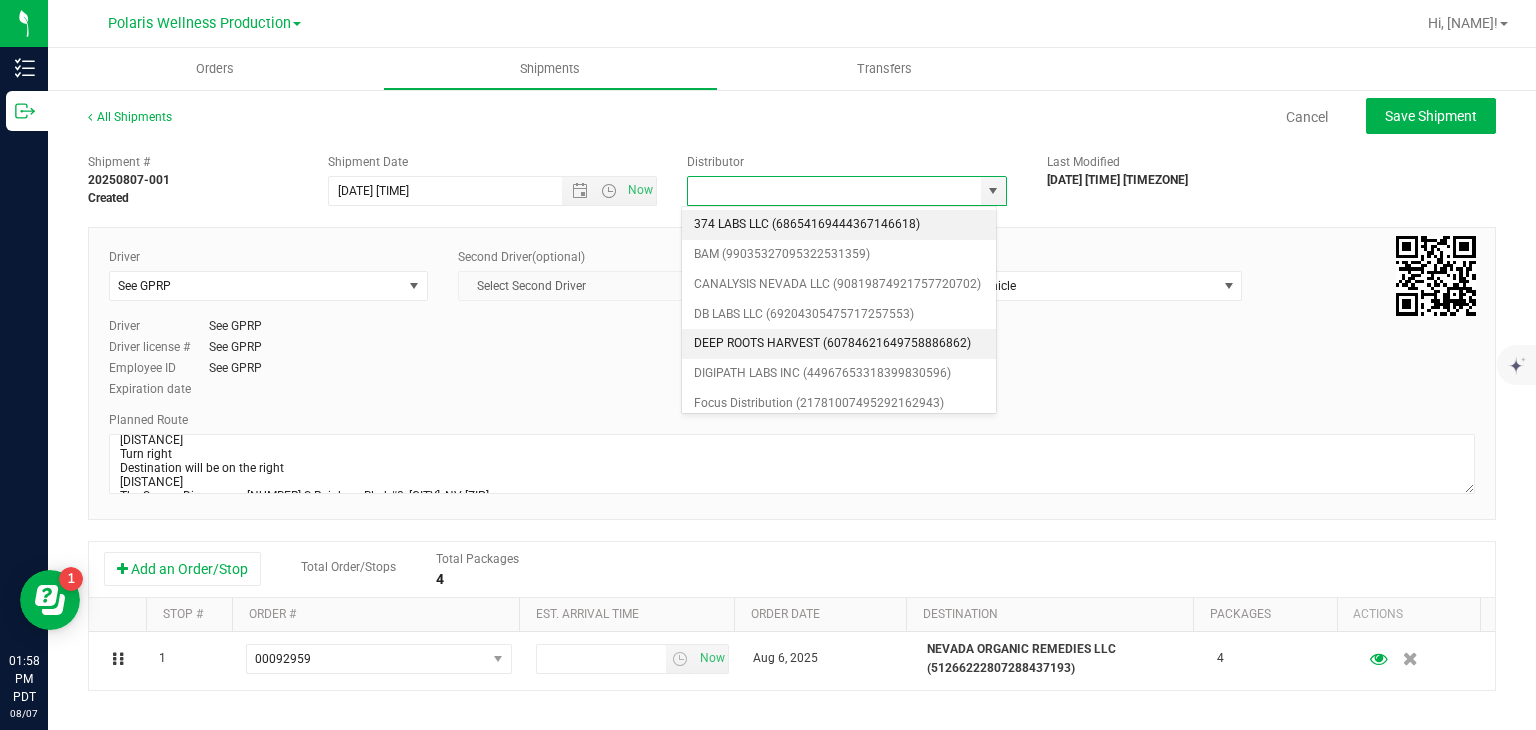 click on "DEEP ROOTS HARVEST (60784621649758886862)" at bounding box center [839, 344] 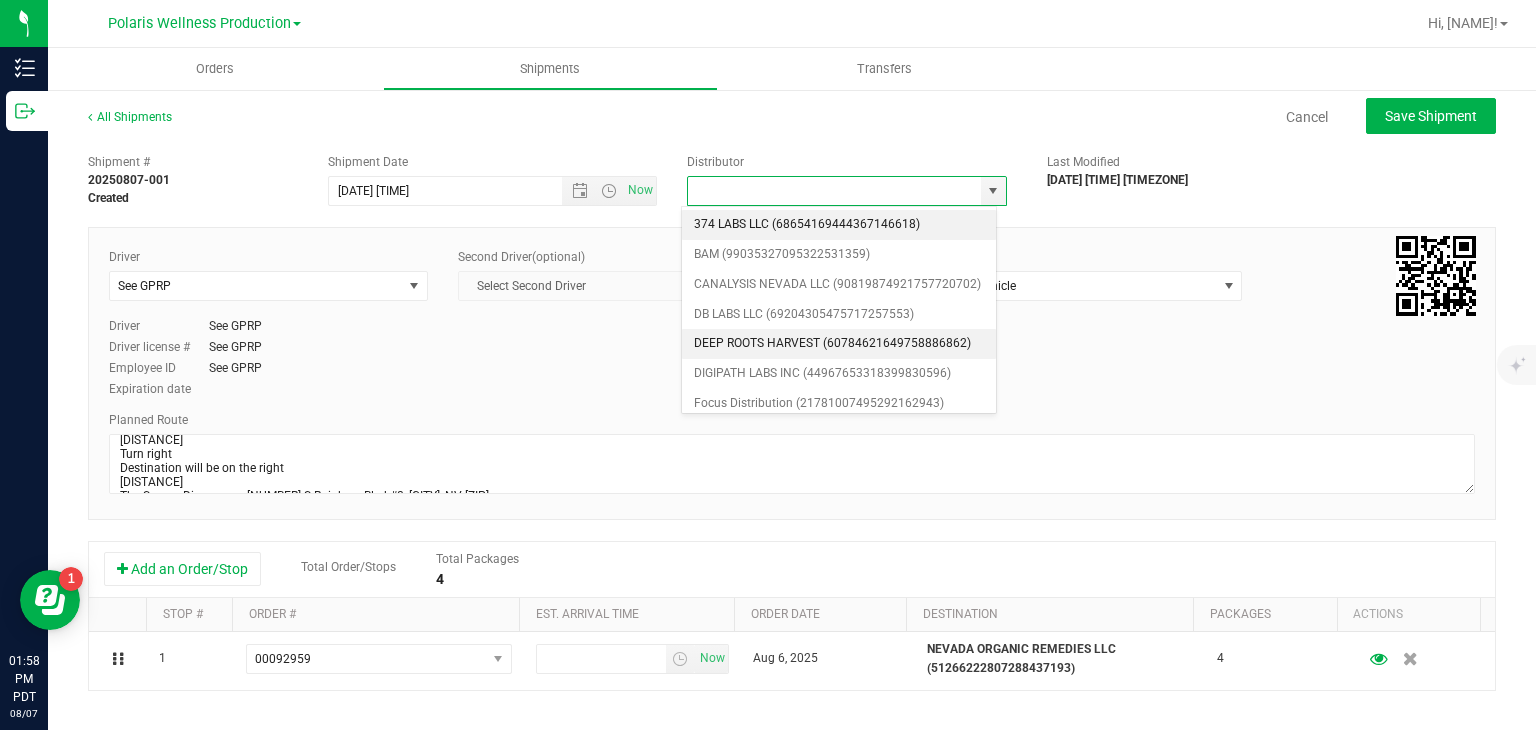 type on "DEEP ROOTS HARVEST (60784621649758886862)" 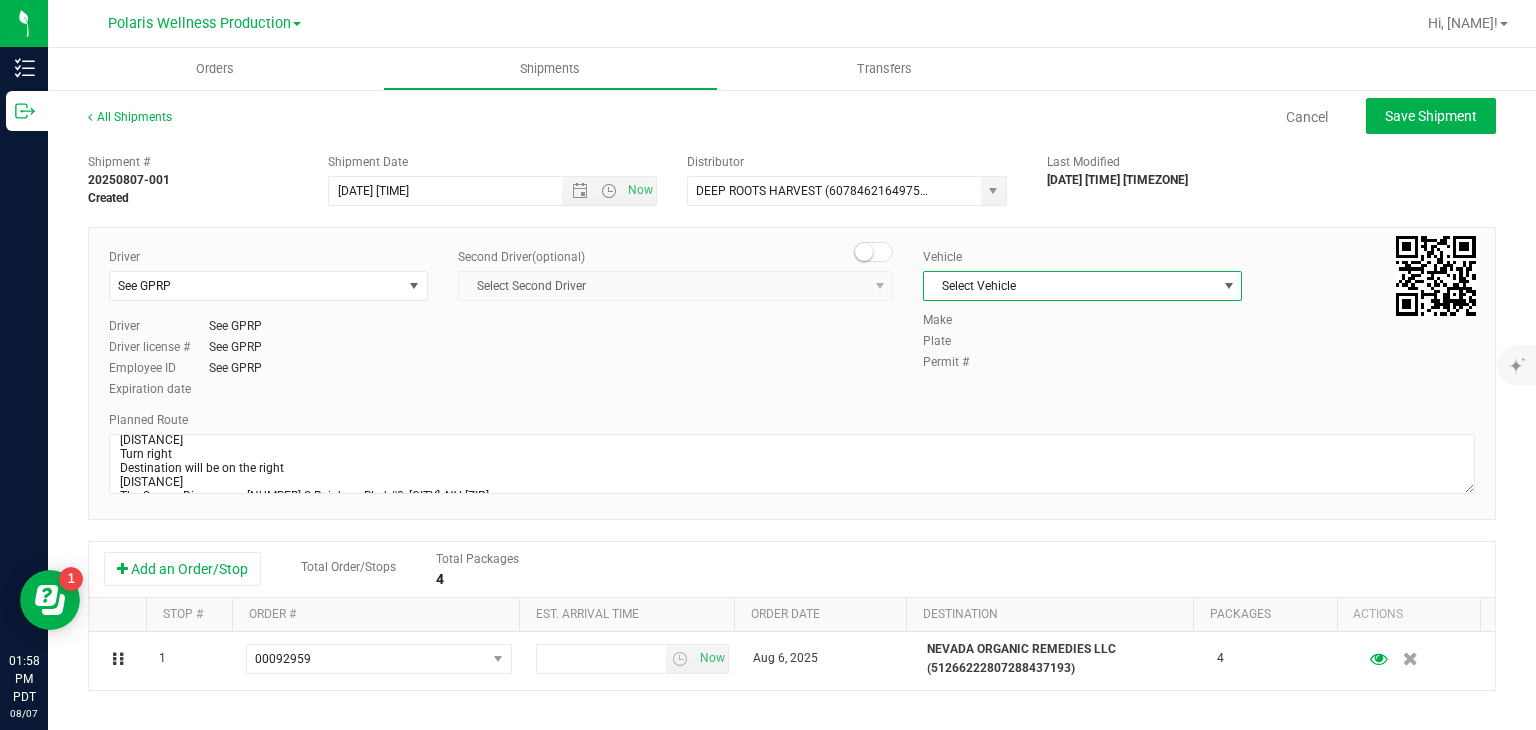 click on "Select Vehicle" at bounding box center [1082, 286] 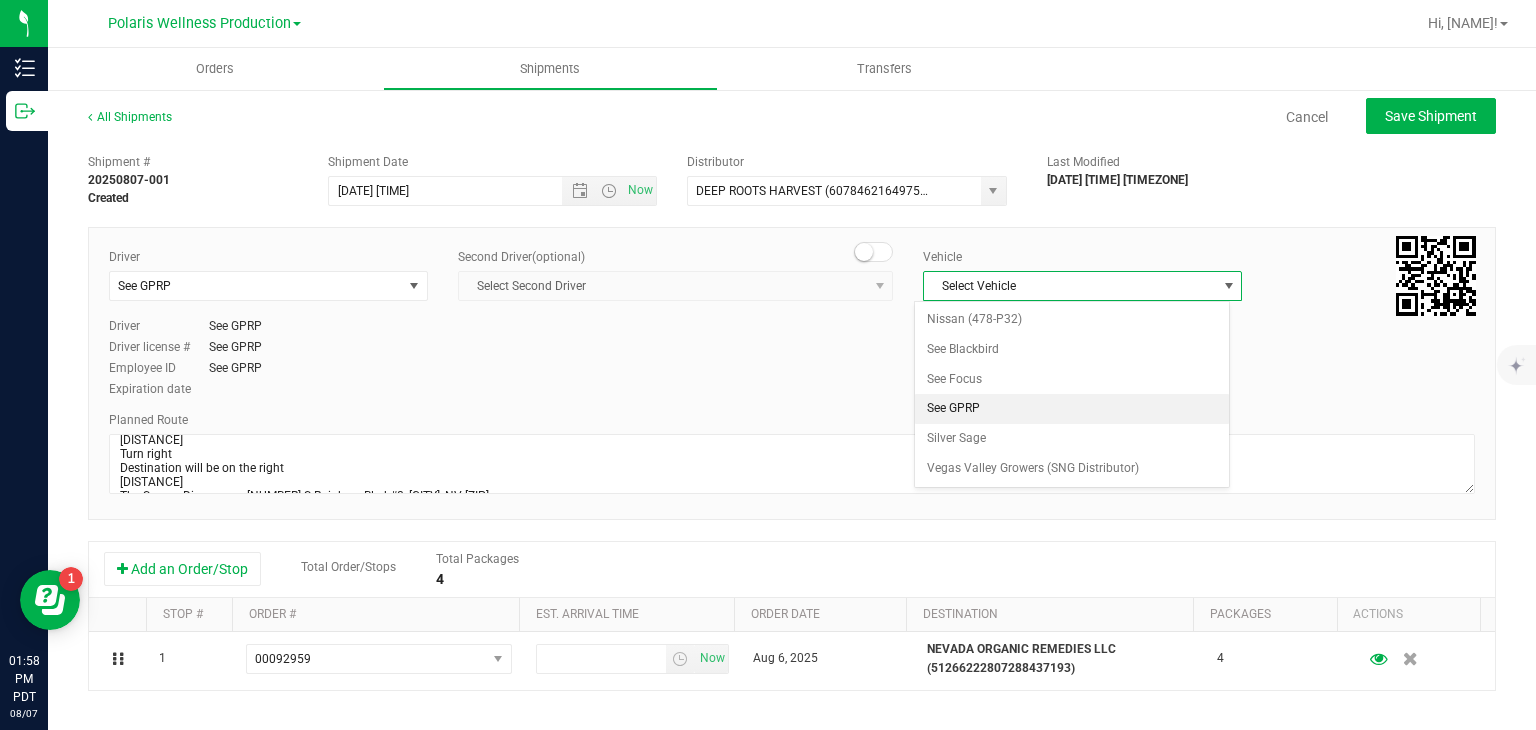 click on "See GPRP" at bounding box center [1071, 409] 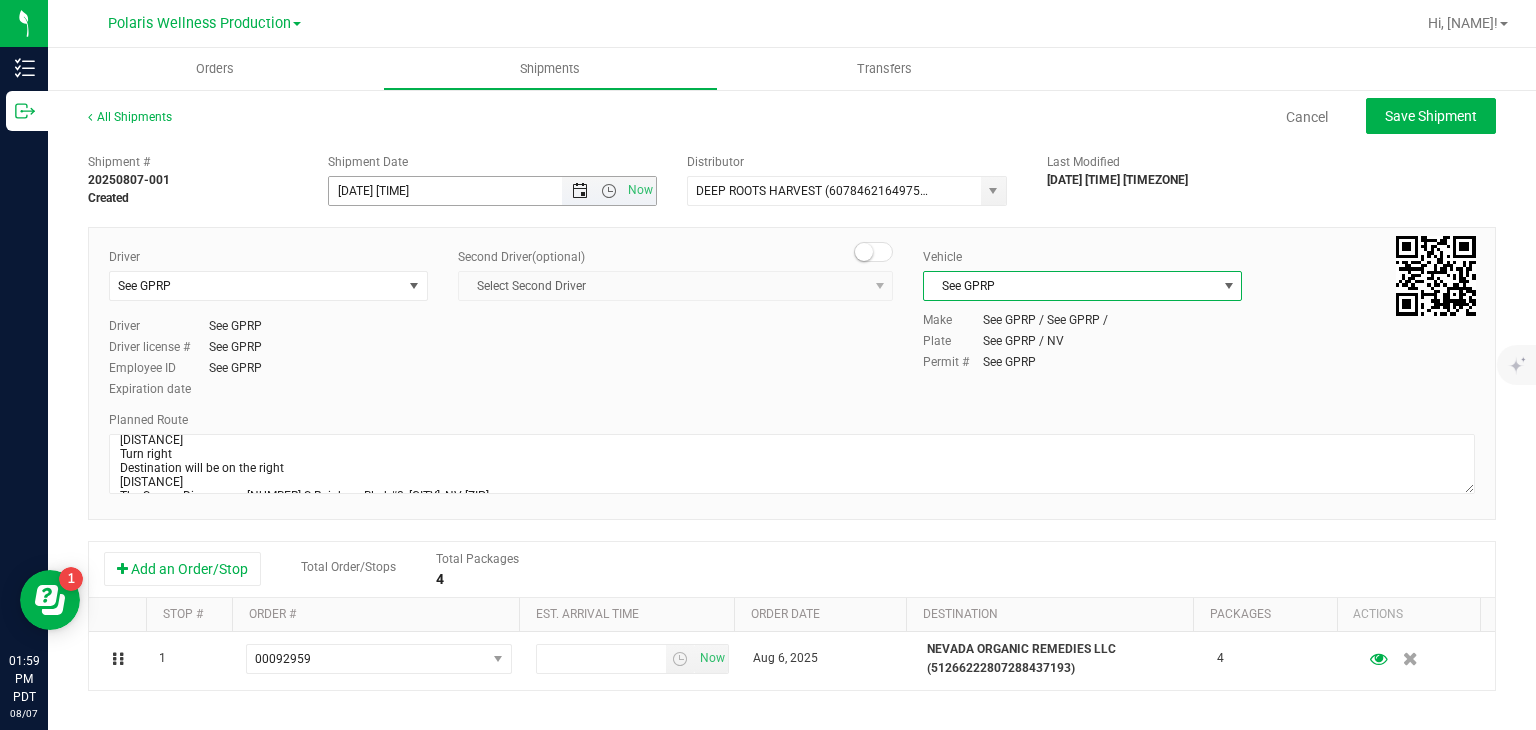click at bounding box center (580, 191) 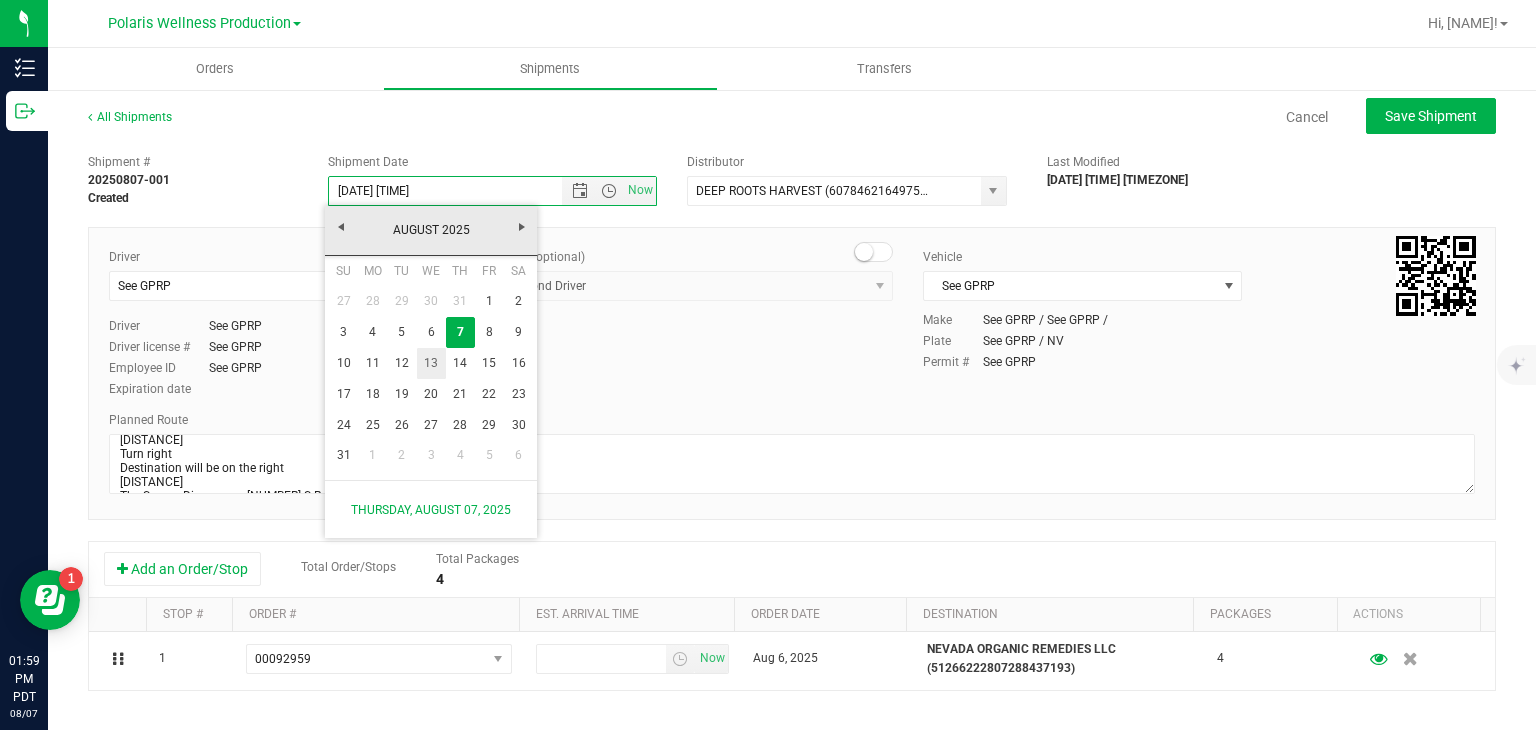 click on "13" at bounding box center (431, 363) 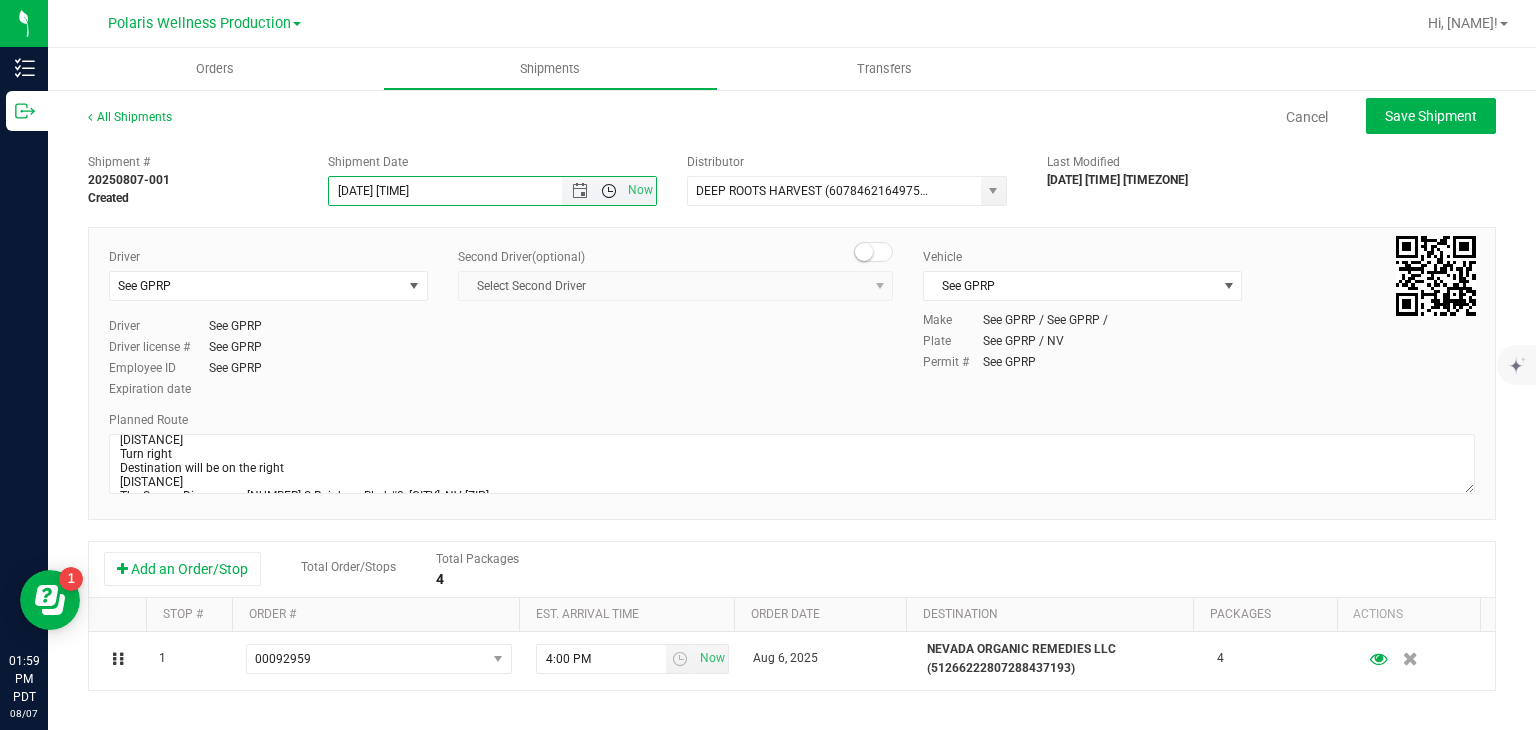 click at bounding box center (609, 191) 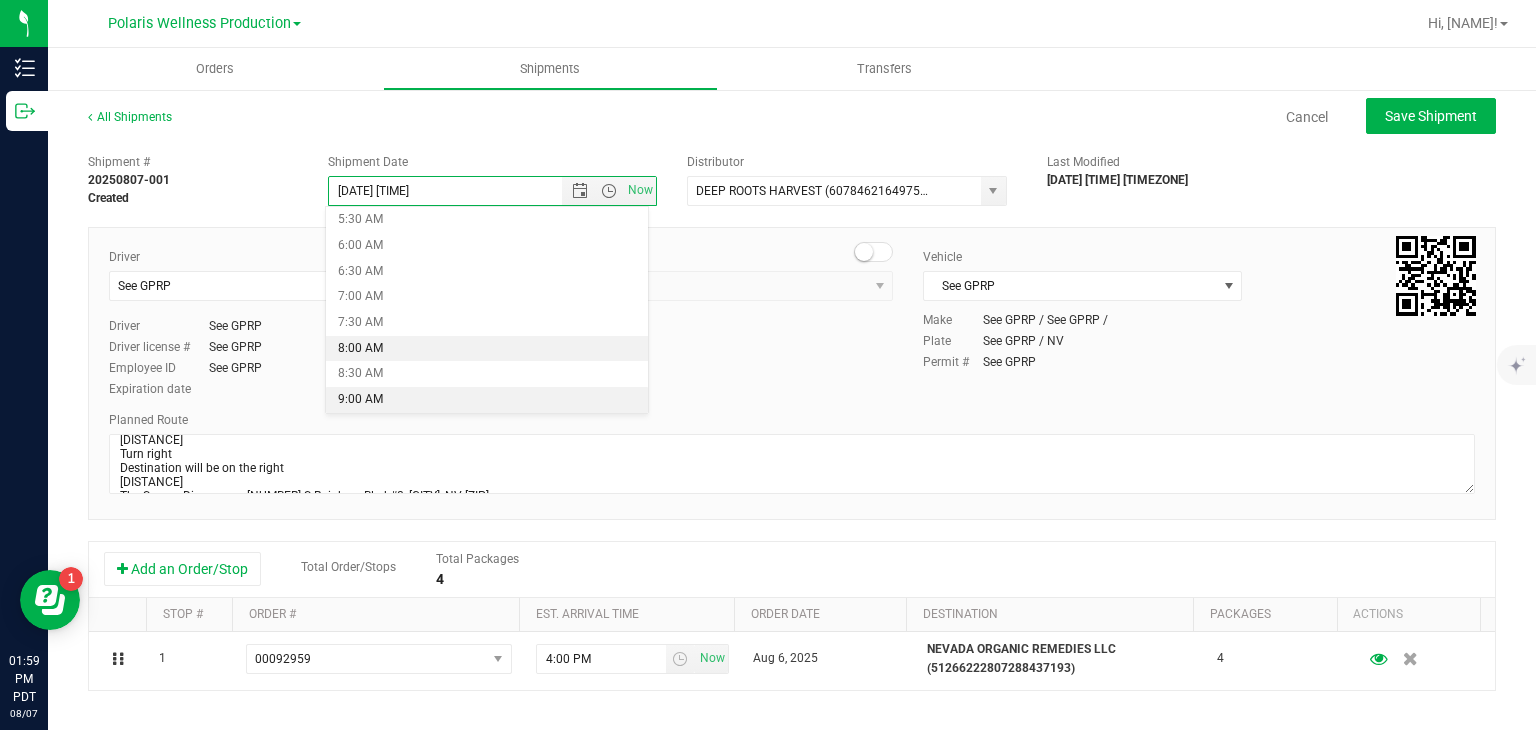 scroll, scrollTop: 287, scrollLeft: 0, axis: vertical 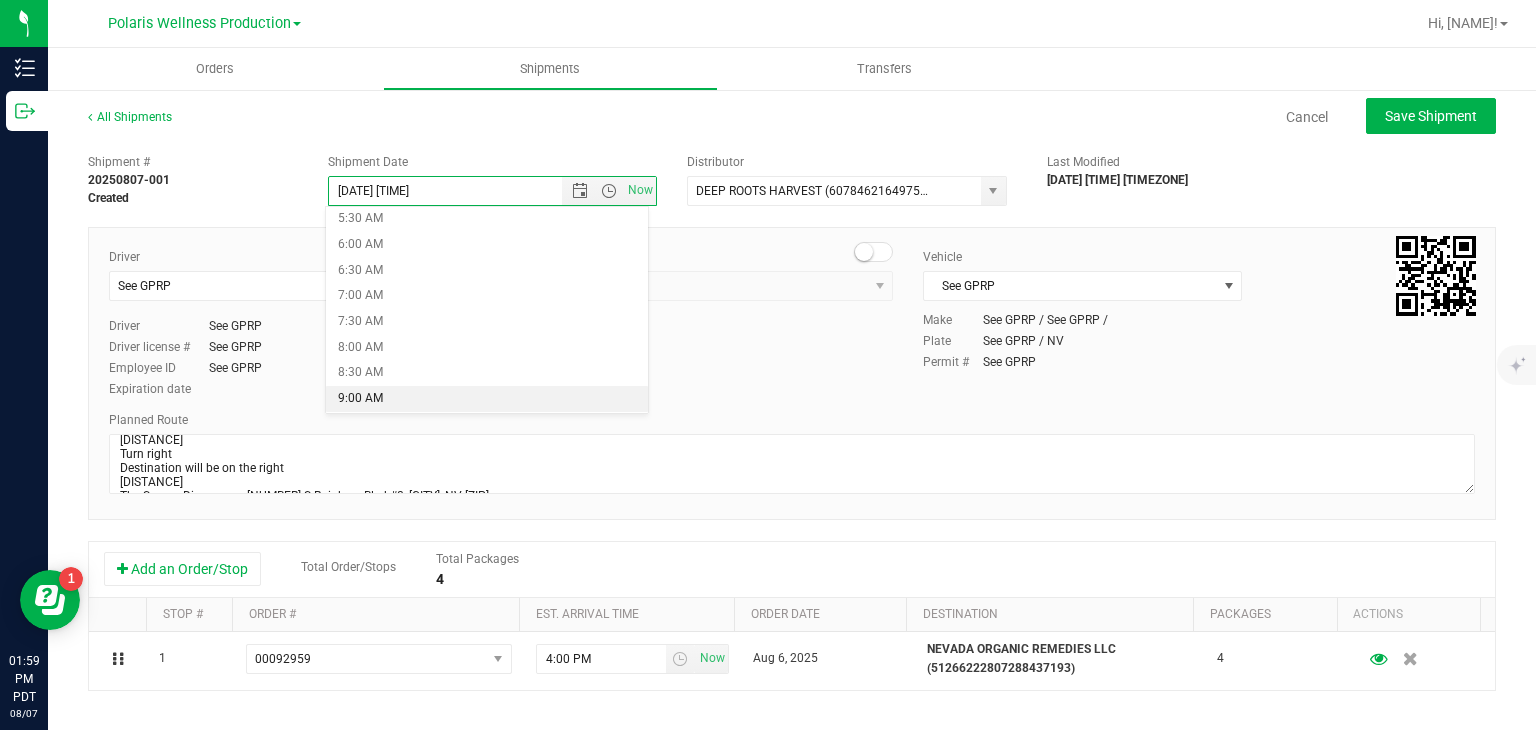 click on "9:00 AM" at bounding box center (487, 399) 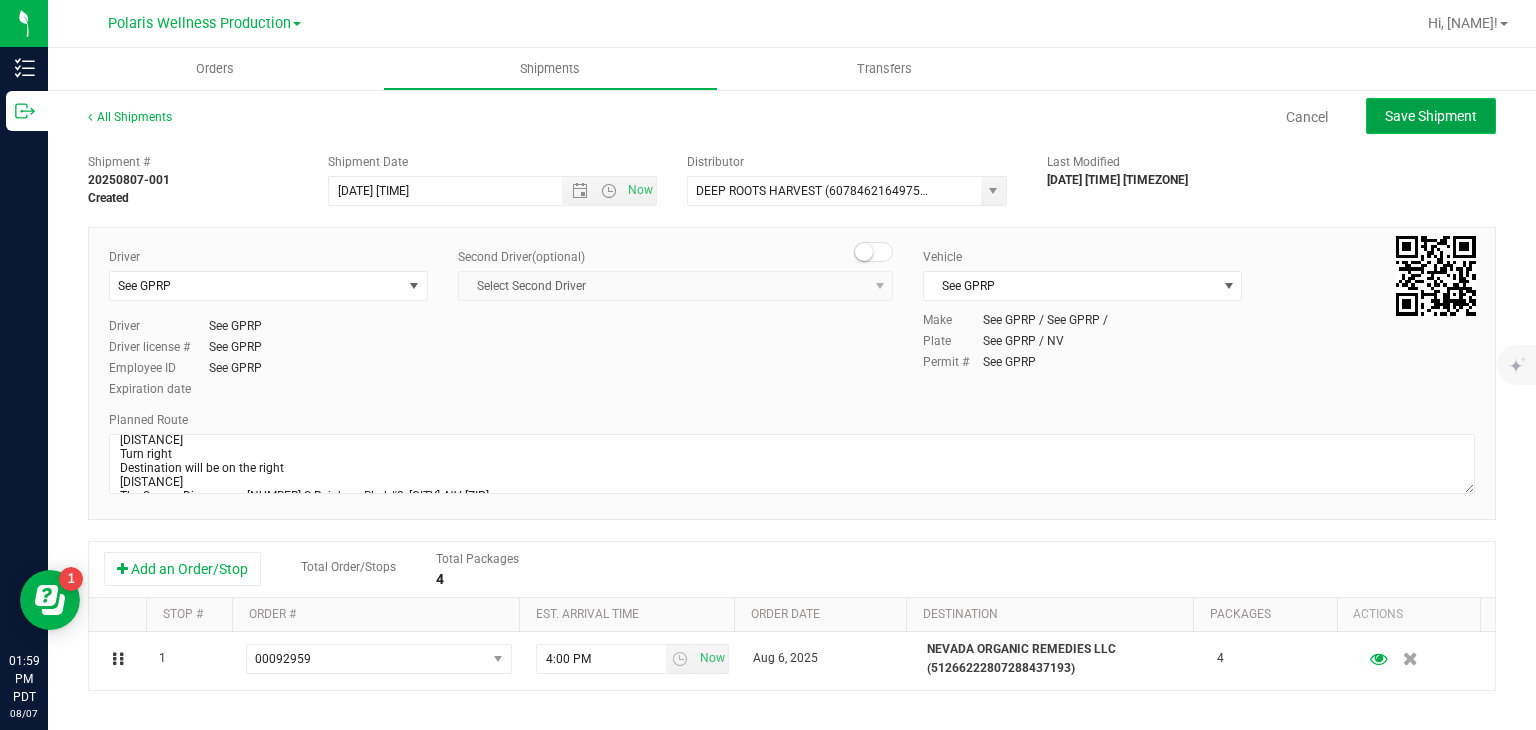 click on "Save Shipment" 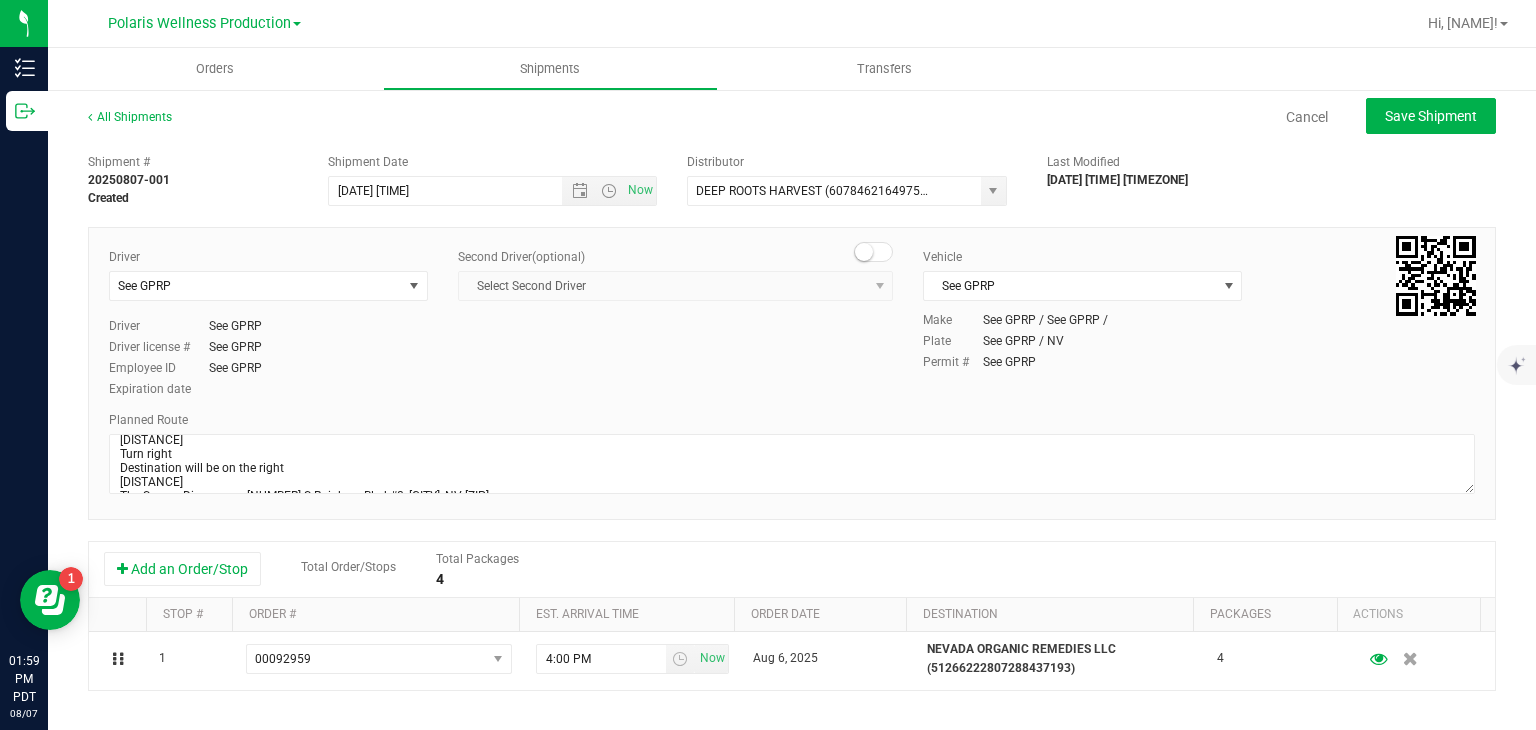 type on "[DATE] [TIME]" 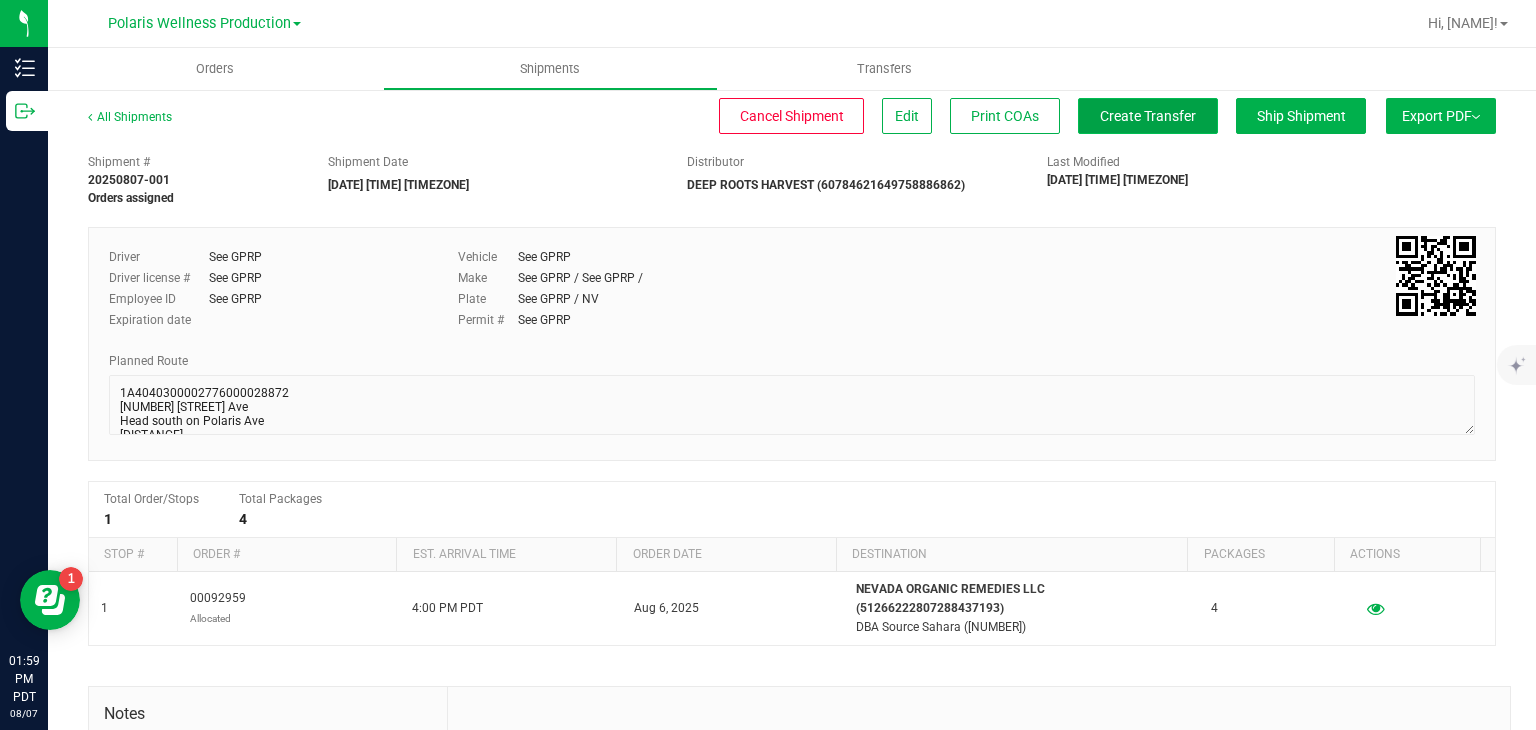 click on "Create Transfer" at bounding box center [1148, 116] 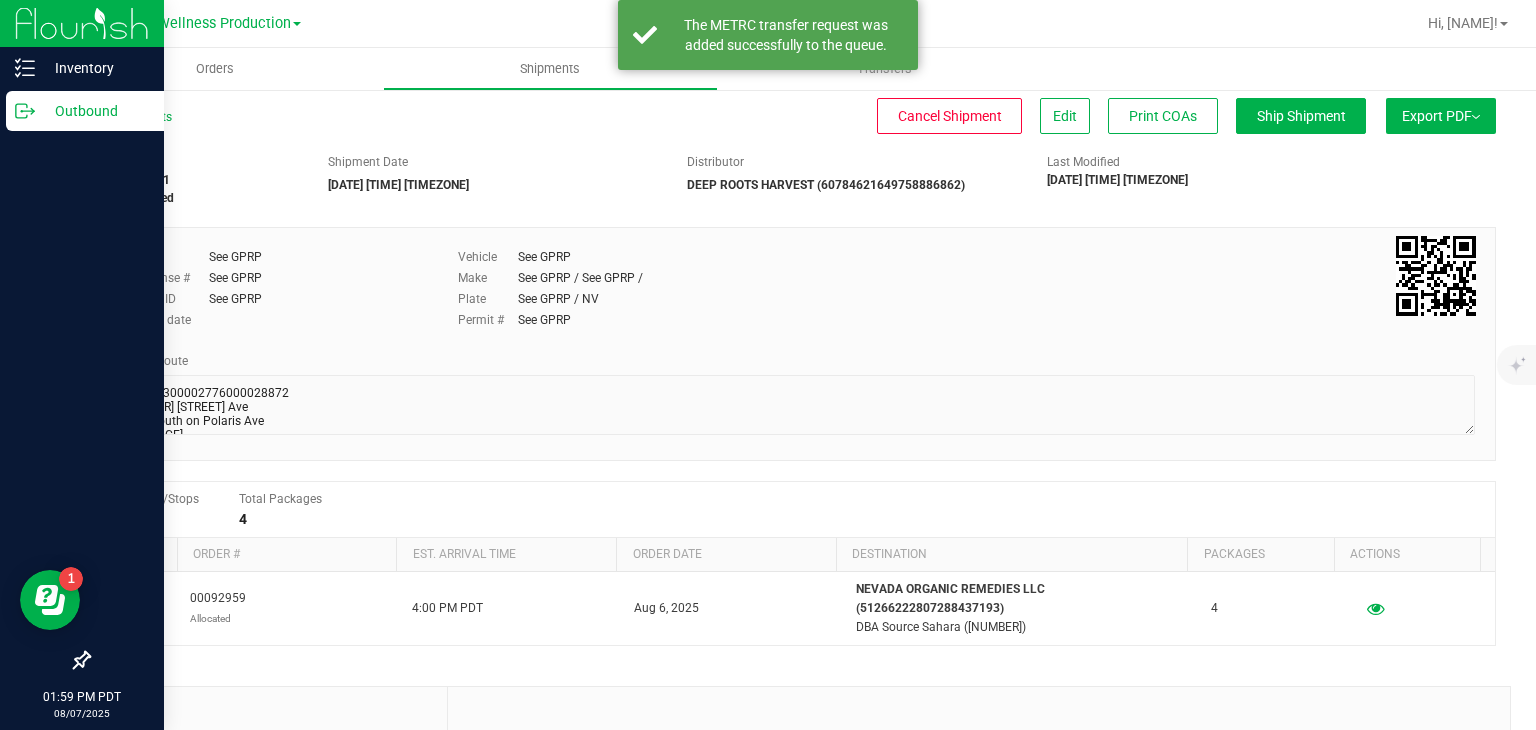 click 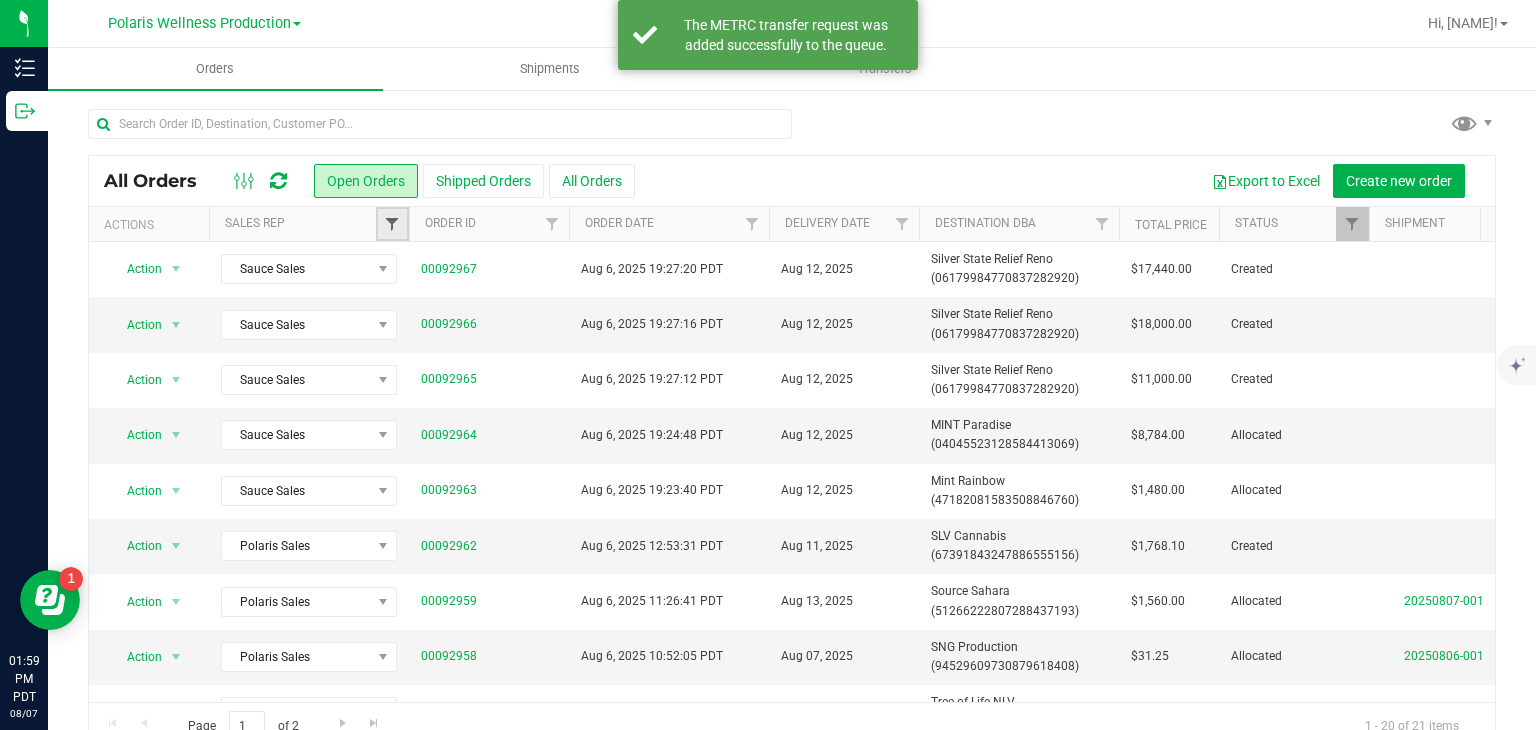 click at bounding box center (392, 224) 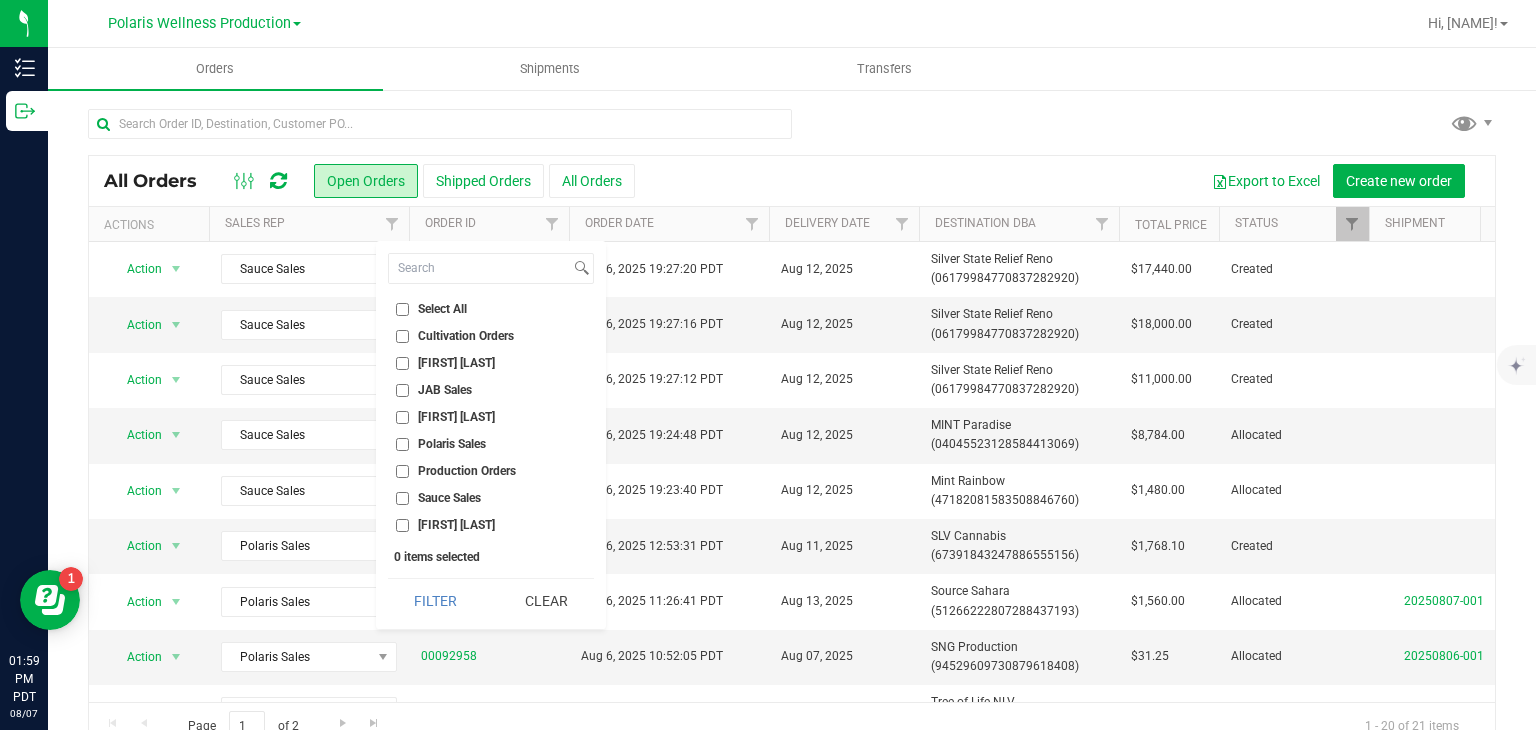 click on "Polaris Sales" at bounding box center (402, 444) 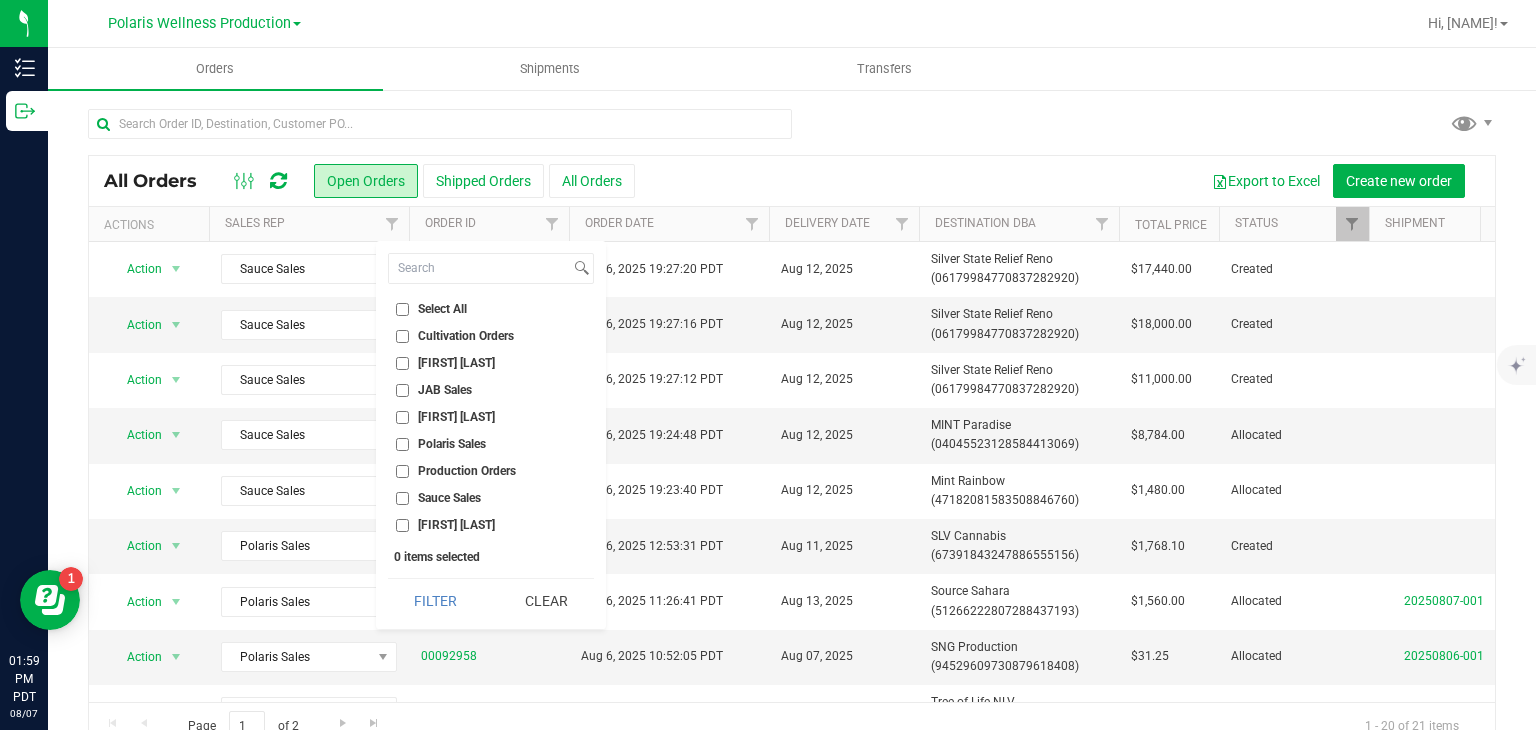 checkbox on "true" 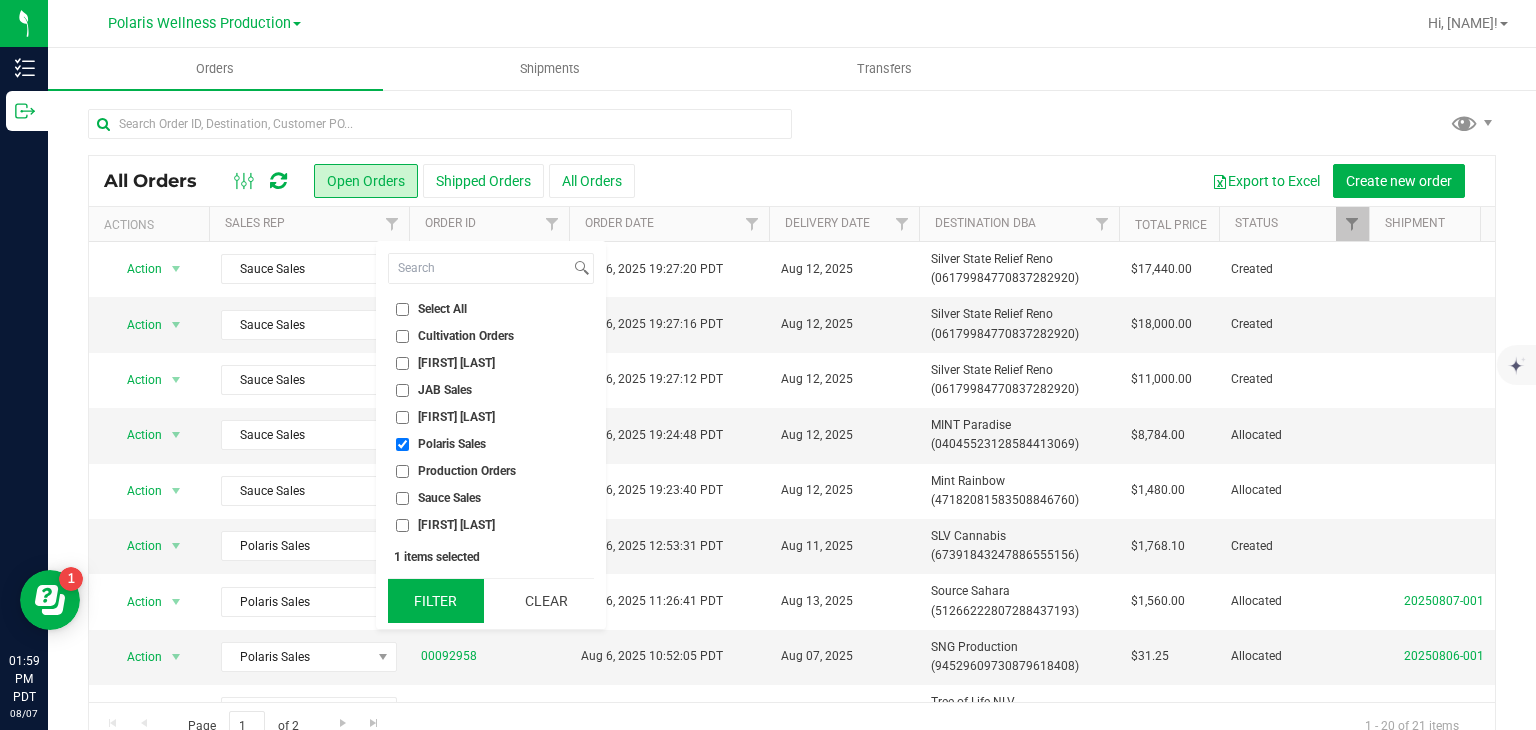 click on "Filter" at bounding box center [436, 601] 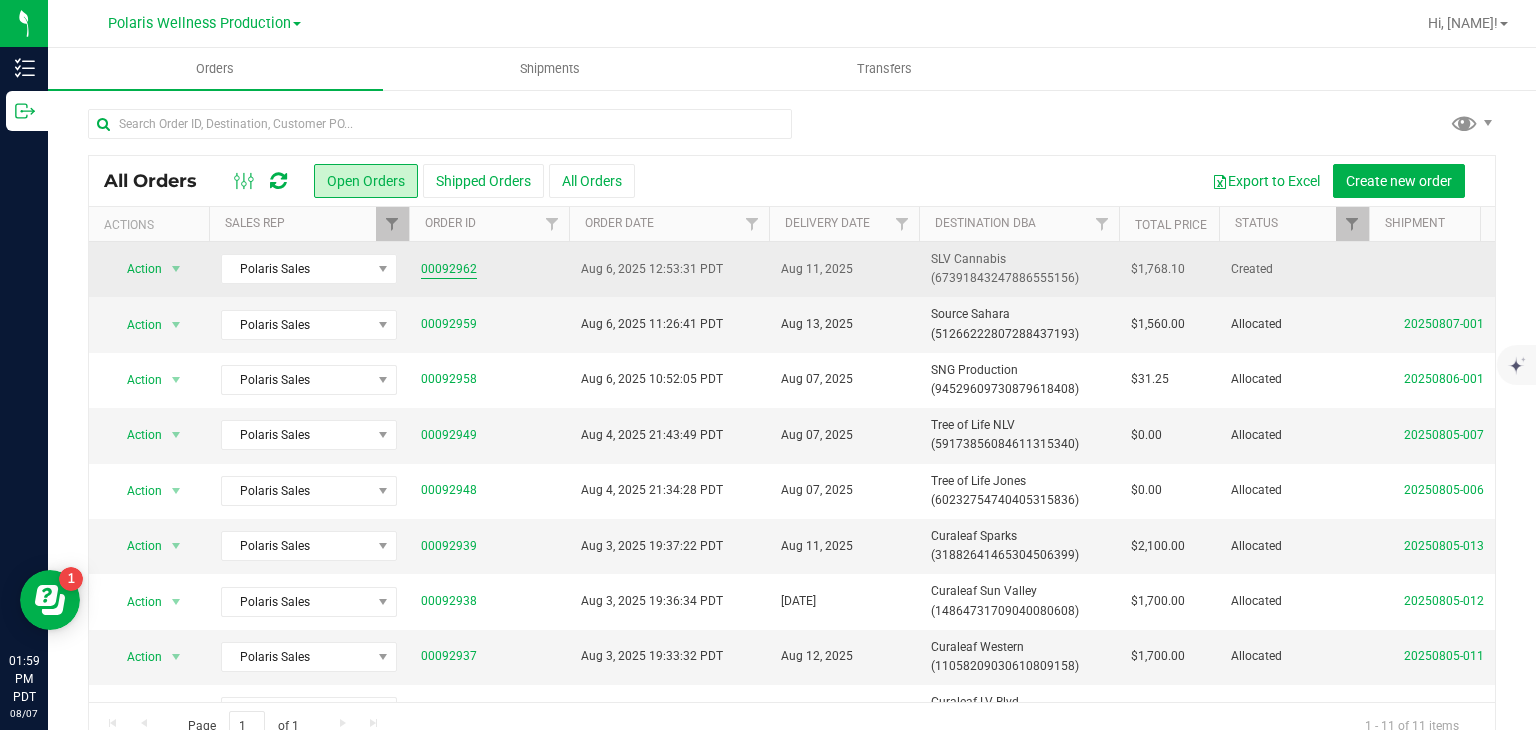 click on "00092962" at bounding box center (449, 269) 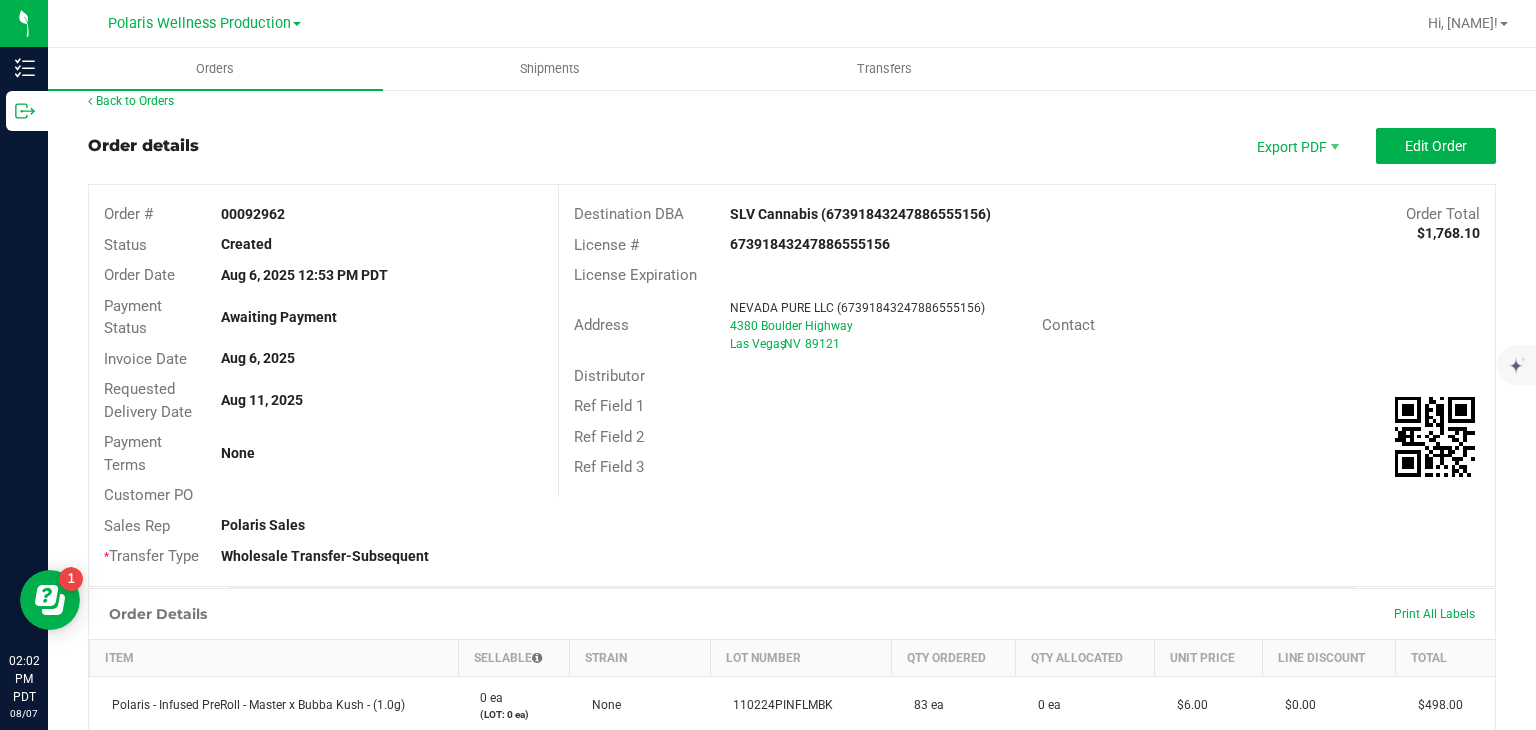 scroll, scrollTop: 15, scrollLeft: 0, axis: vertical 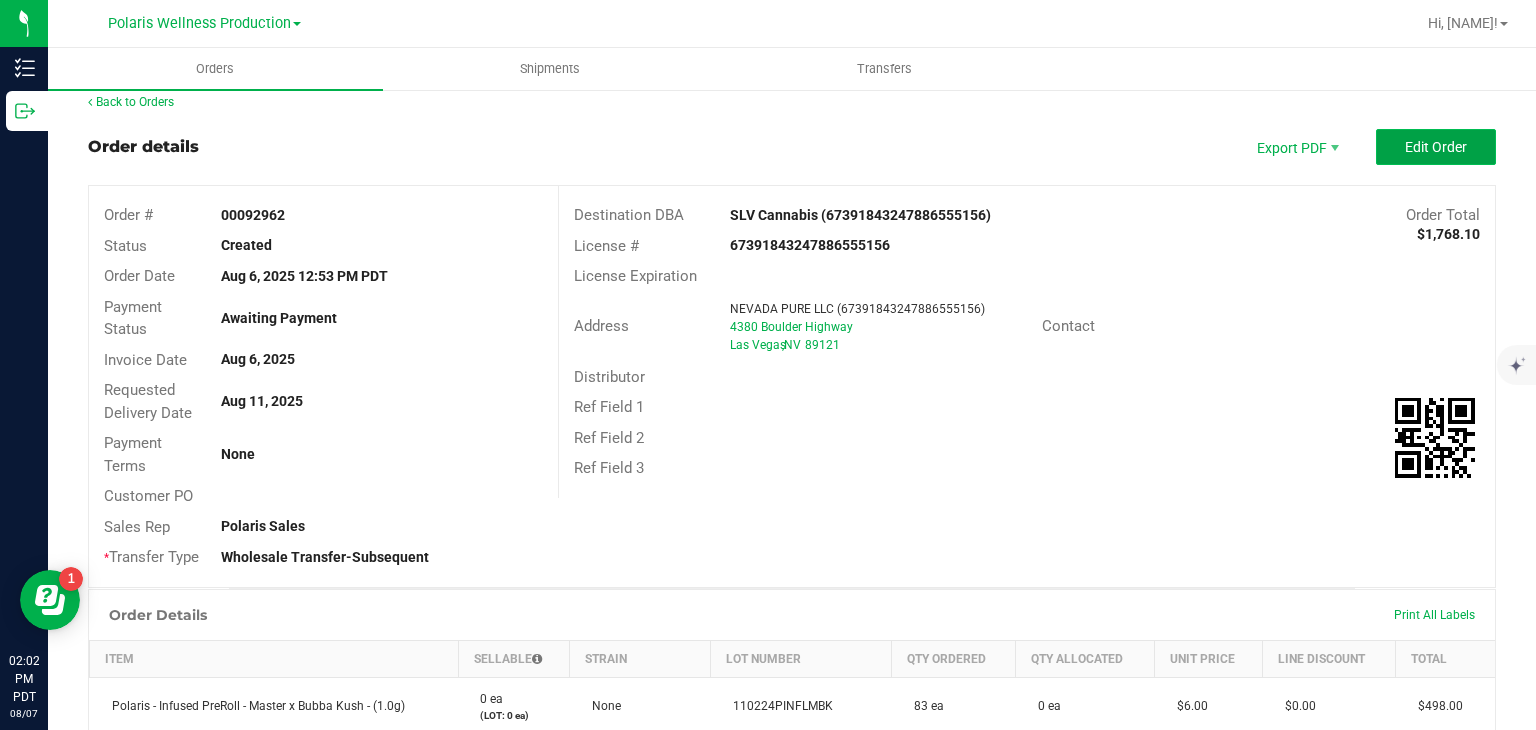 click on "Edit Order" at bounding box center [1436, 147] 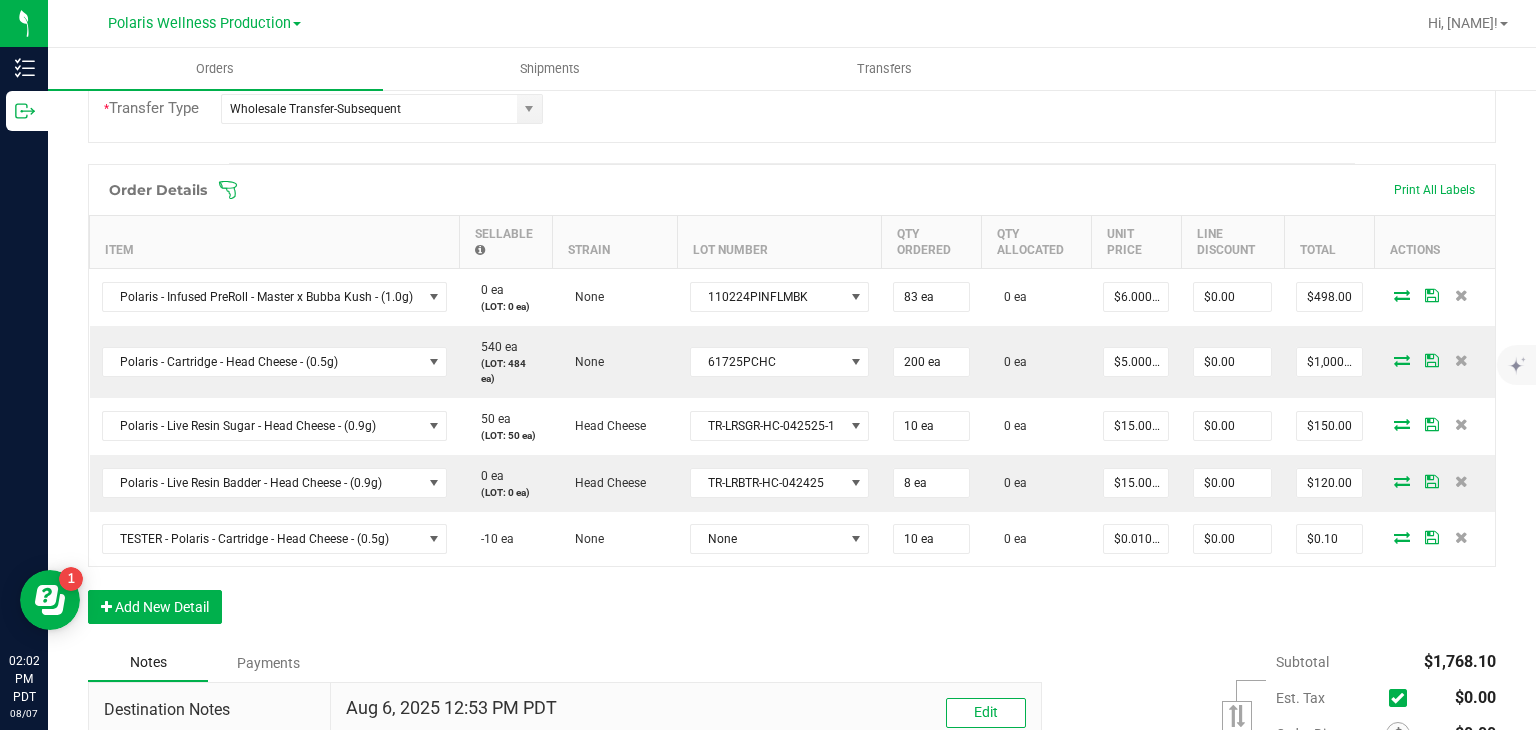 scroll, scrollTop: 504, scrollLeft: 0, axis: vertical 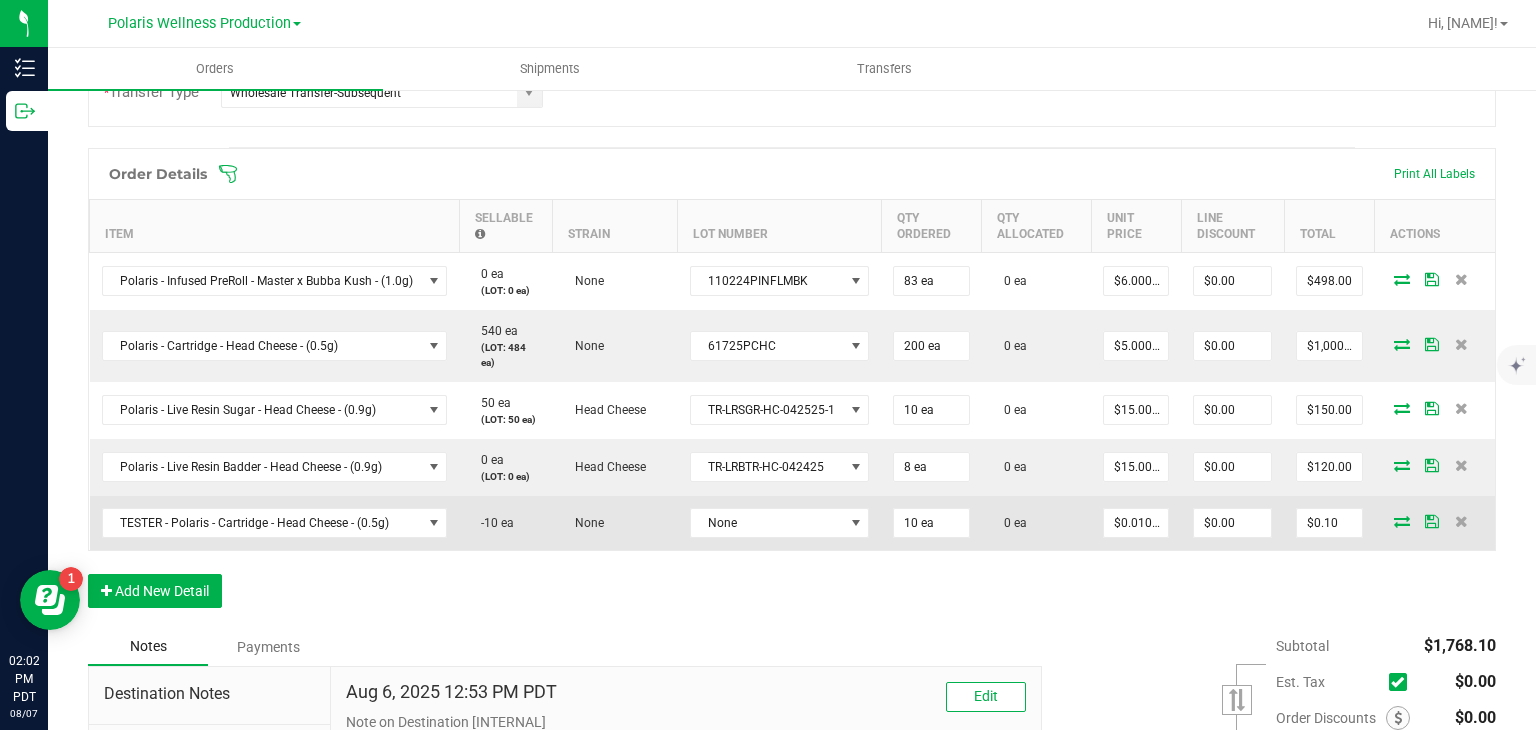 click at bounding box center [1402, 521] 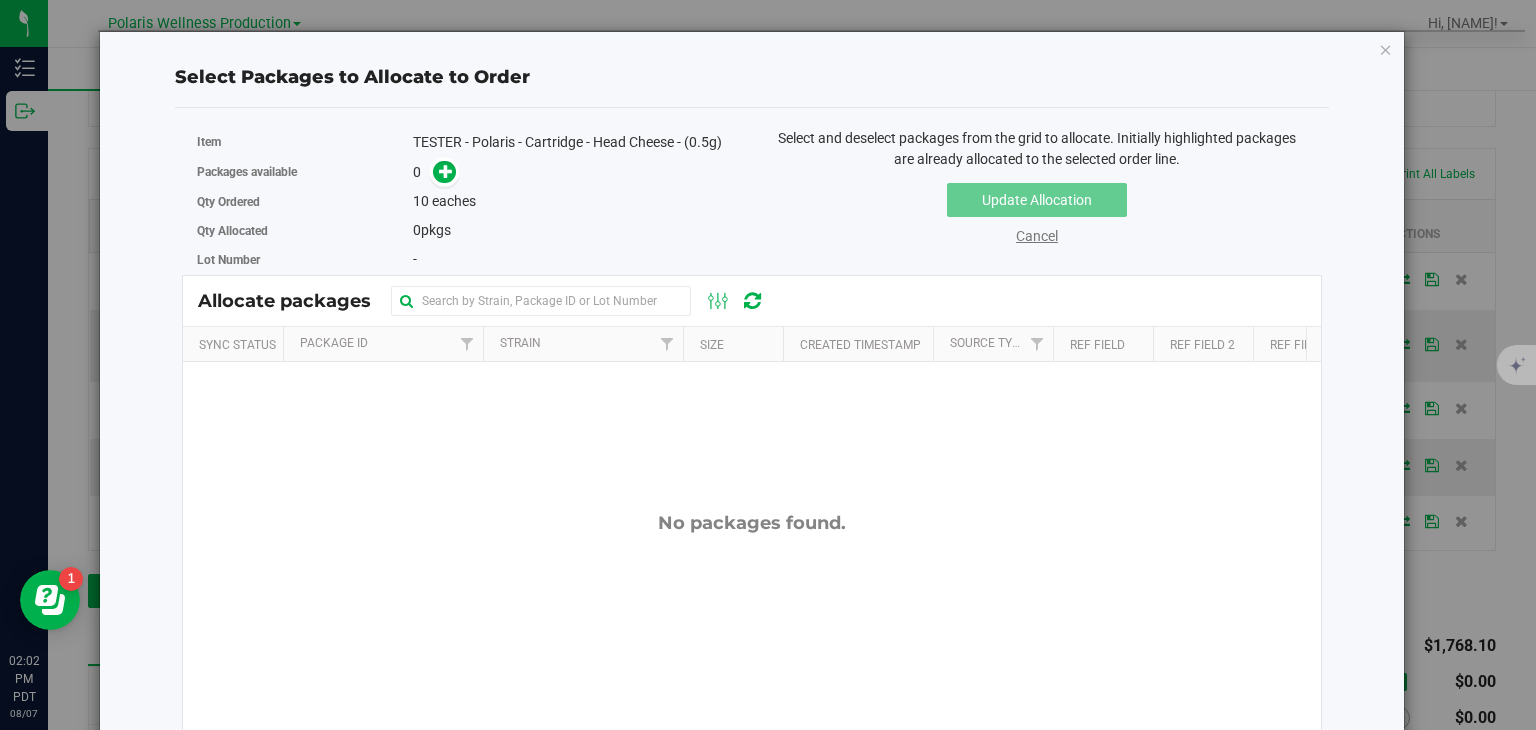 click on "Cancel" at bounding box center (1037, 236) 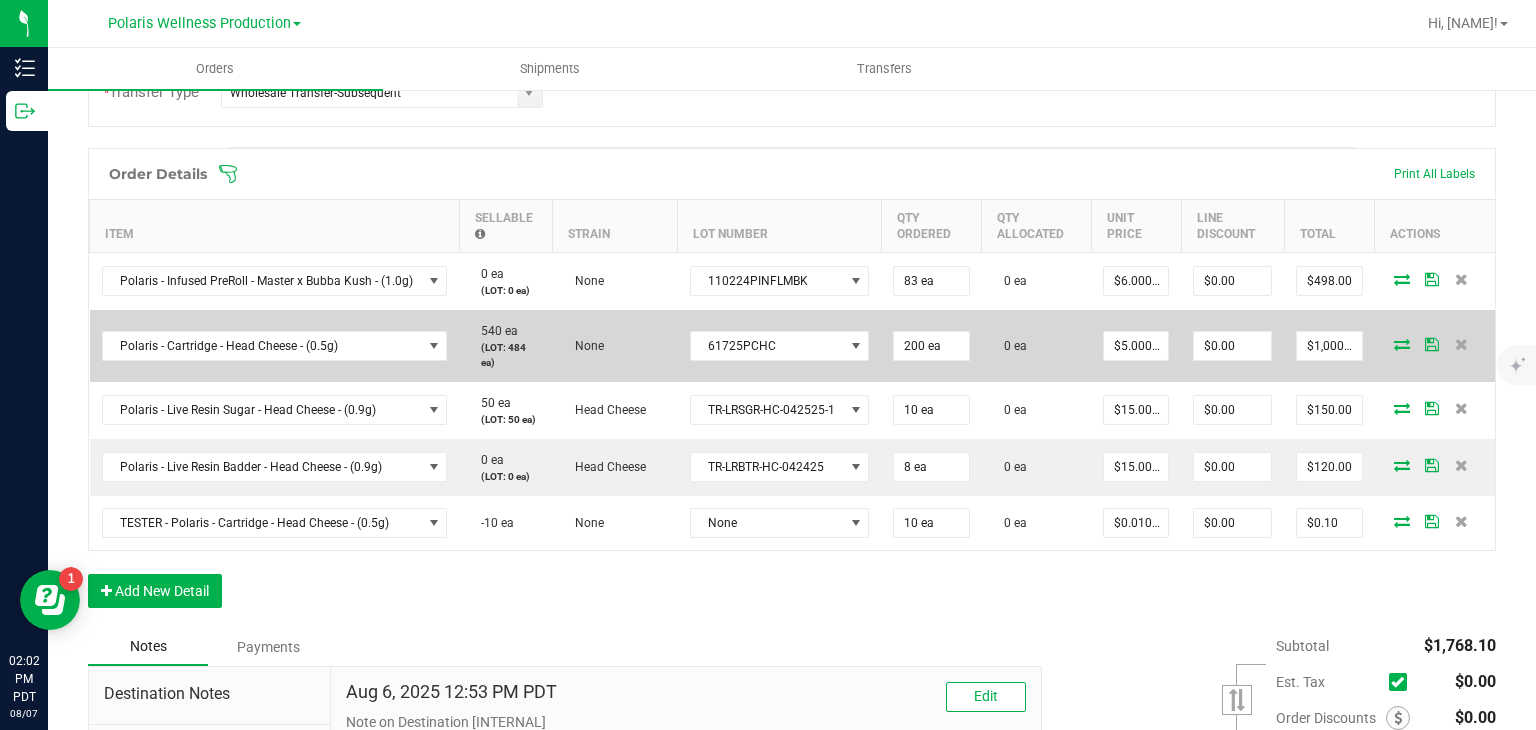 click at bounding box center (1402, 344) 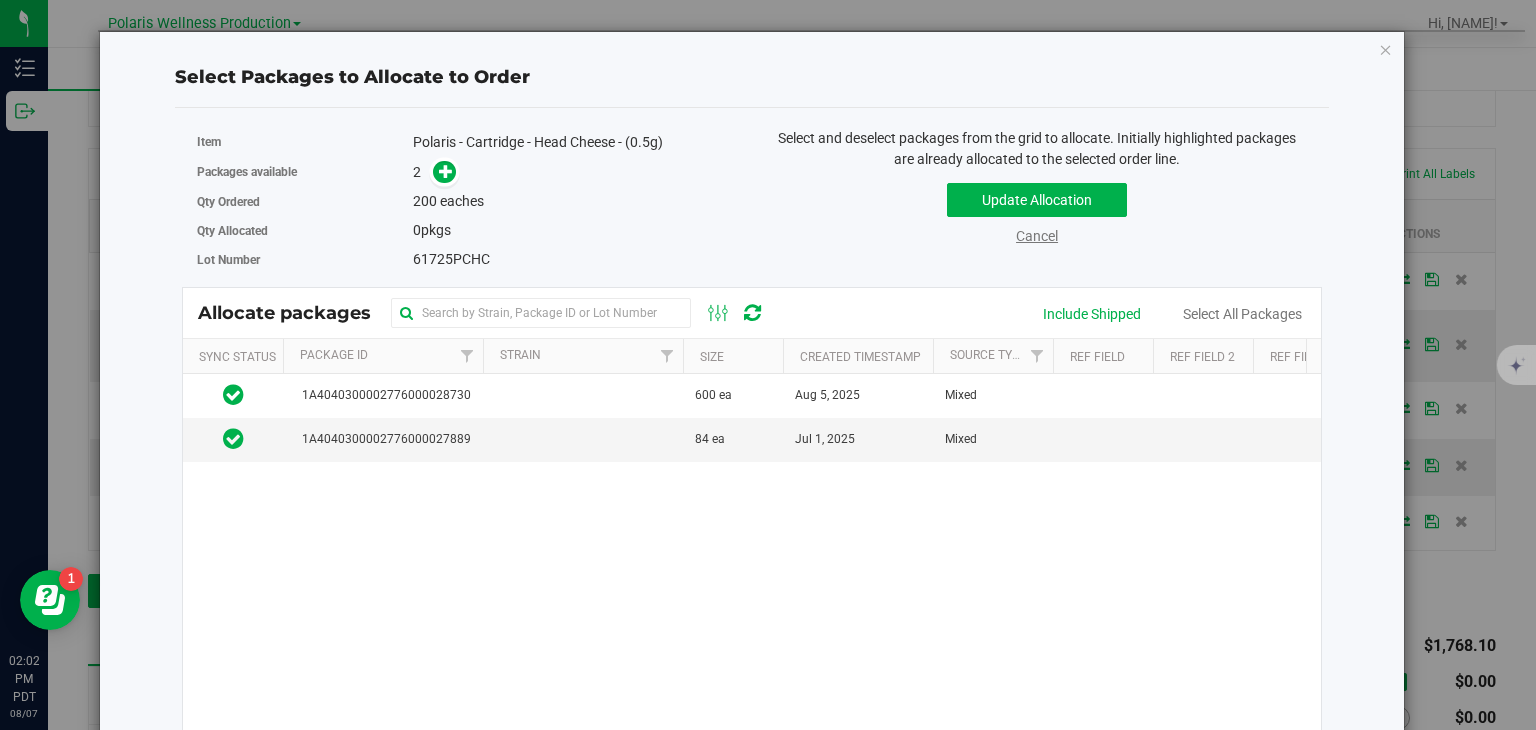 click on "Cancel" at bounding box center (1037, 236) 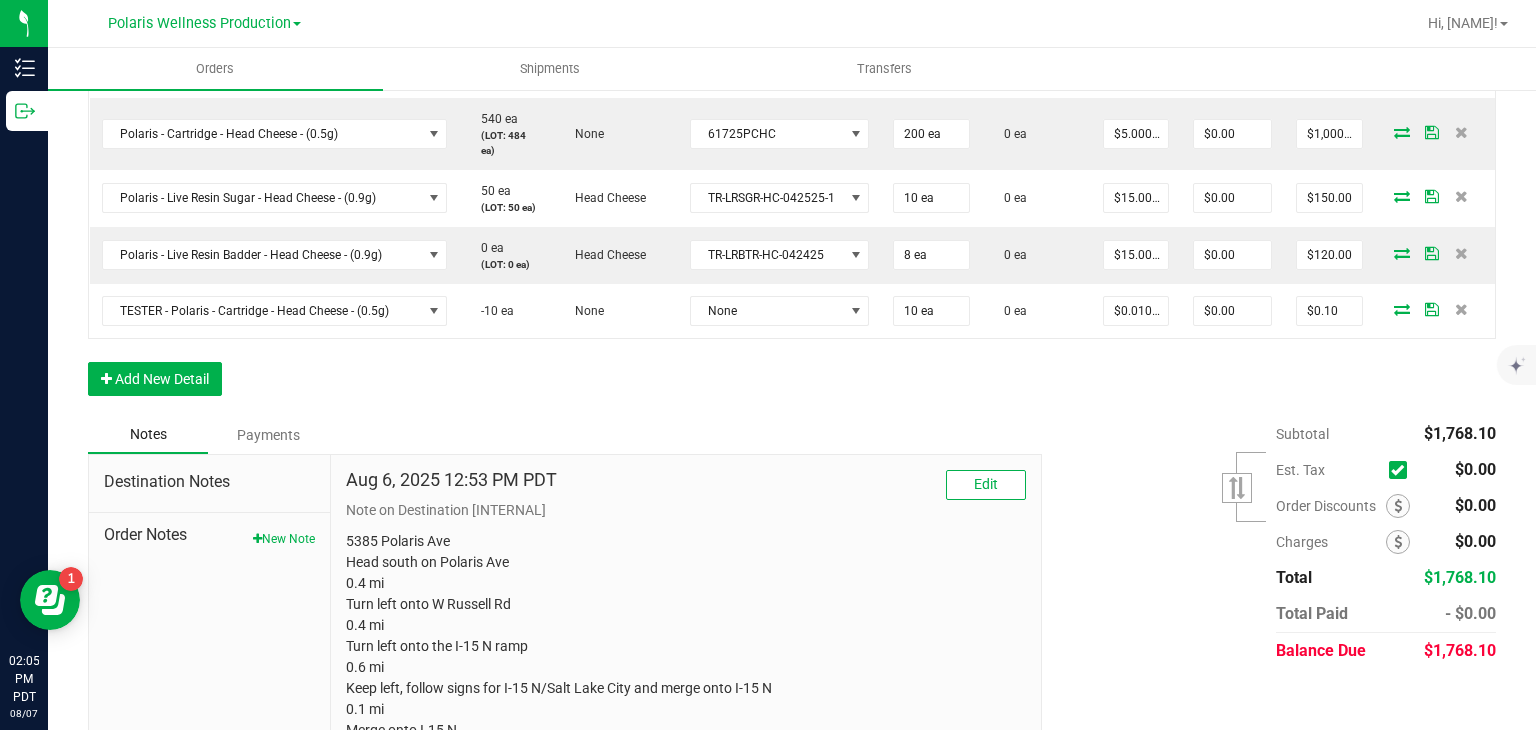 scroll, scrollTop: 872, scrollLeft: 0, axis: vertical 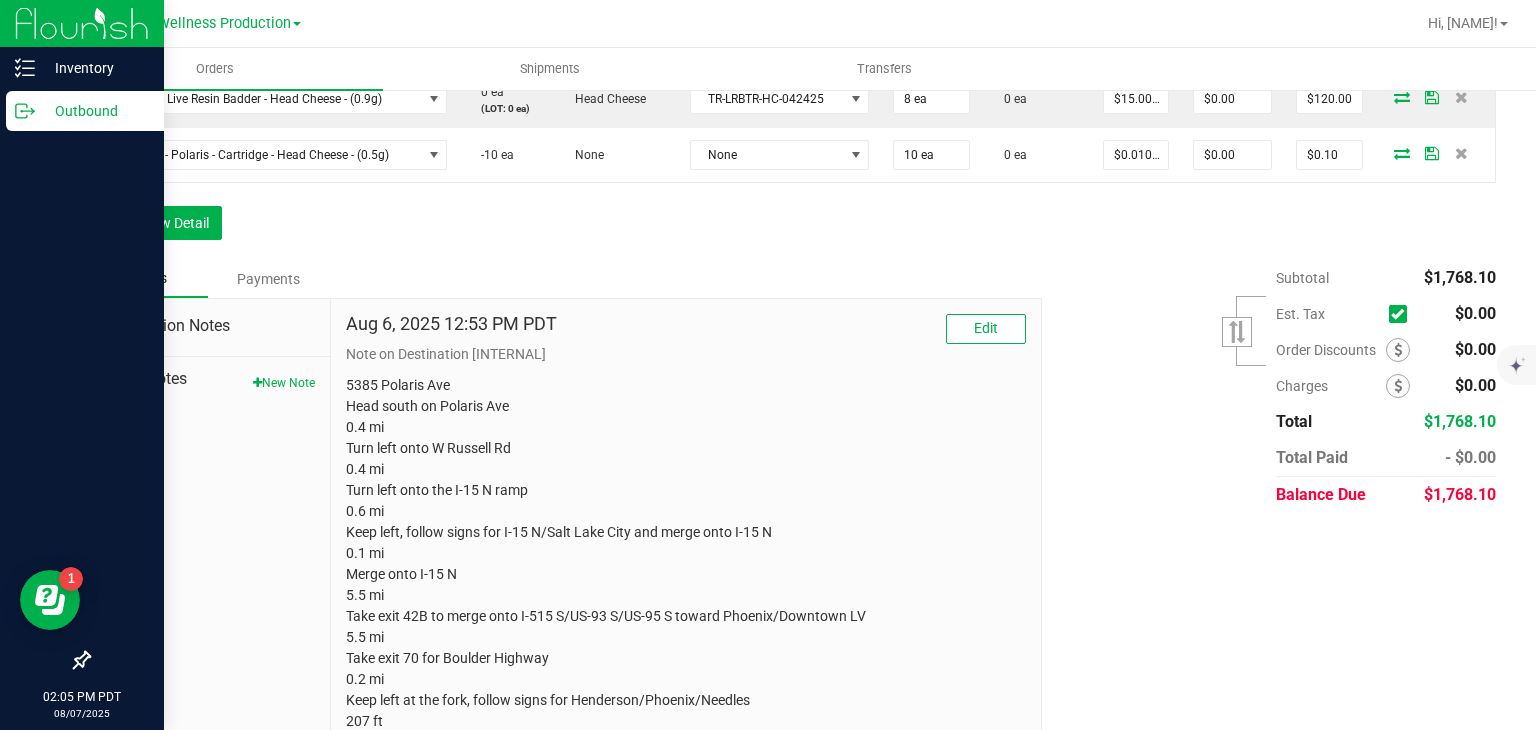click on "Outbound" at bounding box center (95, 111) 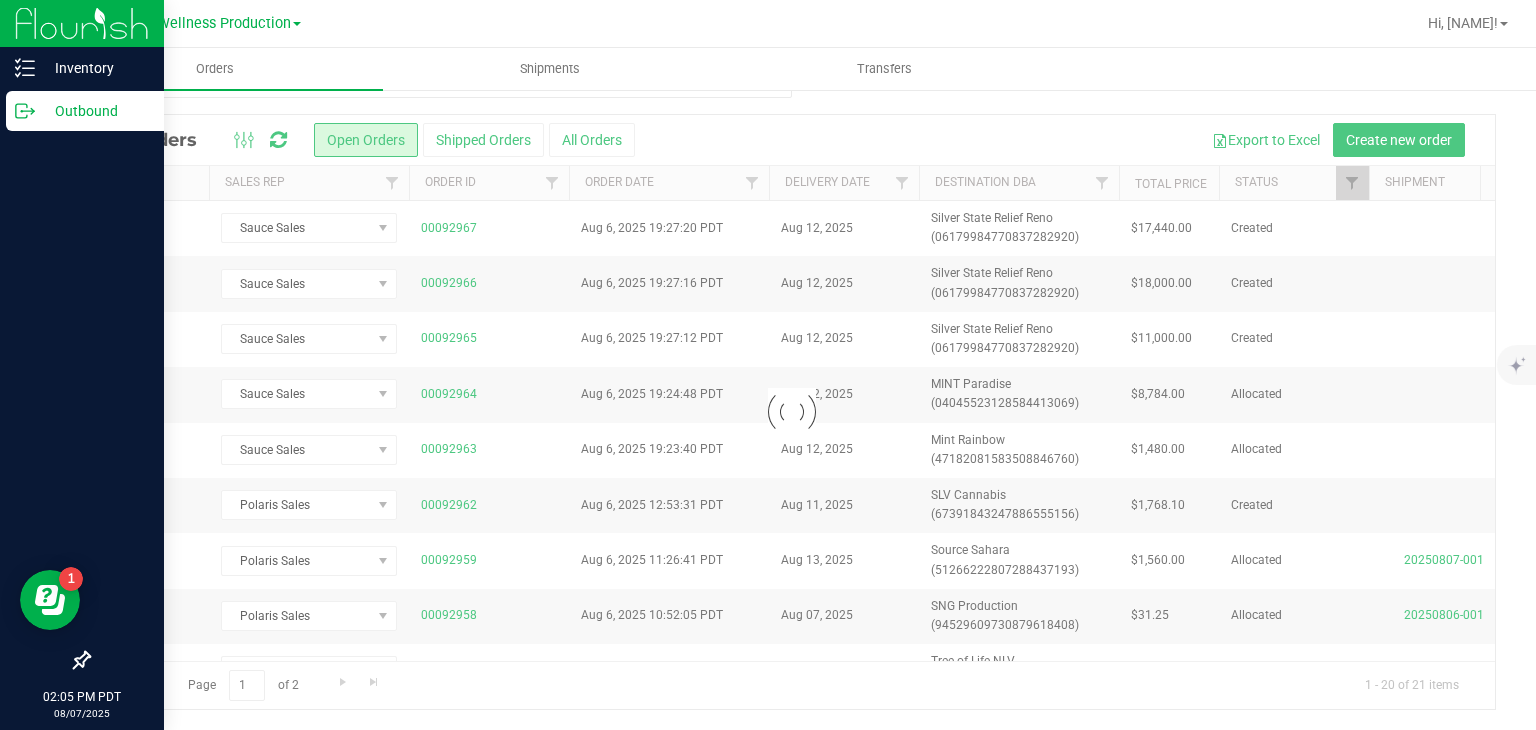 scroll, scrollTop: 0, scrollLeft: 0, axis: both 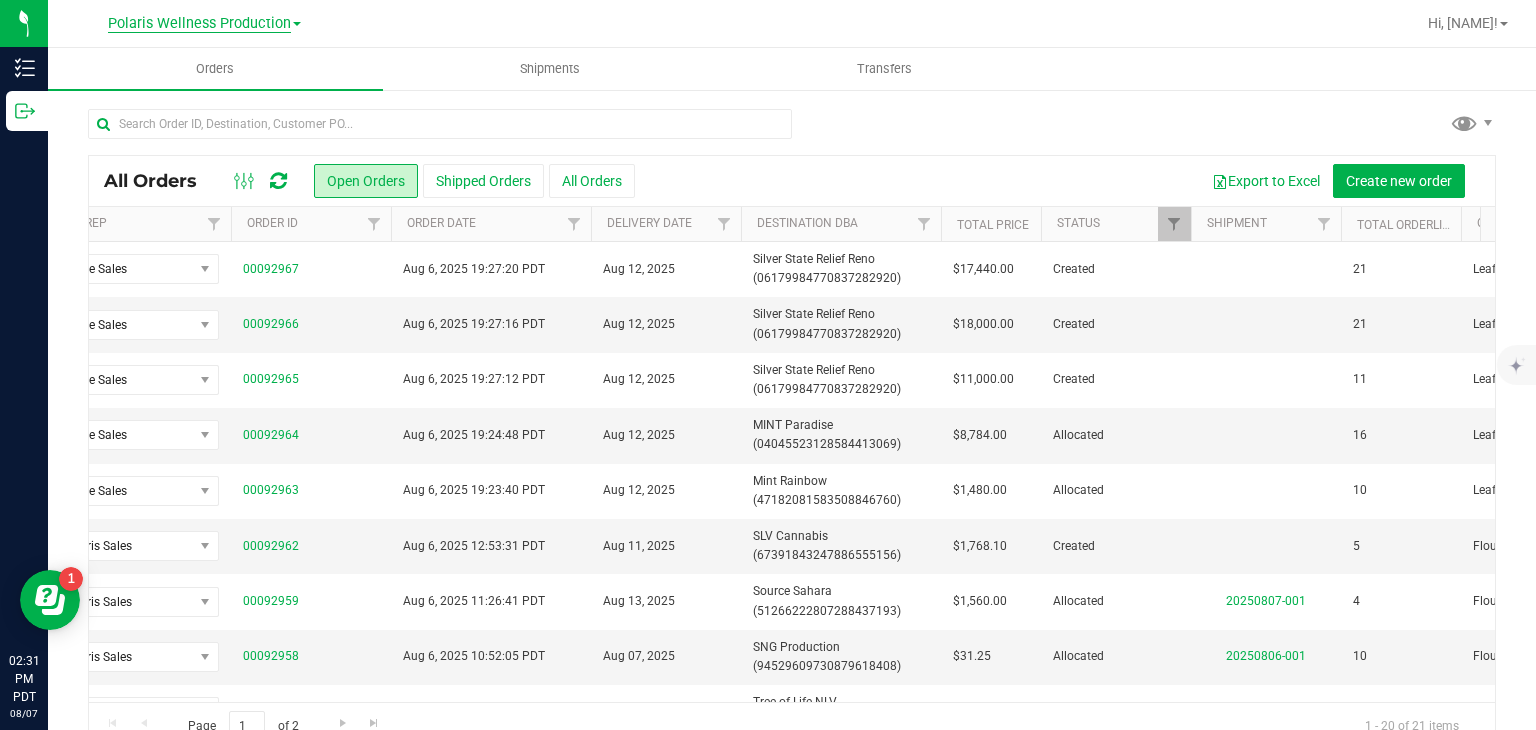 click on "Polaris Wellness Production" at bounding box center [199, 24] 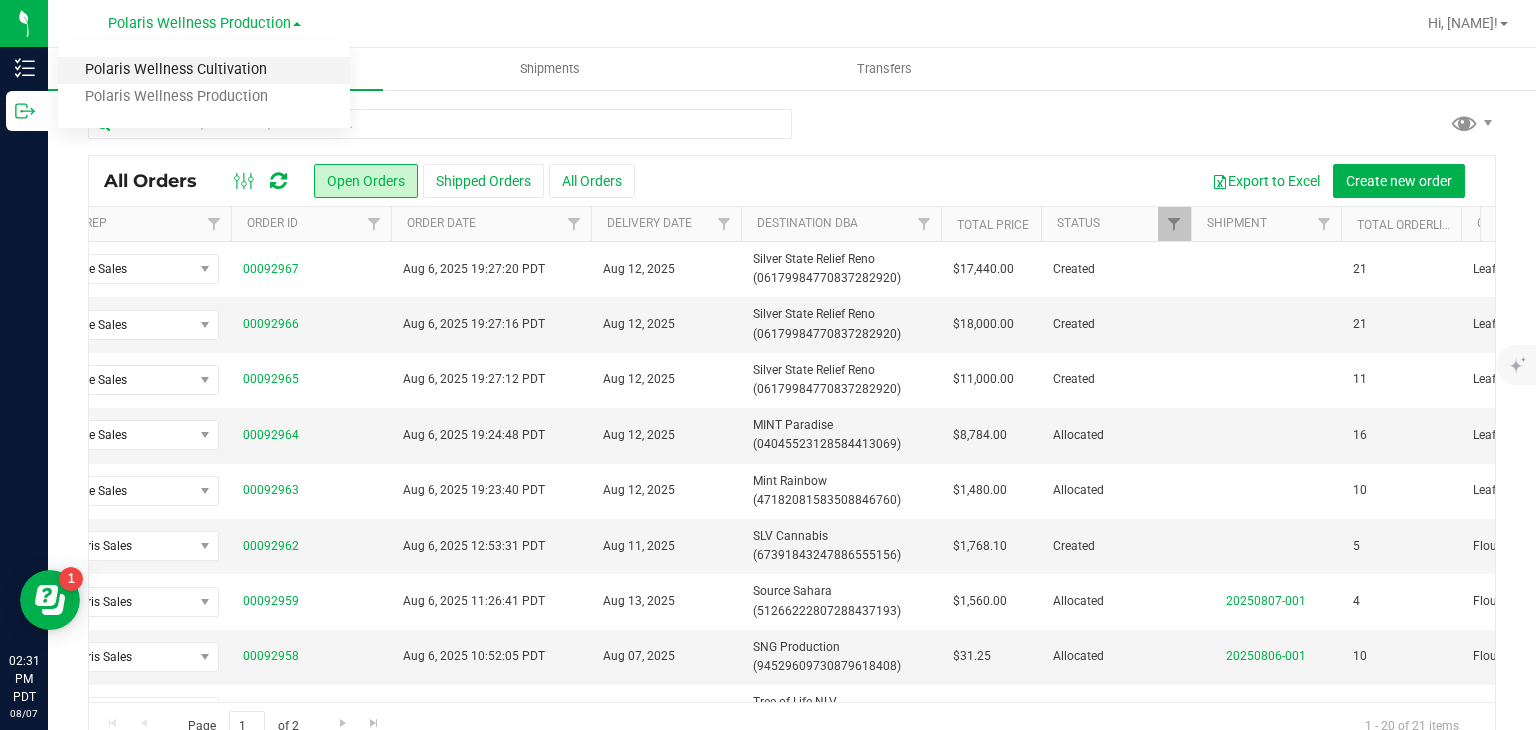 click on "Polaris Wellness Cultivation" at bounding box center (204, 70) 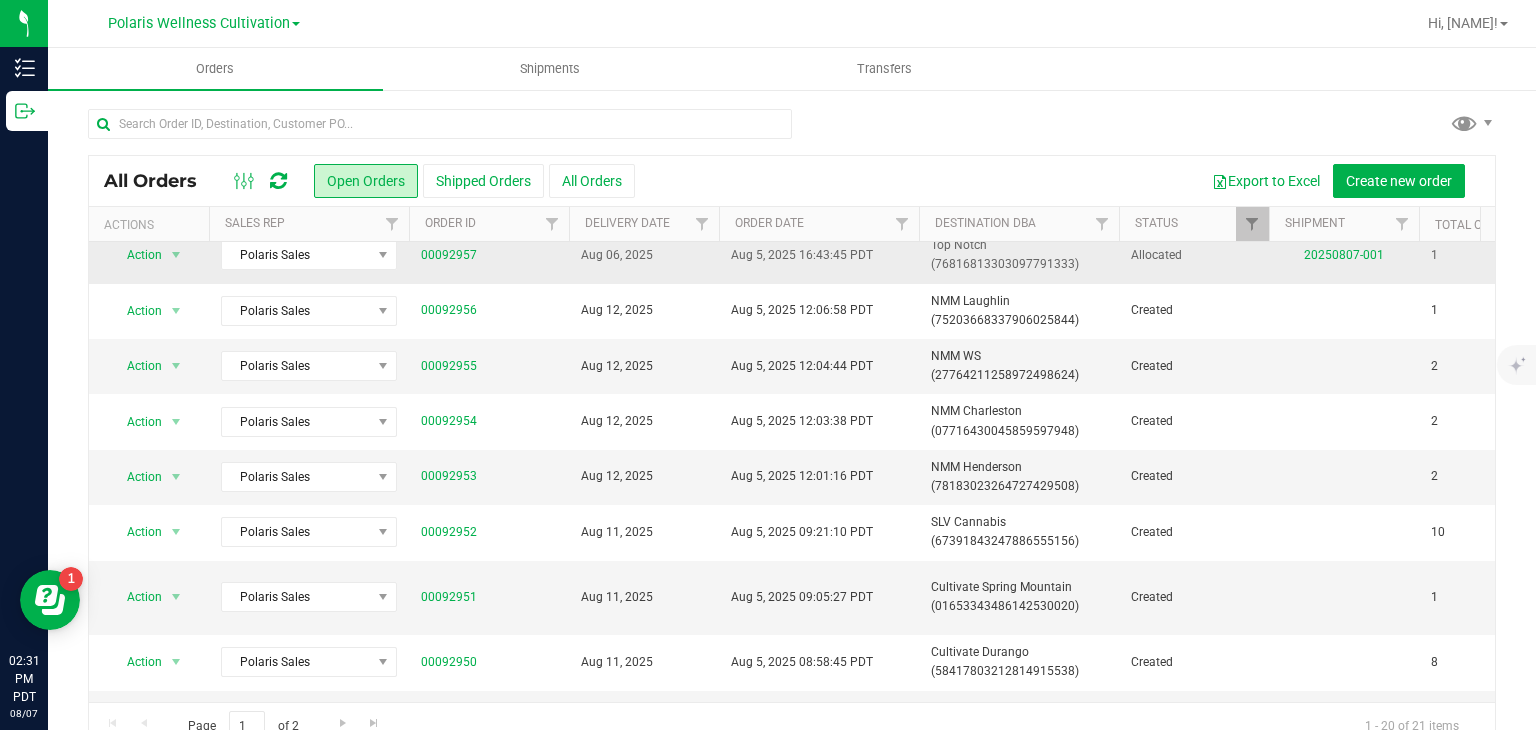 scroll, scrollTop: 184, scrollLeft: 0, axis: vertical 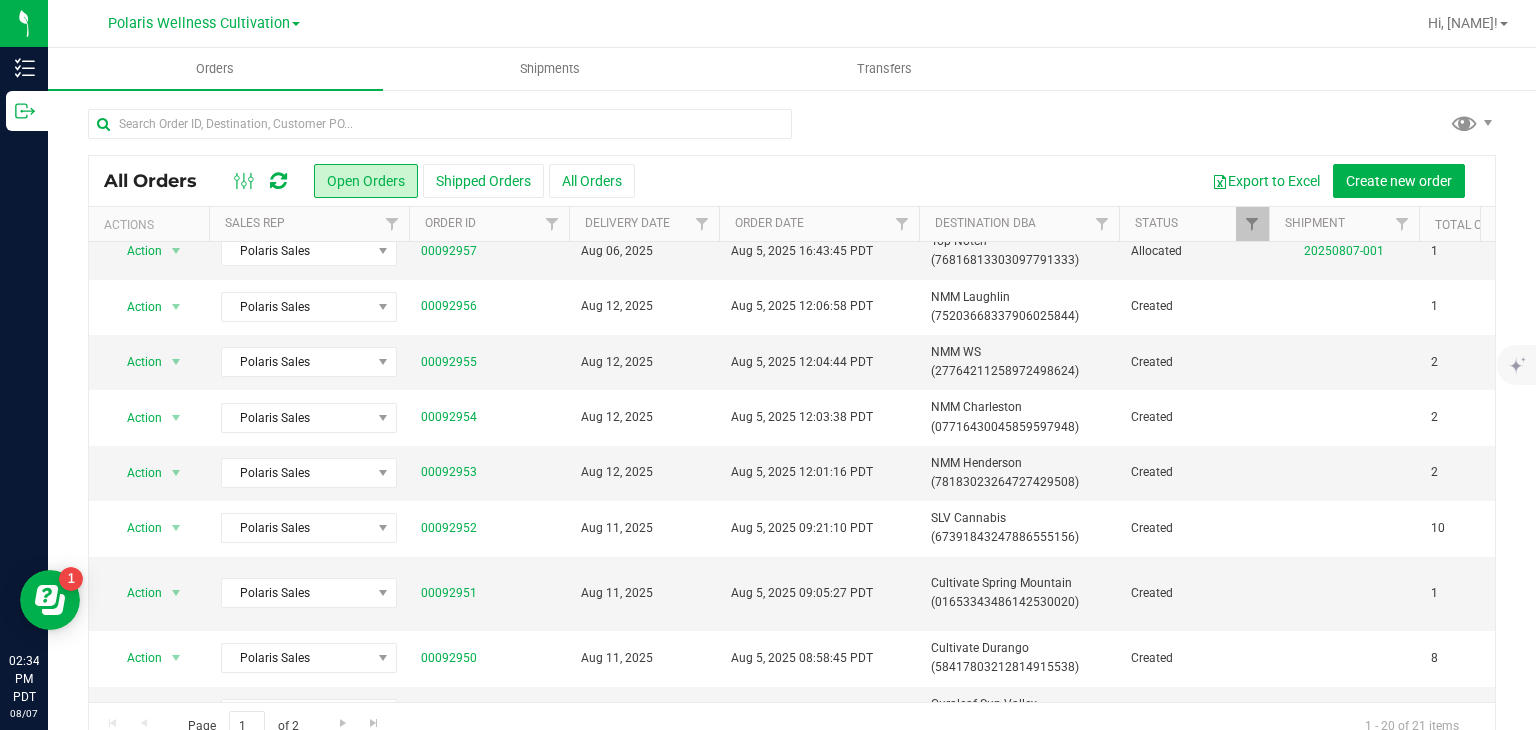 click at bounding box center [886, 23] 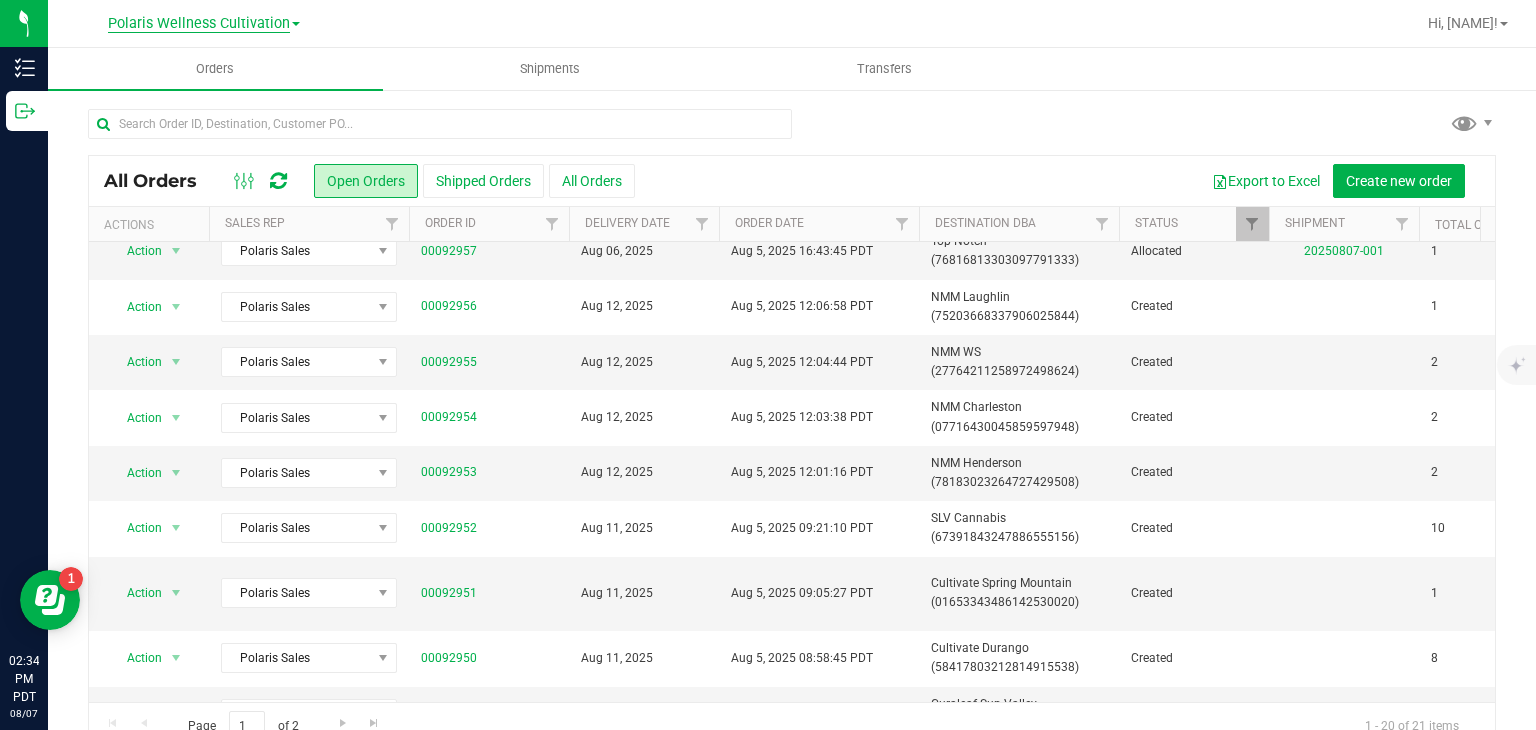 click on "Polaris Wellness Cultivation" at bounding box center (199, 24) 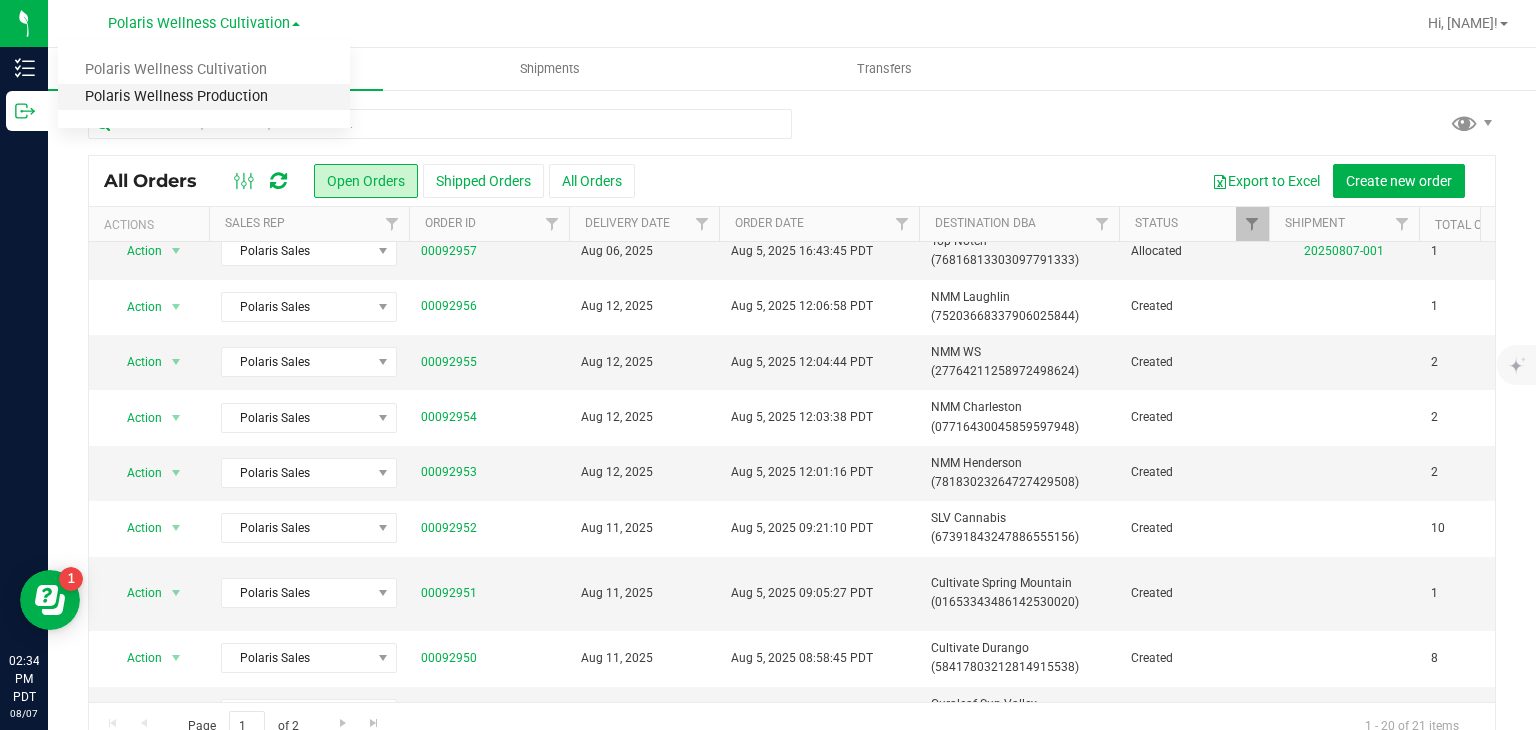 click on "Polaris Wellness Production" at bounding box center [204, 97] 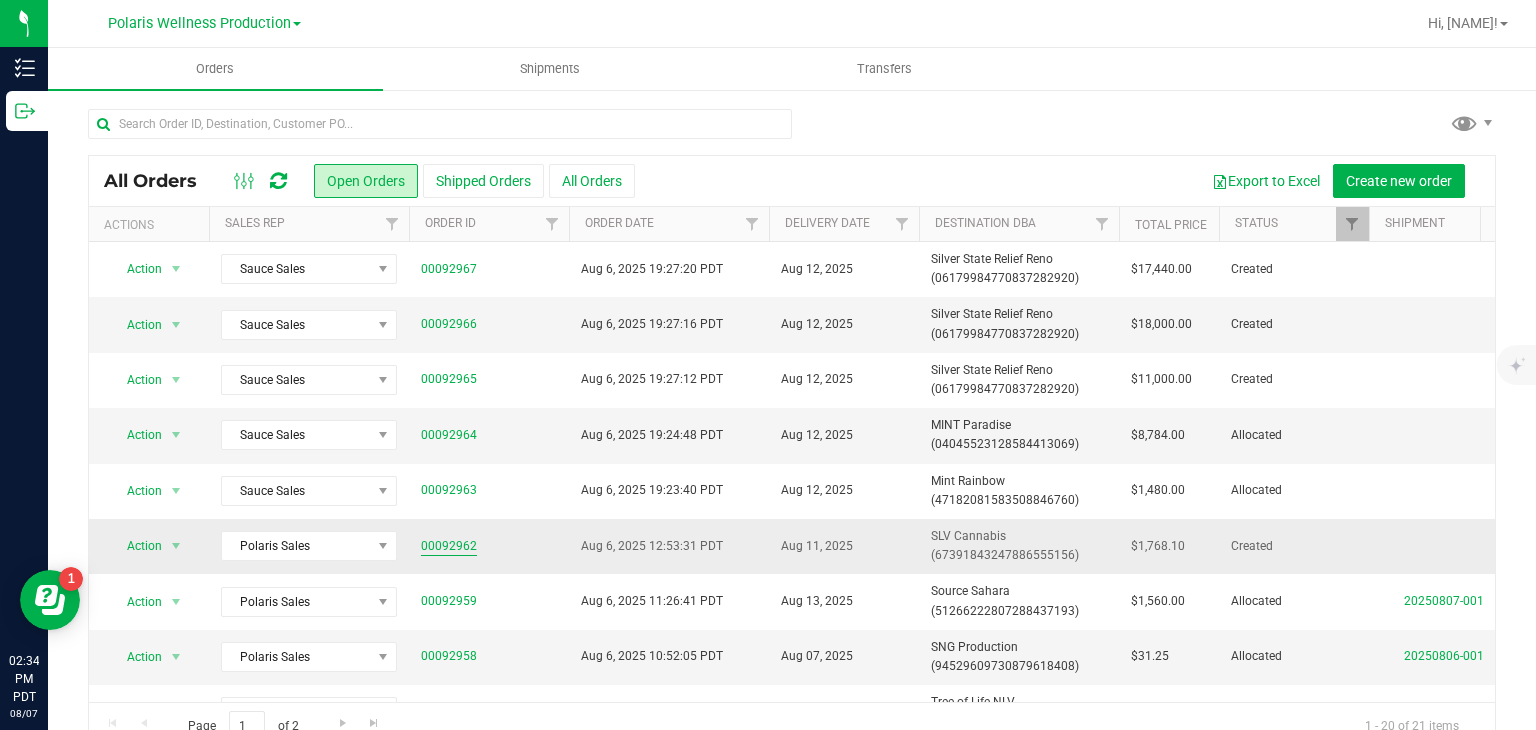 click on "00092962" at bounding box center (449, 546) 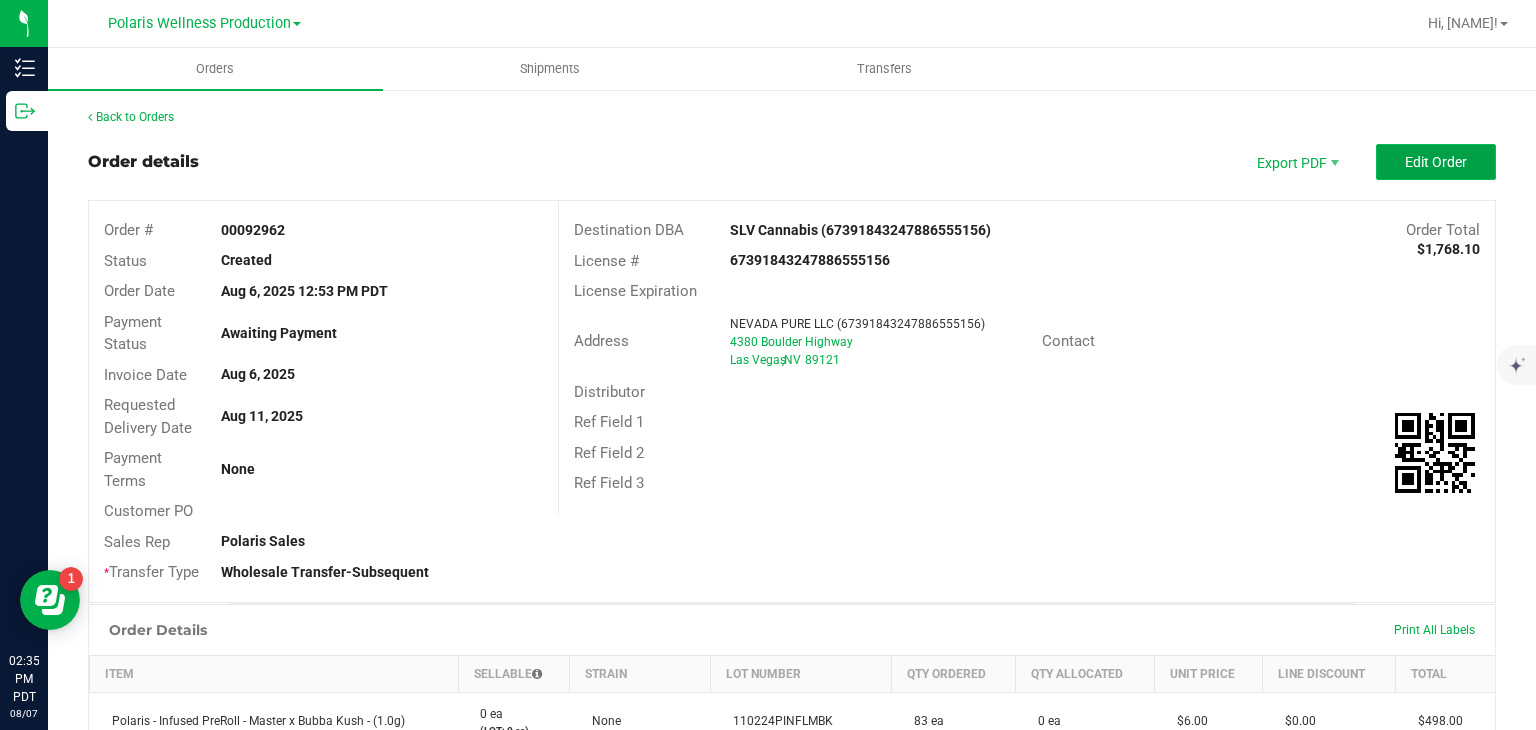 click on "Edit Order" at bounding box center (1436, 162) 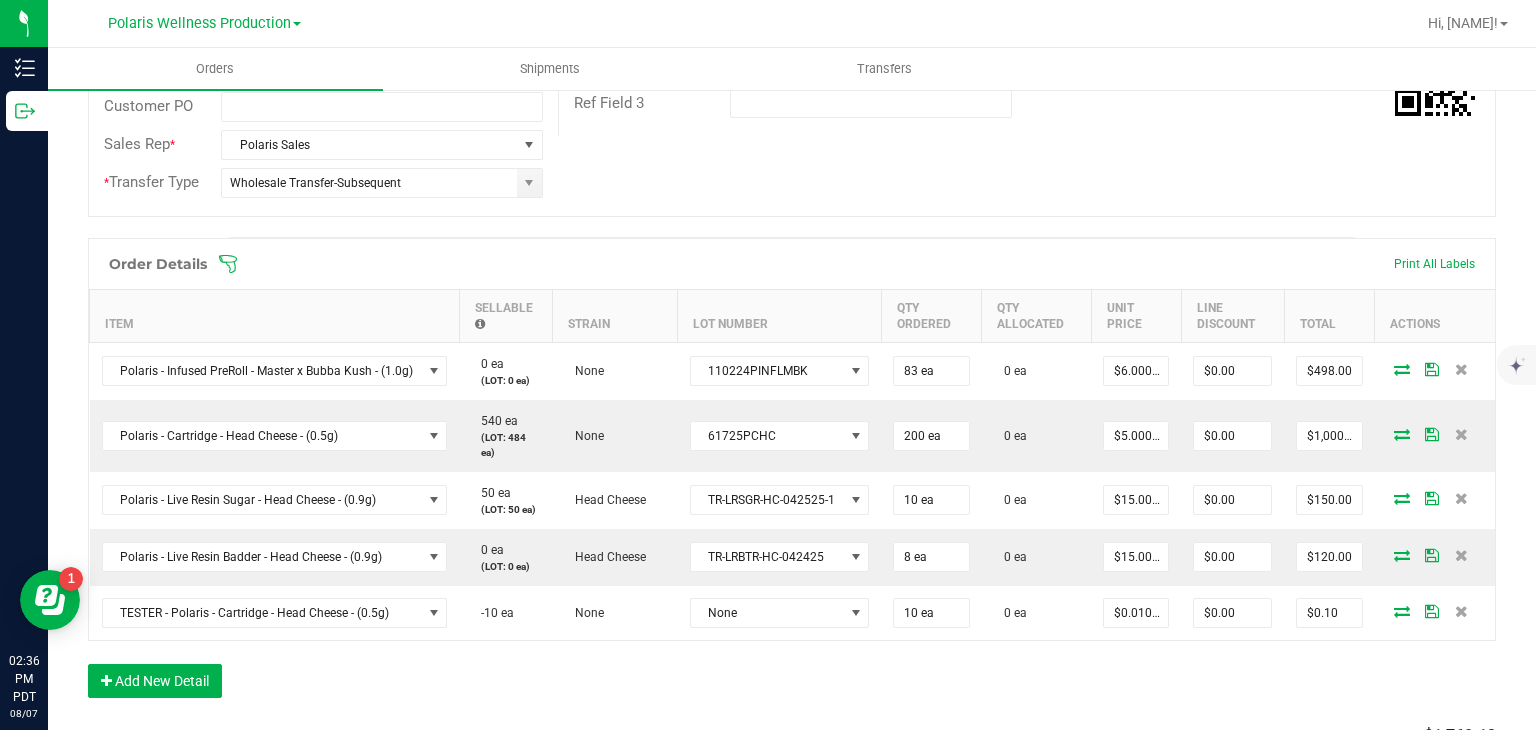 scroll, scrollTop: 428, scrollLeft: 0, axis: vertical 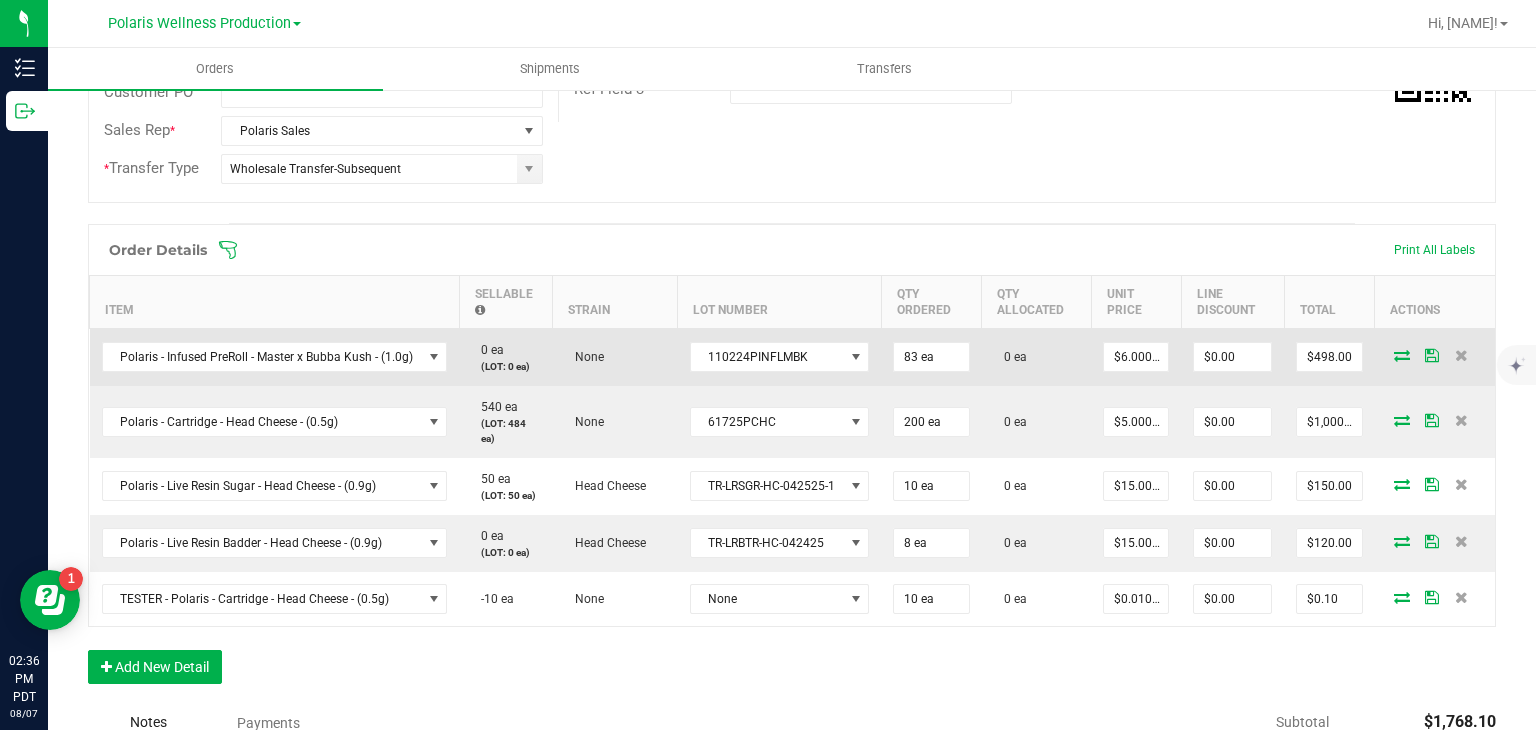click at bounding box center [1402, 355] 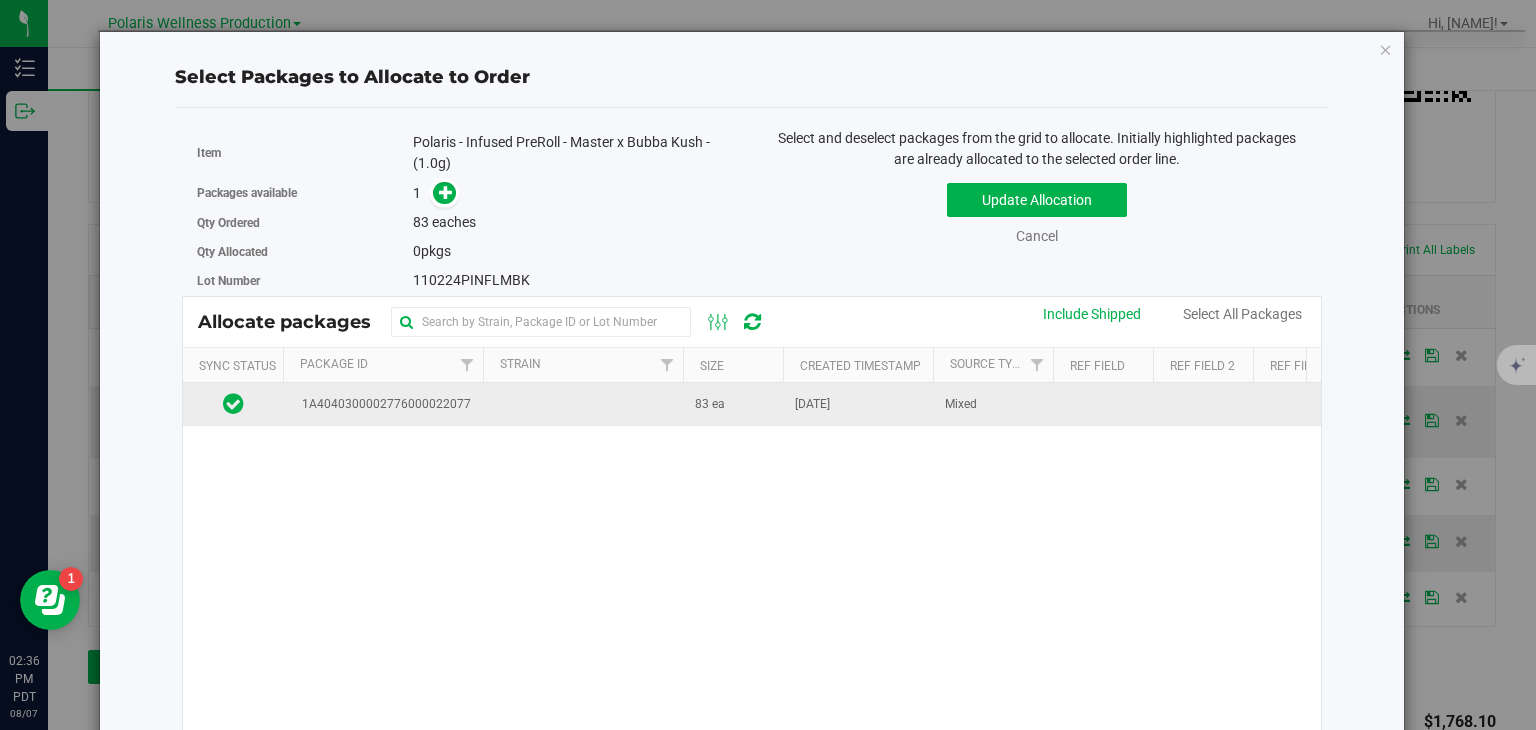 click on "[DATE]" at bounding box center [858, 404] 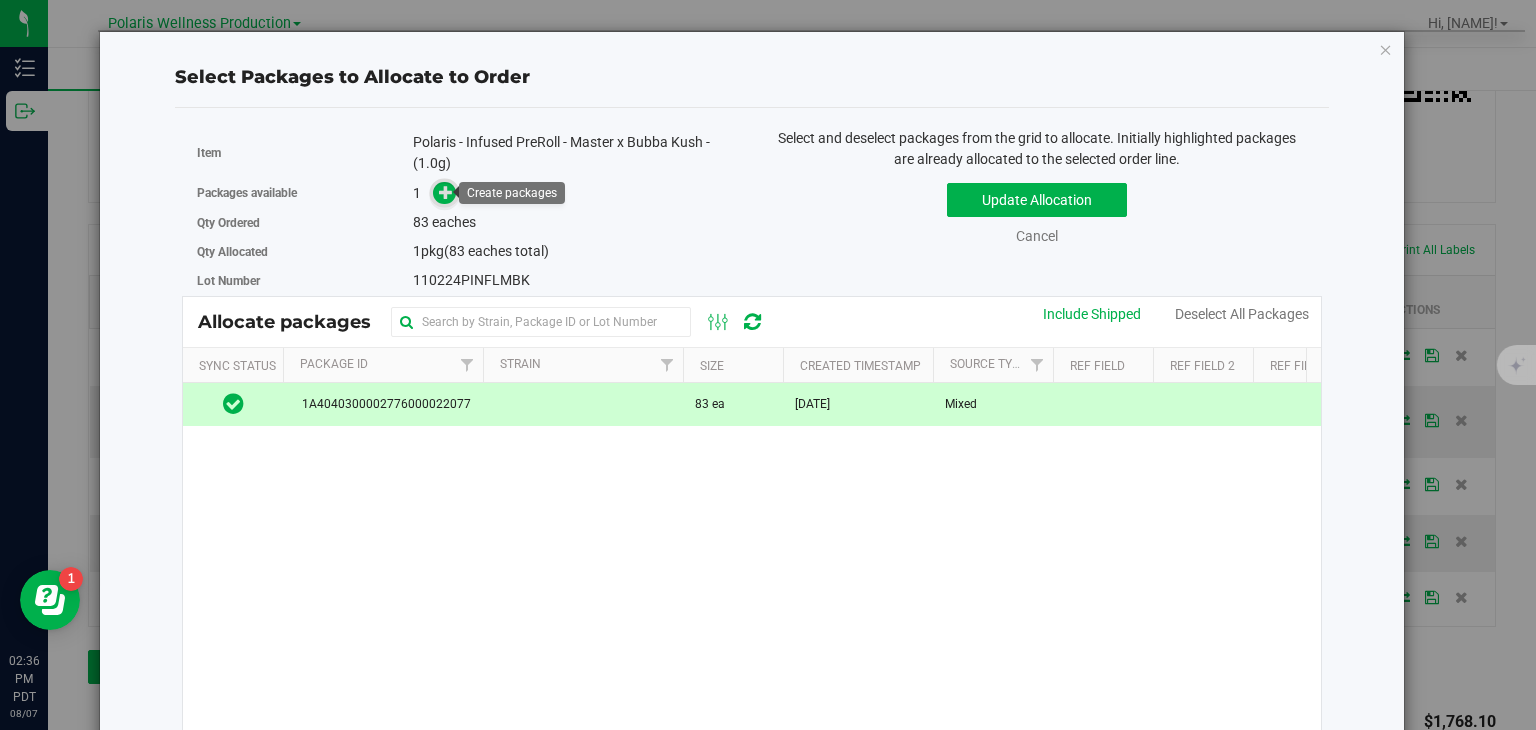click at bounding box center [446, 192] 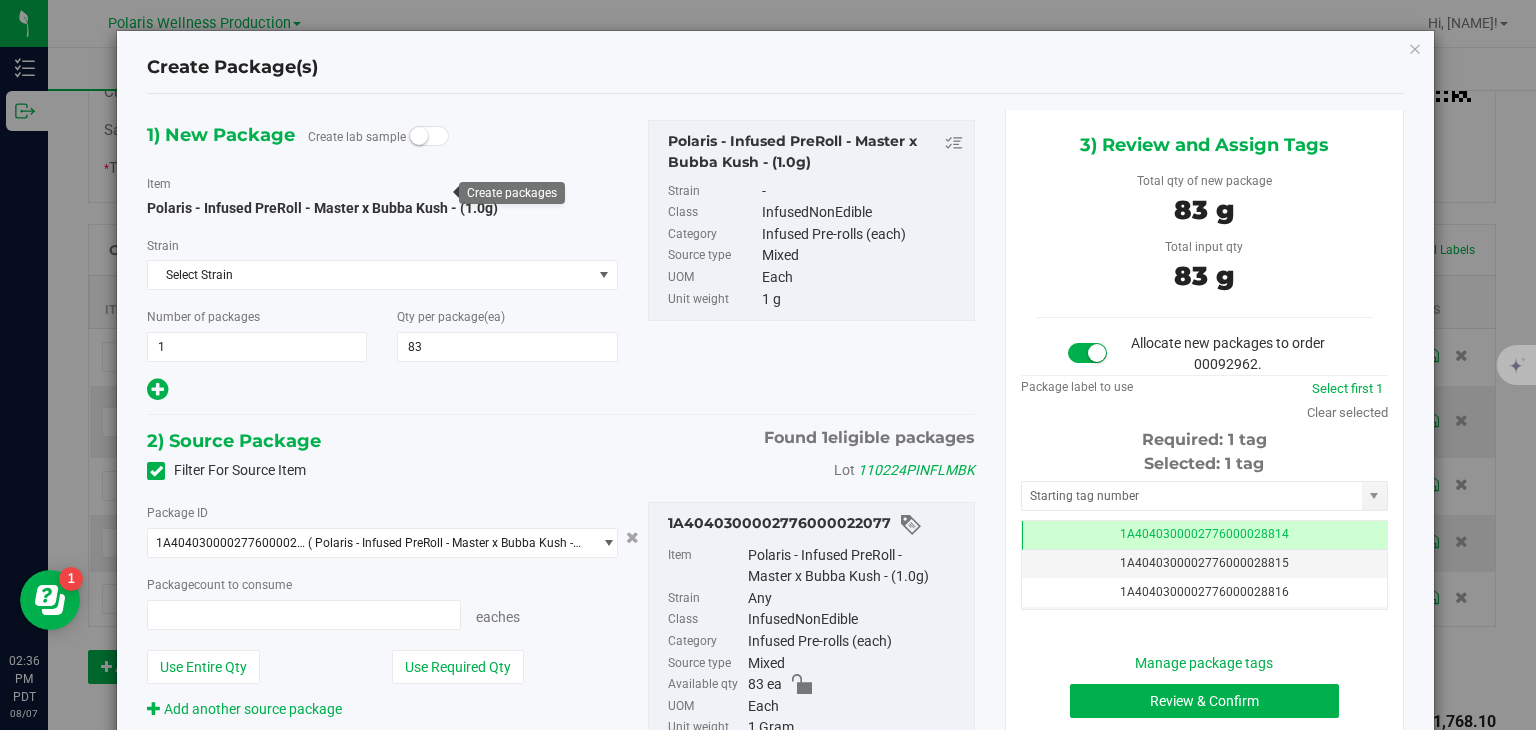 type on "83 ea" 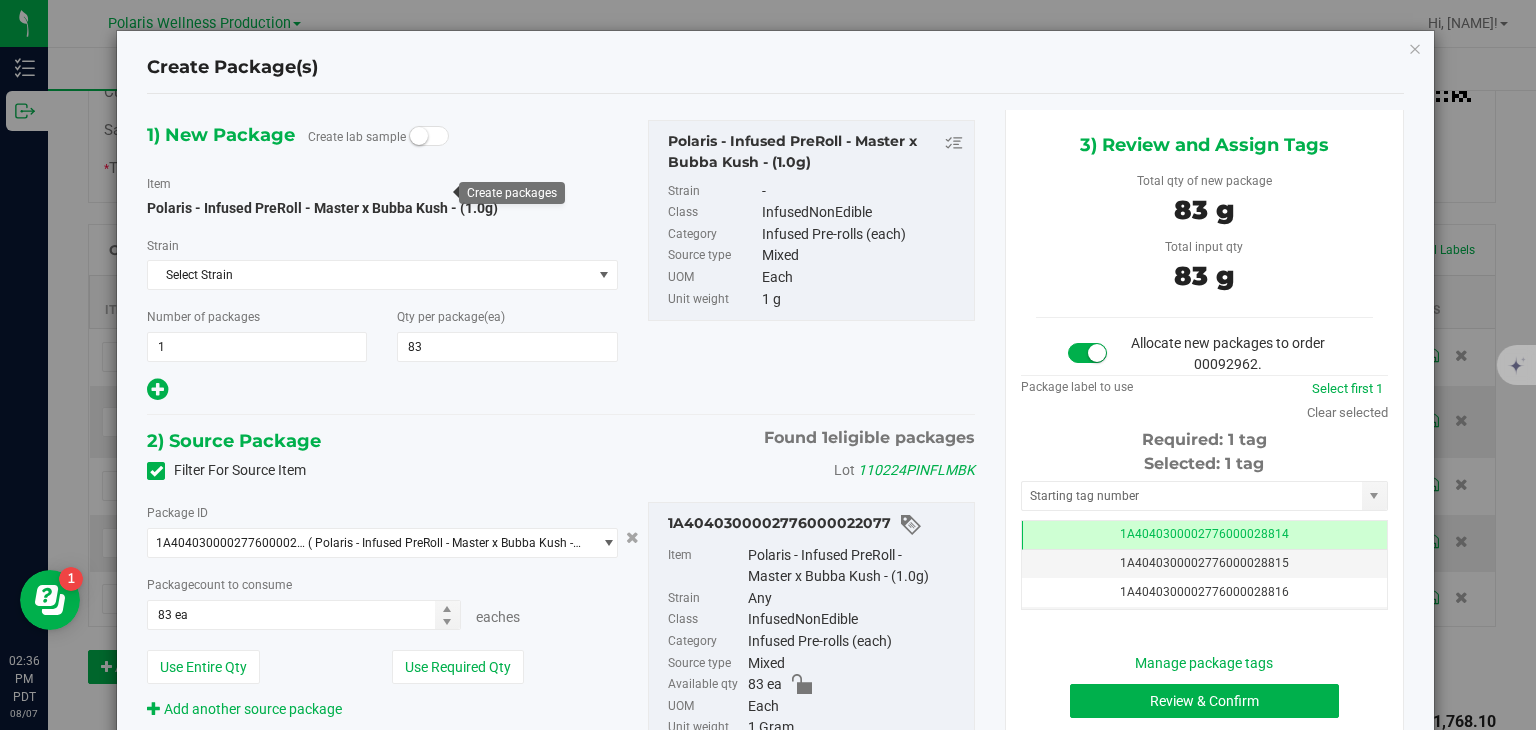 scroll, scrollTop: 0, scrollLeft: 0, axis: both 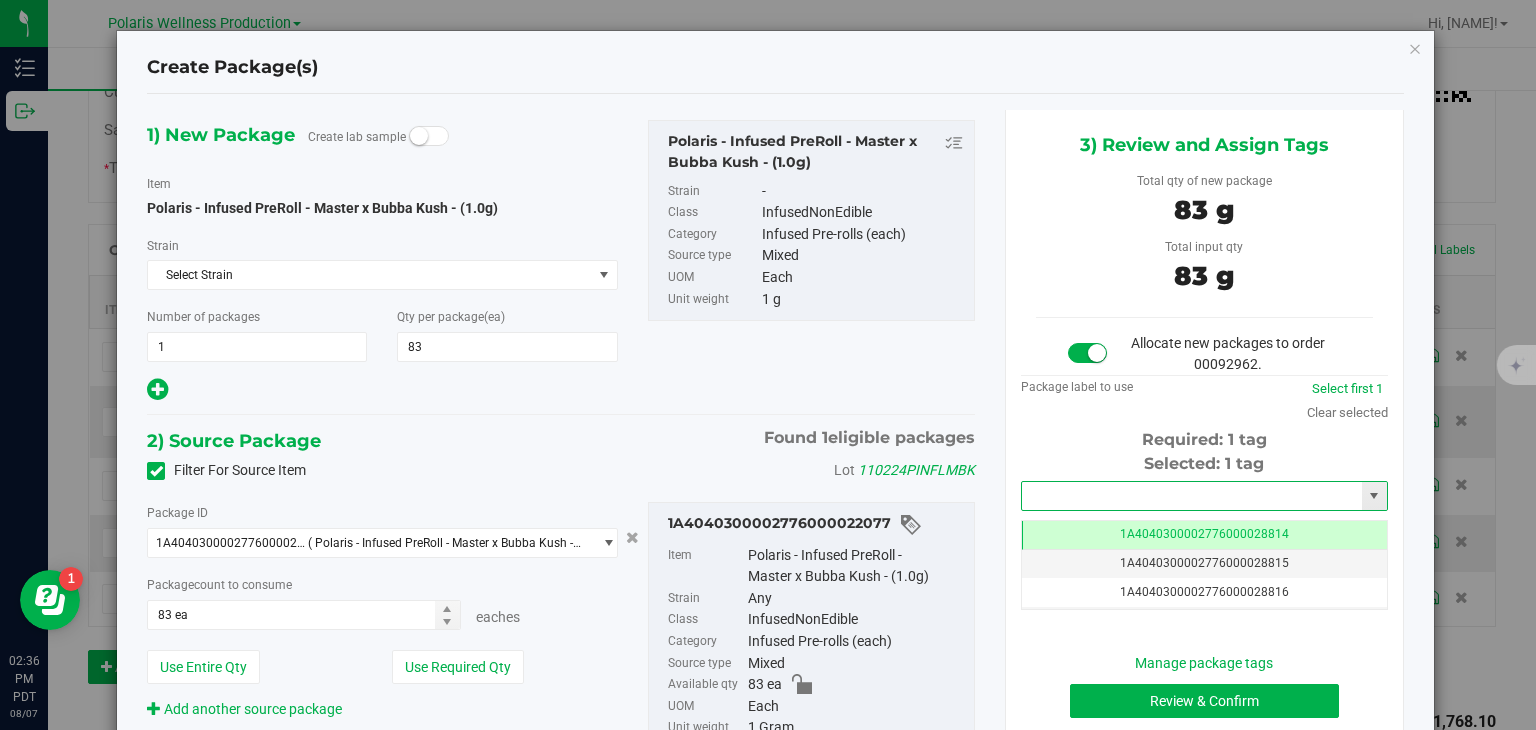 click at bounding box center (1192, 496) 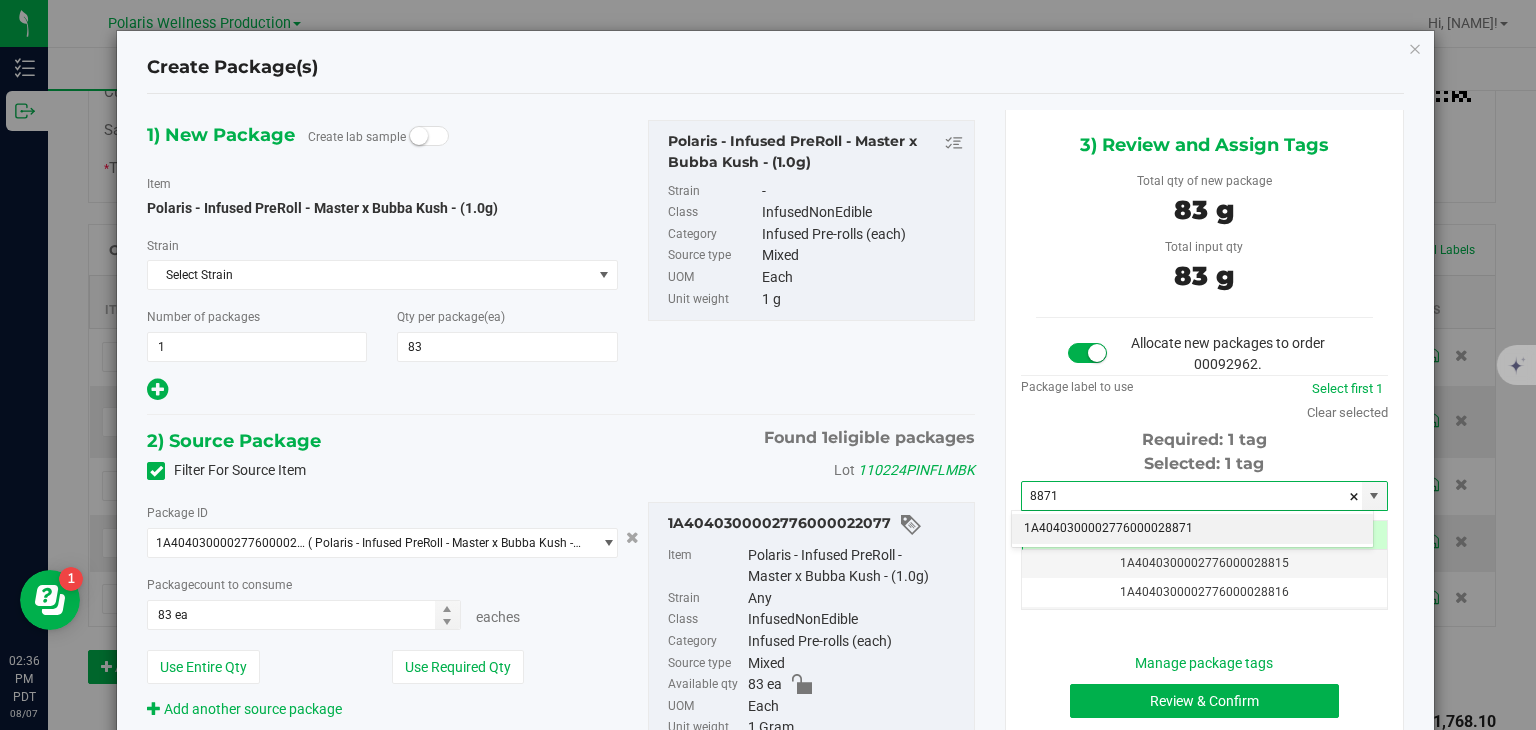 click on "1A4040300002776000028871" at bounding box center (1192, 529) 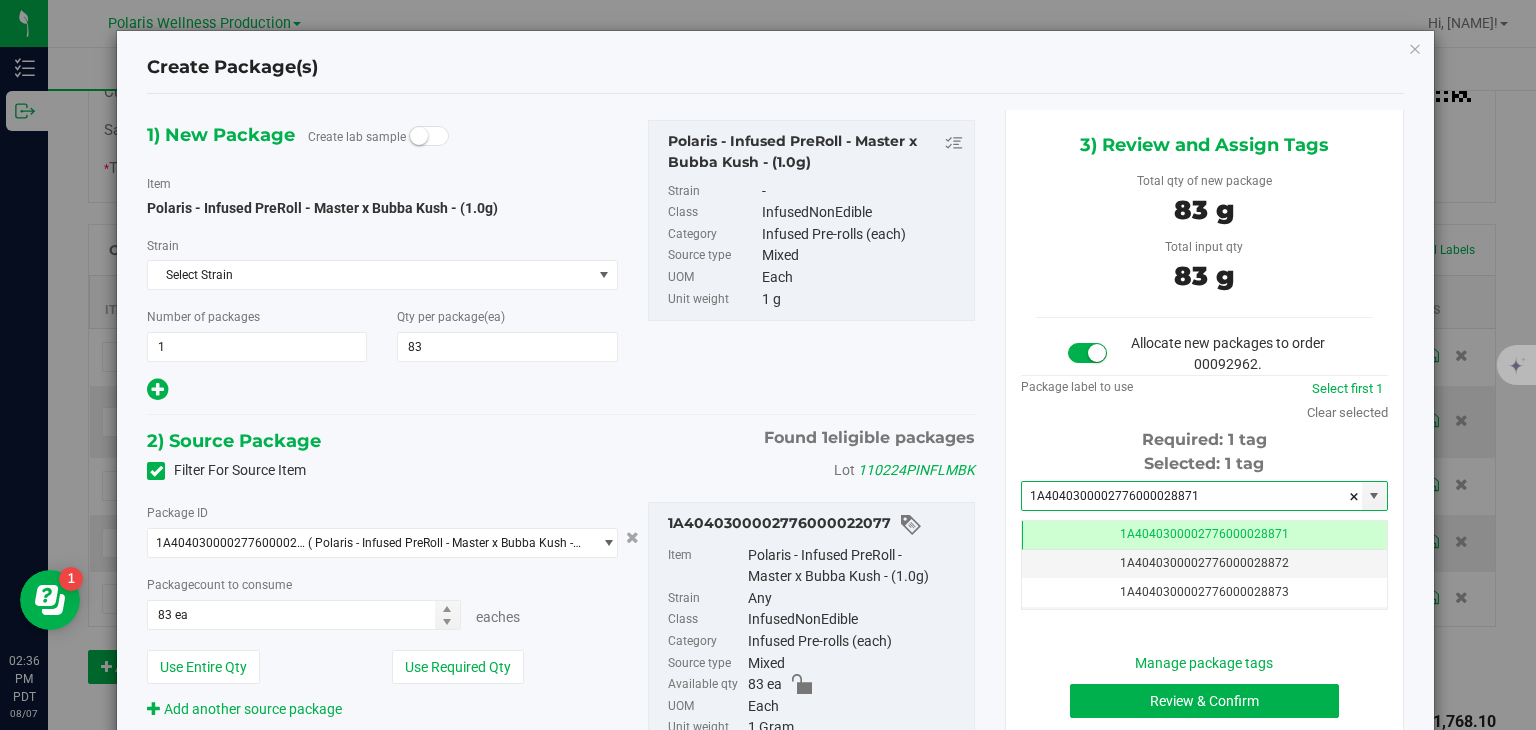 scroll, scrollTop: 0, scrollLeft: 0, axis: both 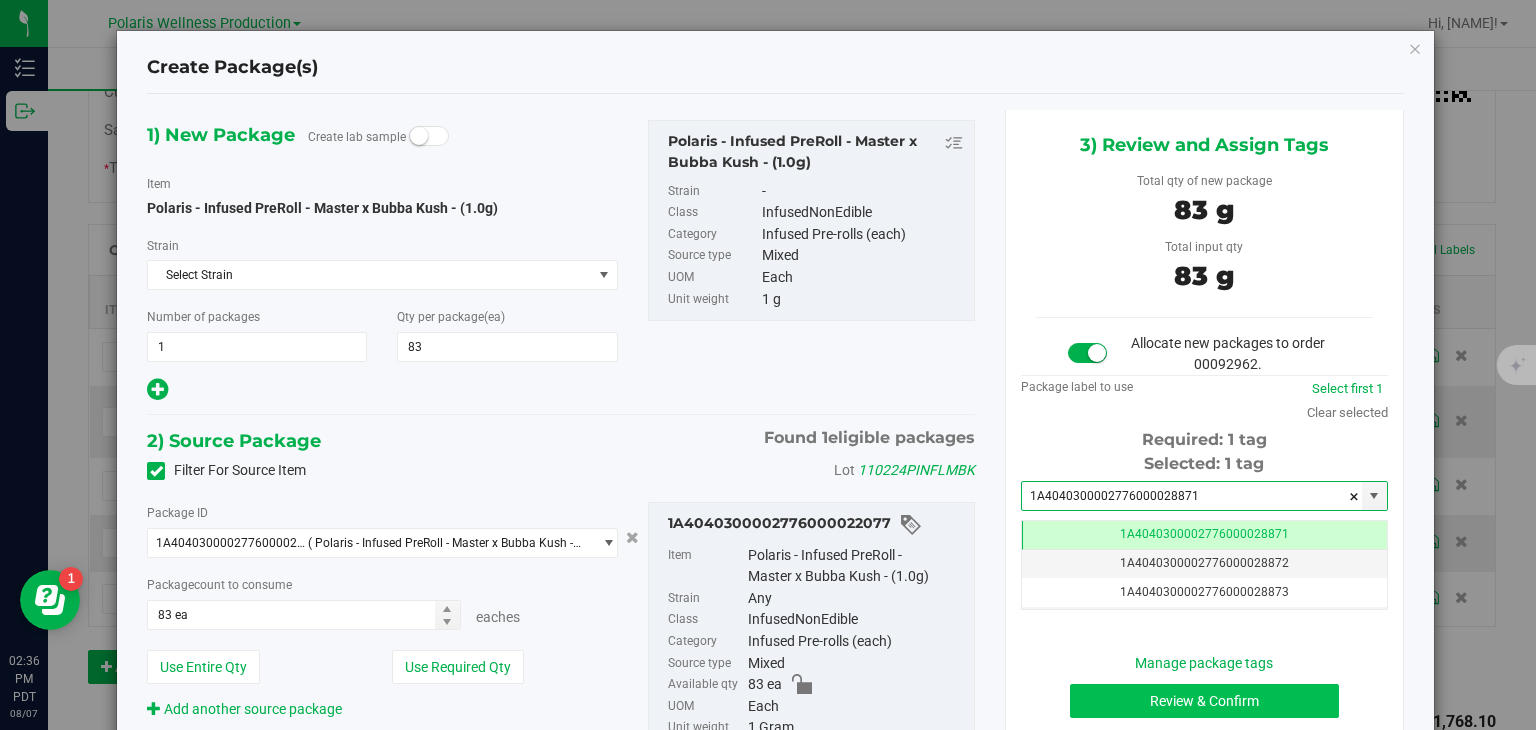 type on "1A4040300002776000028871" 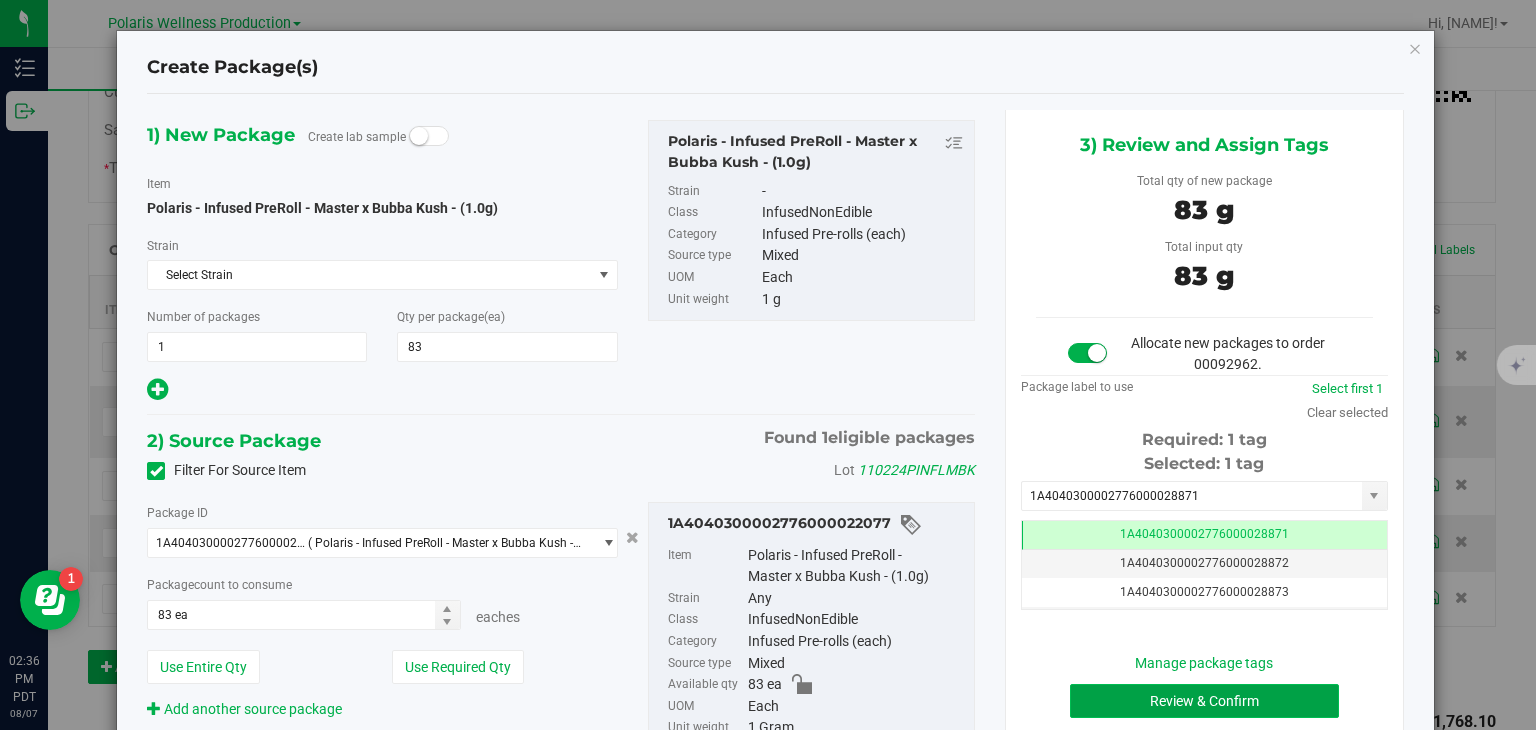 click on "Review & Confirm" at bounding box center (1204, 701) 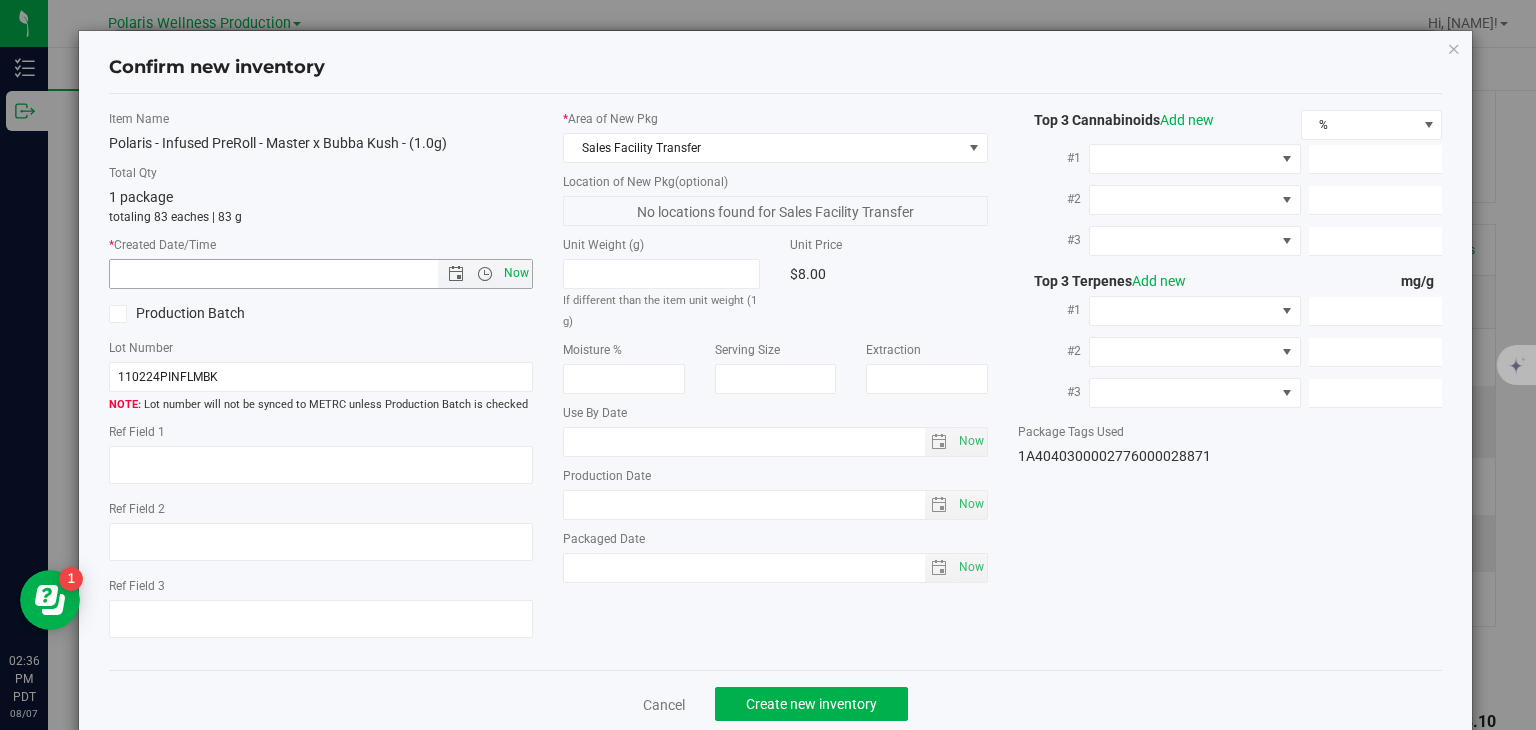 click on "Now" at bounding box center (517, 273) 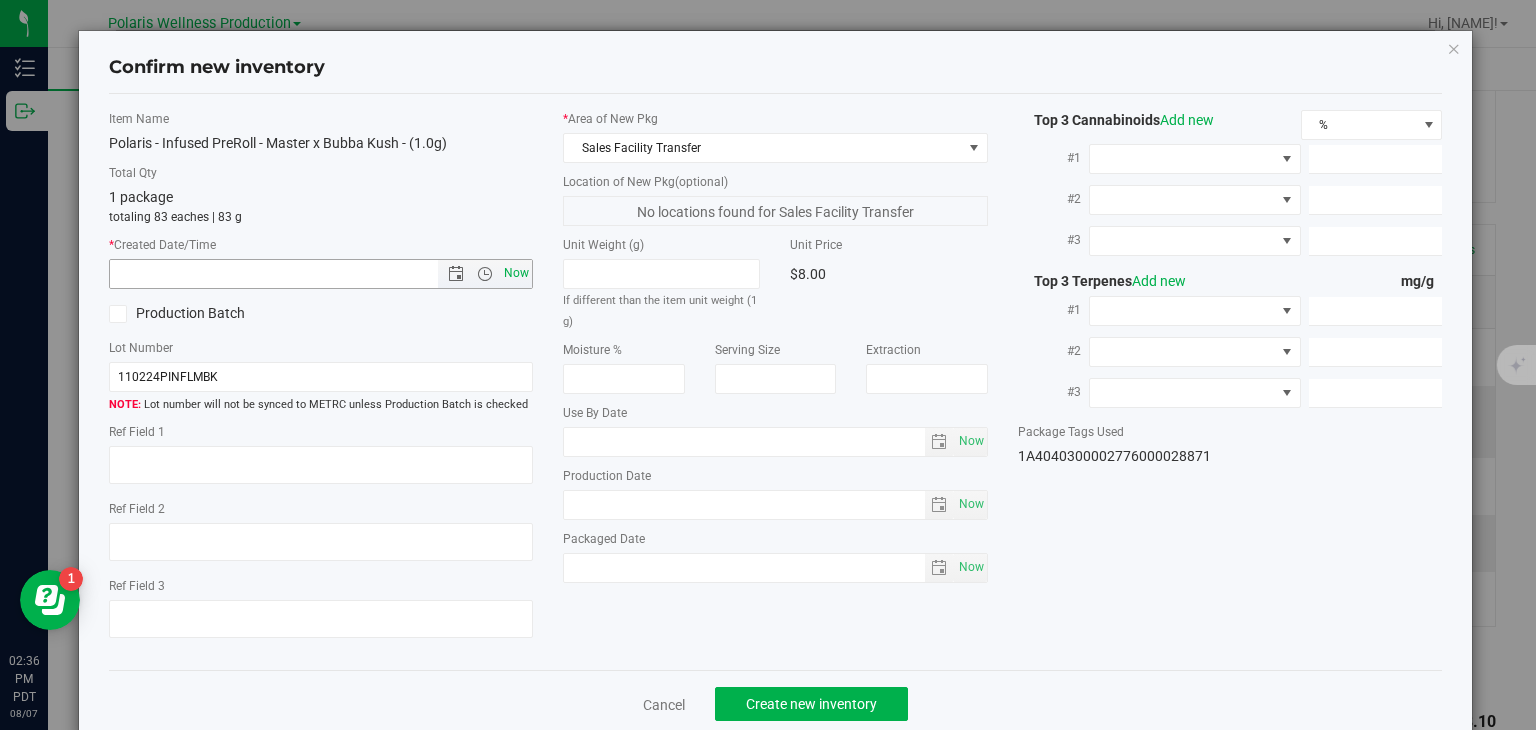 type on "[DATE] [TIME]" 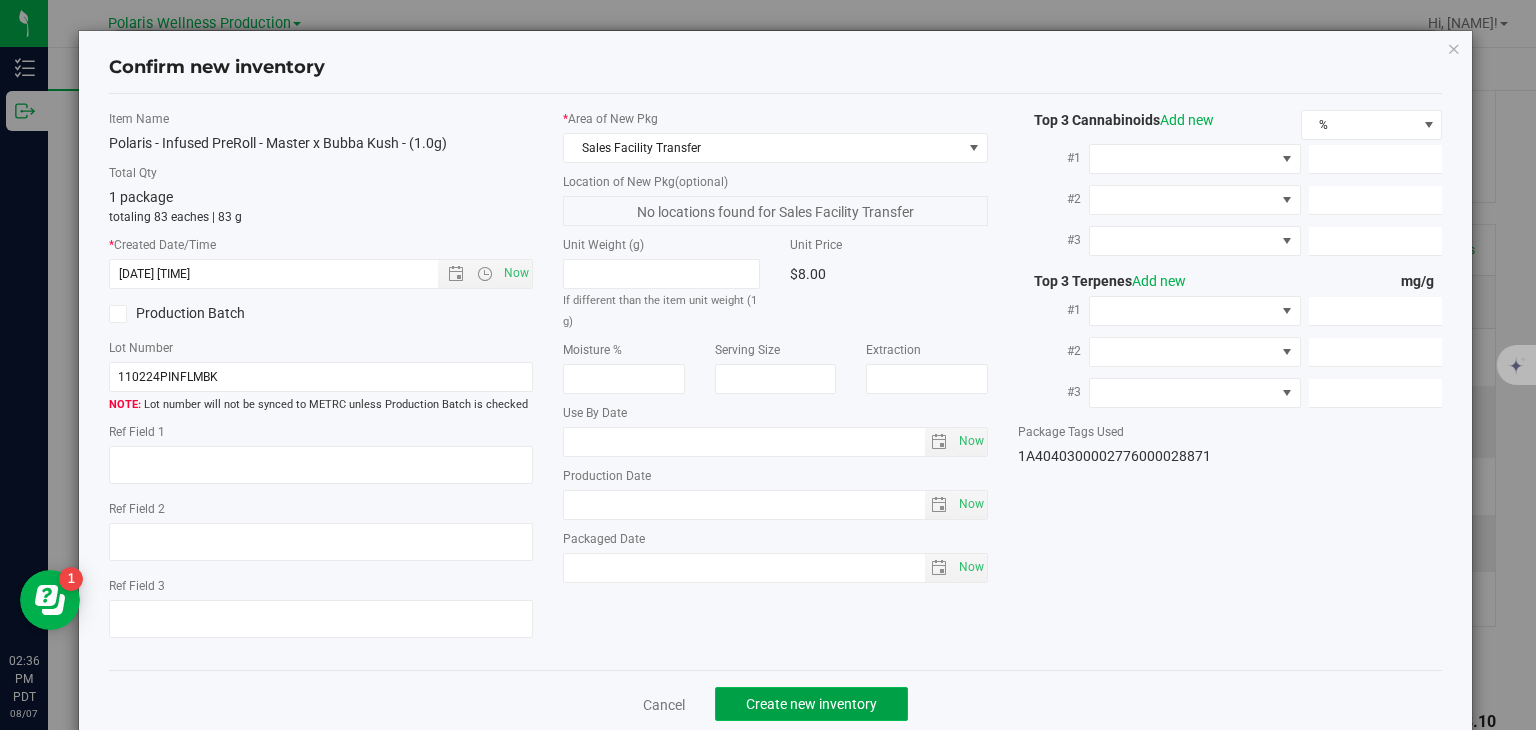 click on "Create new inventory" 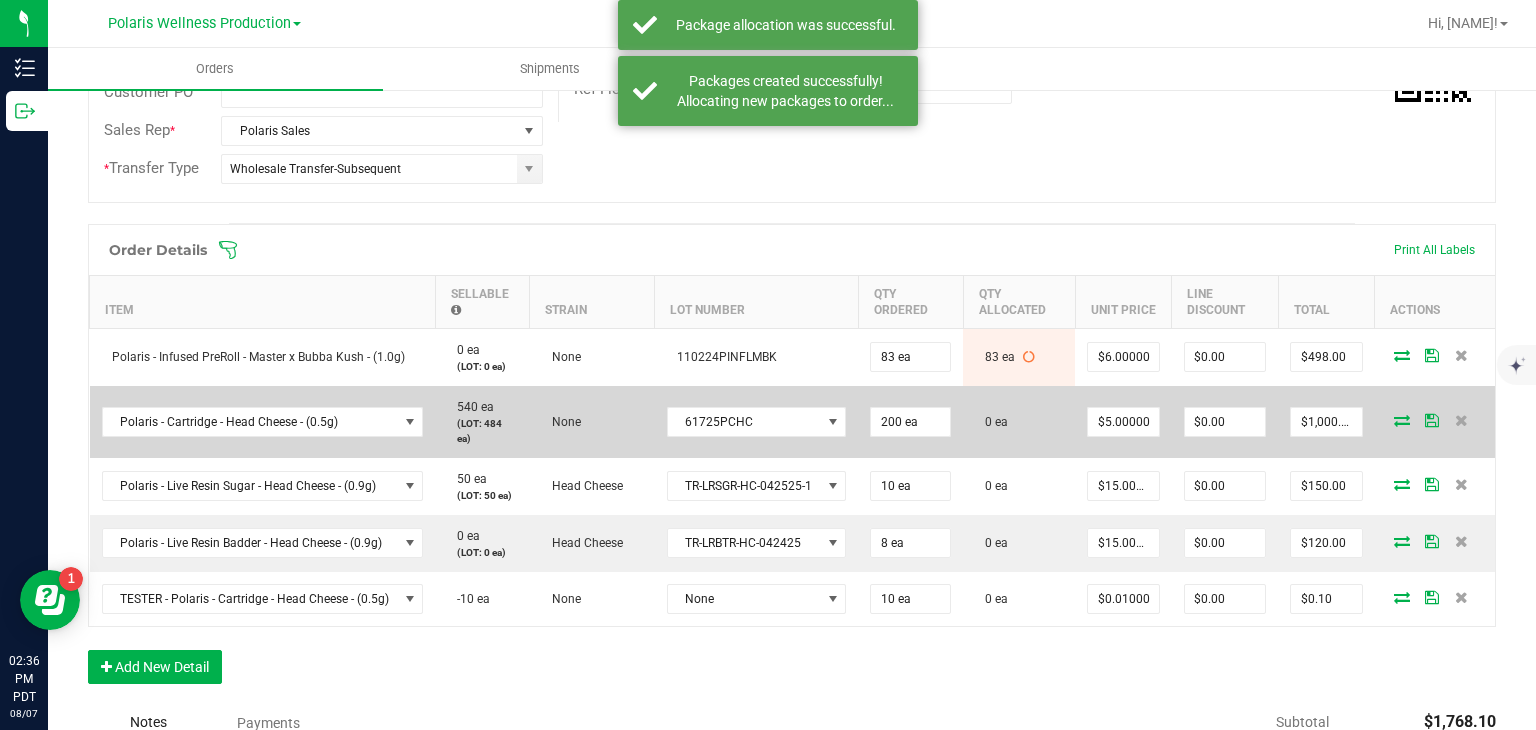 click at bounding box center (1402, 420) 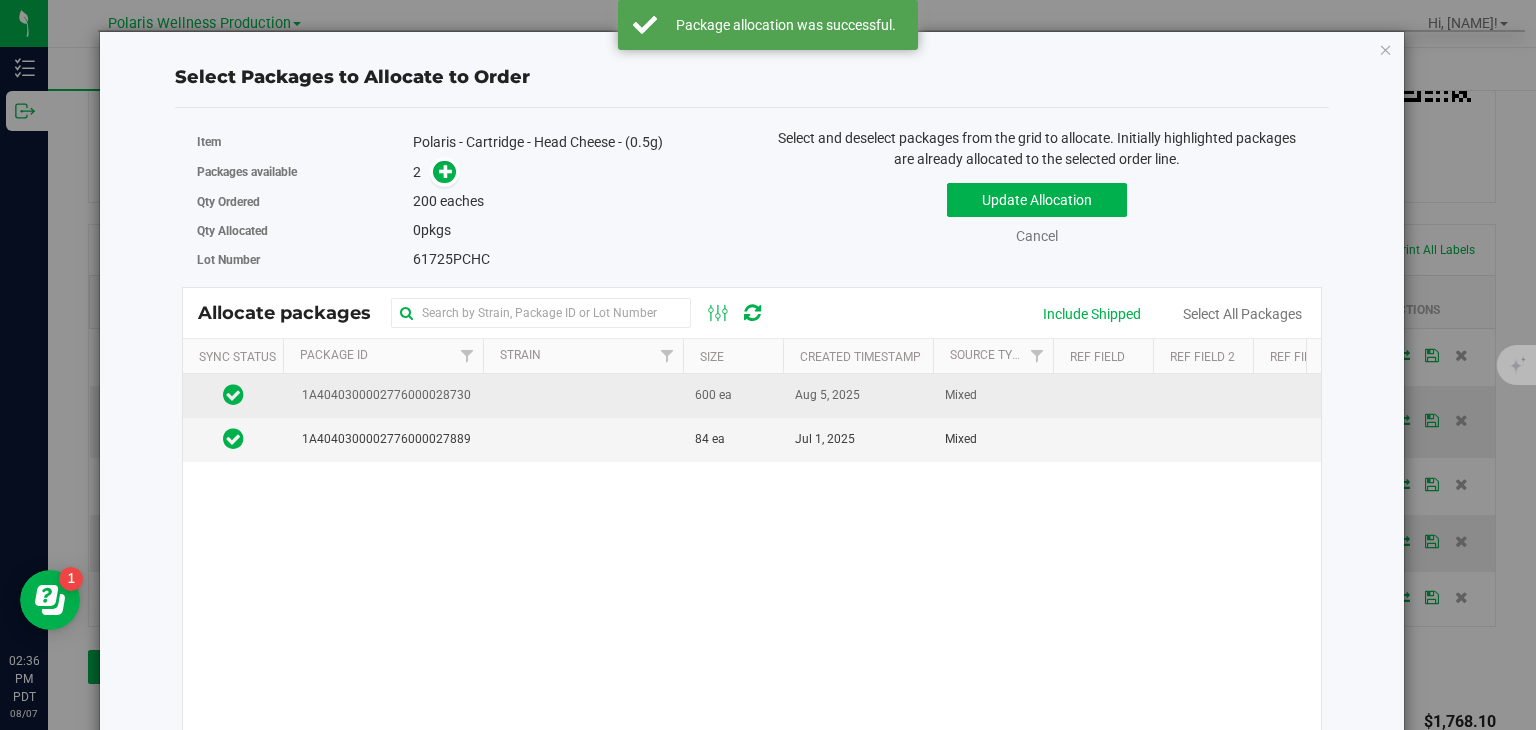 click on "Aug 5, 2025" at bounding box center [827, 395] 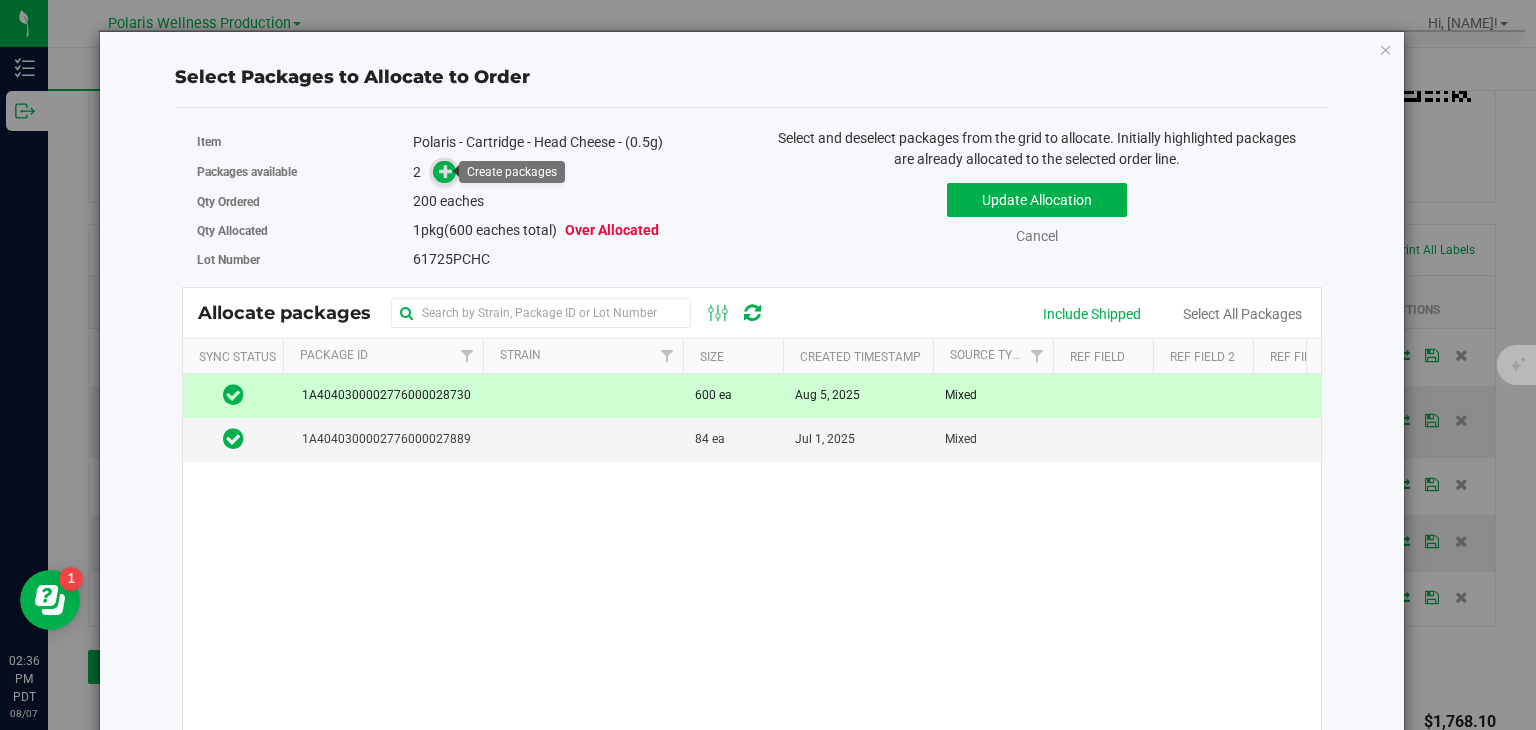 click at bounding box center (446, 171) 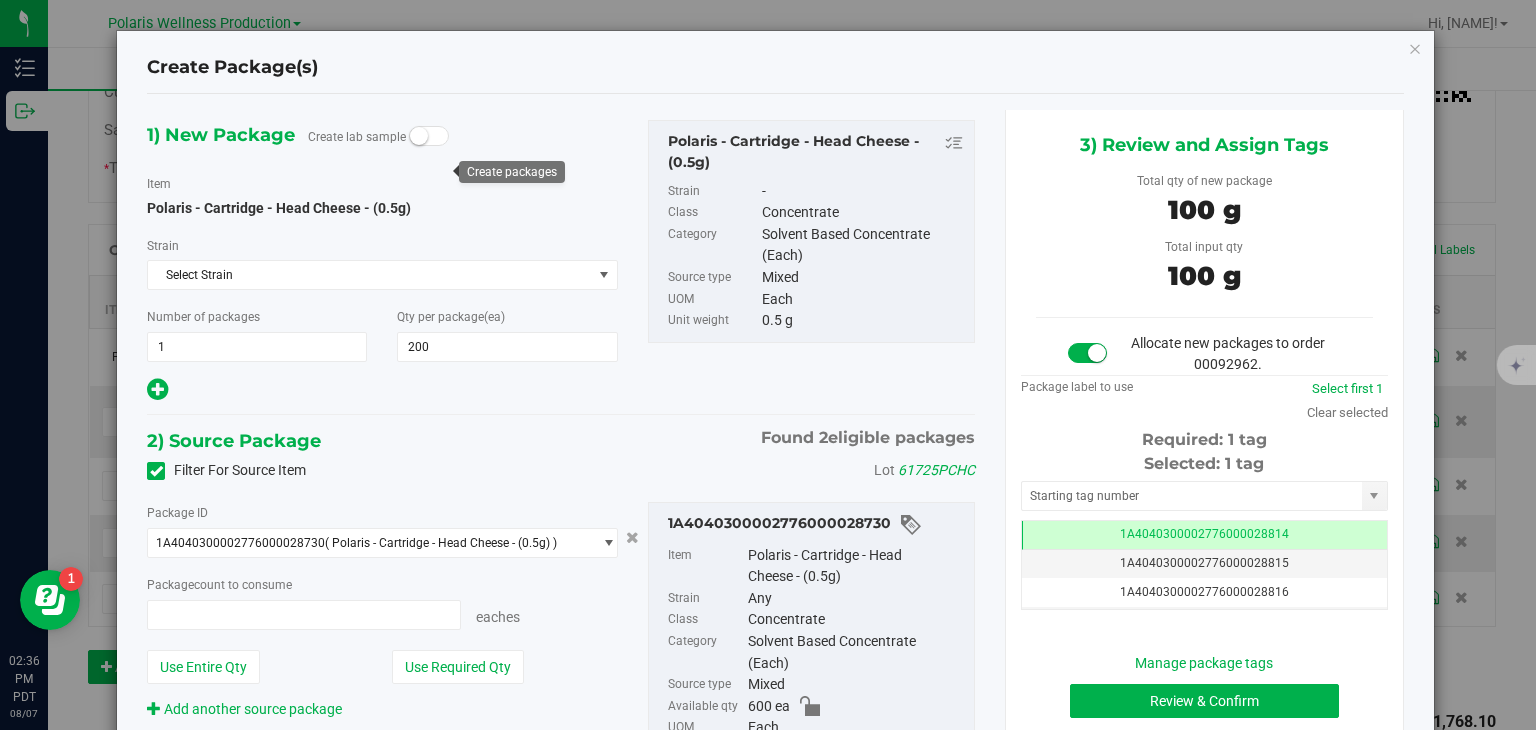type on "200 ea" 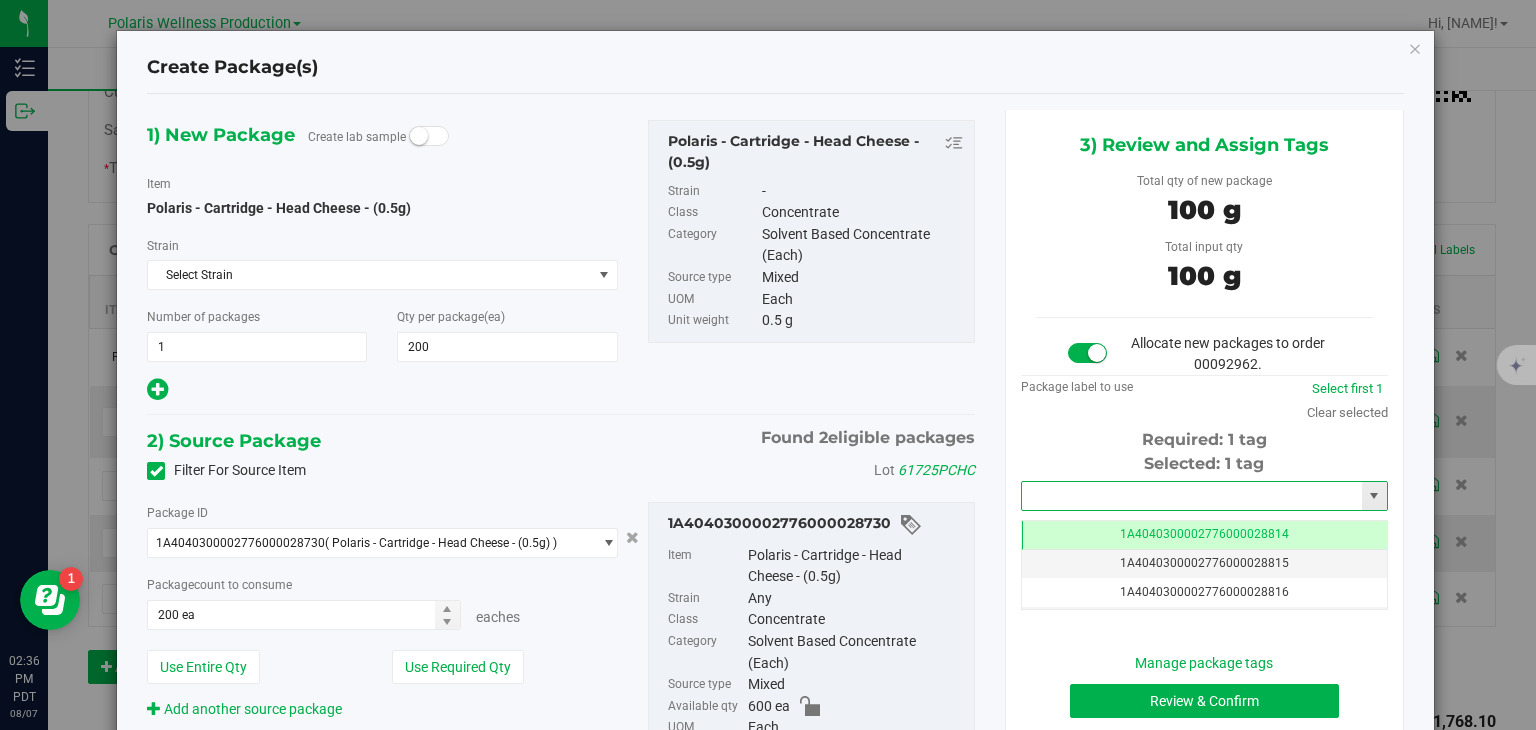 click at bounding box center (1192, 496) 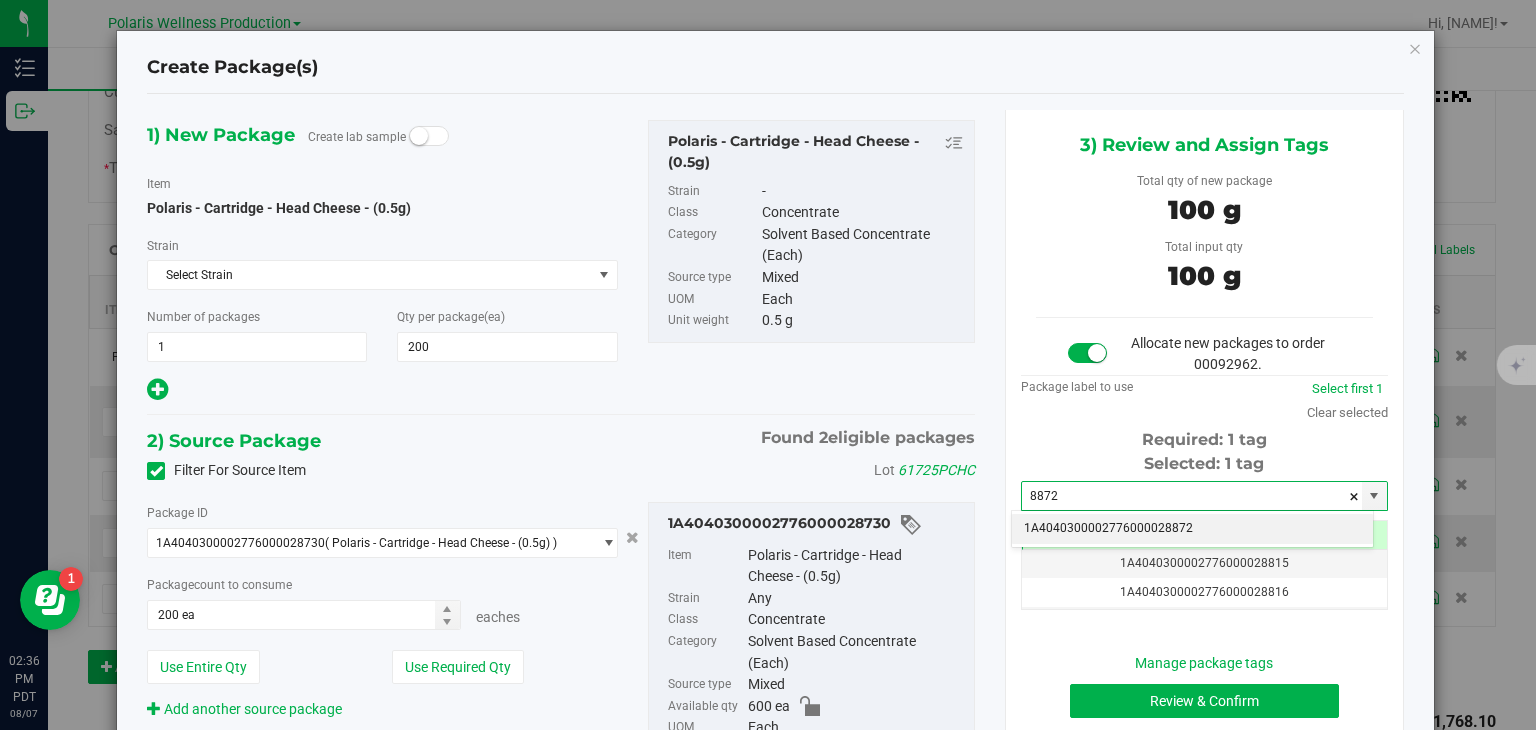 click on "1A4040300002776000028872" at bounding box center [1192, 529] 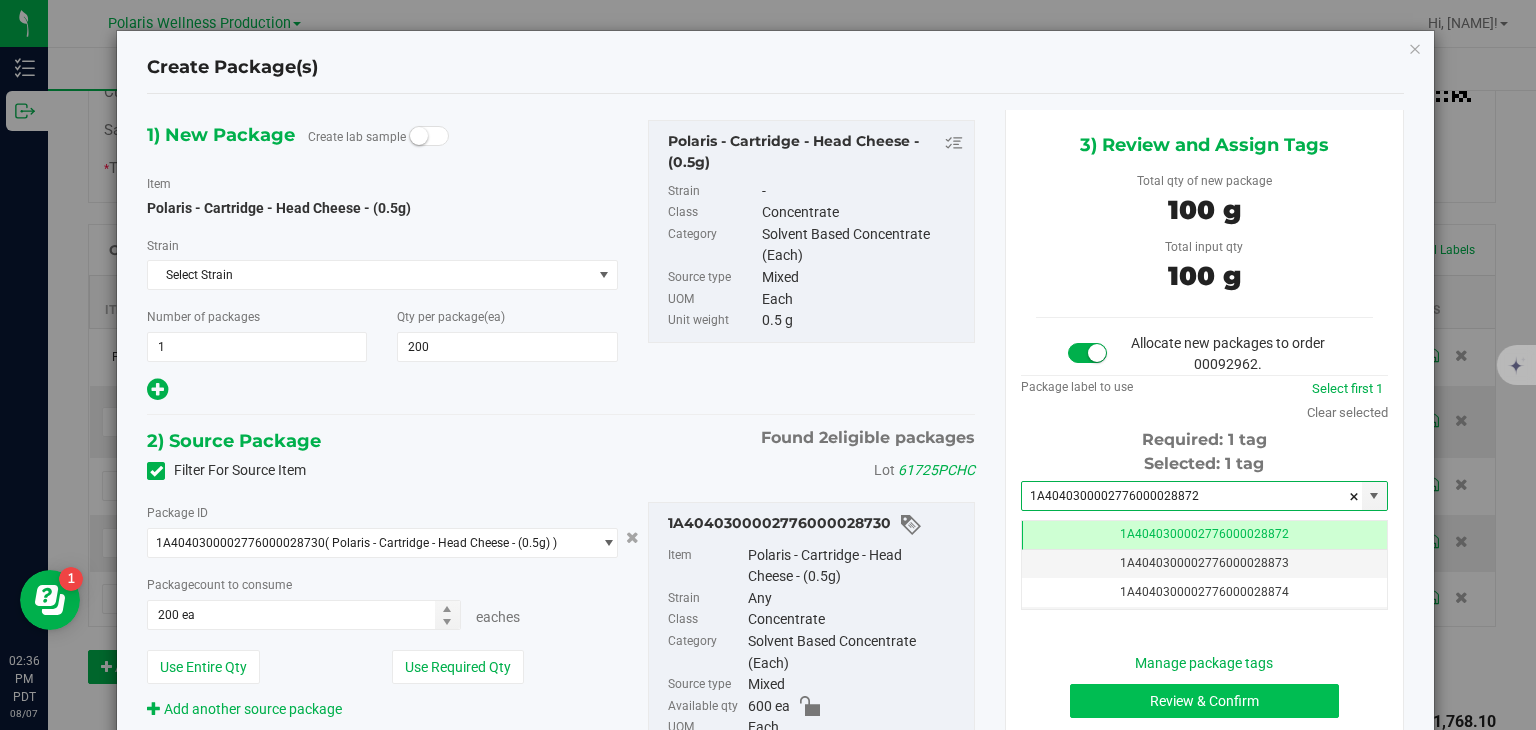 type on "1A4040300002776000028872" 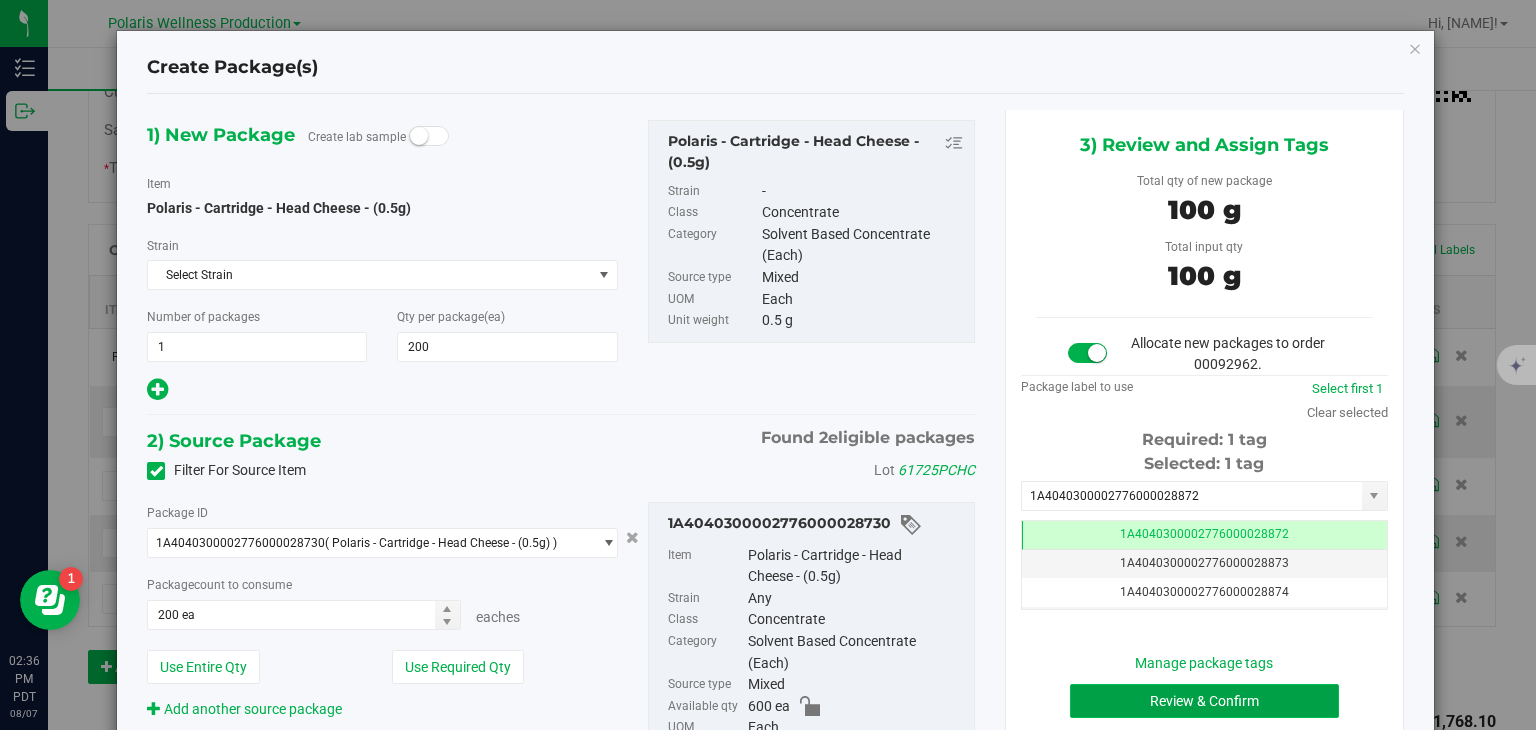 click on "Review & Confirm" at bounding box center [1204, 701] 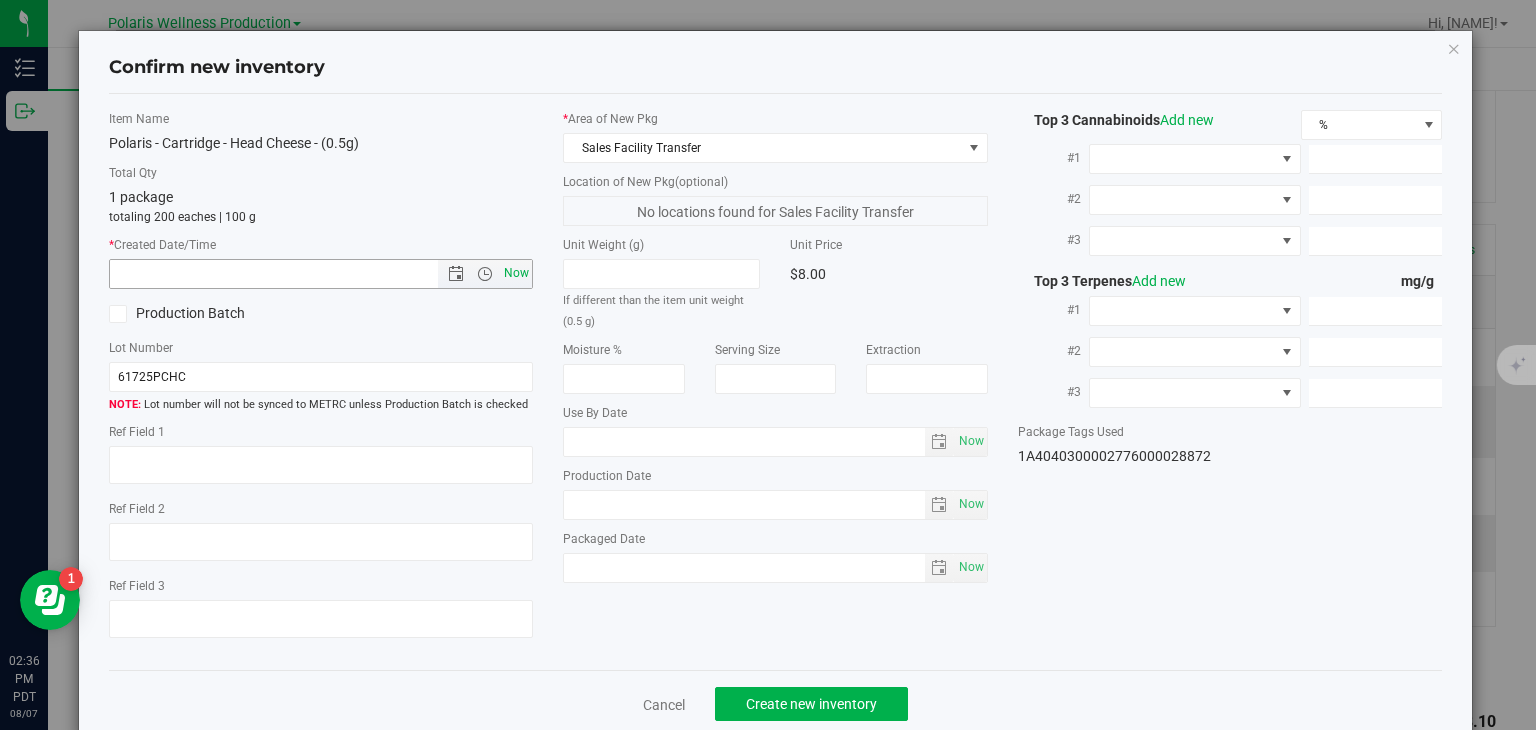 click on "Now" at bounding box center (517, 273) 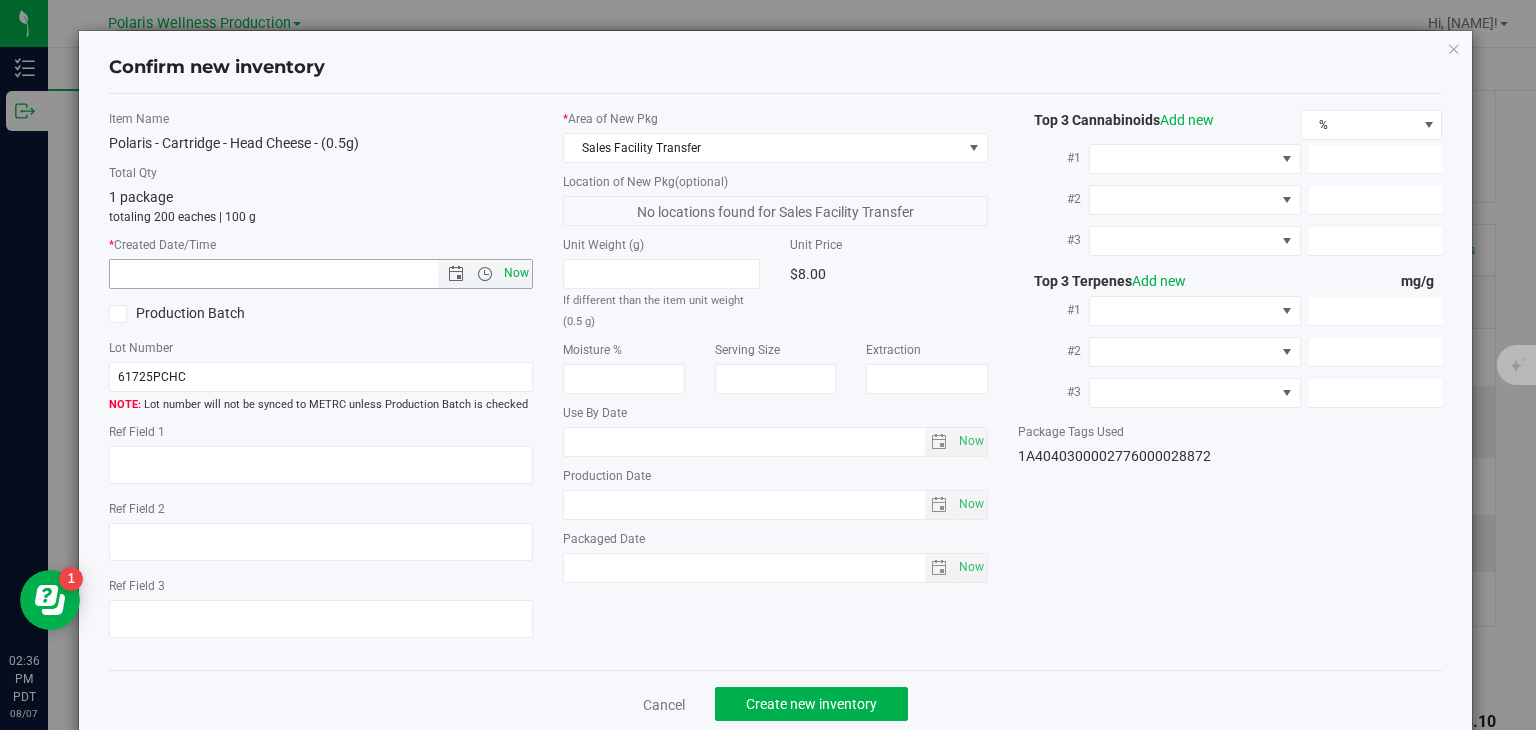type on "[DATE] [TIME]" 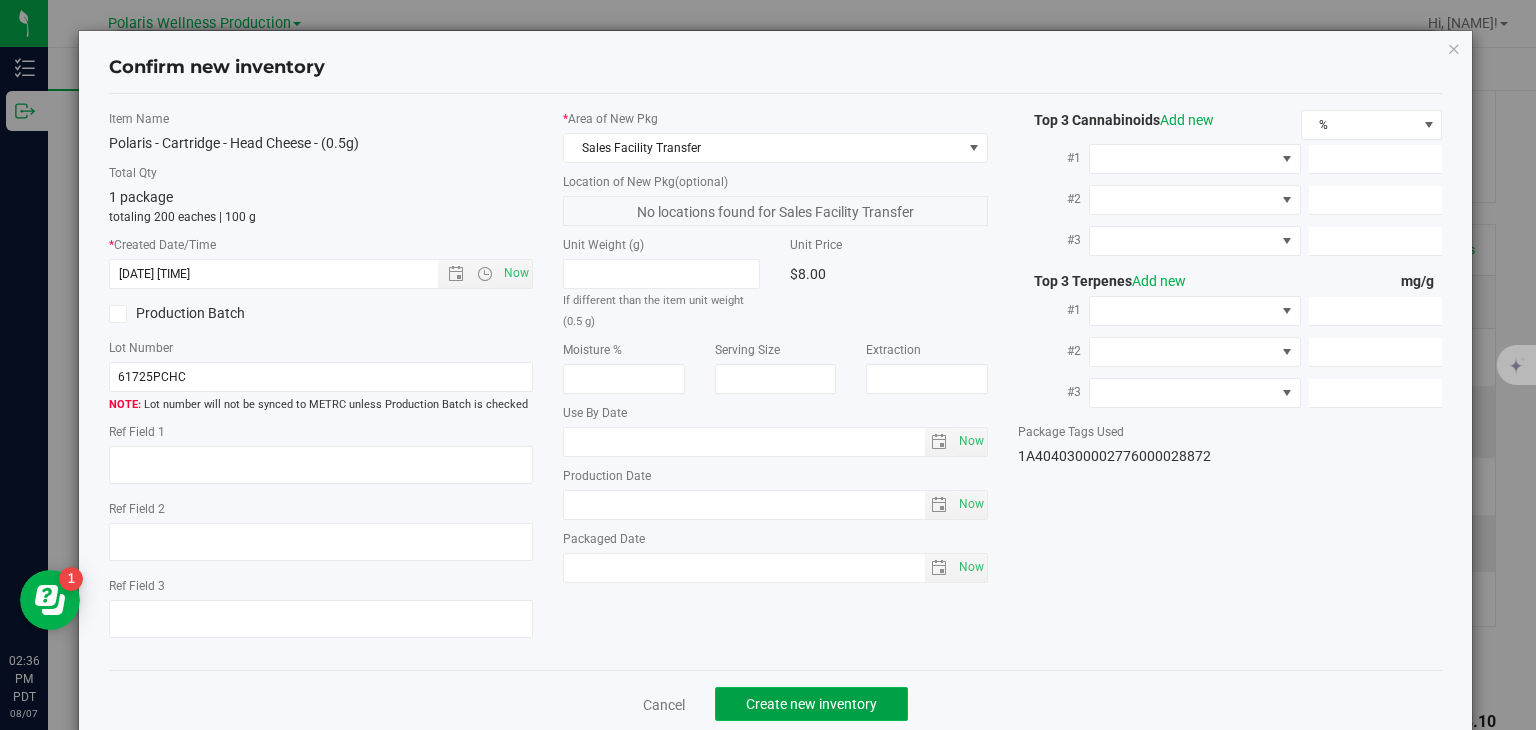 click on "Create new inventory" 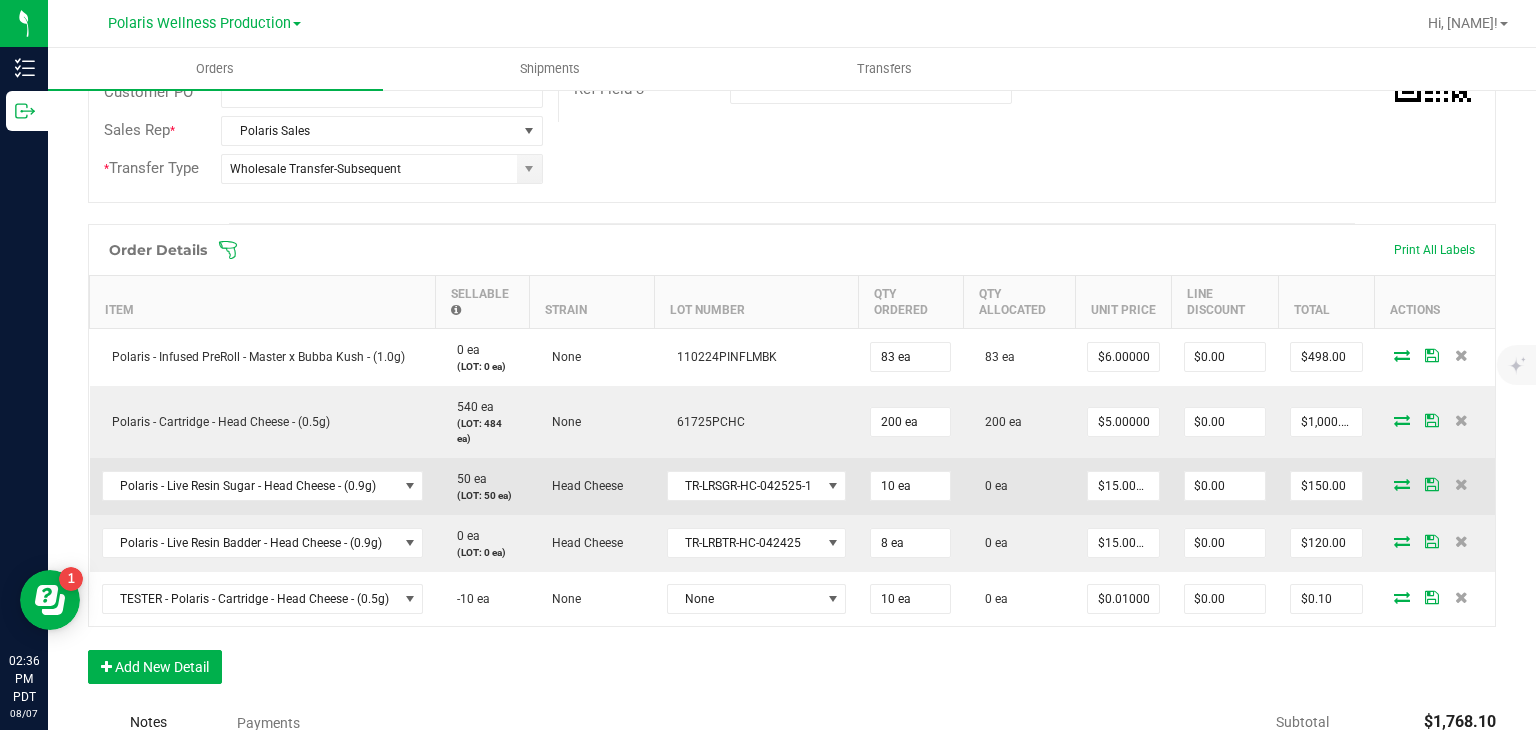 click at bounding box center [1402, 484] 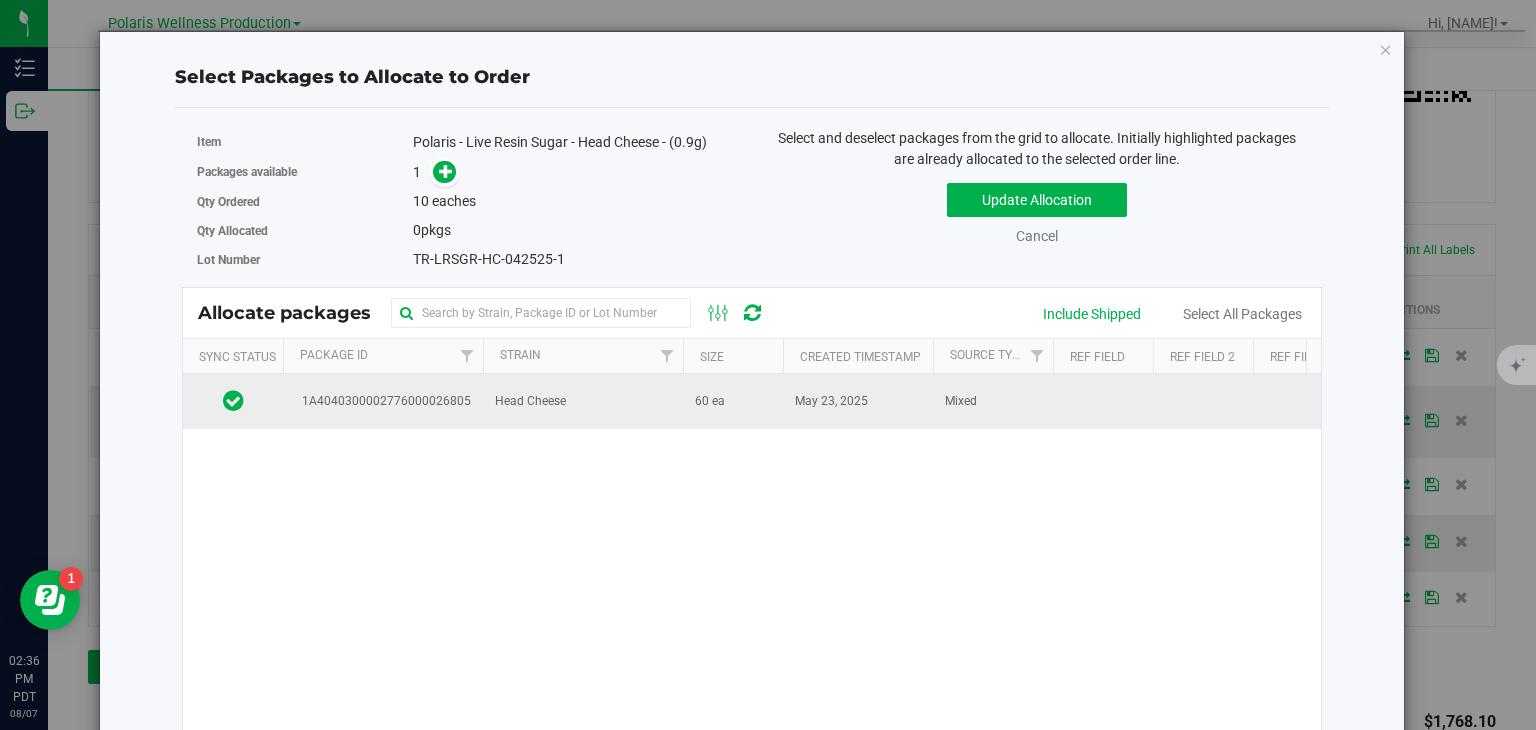 click on "60 ea" at bounding box center (733, 401) 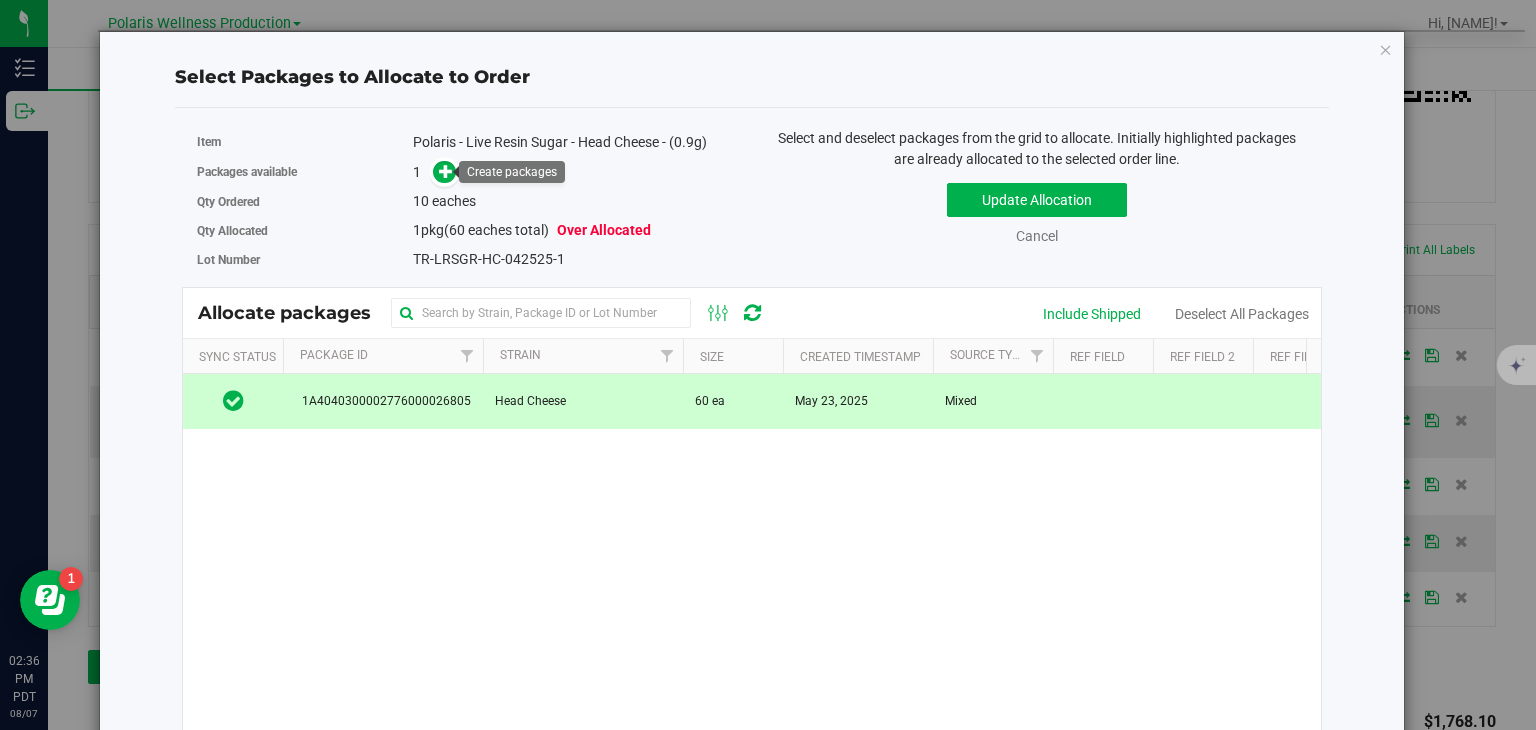 click at bounding box center [444, 172] 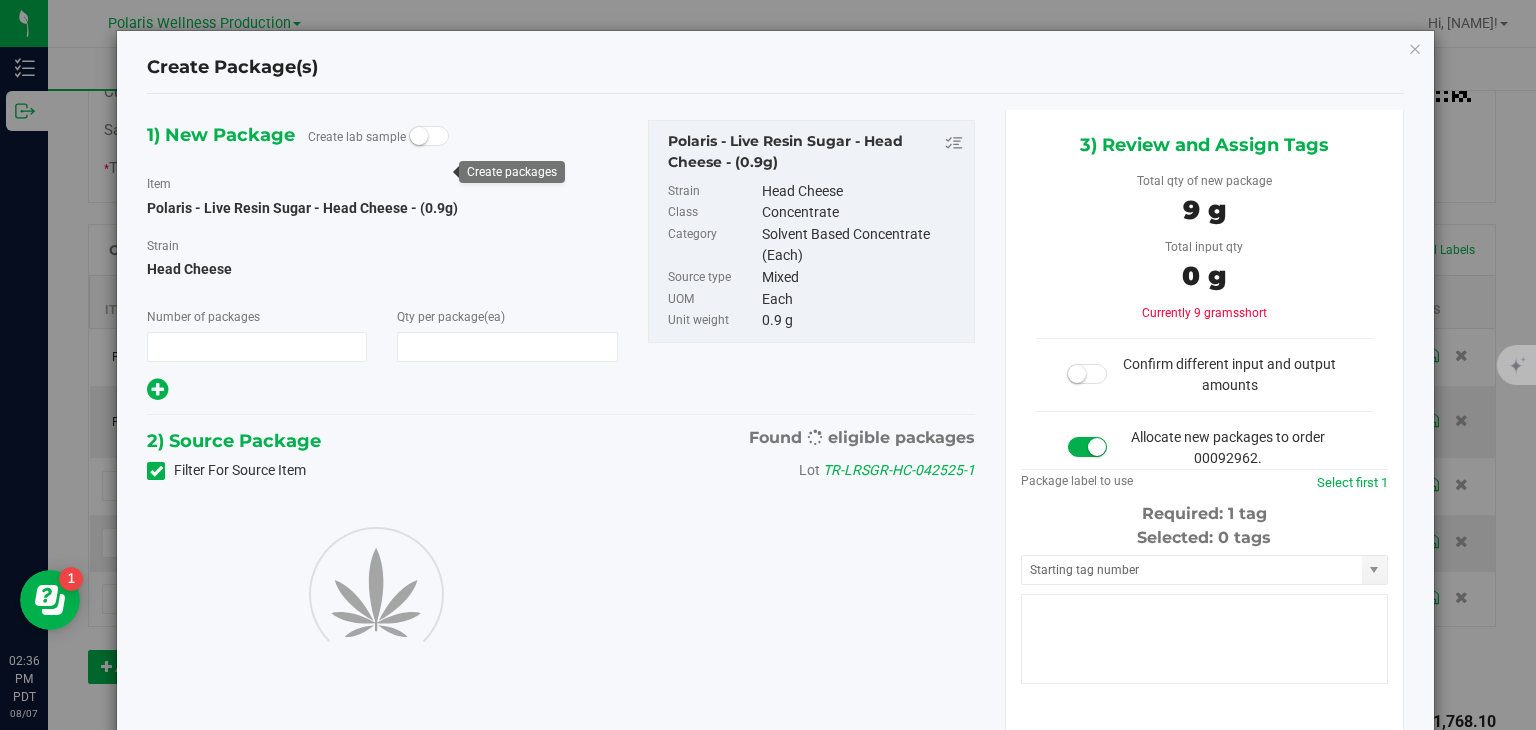 type on "1" 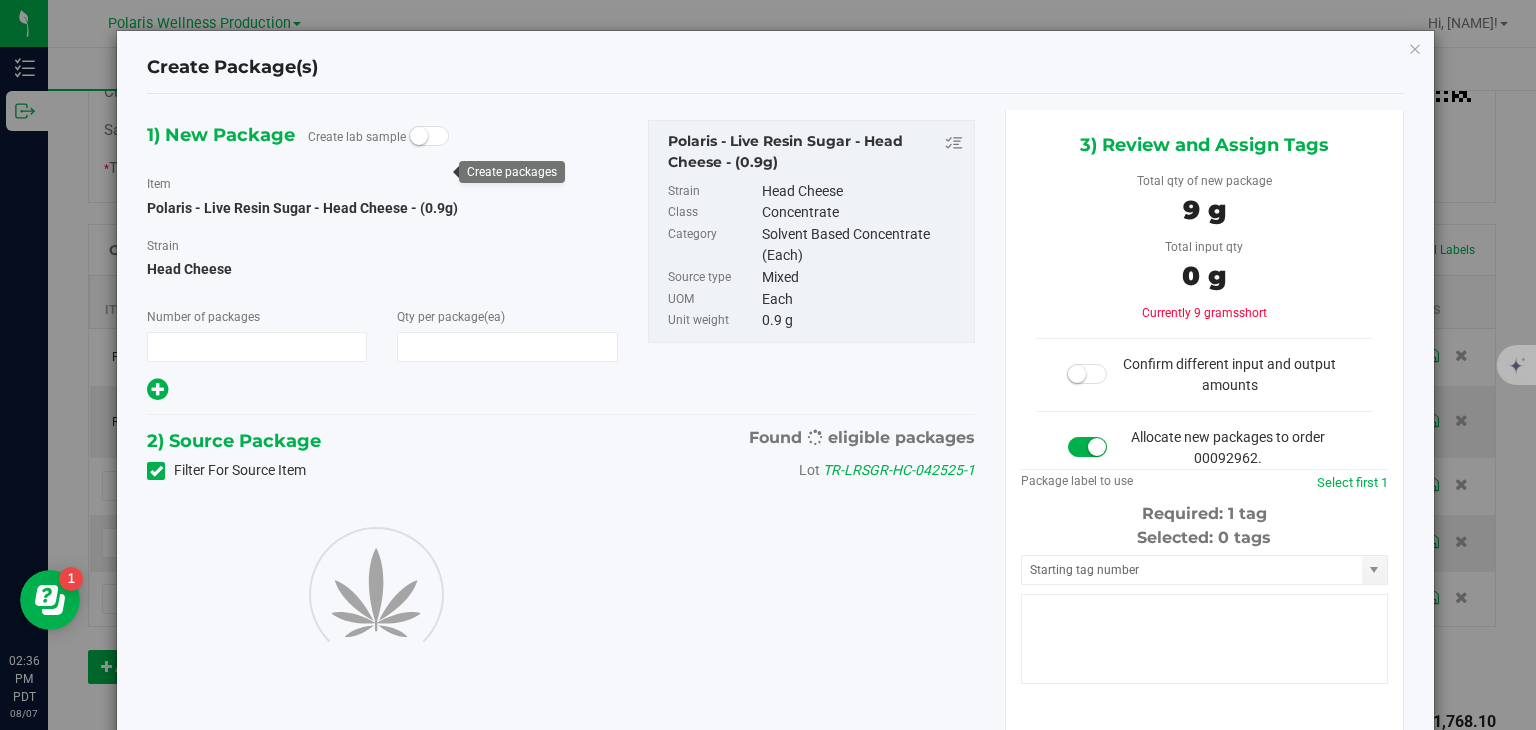 type on "10" 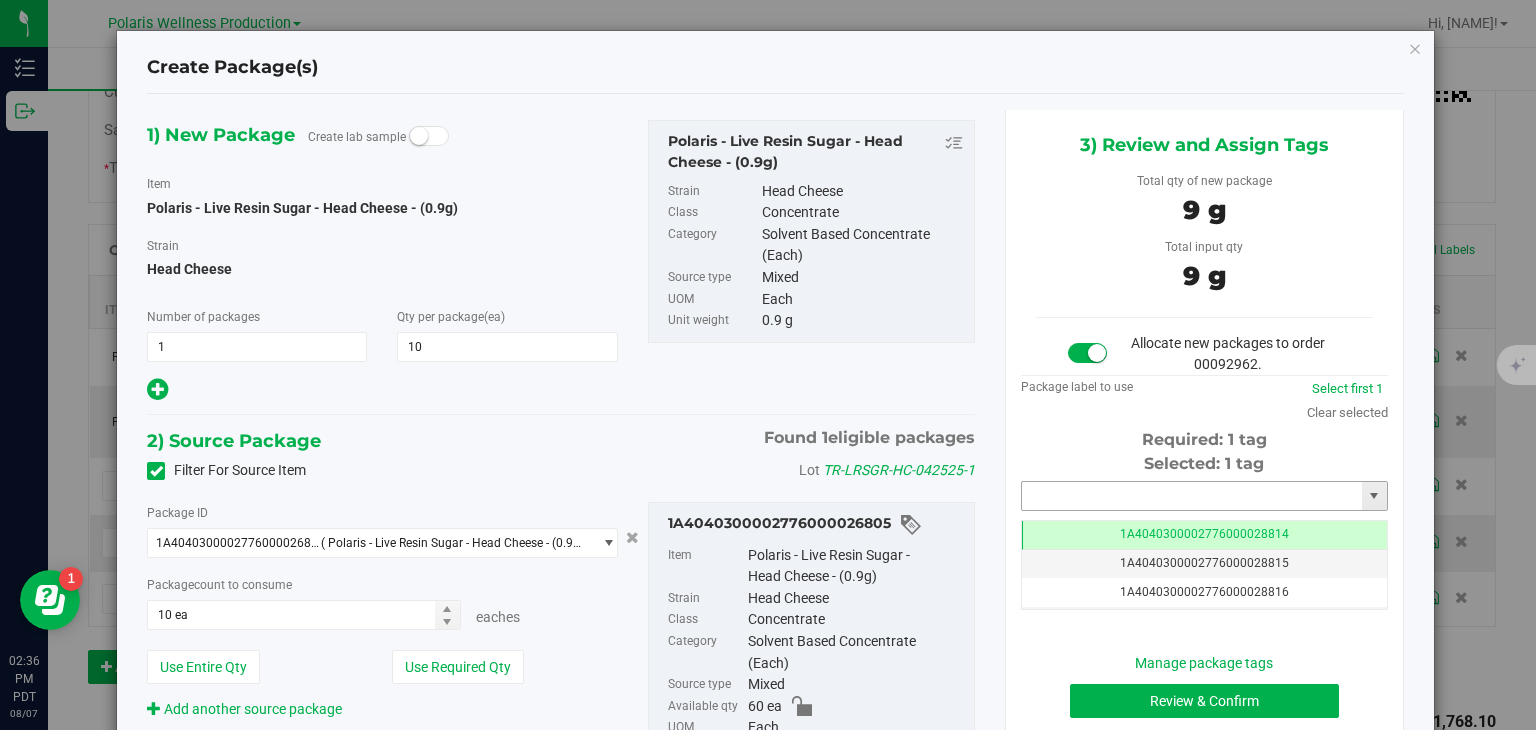 click at bounding box center [1192, 496] 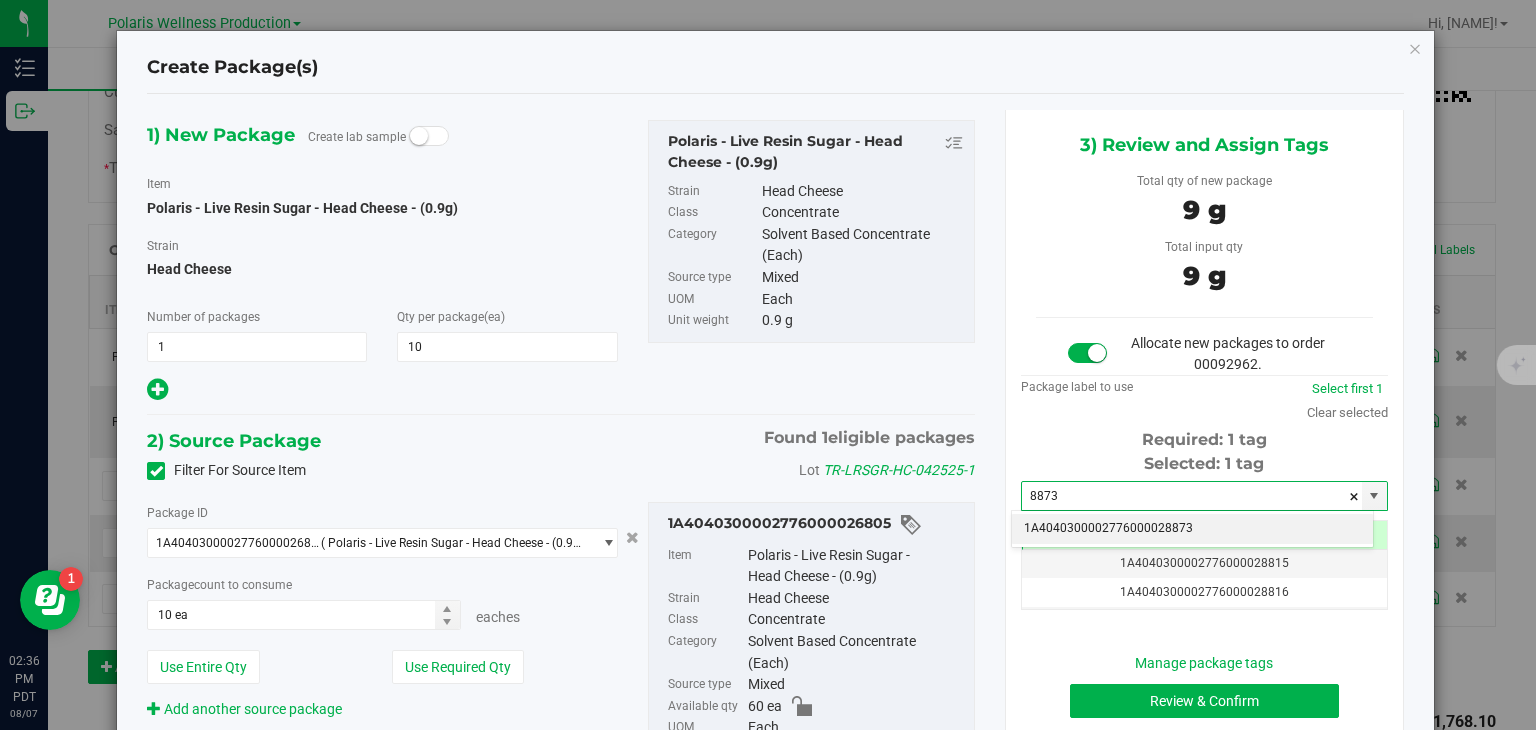click on "1A4040300002776000028873" at bounding box center [1192, 529] 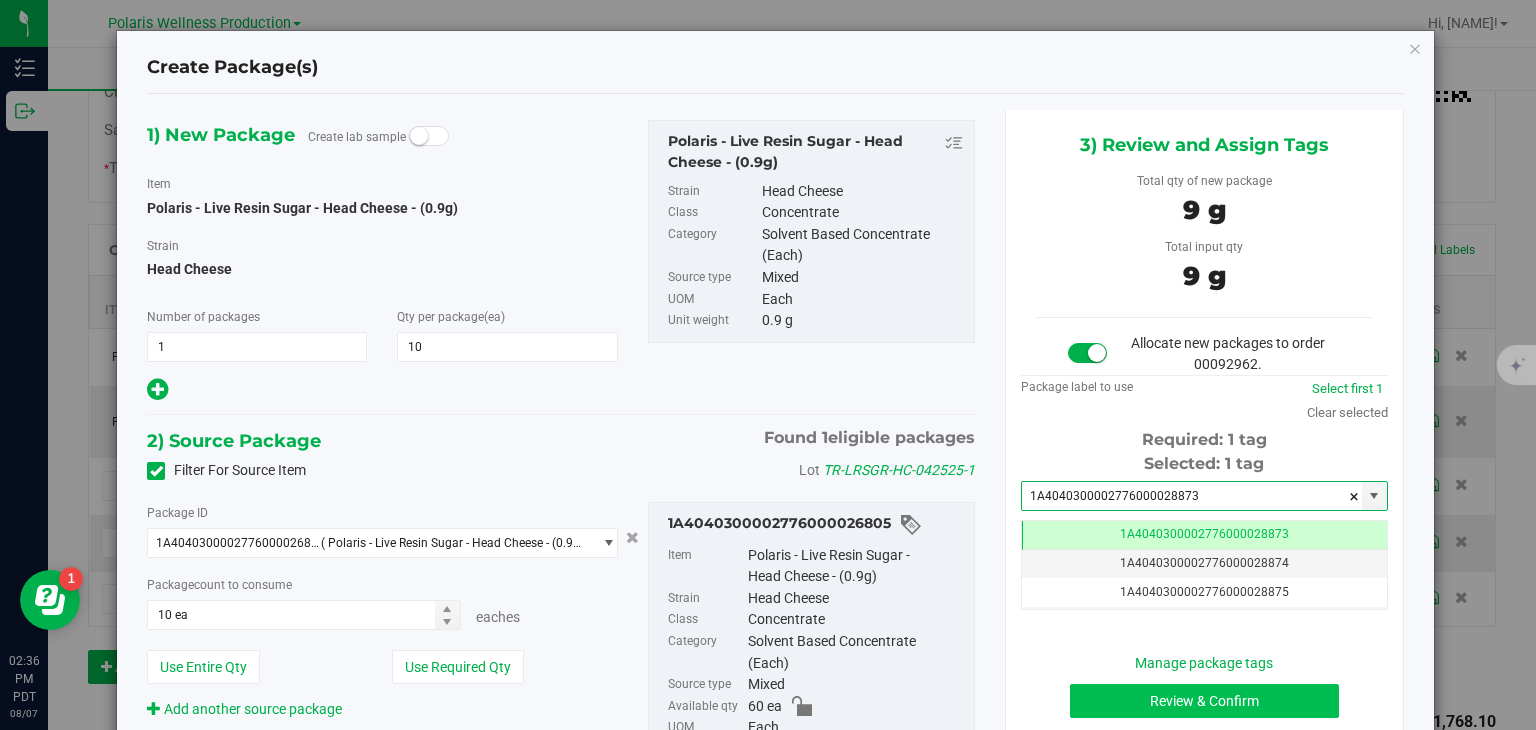 type on "1A4040300002776000028873" 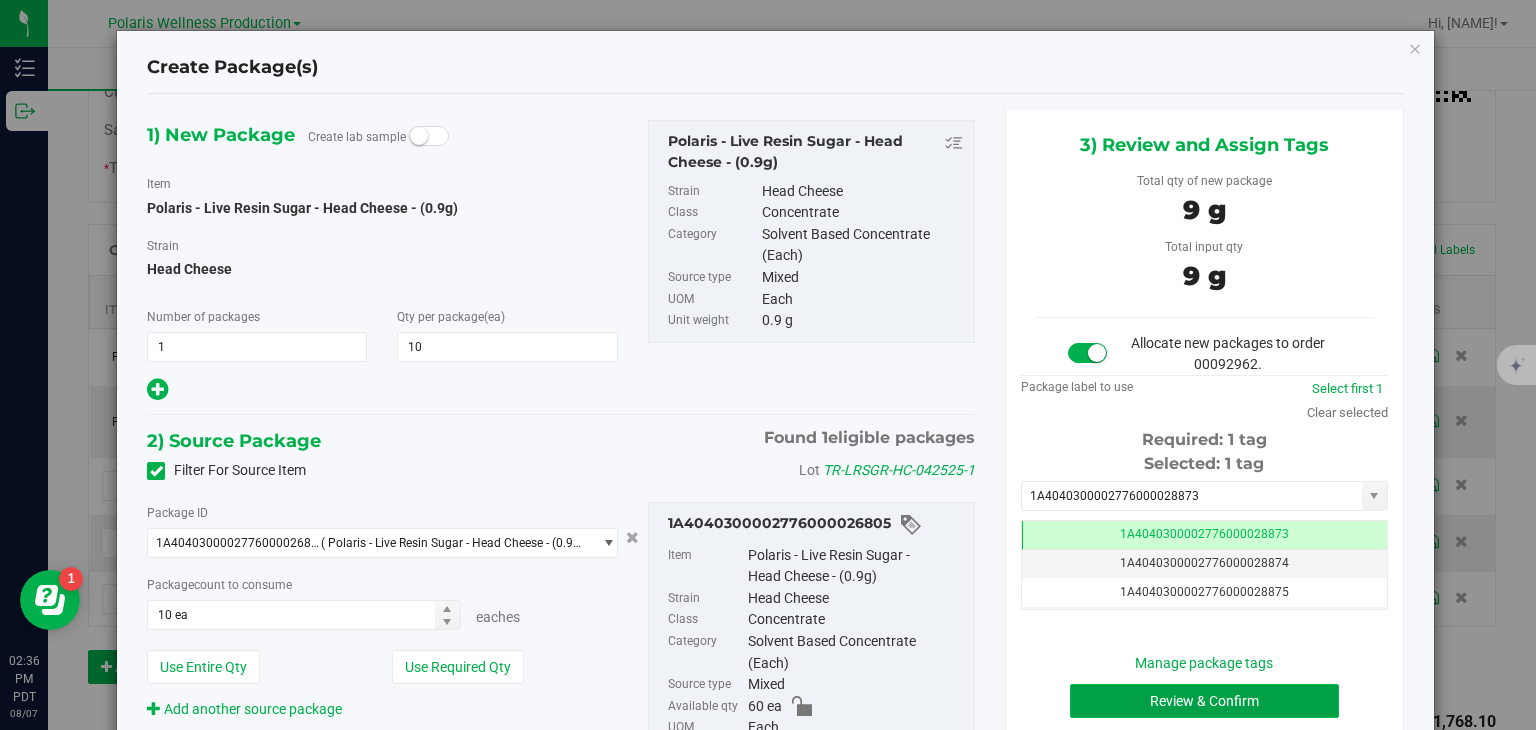 click on "Review & Confirm" at bounding box center [1204, 701] 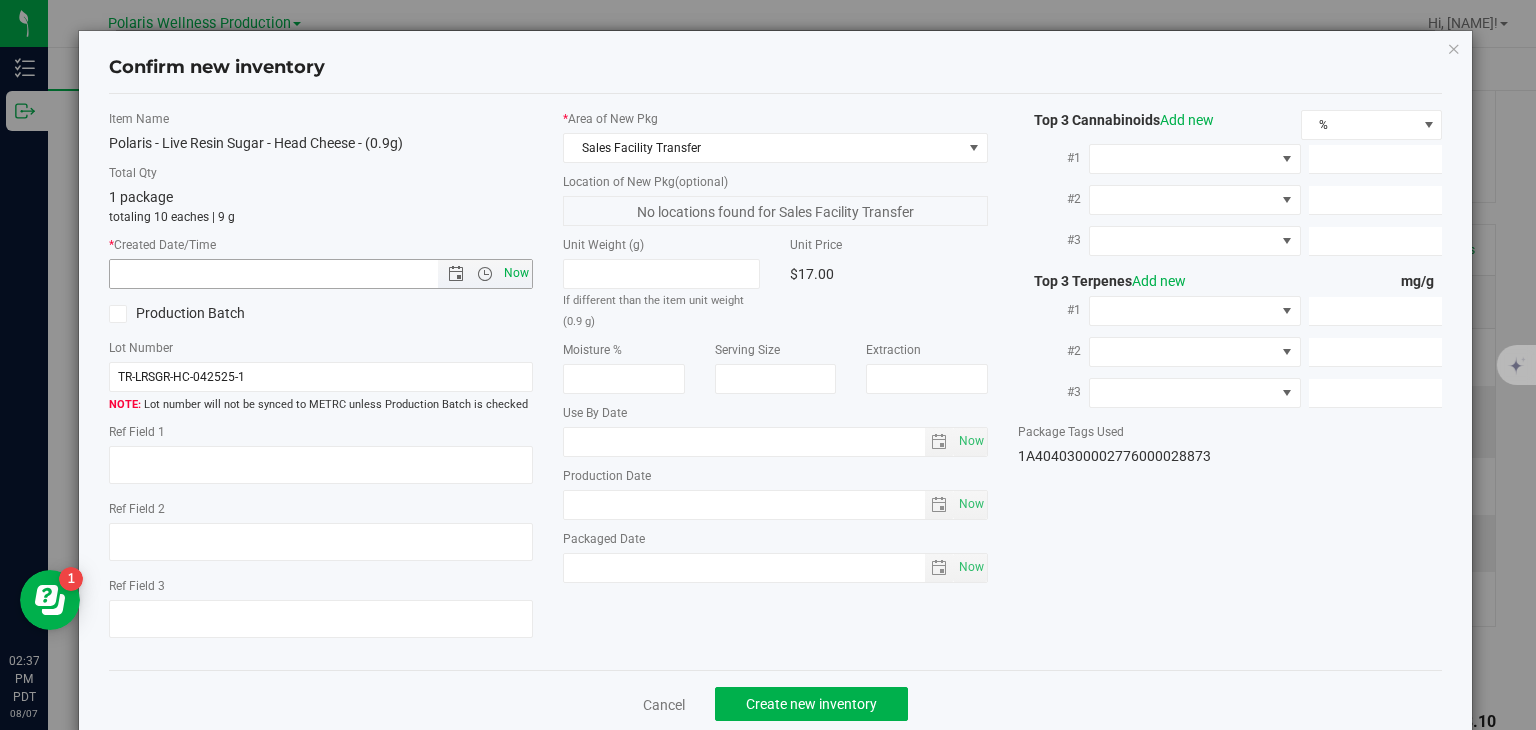 click on "Now" at bounding box center (517, 273) 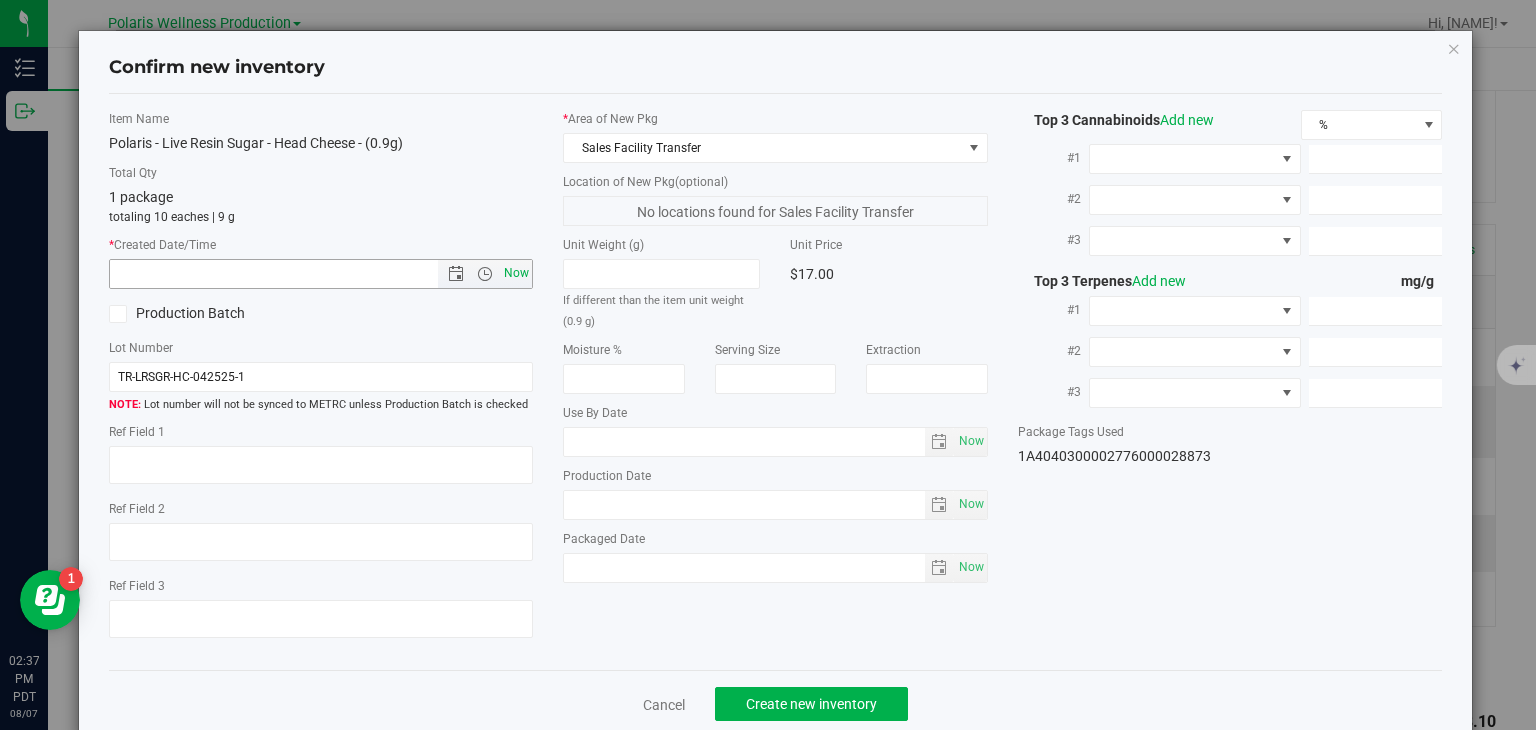 type on "[DATE] [TIME]" 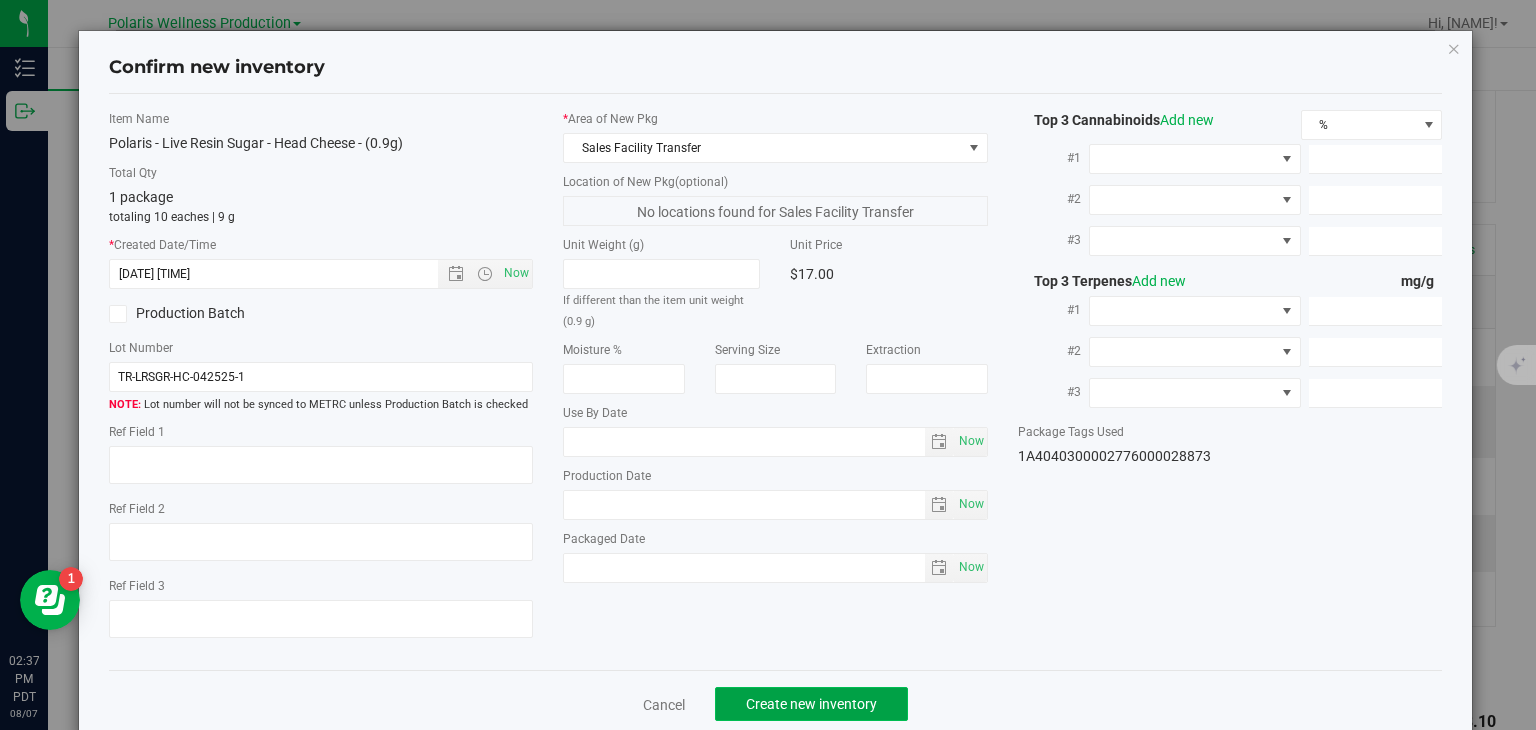 click on "Create new inventory" 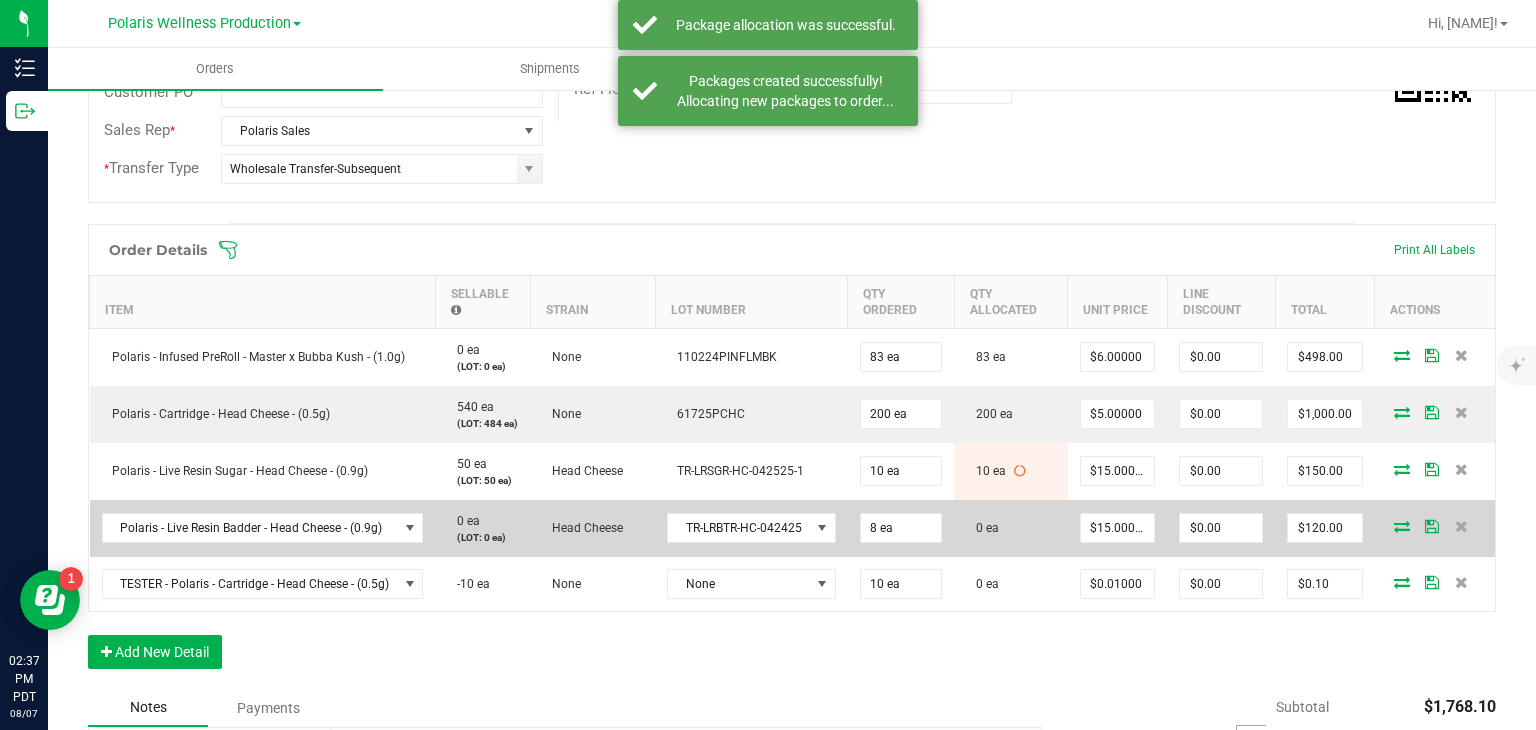 click at bounding box center (1402, 526) 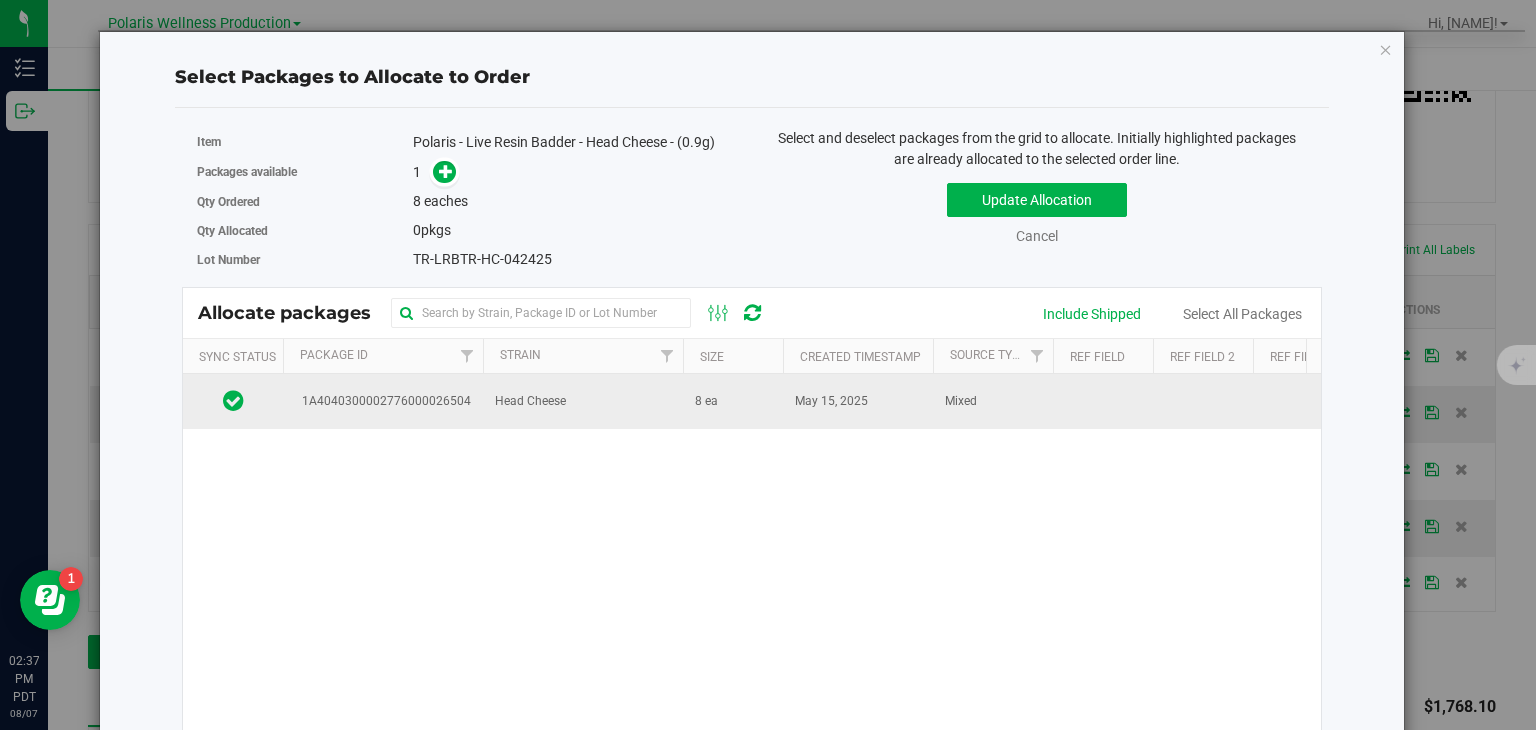 click on "8 ea" at bounding box center (733, 401) 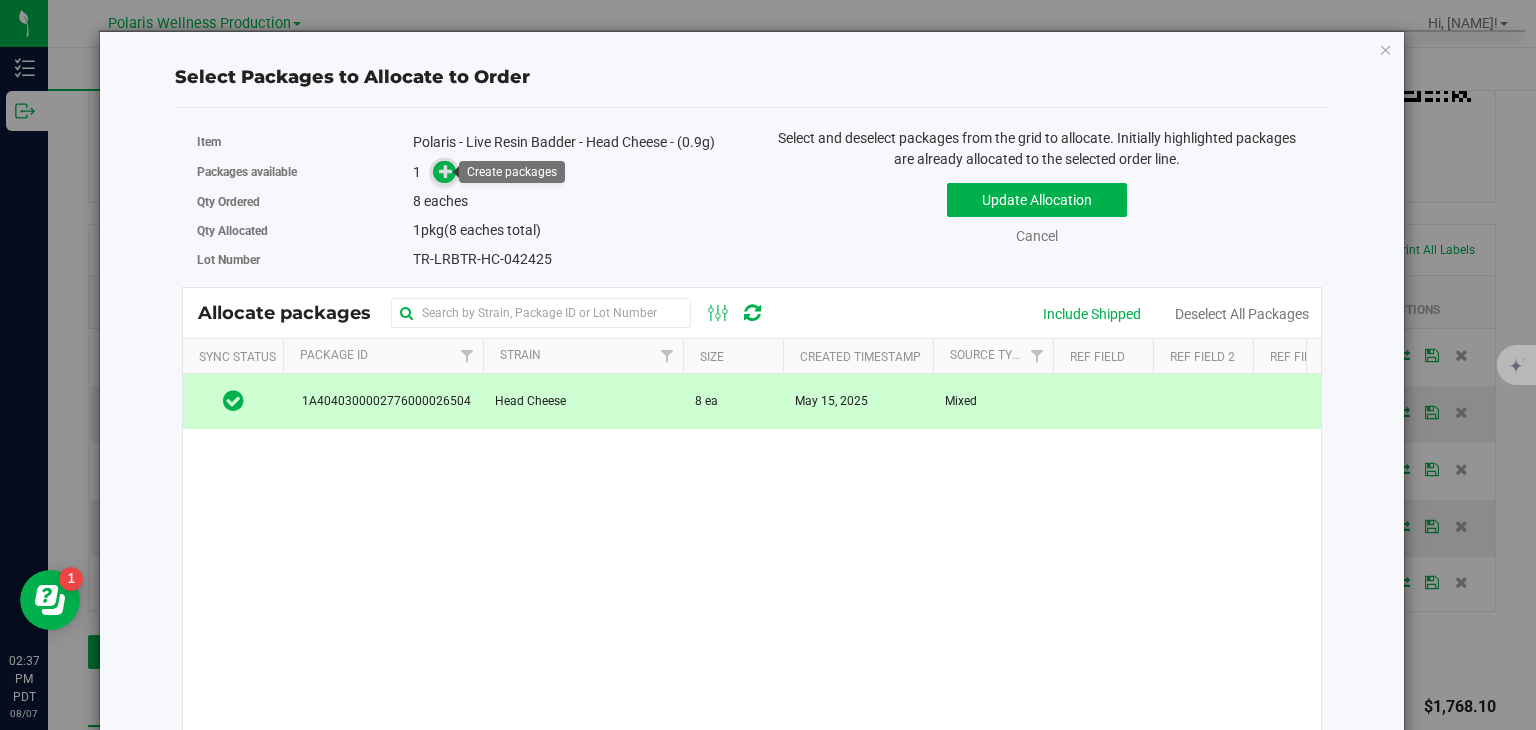 click at bounding box center (446, 171) 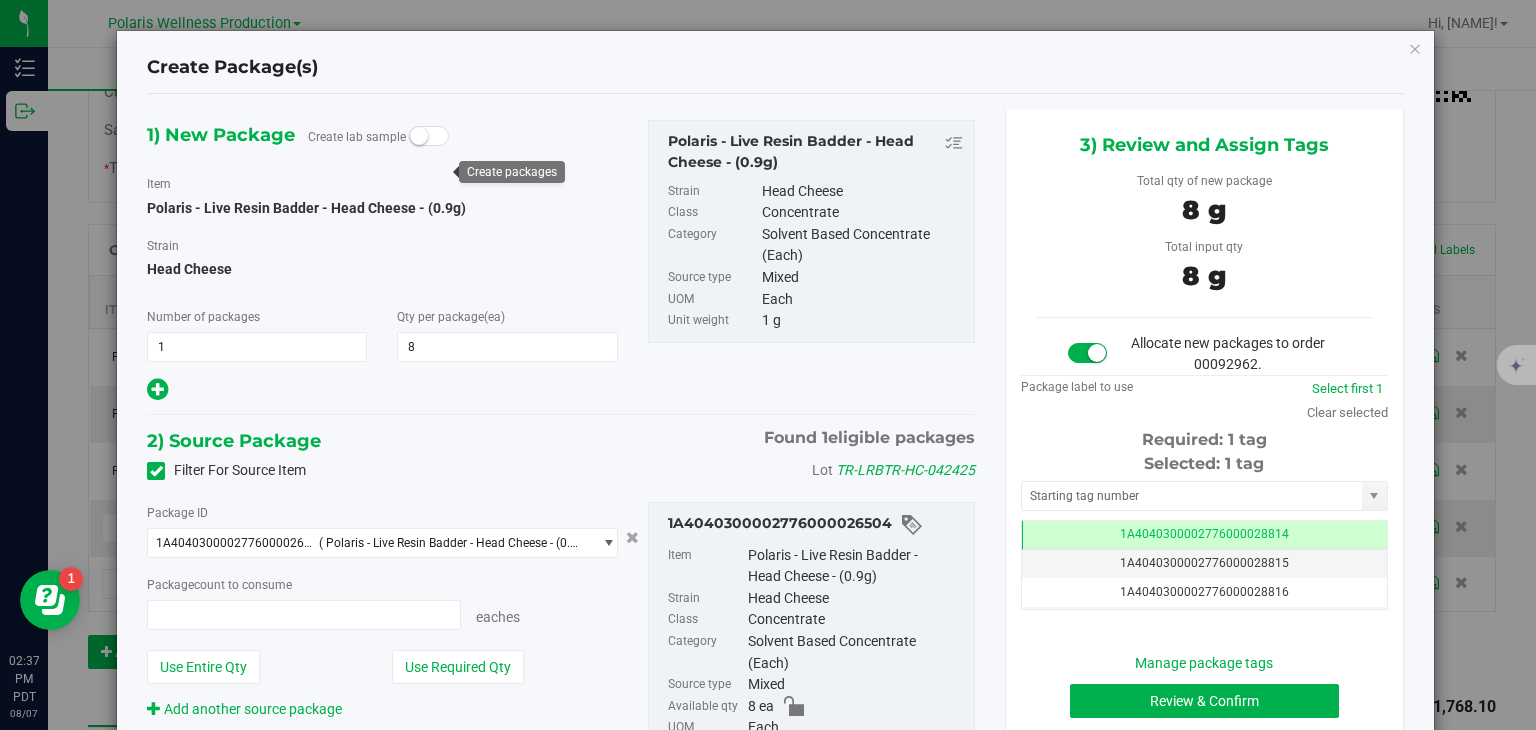type on "8 ea" 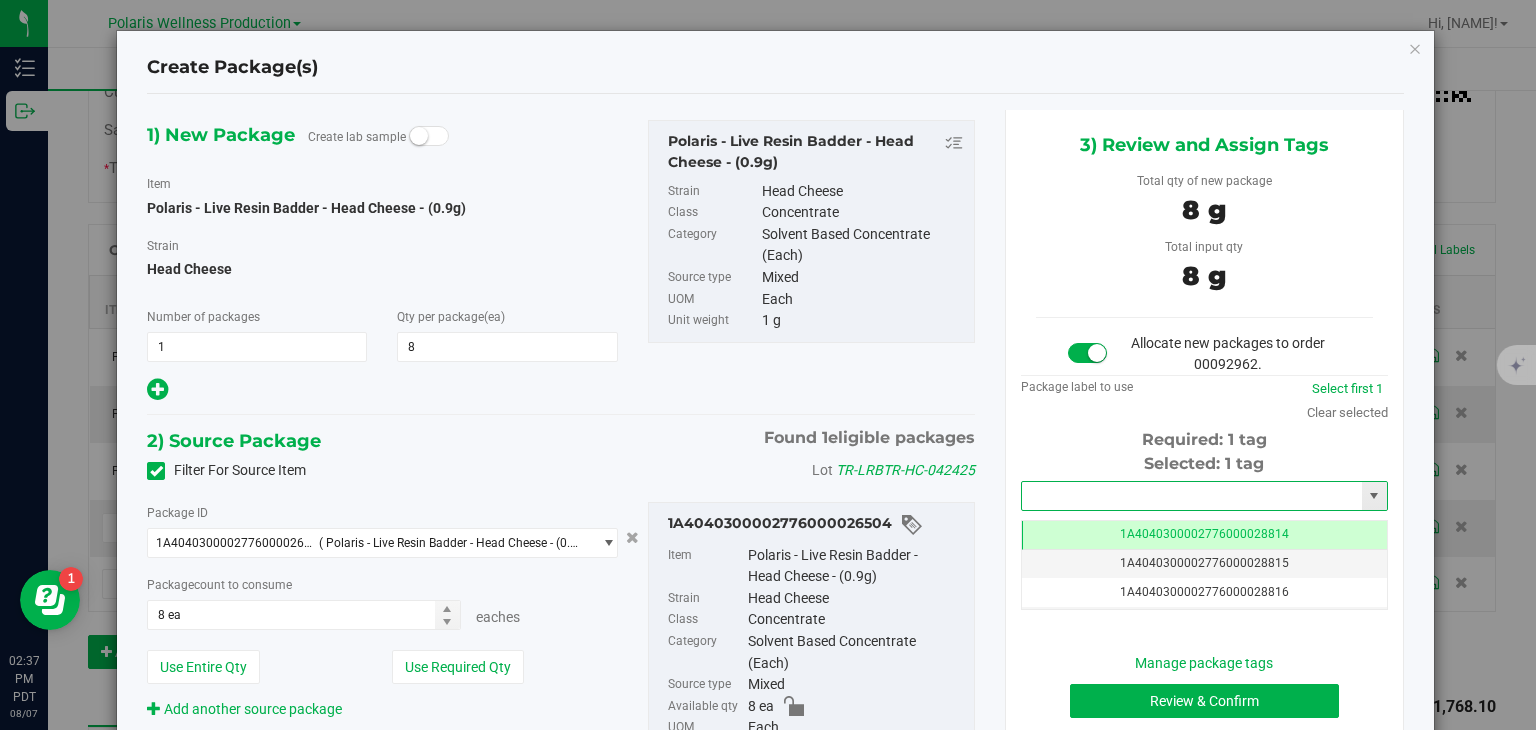 click at bounding box center (1192, 496) 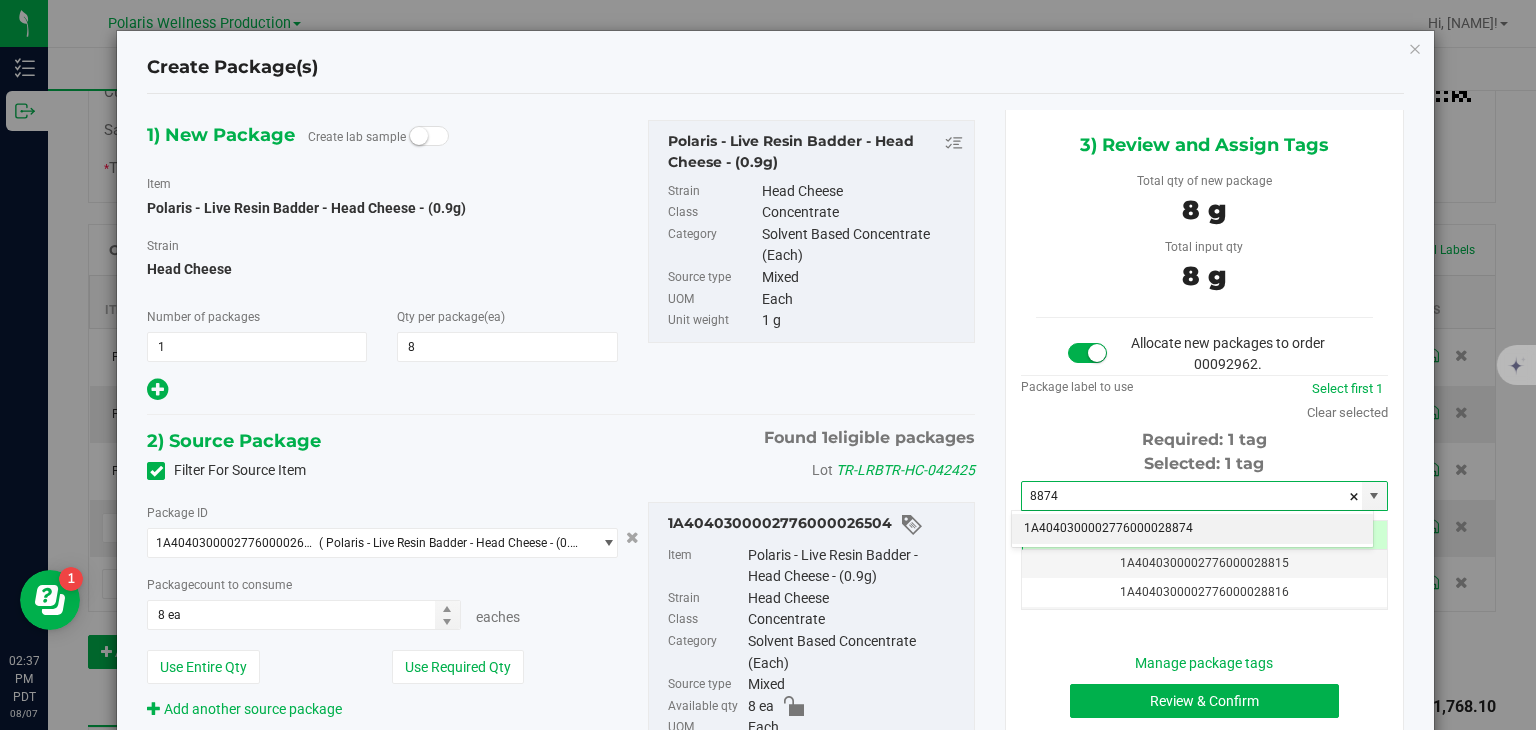 click on "1A4040300002776000028874" at bounding box center (1192, 529) 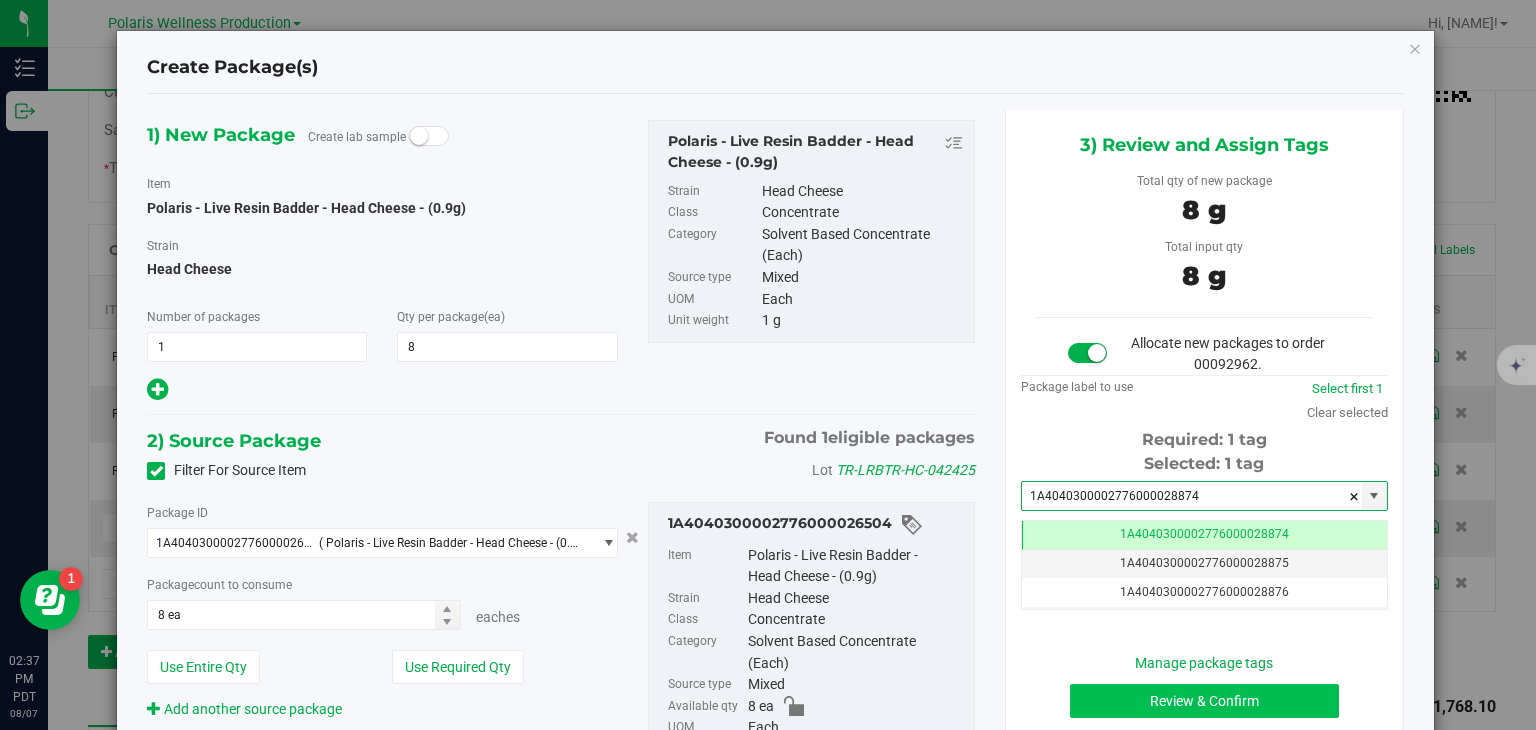 type on "1A4040300002776000028874" 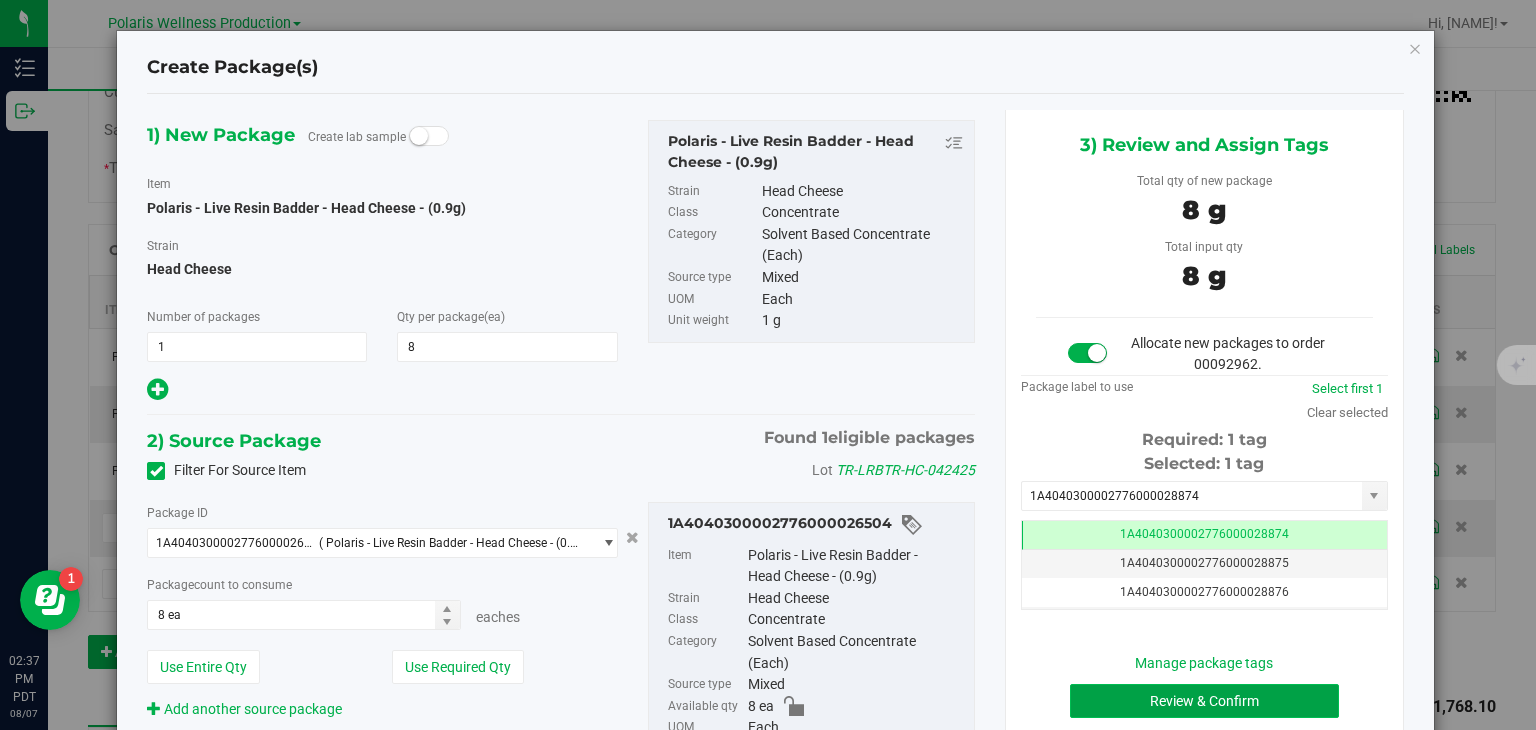 click on "Review & Confirm" at bounding box center [1204, 701] 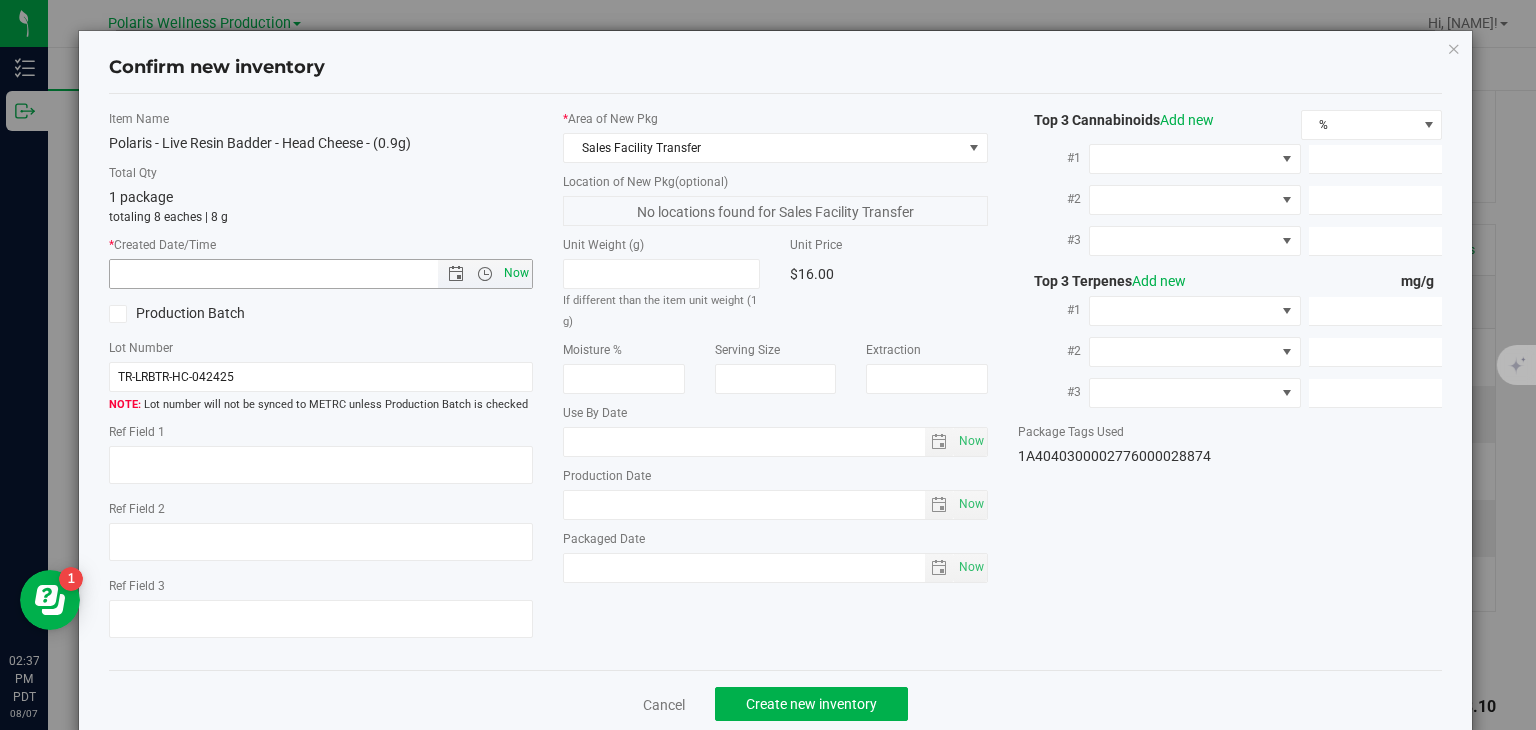 click on "Now" at bounding box center (517, 273) 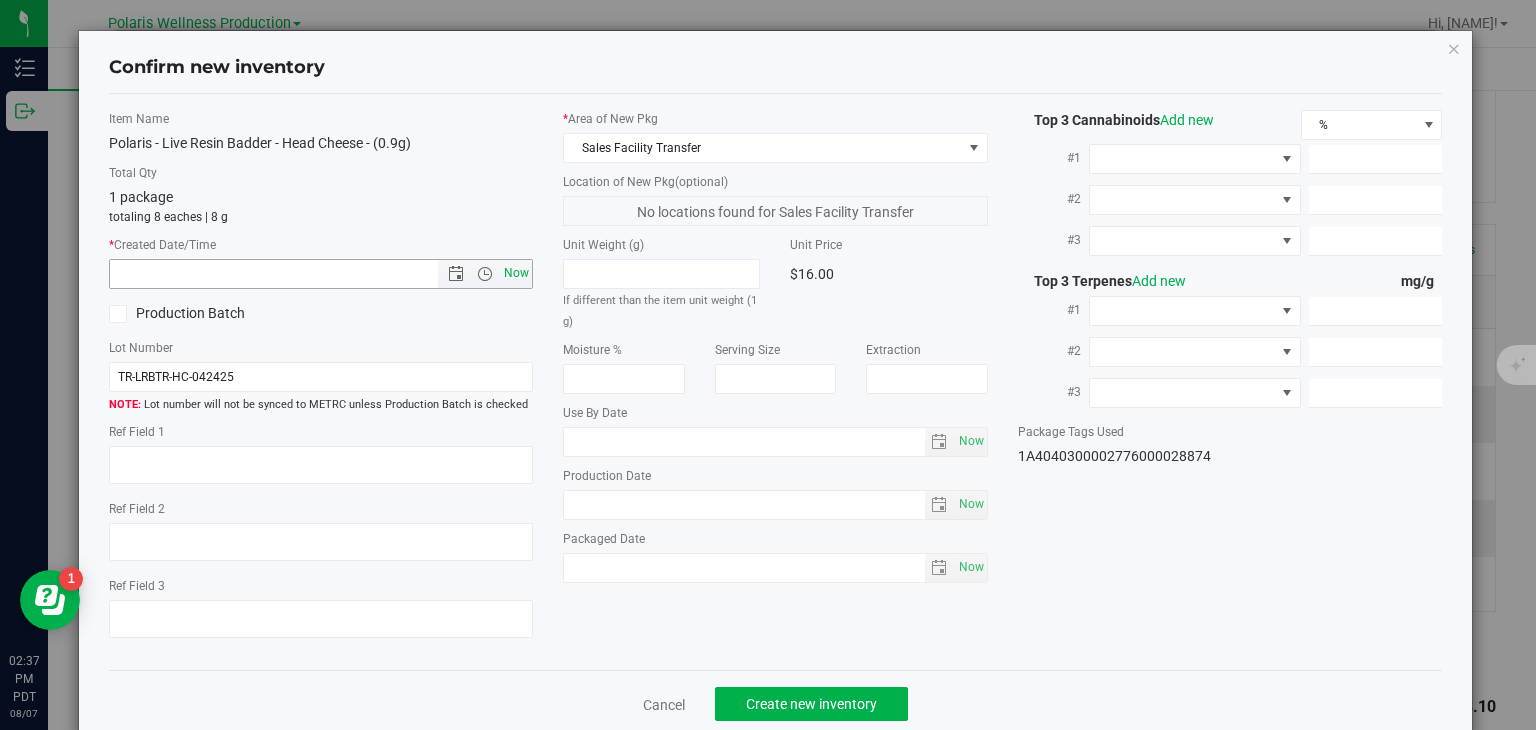 type on "[DATE] [TIME]" 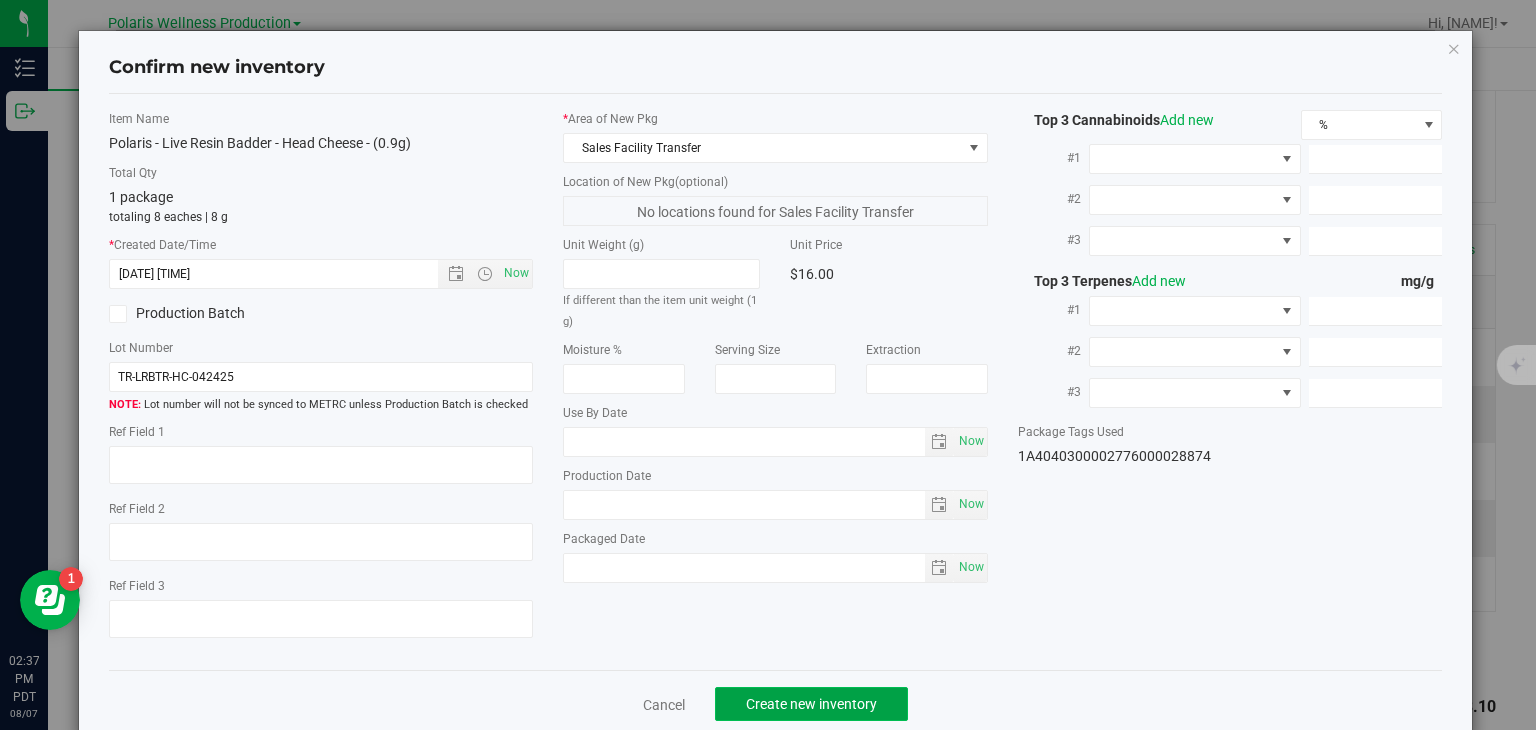 click on "Create new inventory" 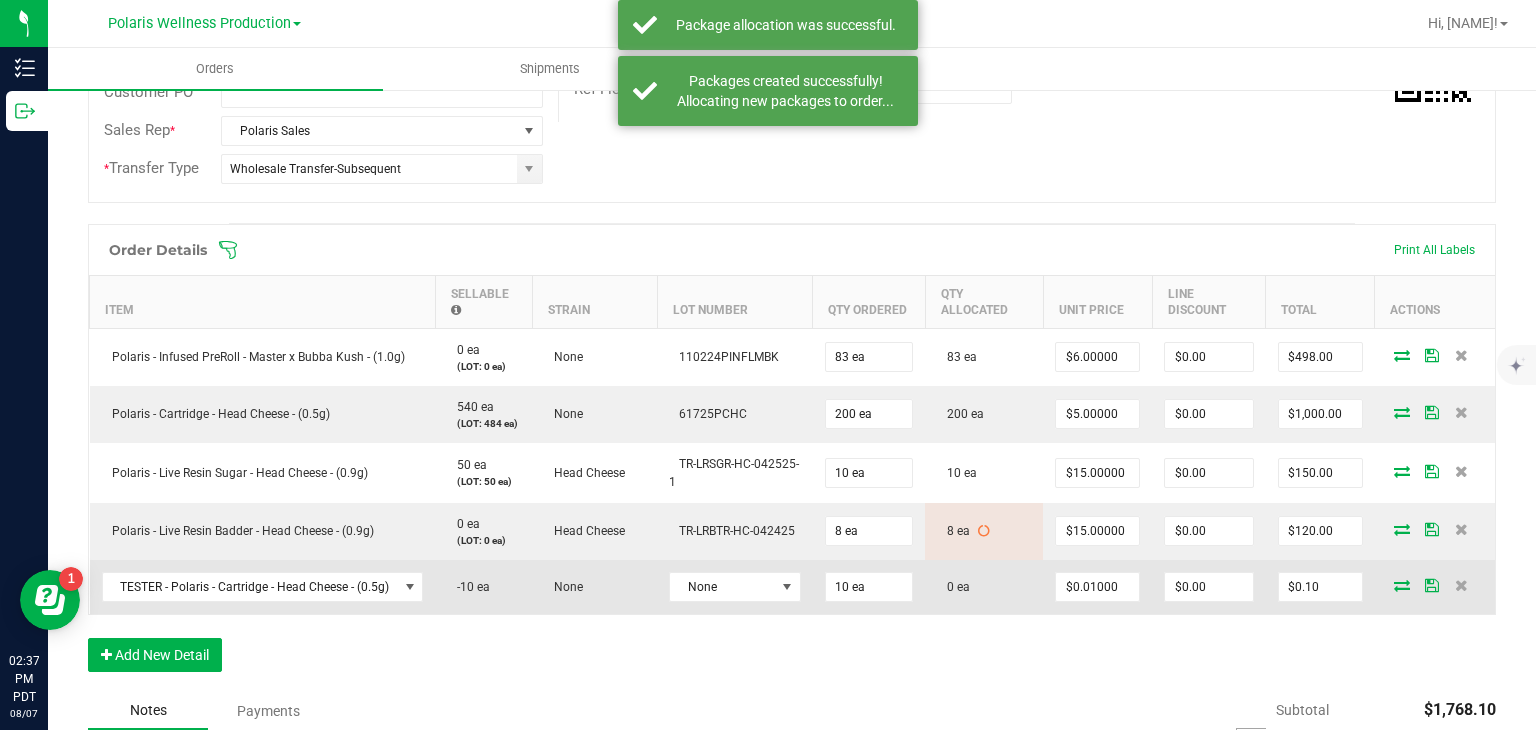 click at bounding box center (1402, 585) 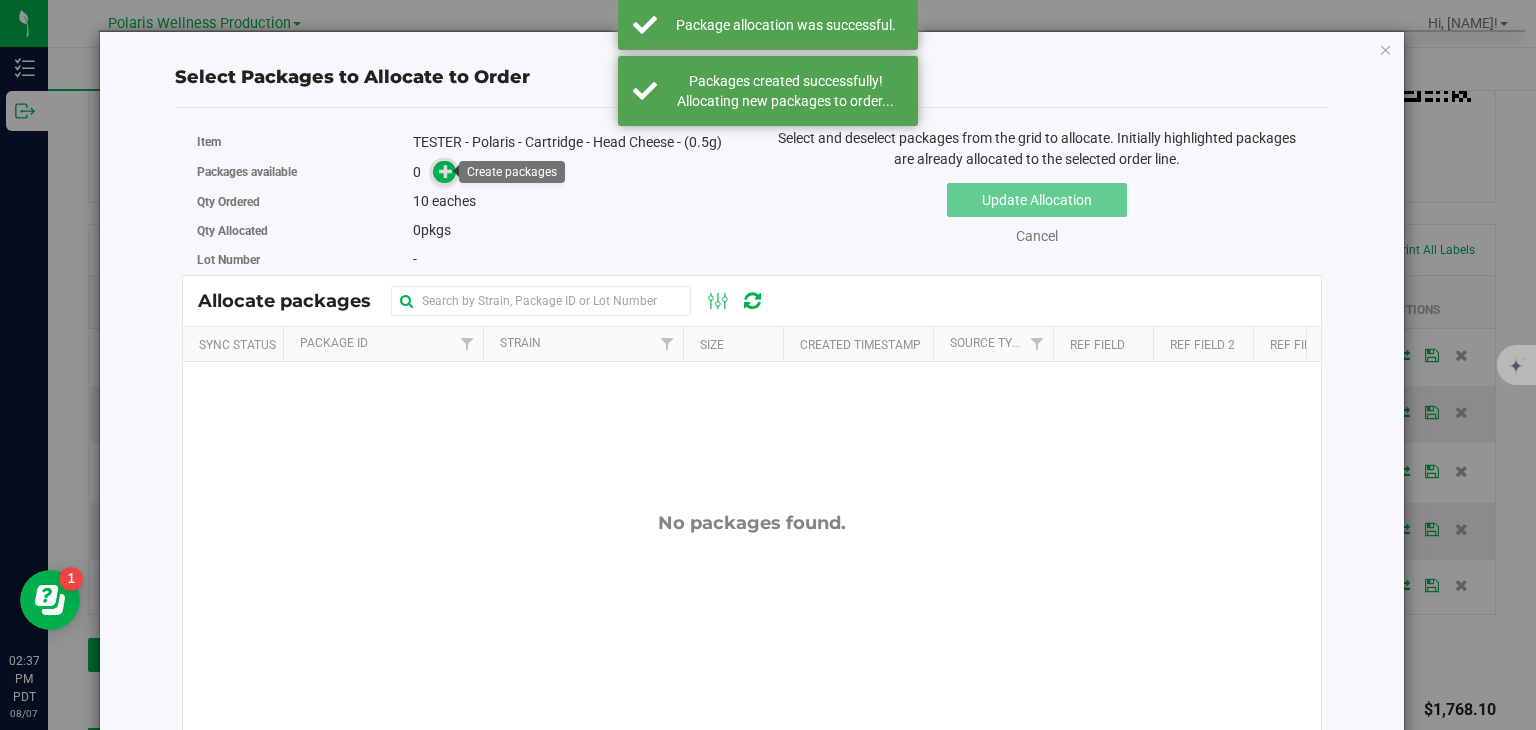 click at bounding box center (446, 171) 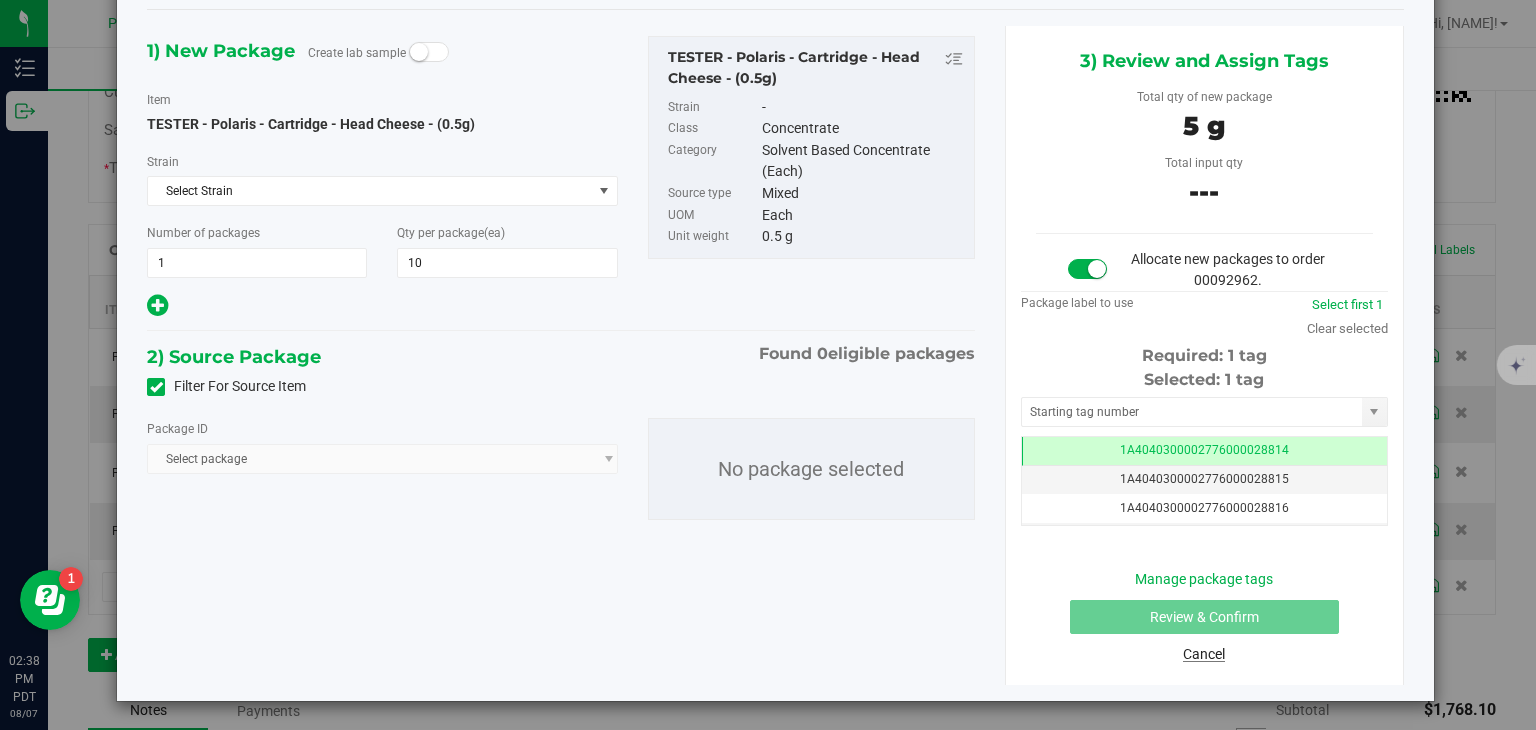 click on "Cancel" at bounding box center (1204, 654) 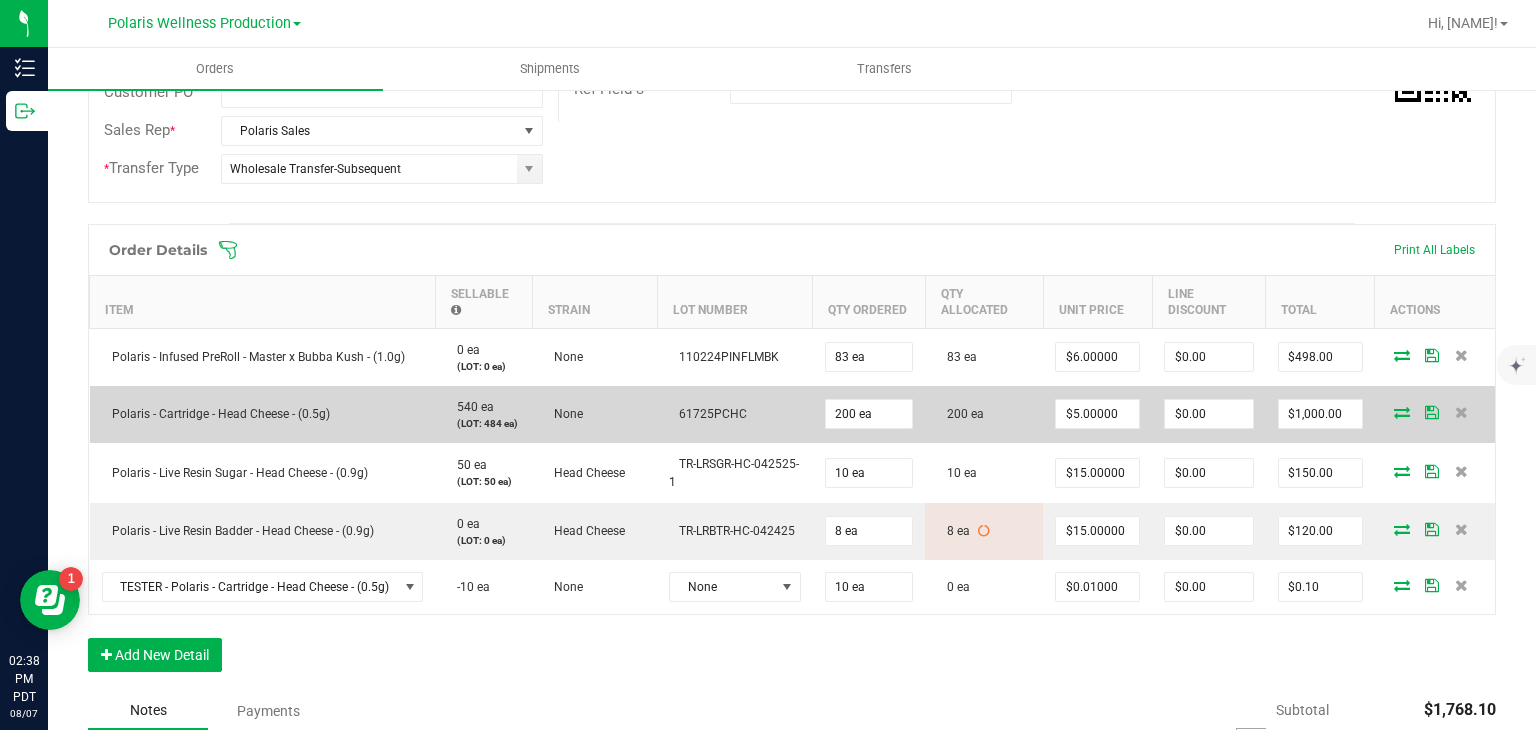 click at bounding box center (1402, 412) 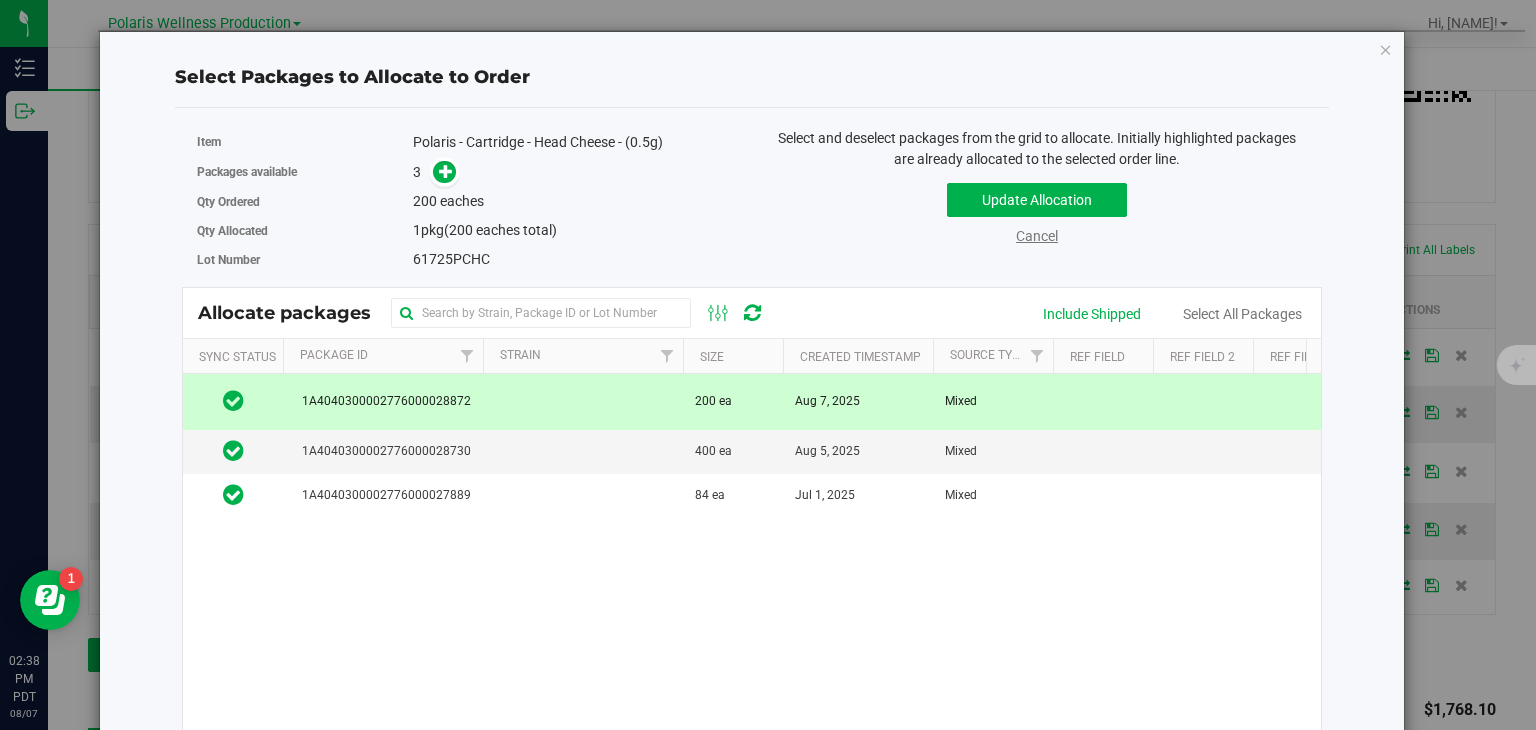 click on "Cancel" at bounding box center [1037, 236] 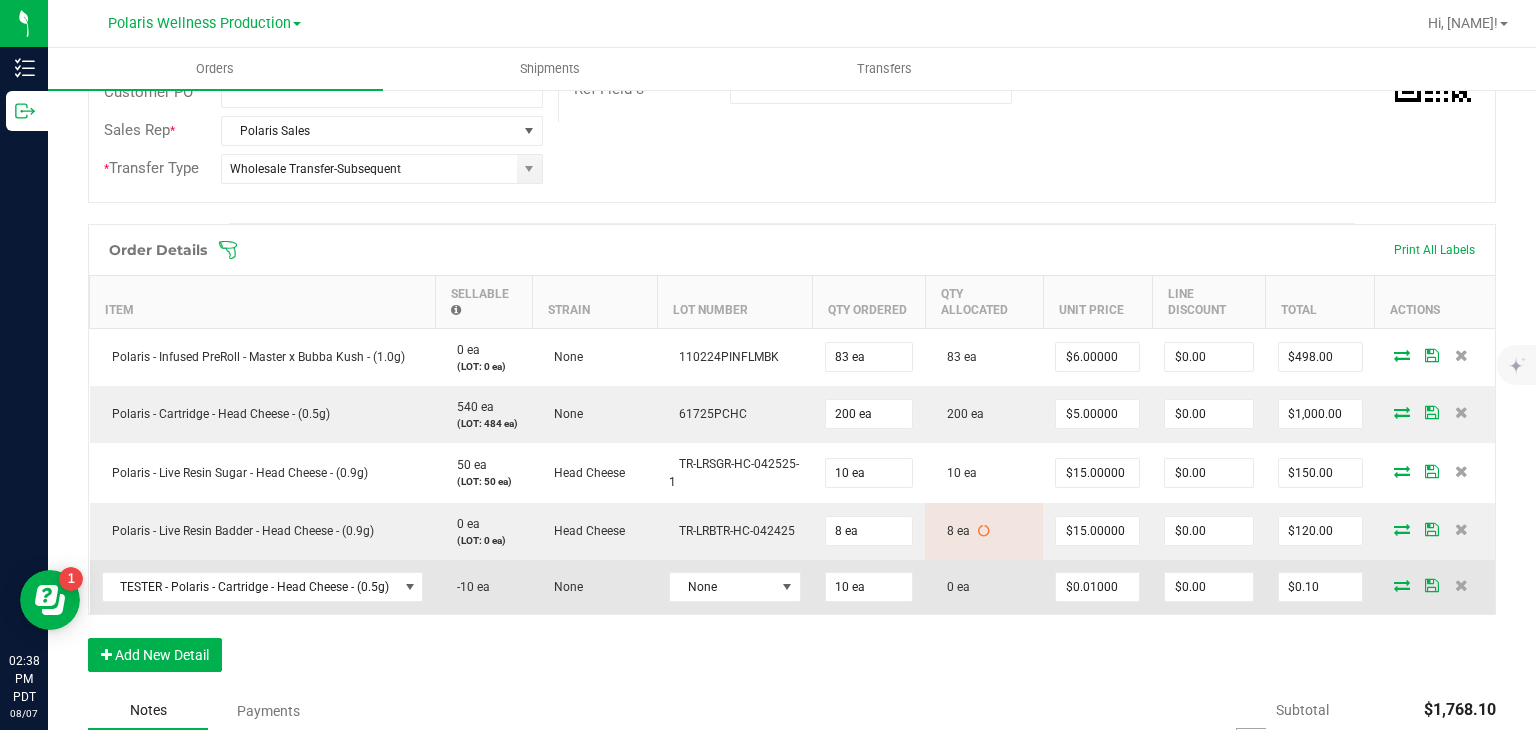click at bounding box center (1435, 587) 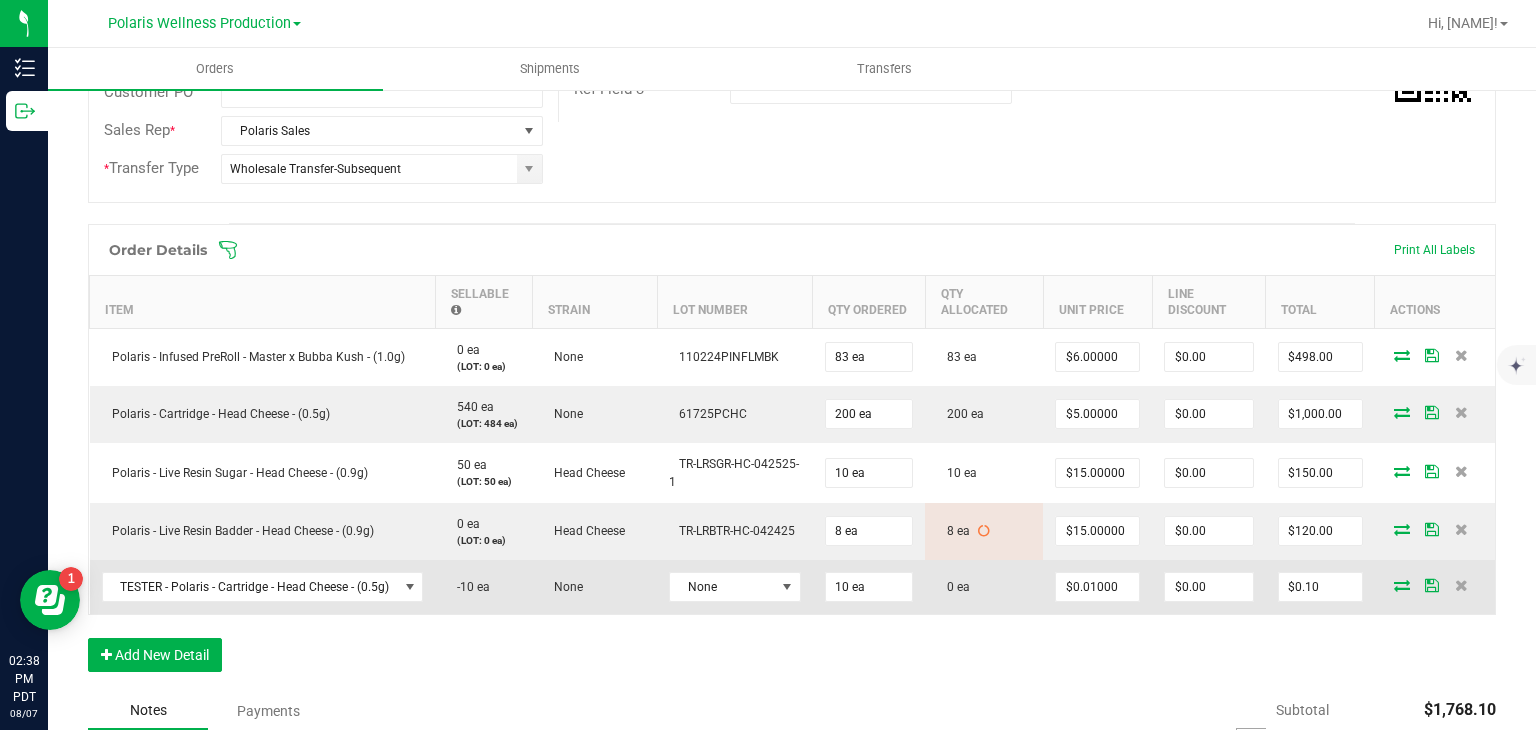 click at bounding box center [1402, 585] 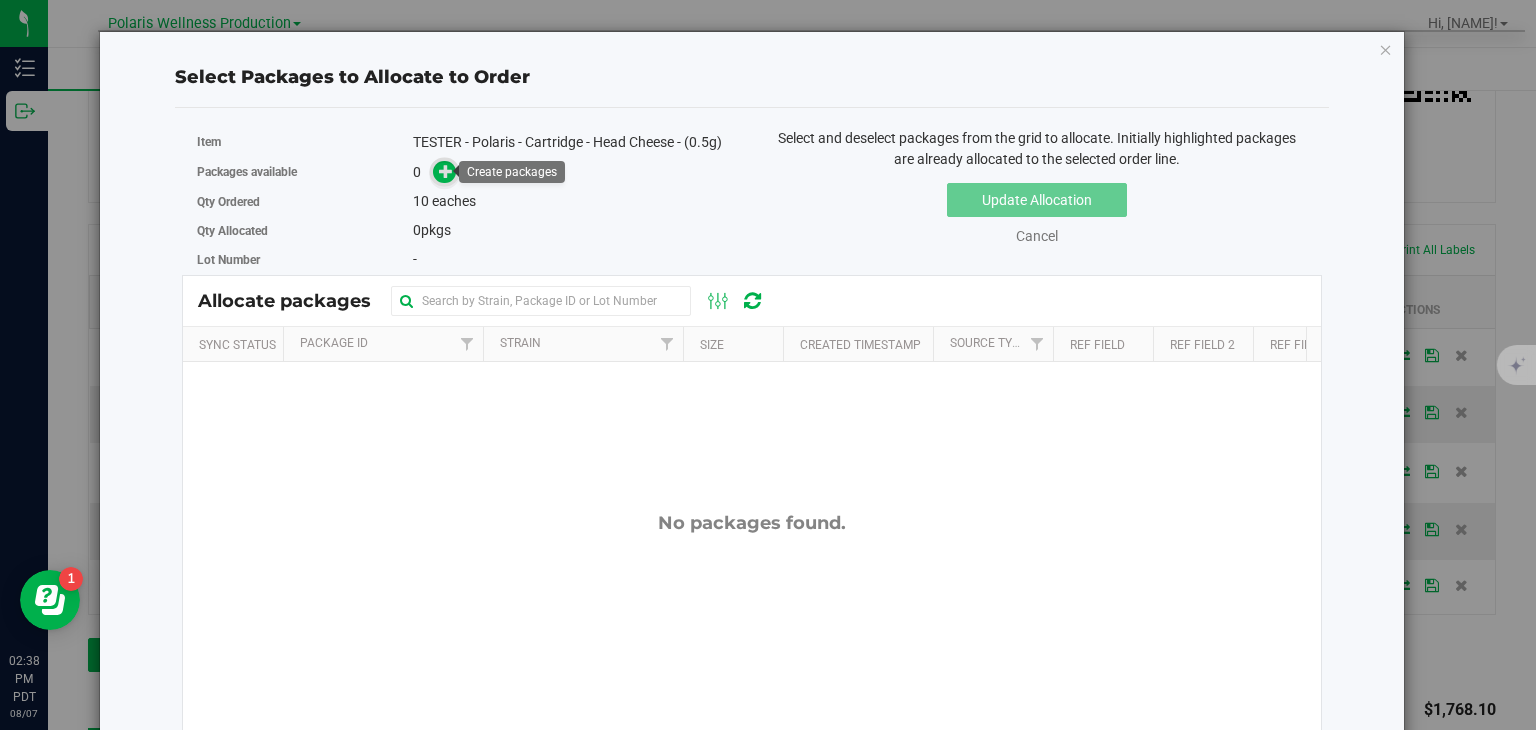 click at bounding box center [444, 171] 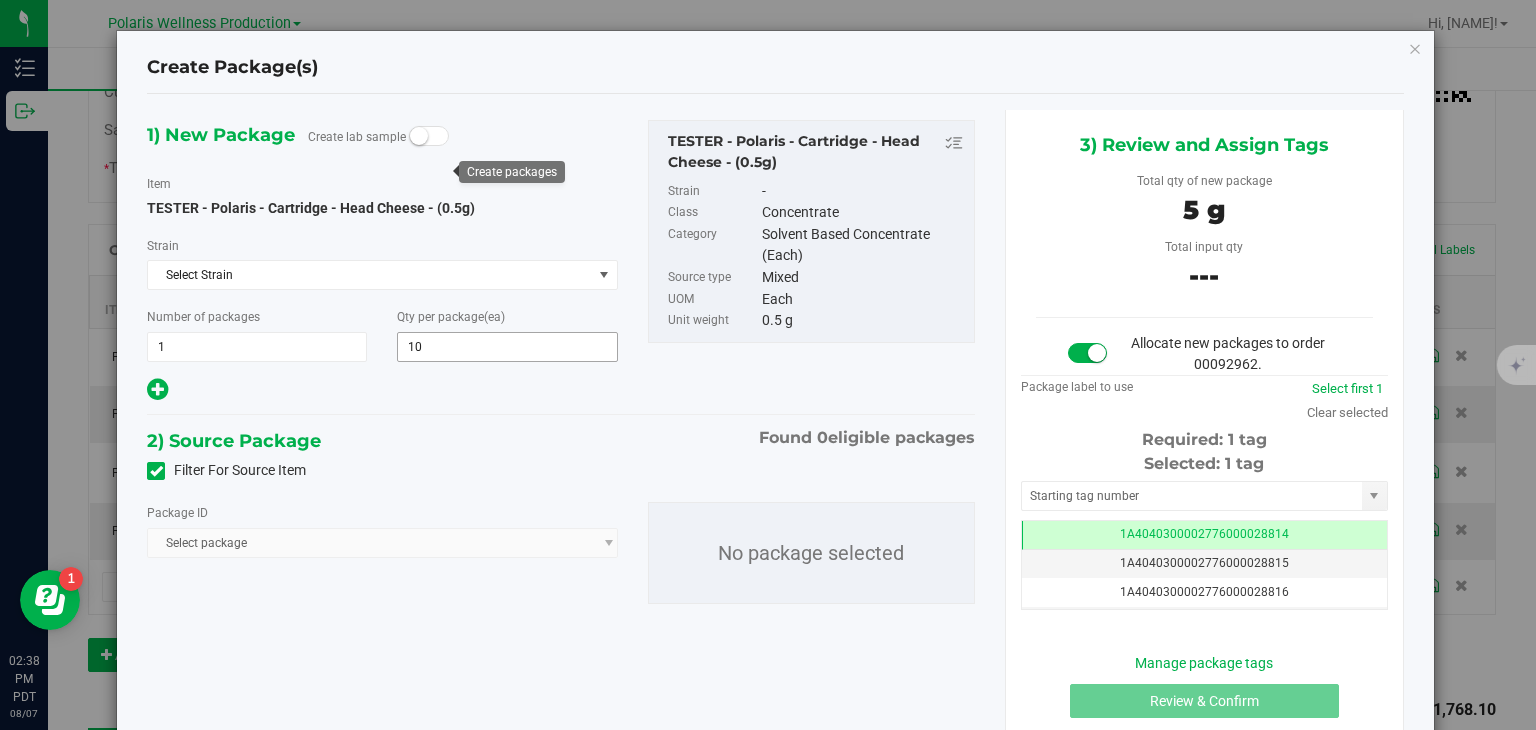 scroll, scrollTop: 0, scrollLeft: 0, axis: both 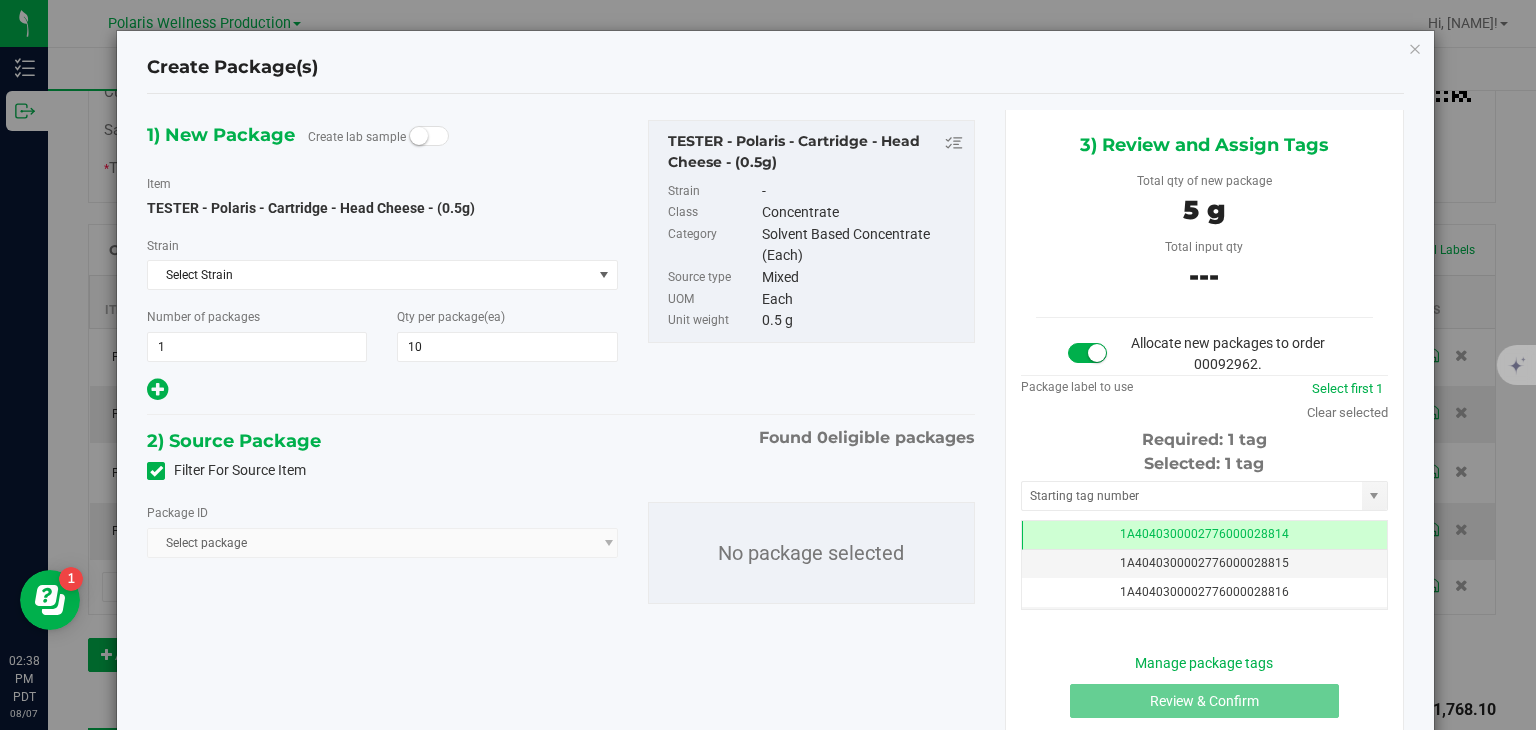 click at bounding box center (156, 471) 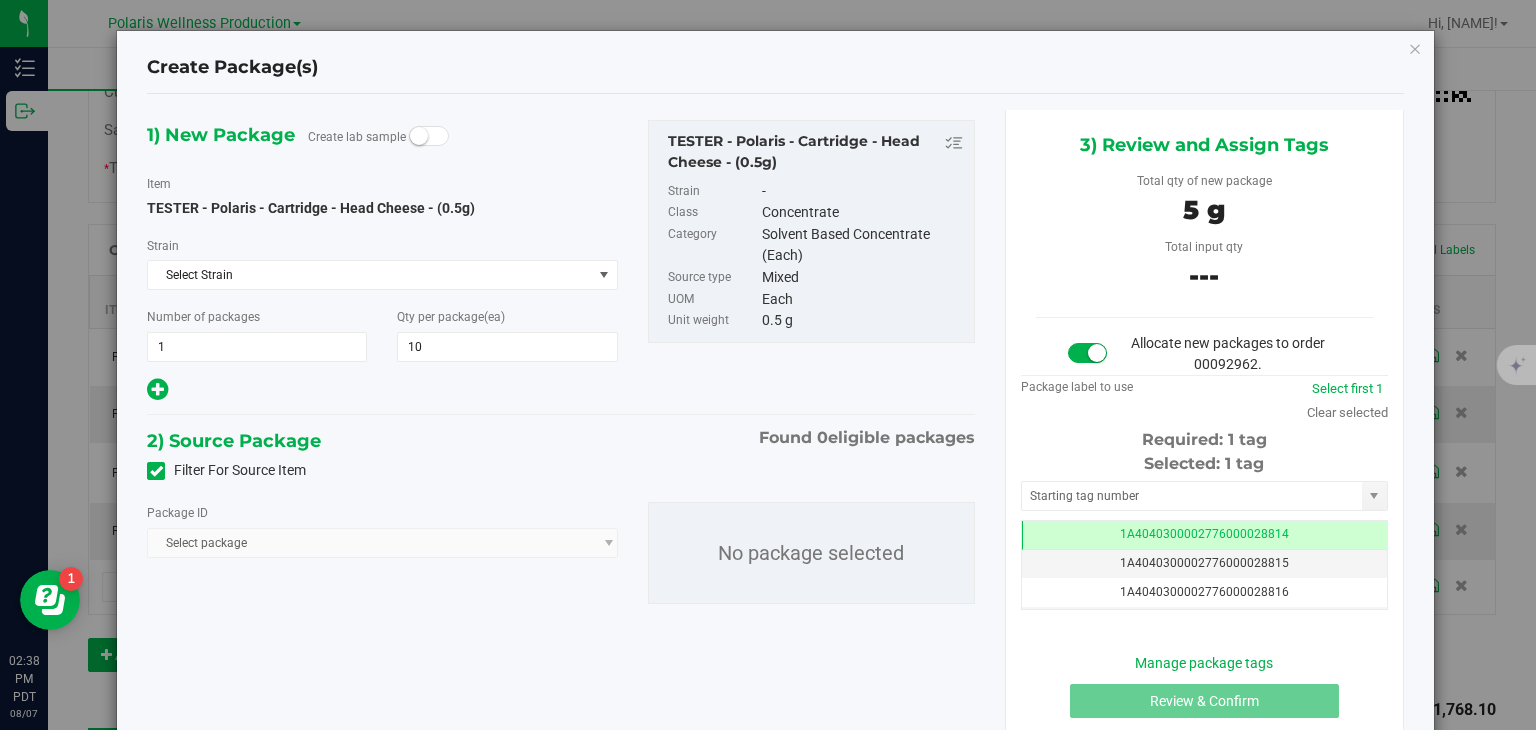 click on "Filter For Source Item" at bounding box center [0, 0] 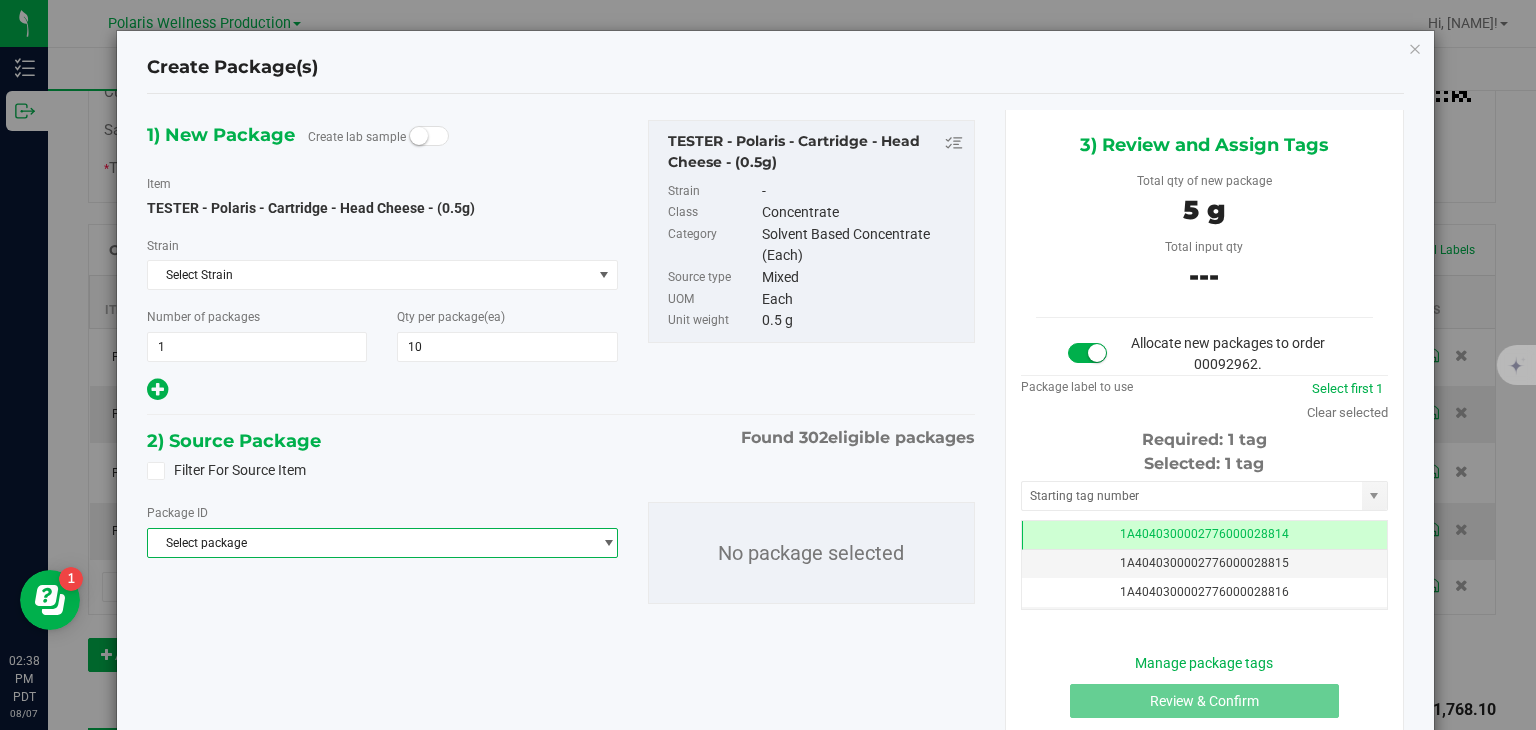 click on "Select package" at bounding box center (369, 543) 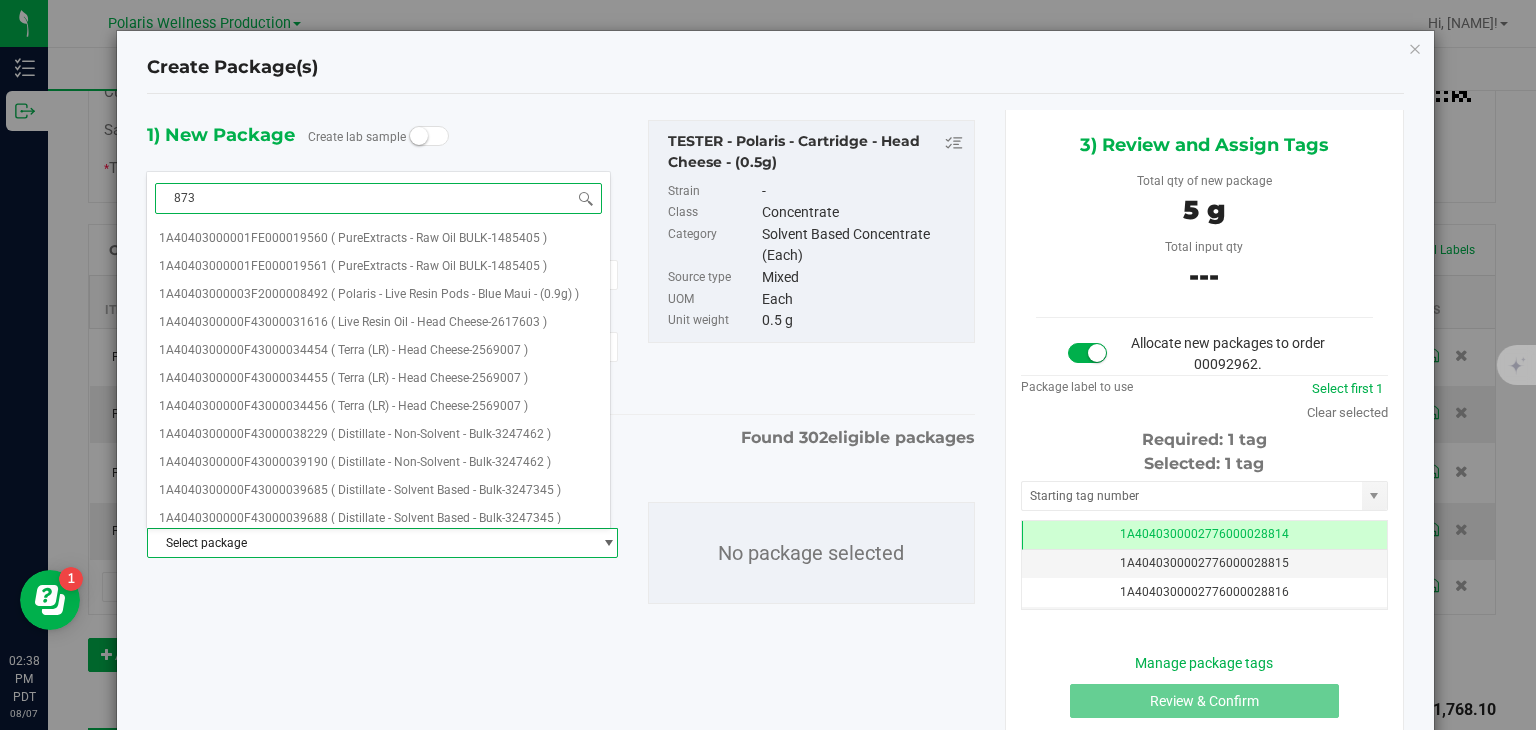 type on "8730" 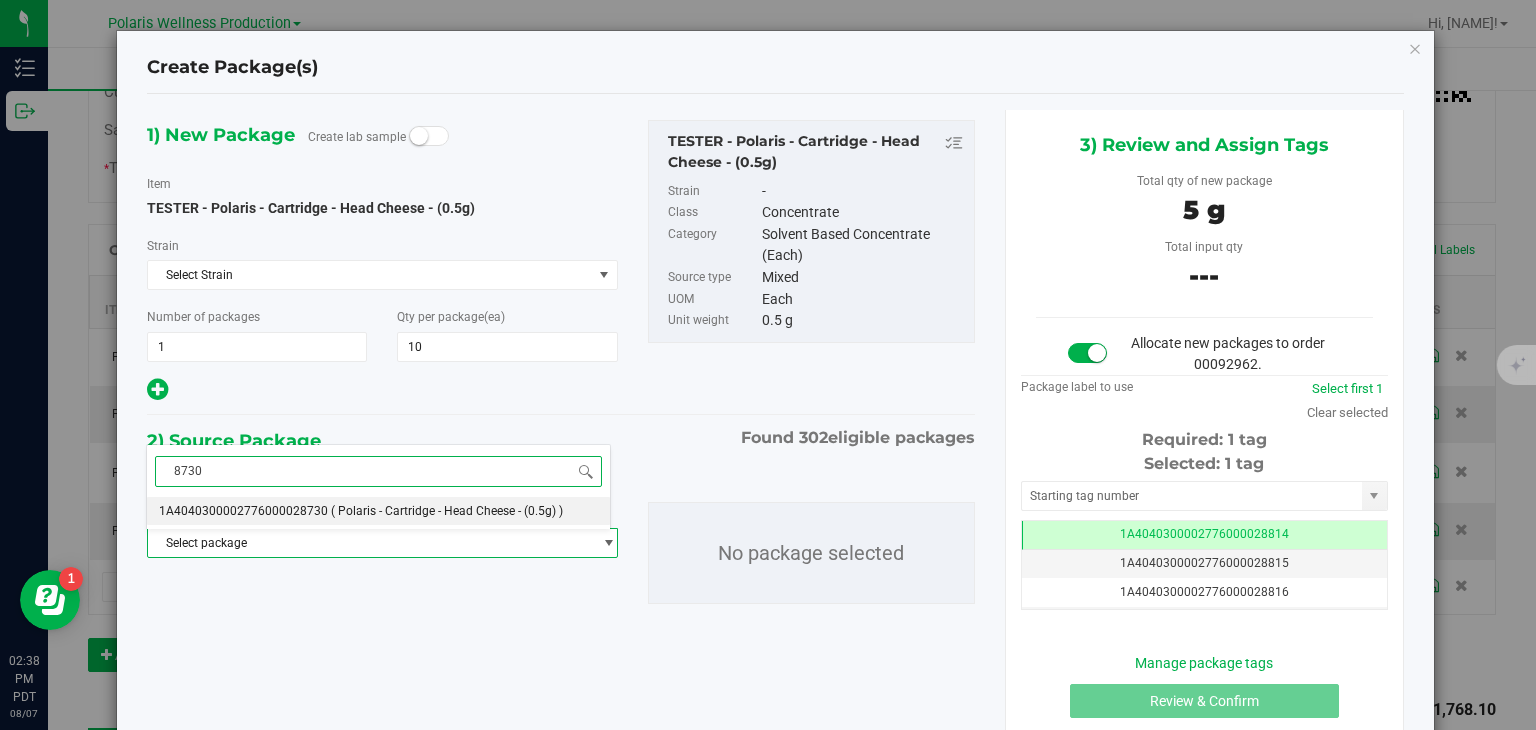 click on "(
Polaris - Cartridge - Head Cheese - (0.5g)
)" at bounding box center [447, 511] 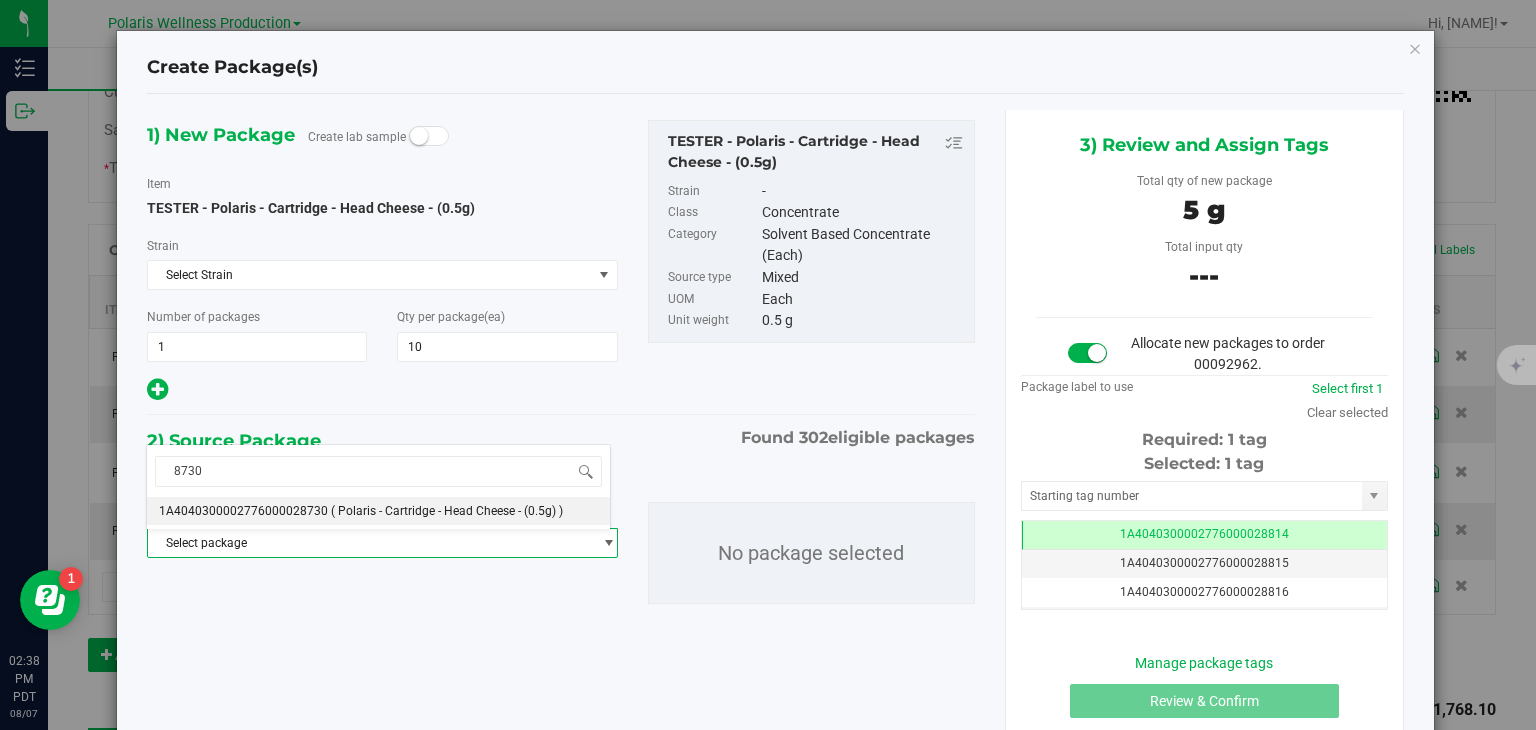 type 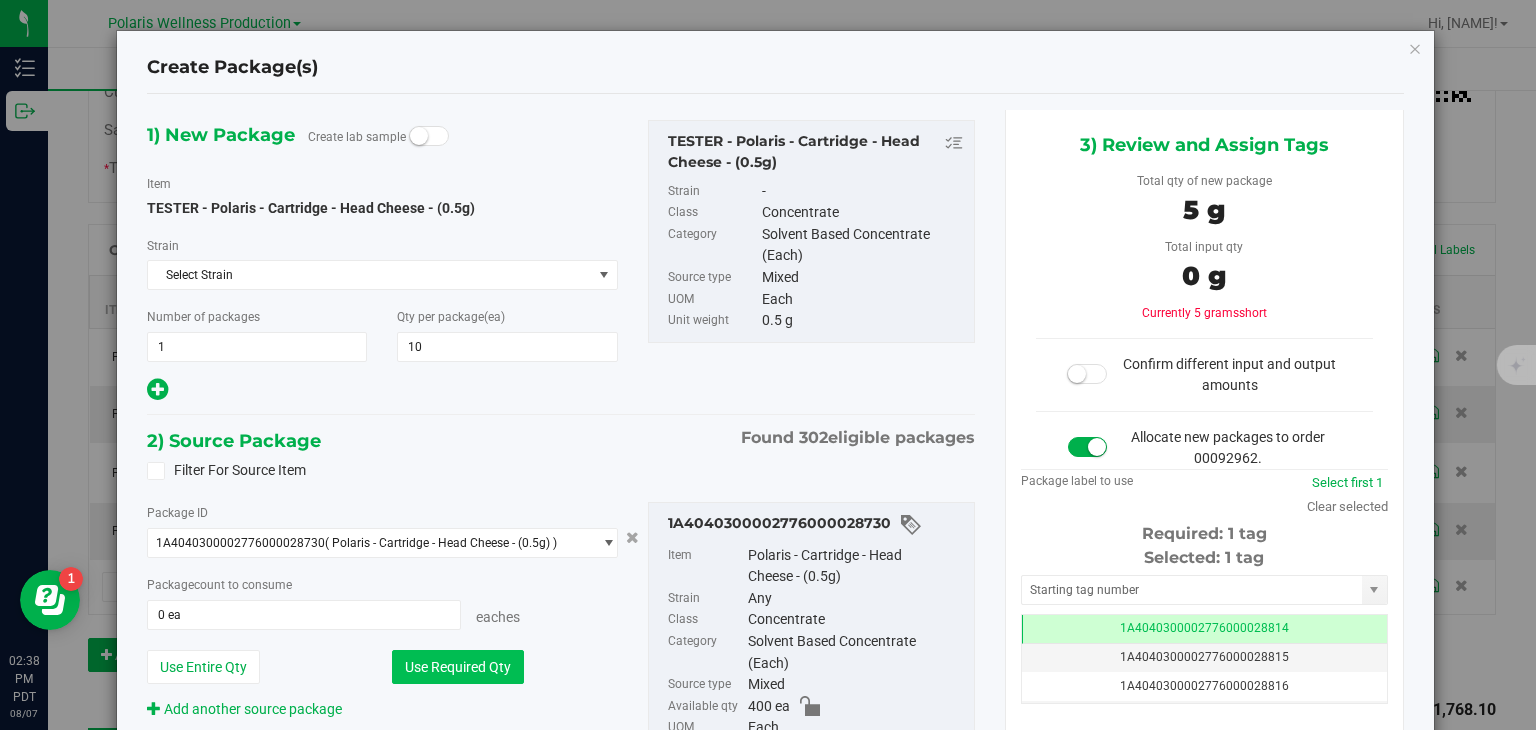 click on "Use Required Qty" at bounding box center [458, 667] 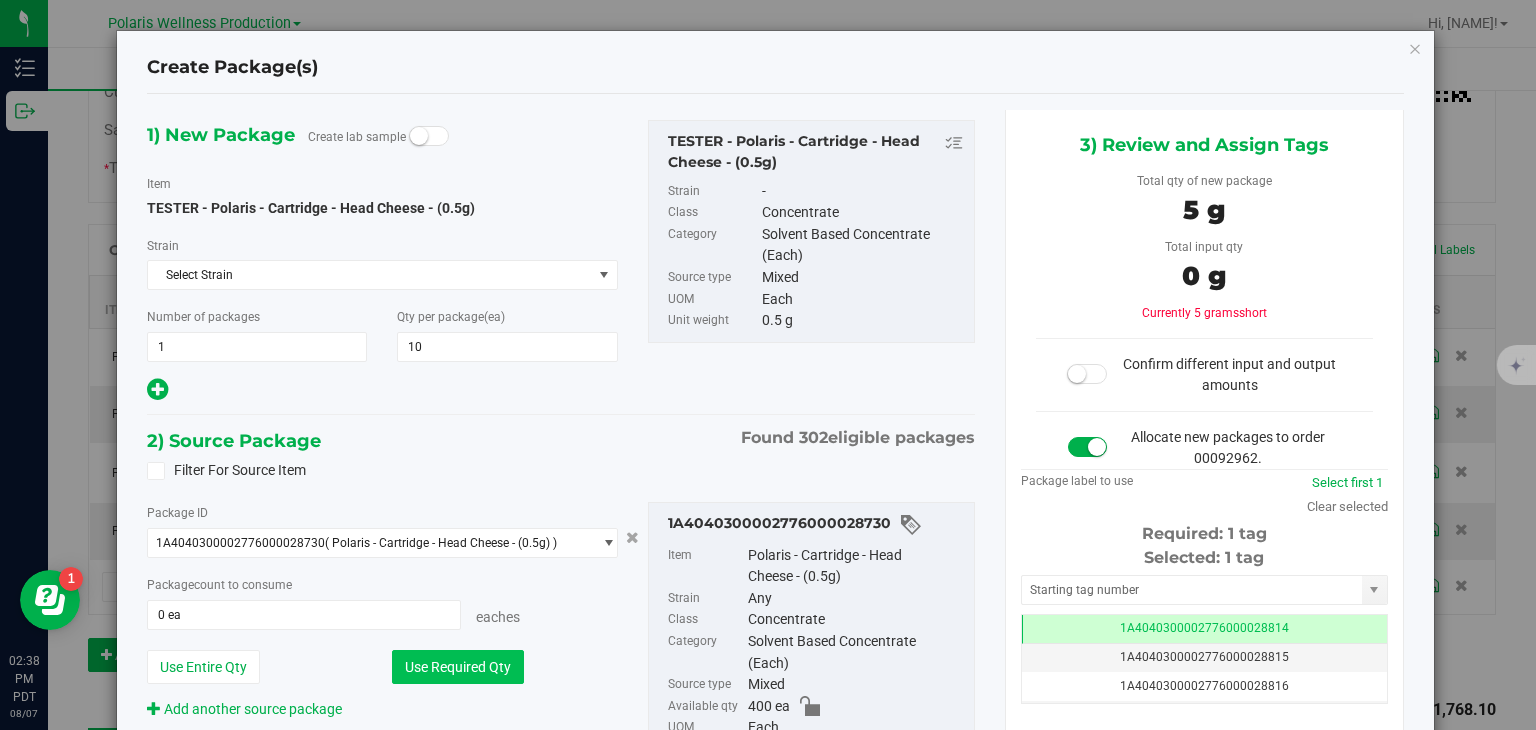 type on "10 ea" 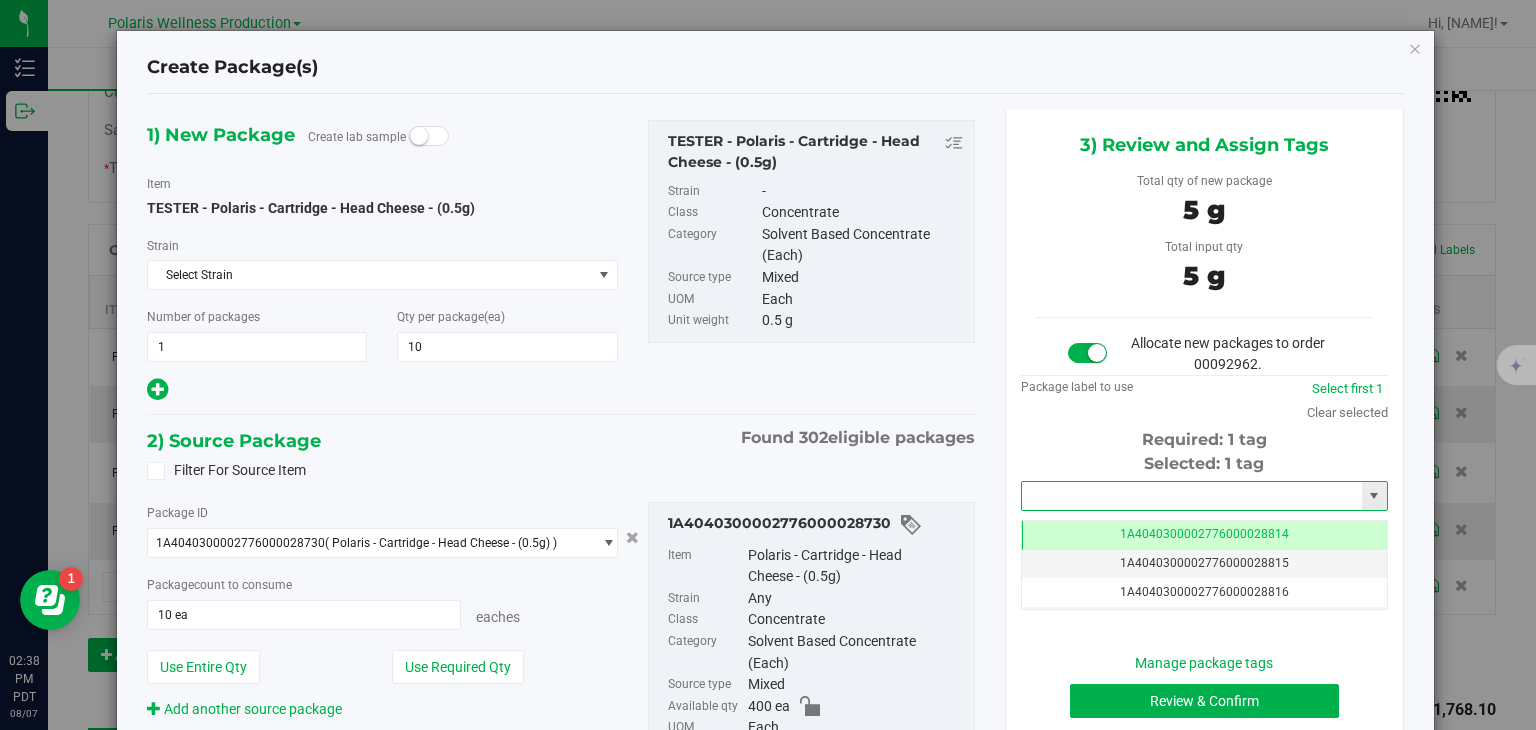 click at bounding box center [1192, 496] 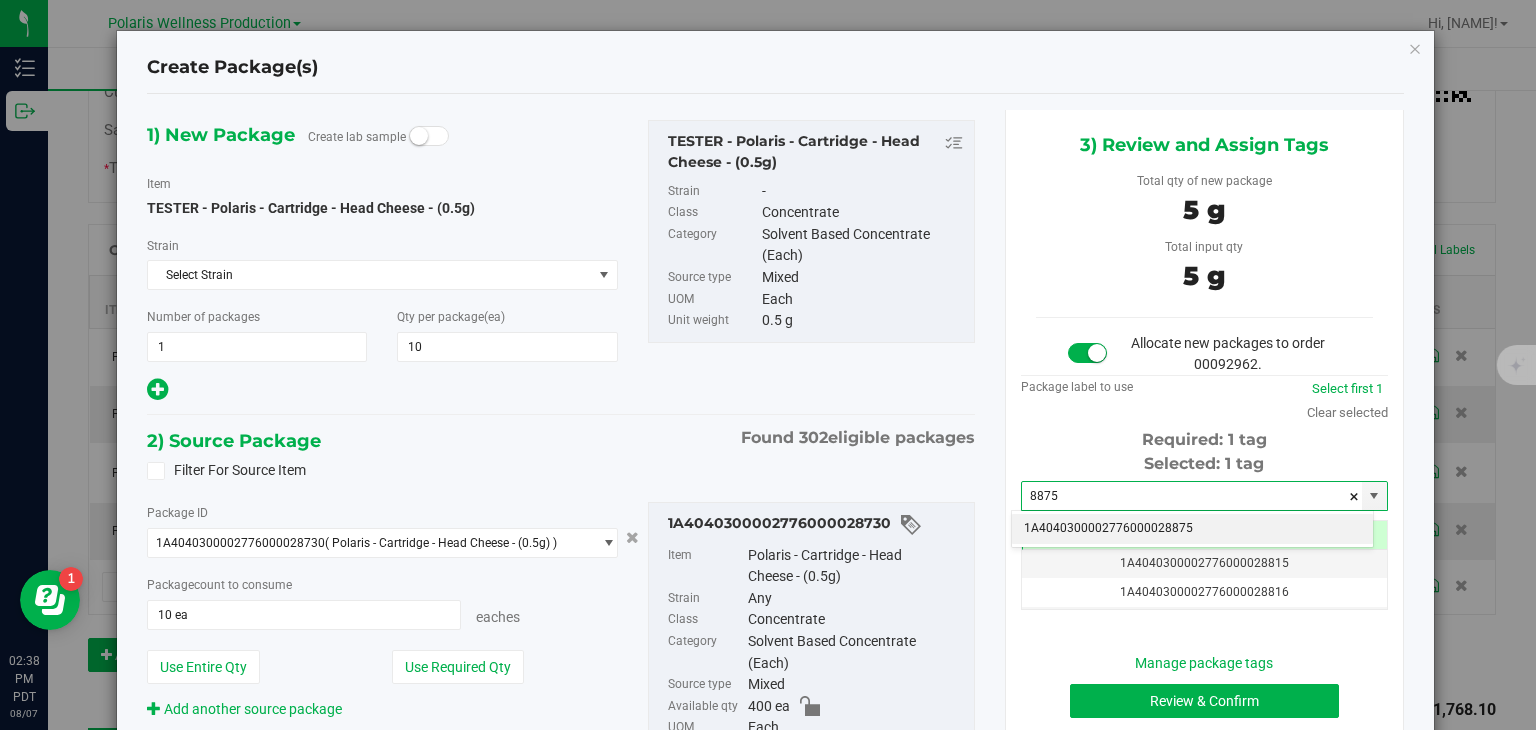 click on "1A4040300002776000028875" at bounding box center [1192, 529] 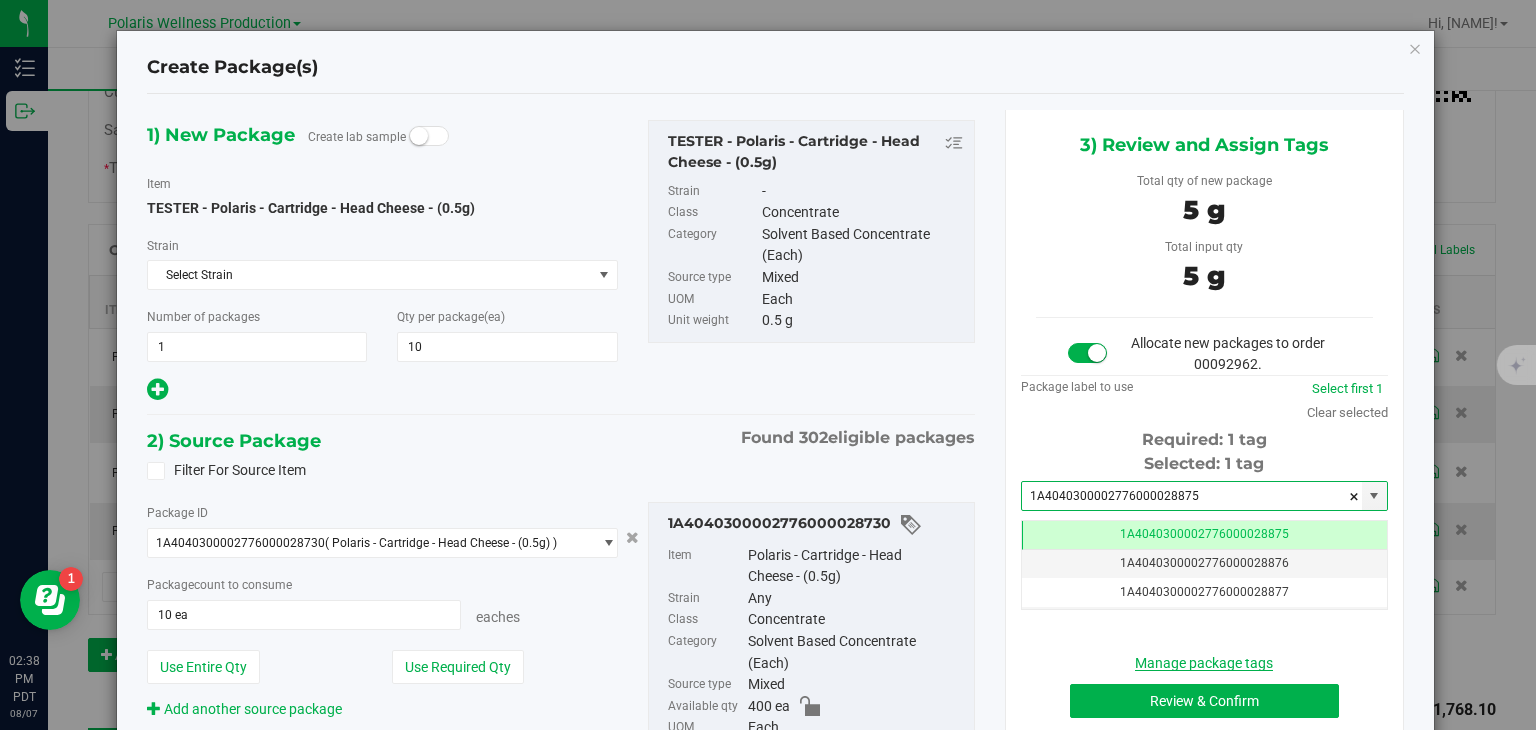 scroll, scrollTop: 0, scrollLeft: 0, axis: both 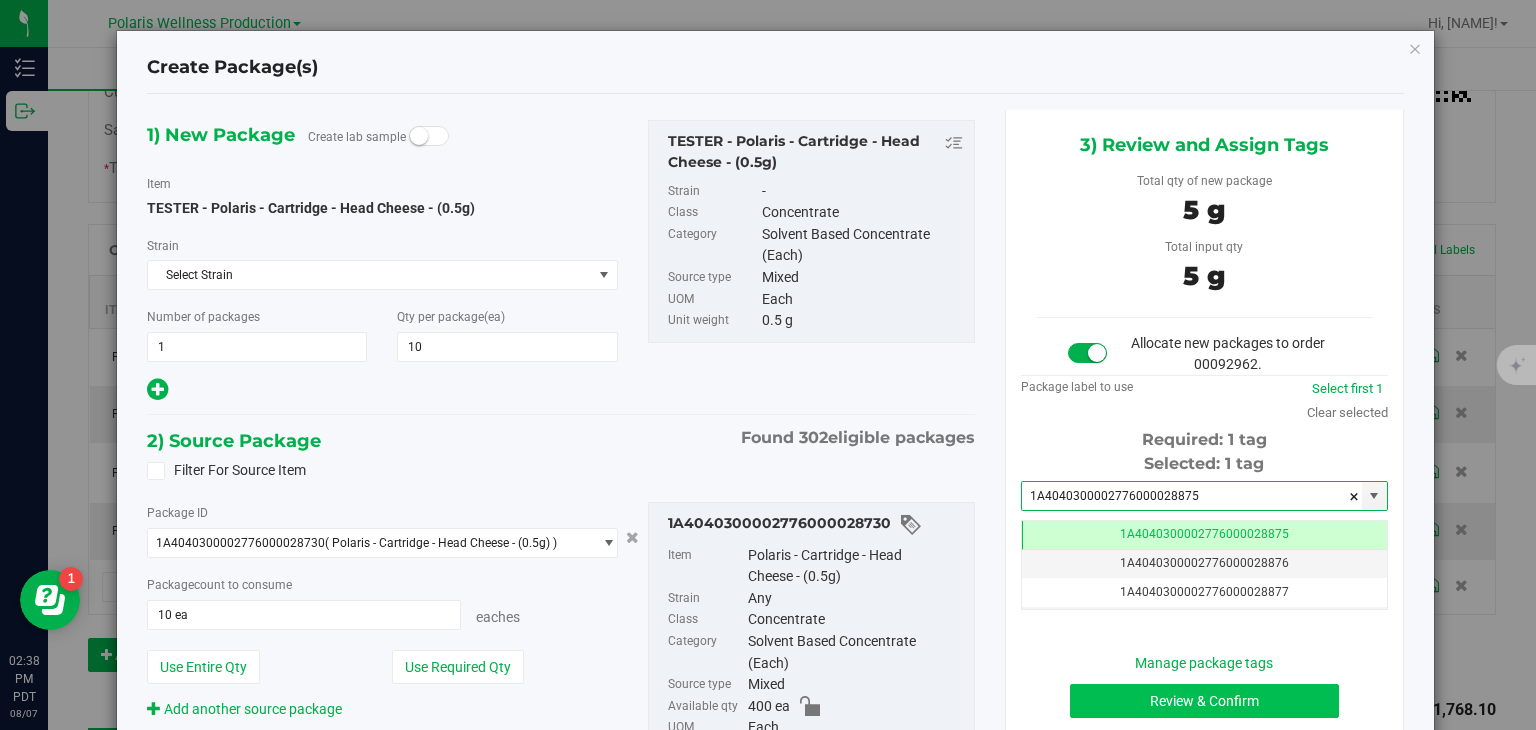 type on "1A4040300002776000028875" 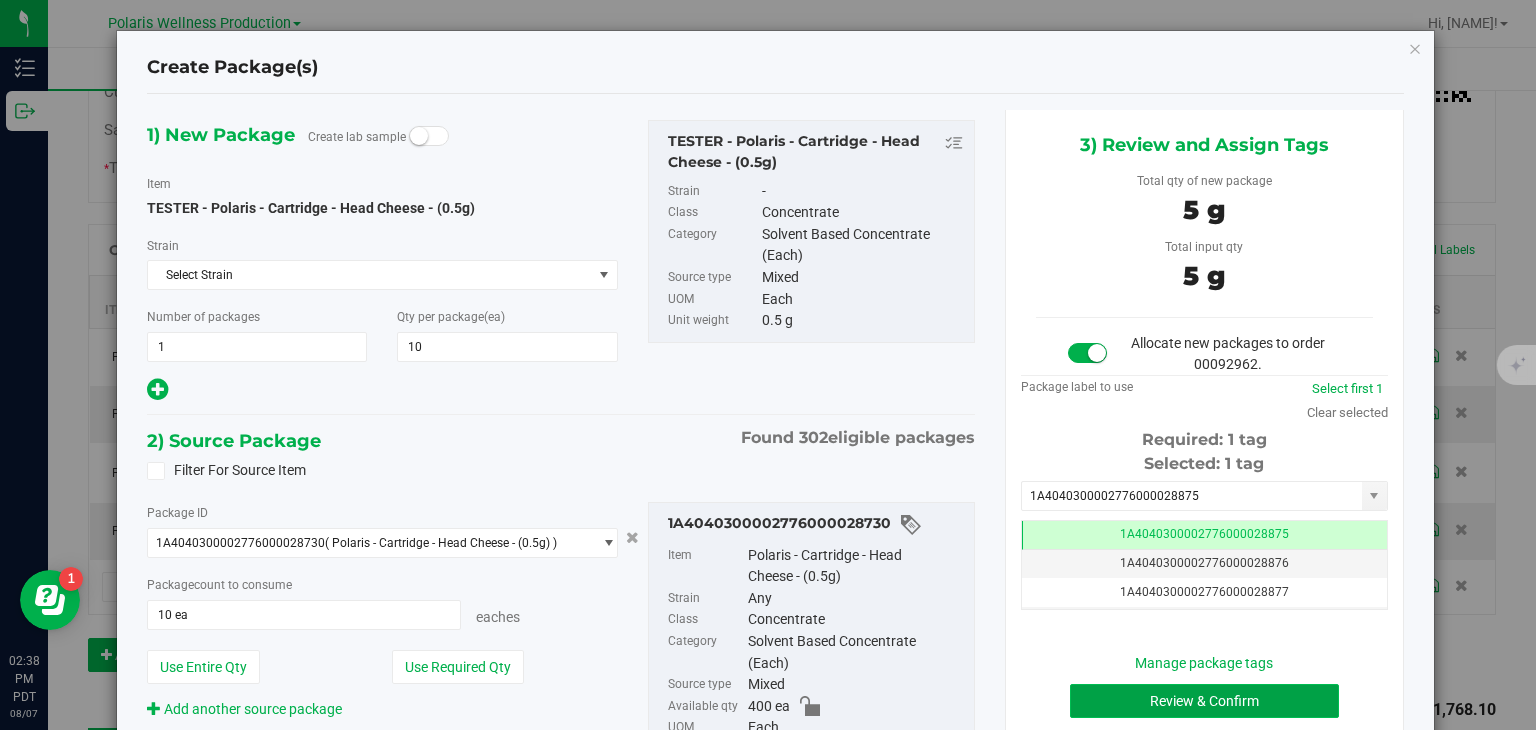 click on "Review & Confirm" at bounding box center (1204, 701) 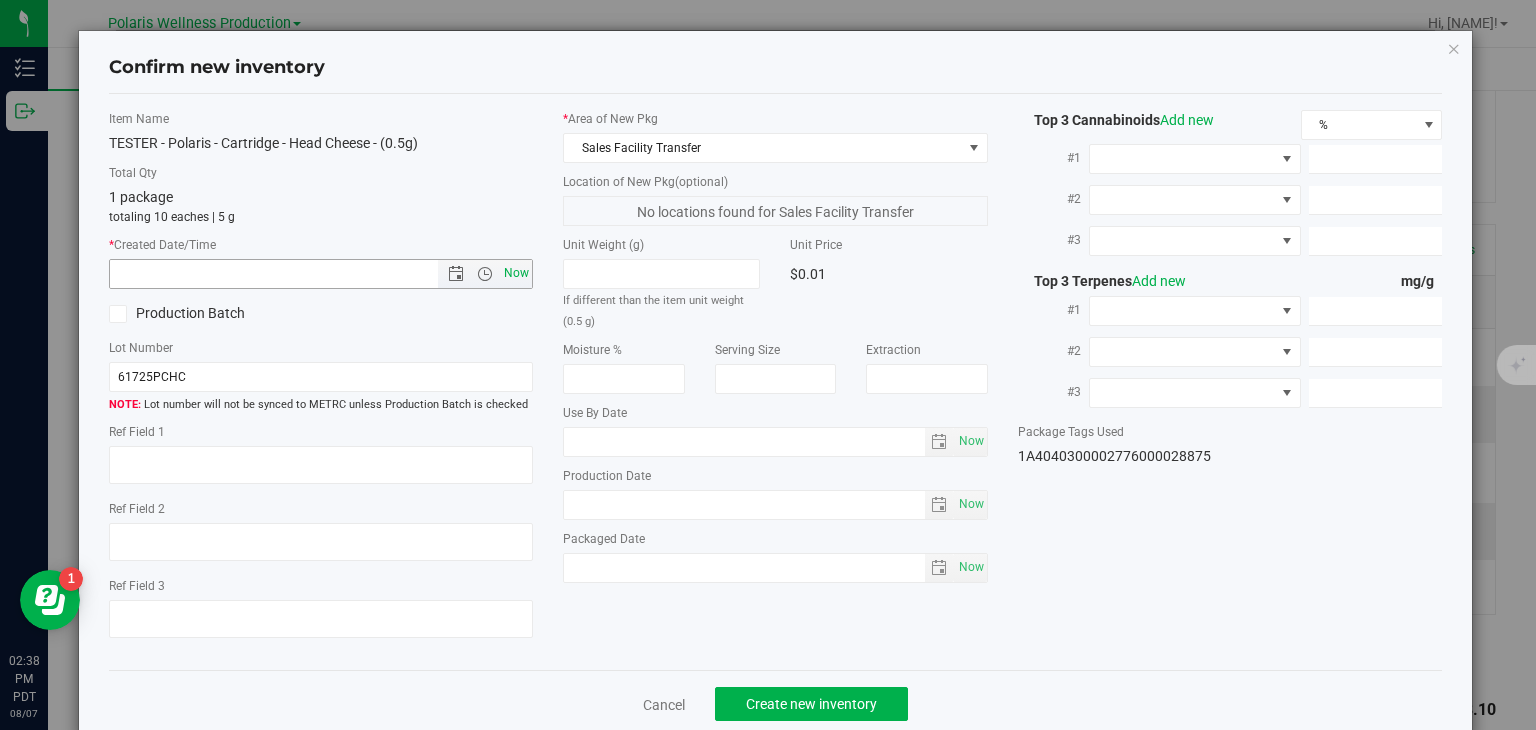 click on "Now" at bounding box center (517, 273) 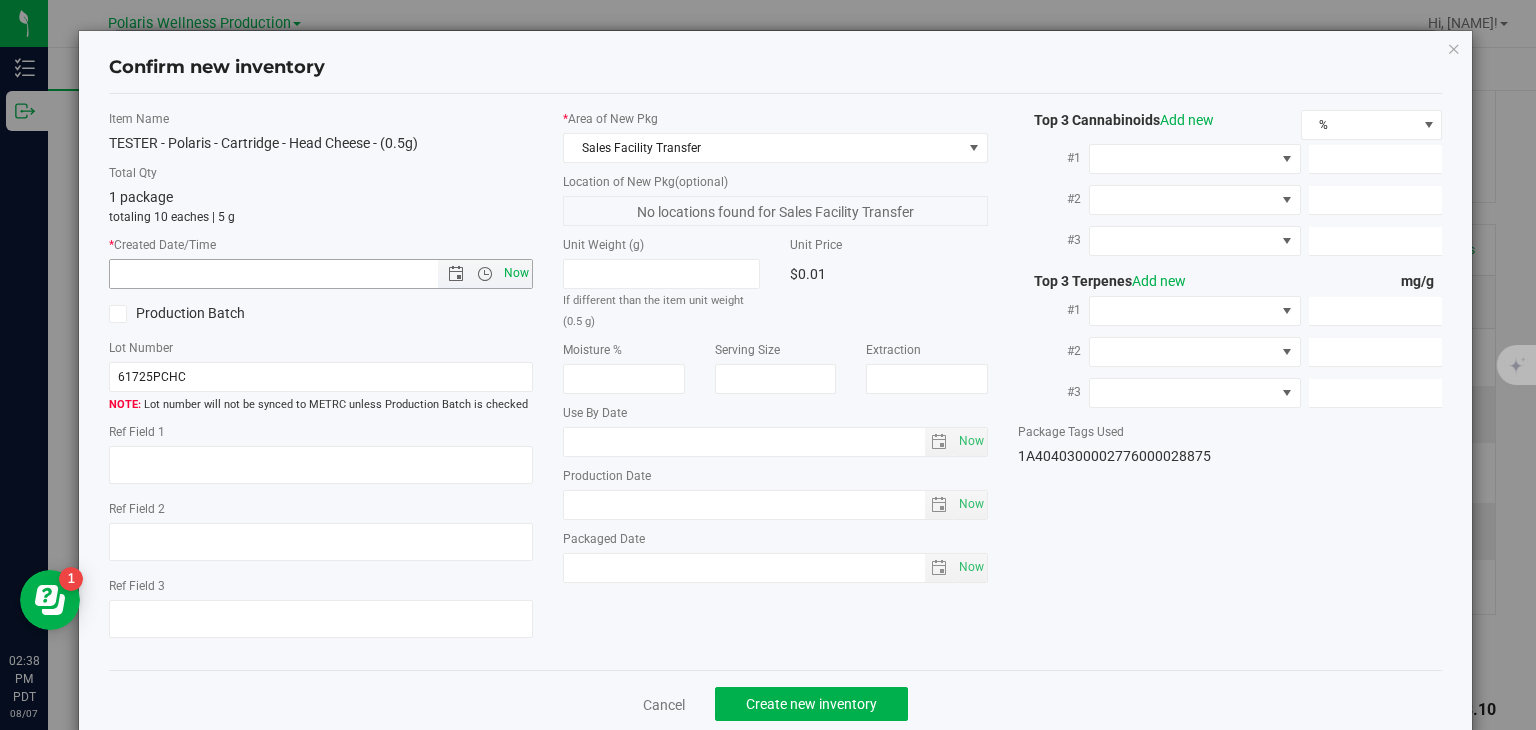 type on "[DATE] [TIME]" 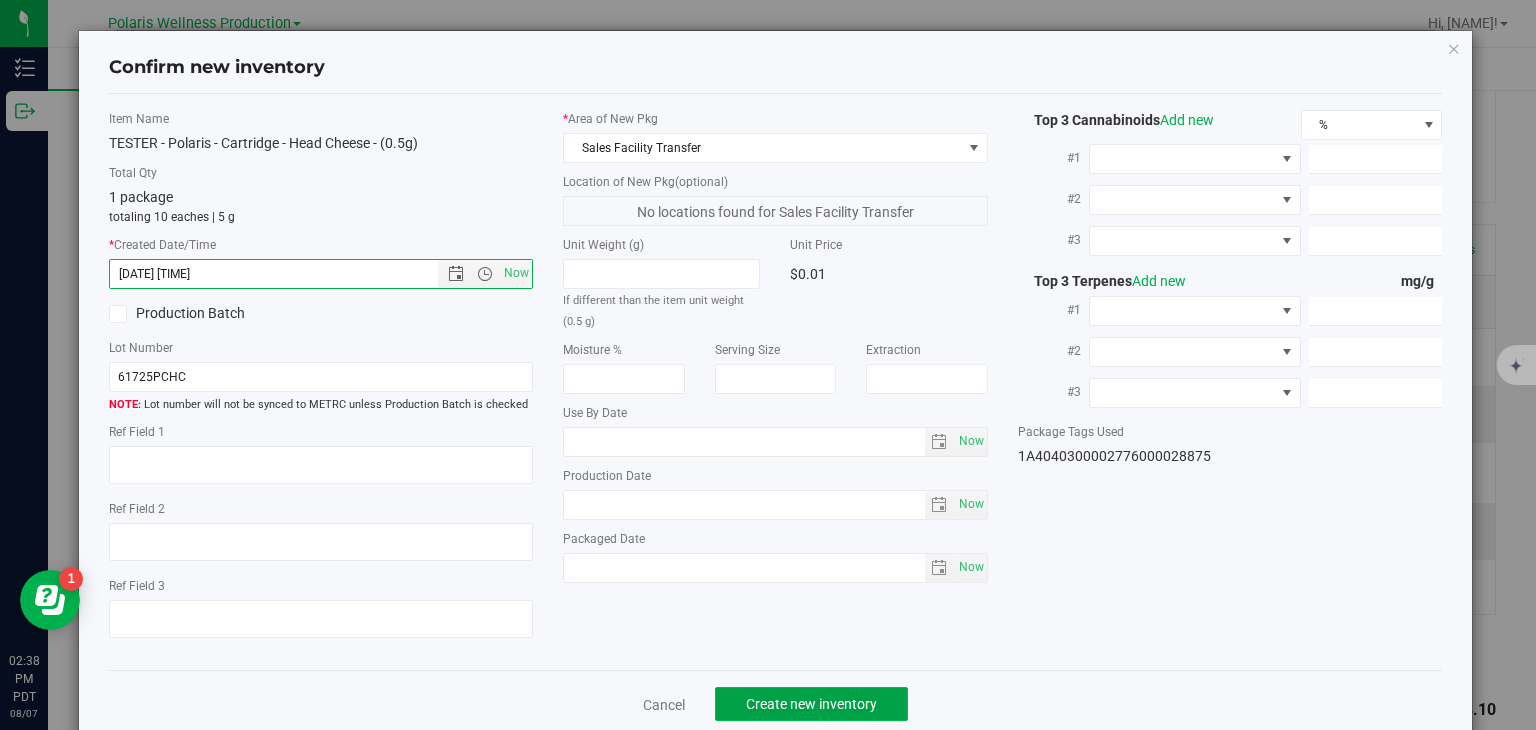 click on "Create new inventory" 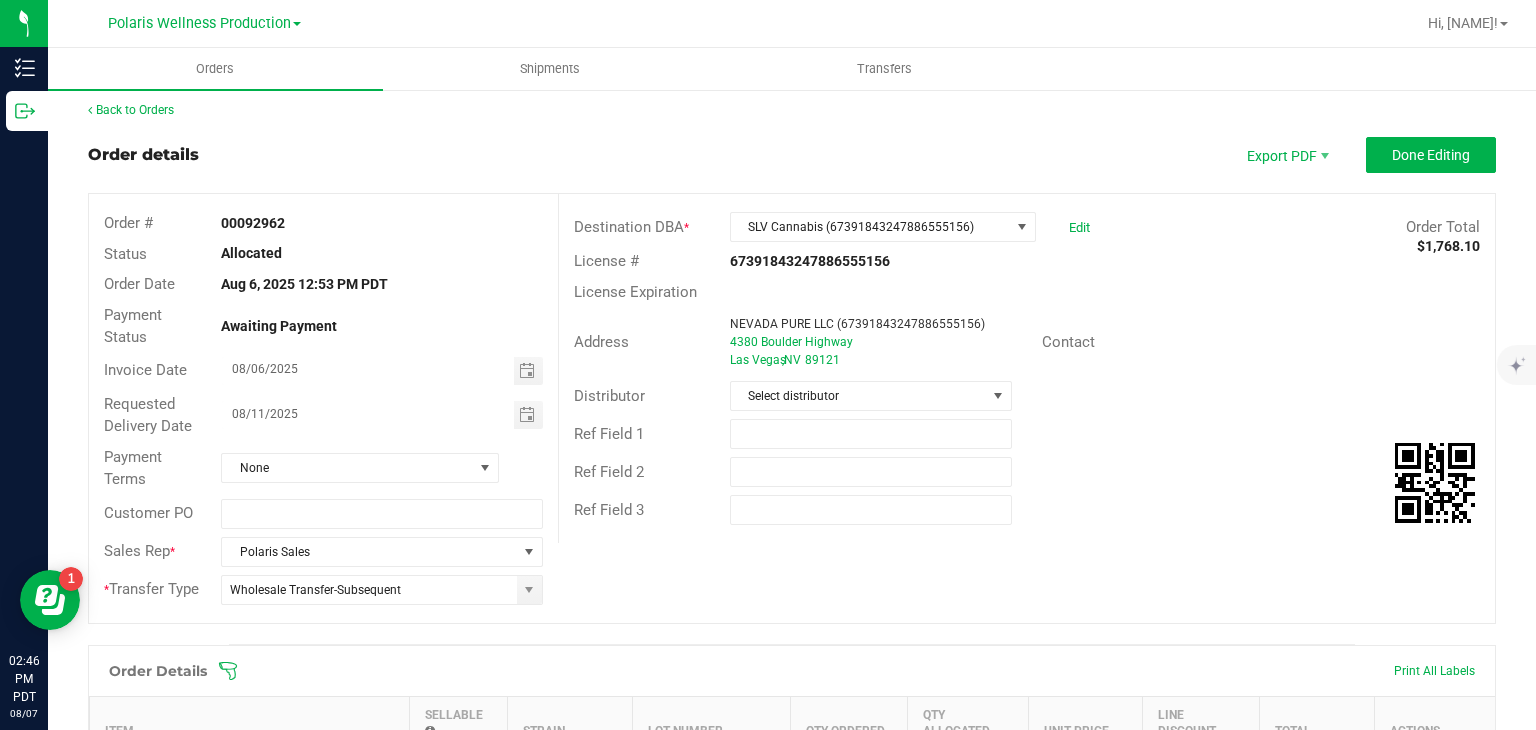 scroll, scrollTop: 0, scrollLeft: 0, axis: both 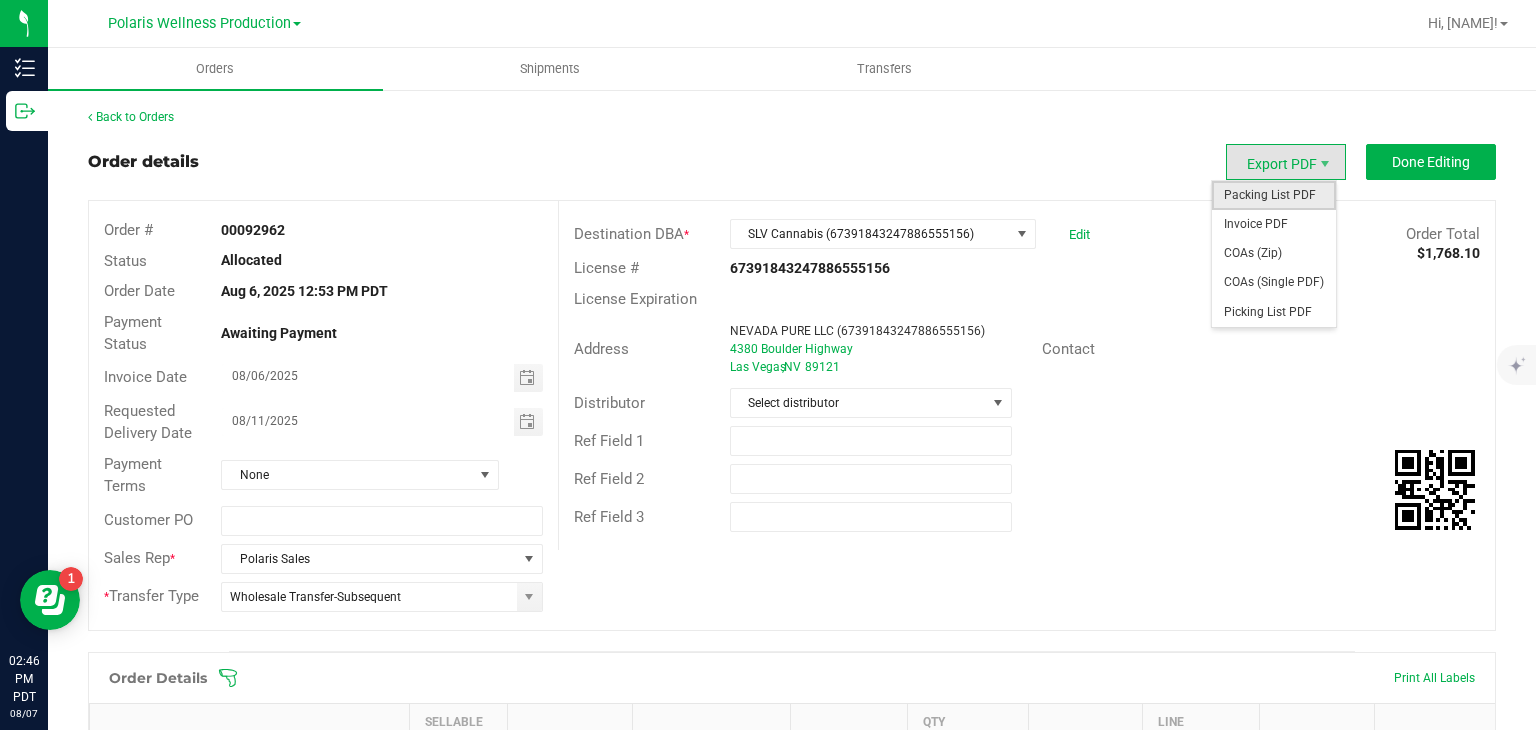 click on "Packing List PDF" at bounding box center (1274, 195) 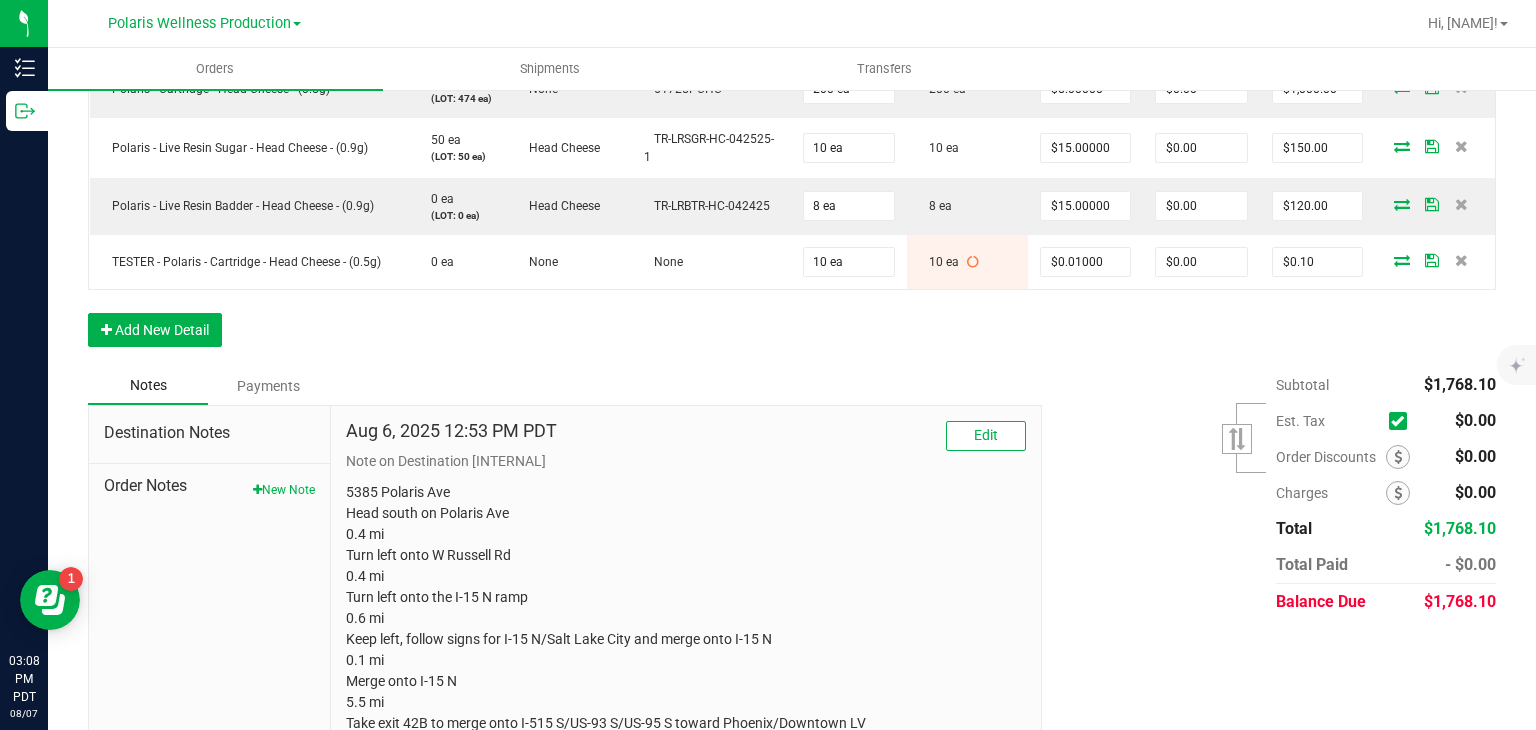 scroll, scrollTop: 768, scrollLeft: 0, axis: vertical 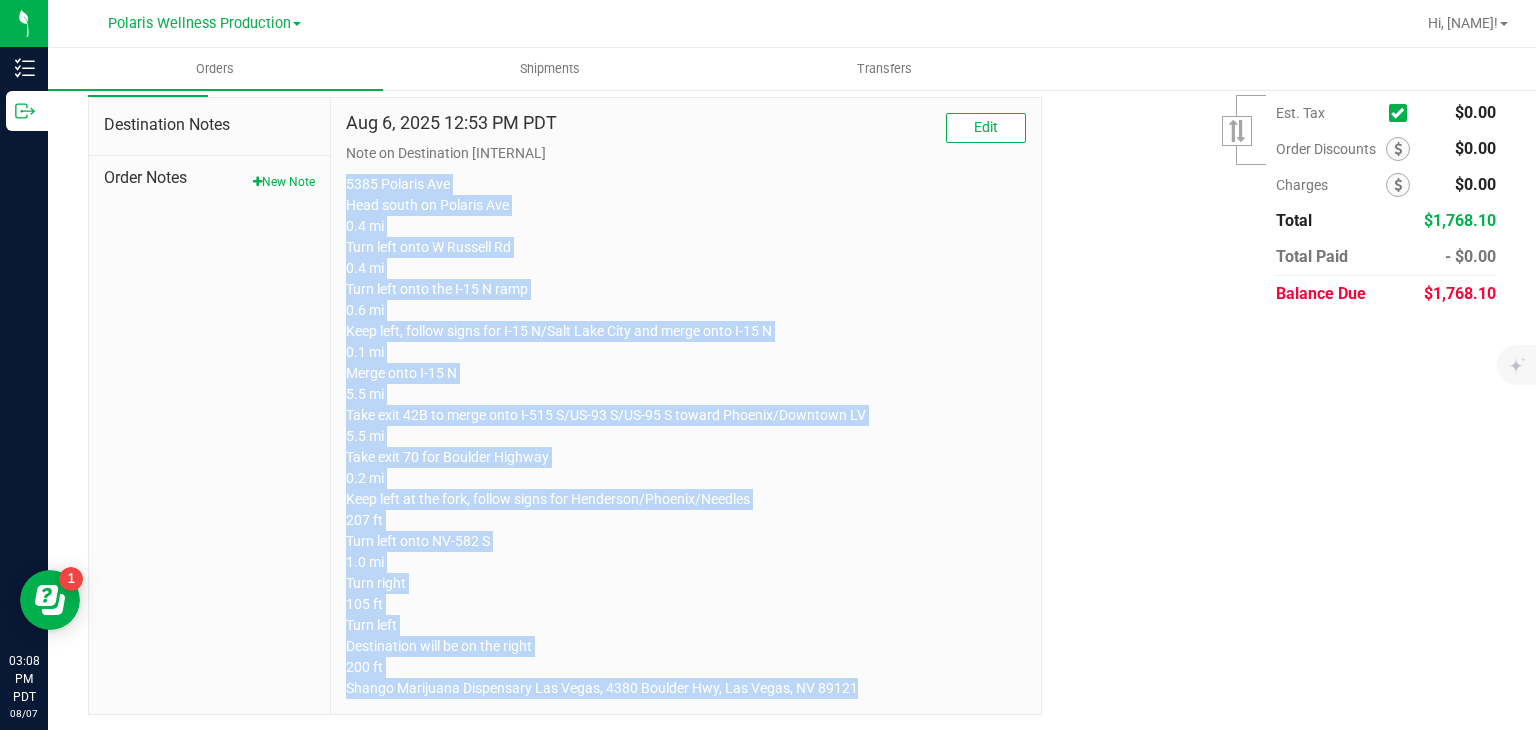 drag, startPoint x: 342, startPoint y: 468, endPoint x: 868, endPoint y: 776, distance: 609.54083 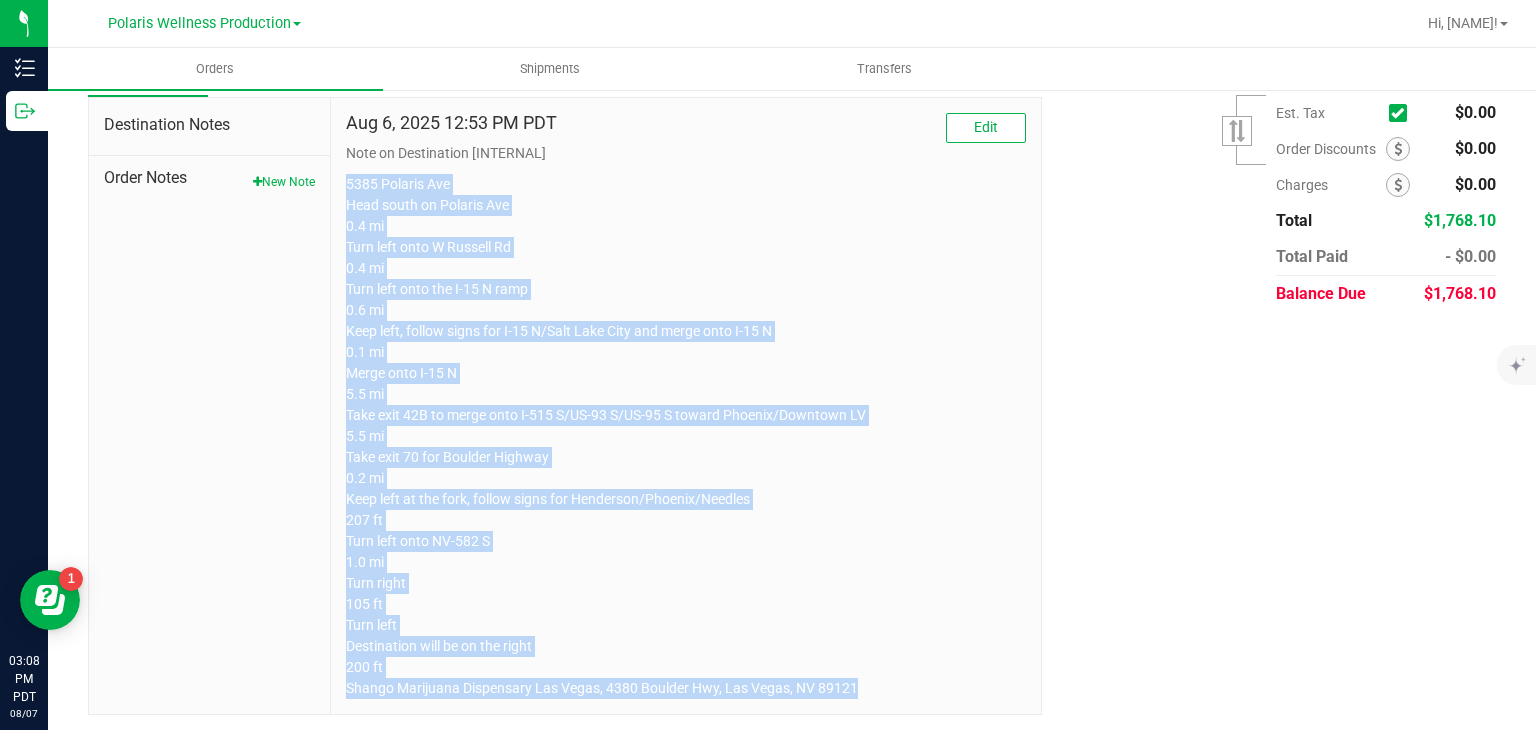 click on "Inventory Outbound [TIME] [TIMEZONE] [DATE]  [DATE]   Polaris Wellness Production   Polaris Wellness Cultivation   Polaris Wellness Production   Hi, [NAME]!
Orders
Shipments
Transfers
Back to Orders
Order details   Export PDF   Done Editing   Order #   00092962   Status   Allocated   Order Date   [DATE] [TIME] [TIMEZONE]   Payment Status   Awaiting Payment   Invoice Date  [DATE]  Requested Delivery Date  [DATE]  Payment Terms  None *" at bounding box center [768, 365] 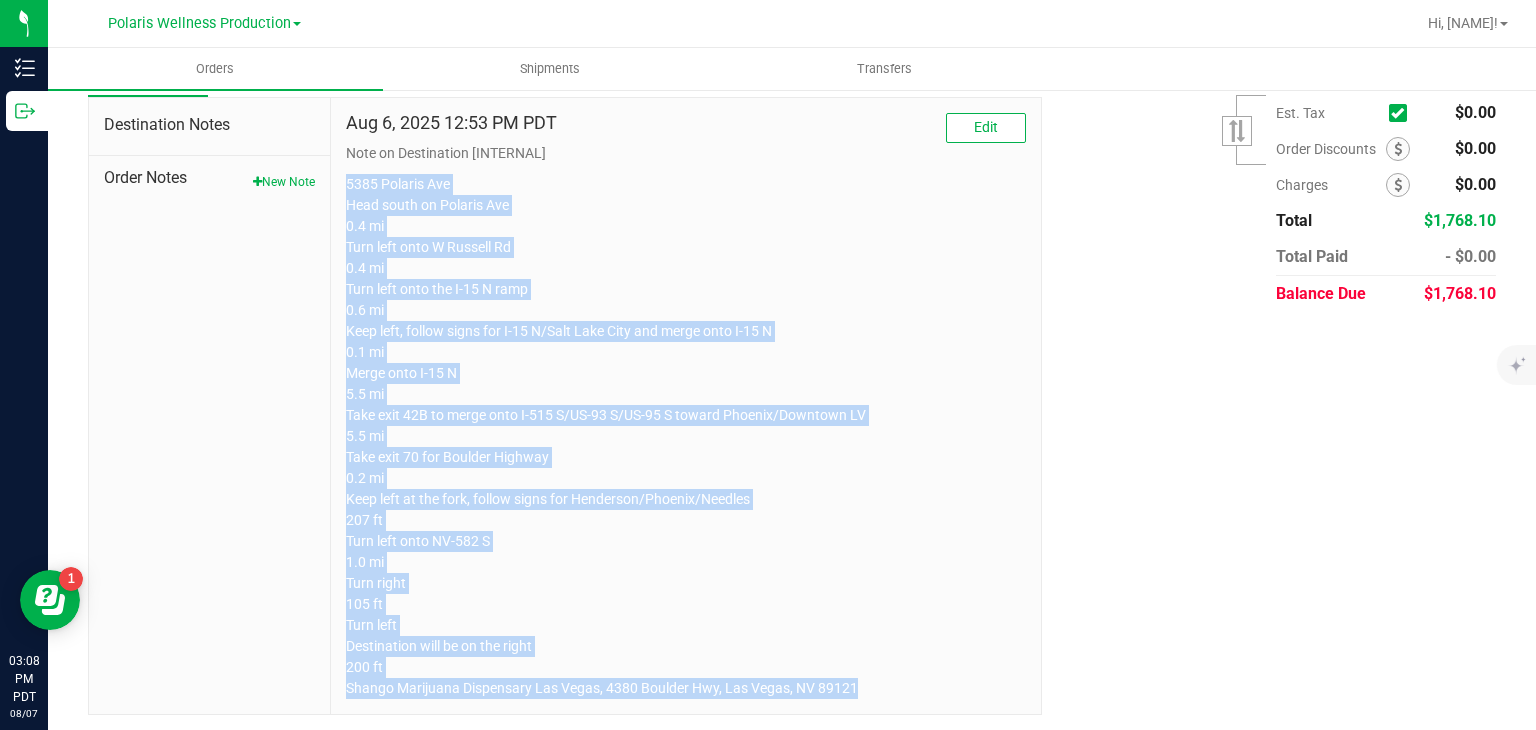 copy on "5385 Polaris Ave
Head south on Polaris Ave
0.4 mi
Turn left onto W Russell Rd
0.4 mi
Turn left onto the I-15 N ramp
0.6 mi
Keep left, follow signs for I-15 N/Salt Lake City and merge onto I-15 N
0.1 mi
Merge onto I-15 N
5.5 mi
Take exit 42B to merge onto I-515 S/US-93 S/US-95 S toward Phoenix/Downtown LV
5.5 mi
Take exit 70 for Boulder Highway
0.2 mi
Keep left at the fork, follow signs for Henderson/Phoenix/Needles
207 ft
Turn left onto NV-582 S
1.0 mi
Turn right
105 ft
Turn left
Destination will be on the right
200 ft
Shango Marijuana Dispensary Las Vegas, 4380 Boulder Hwy, Las Vegas, NV 89121" 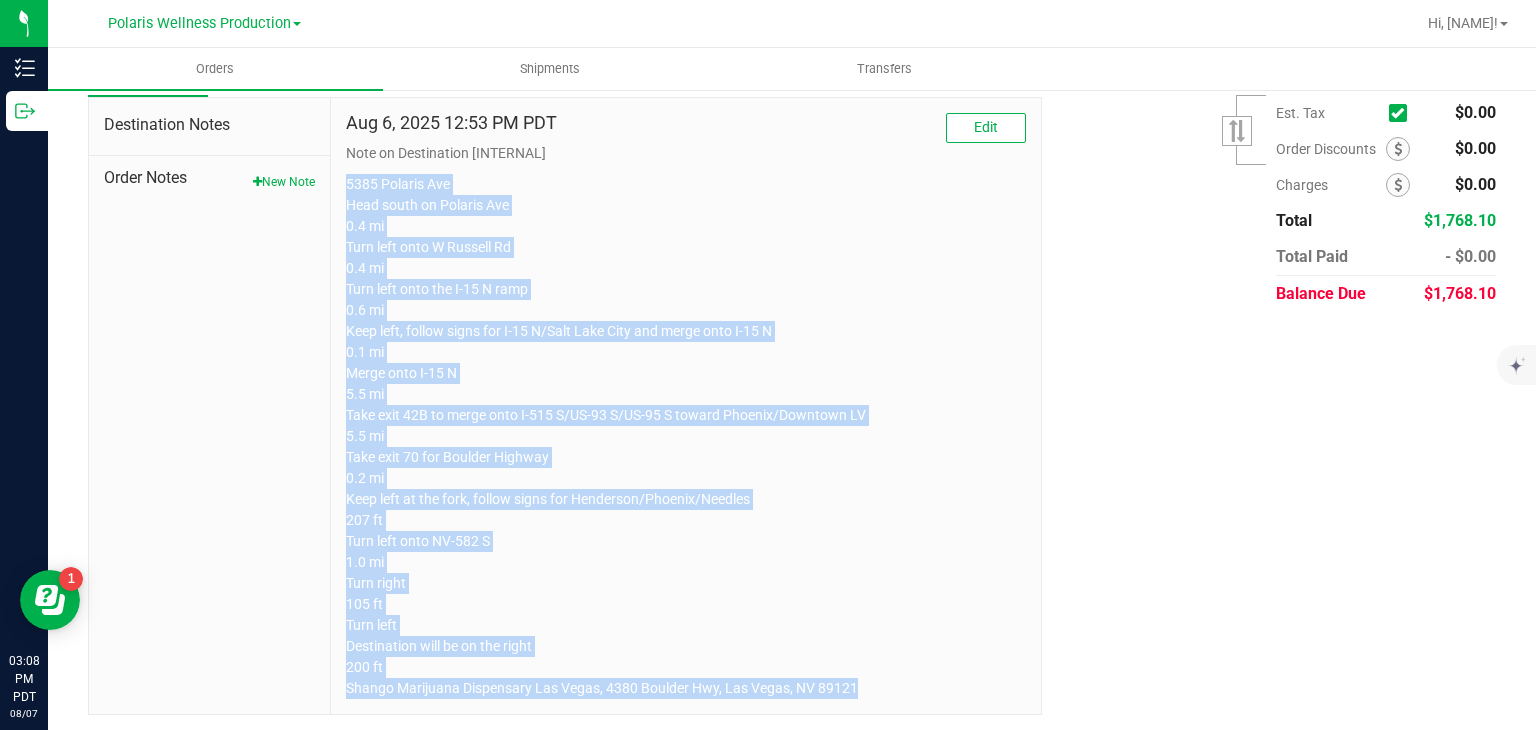 scroll, scrollTop: 0, scrollLeft: 0, axis: both 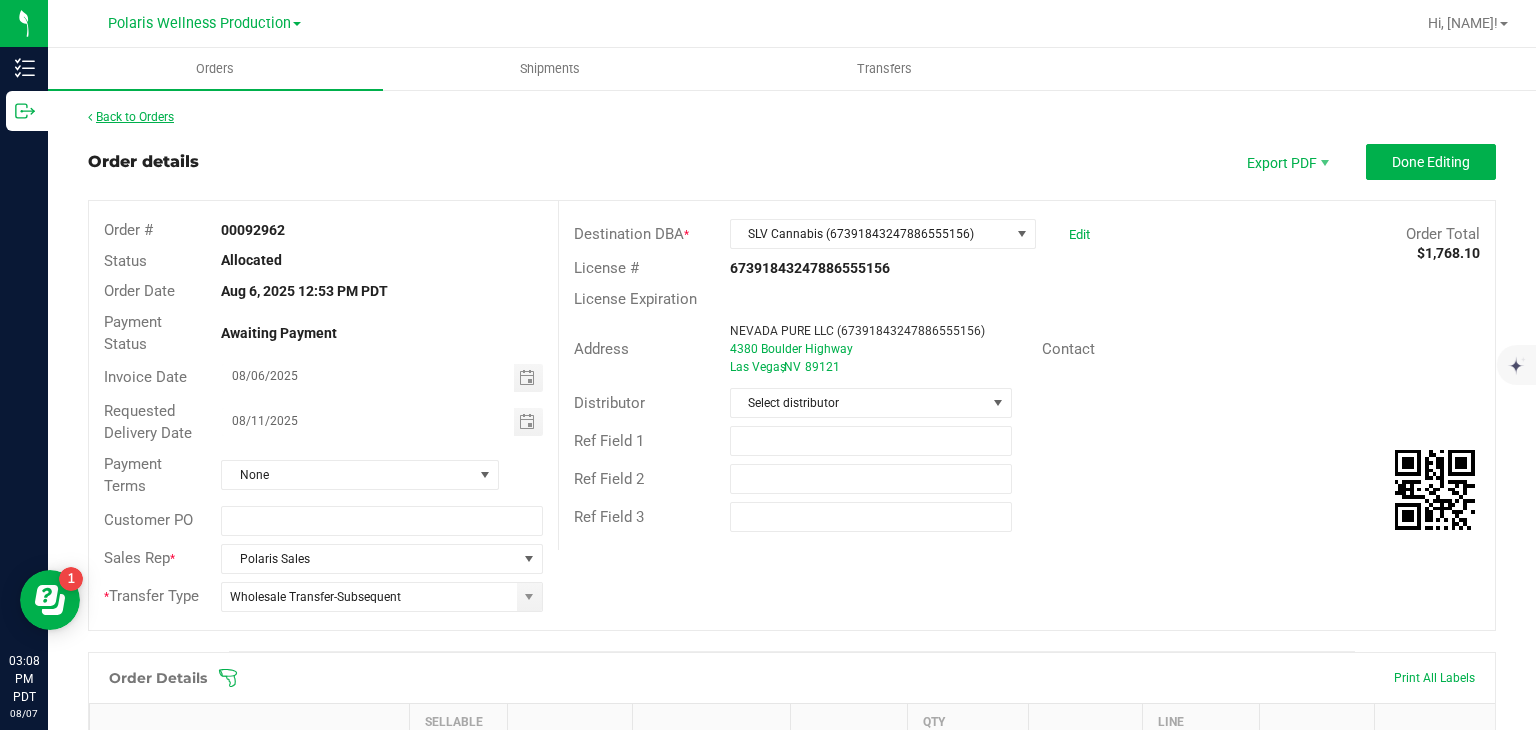 click on "Back to Orders" at bounding box center (131, 117) 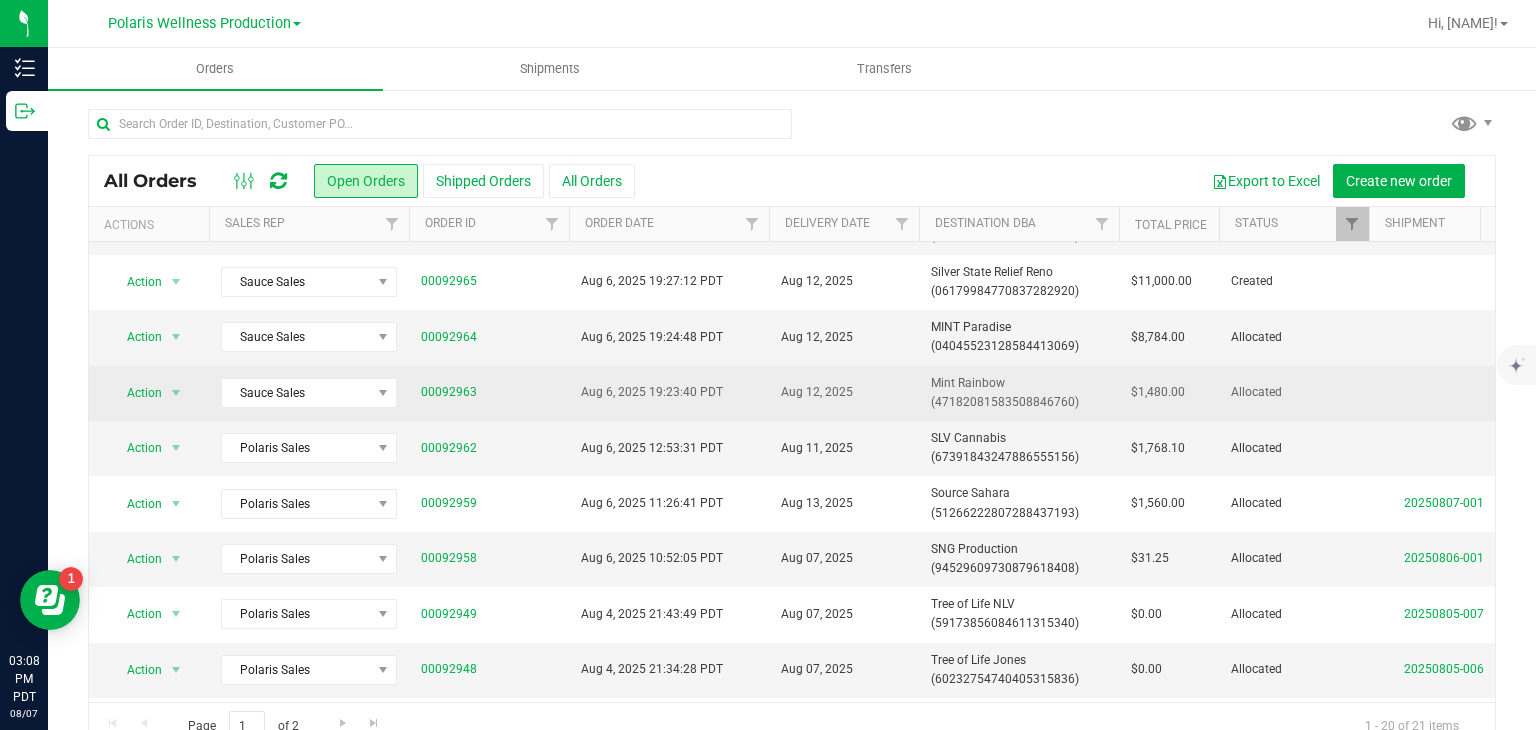 scroll, scrollTop: 160, scrollLeft: 0, axis: vertical 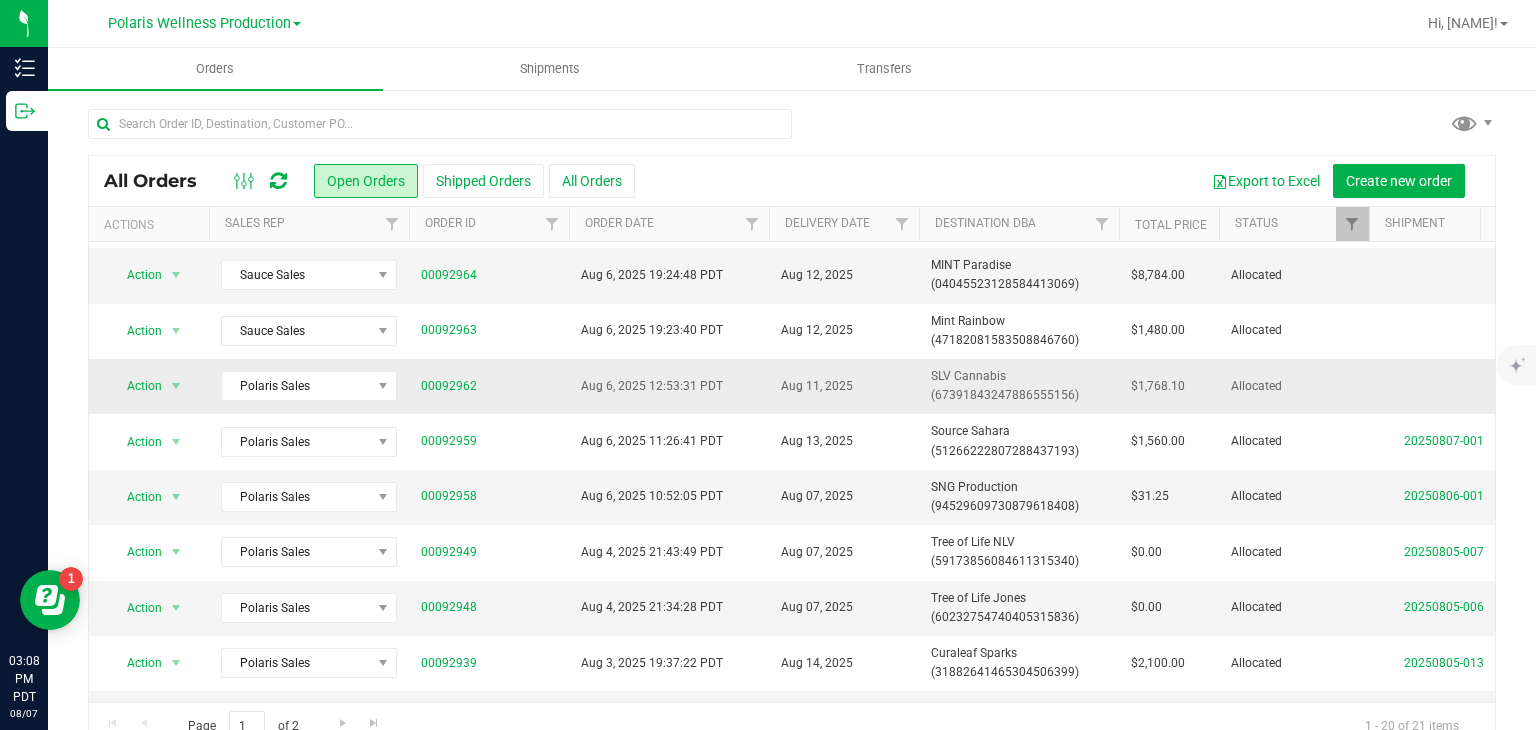 click on "Aug 11, 2025" at bounding box center [844, 386] 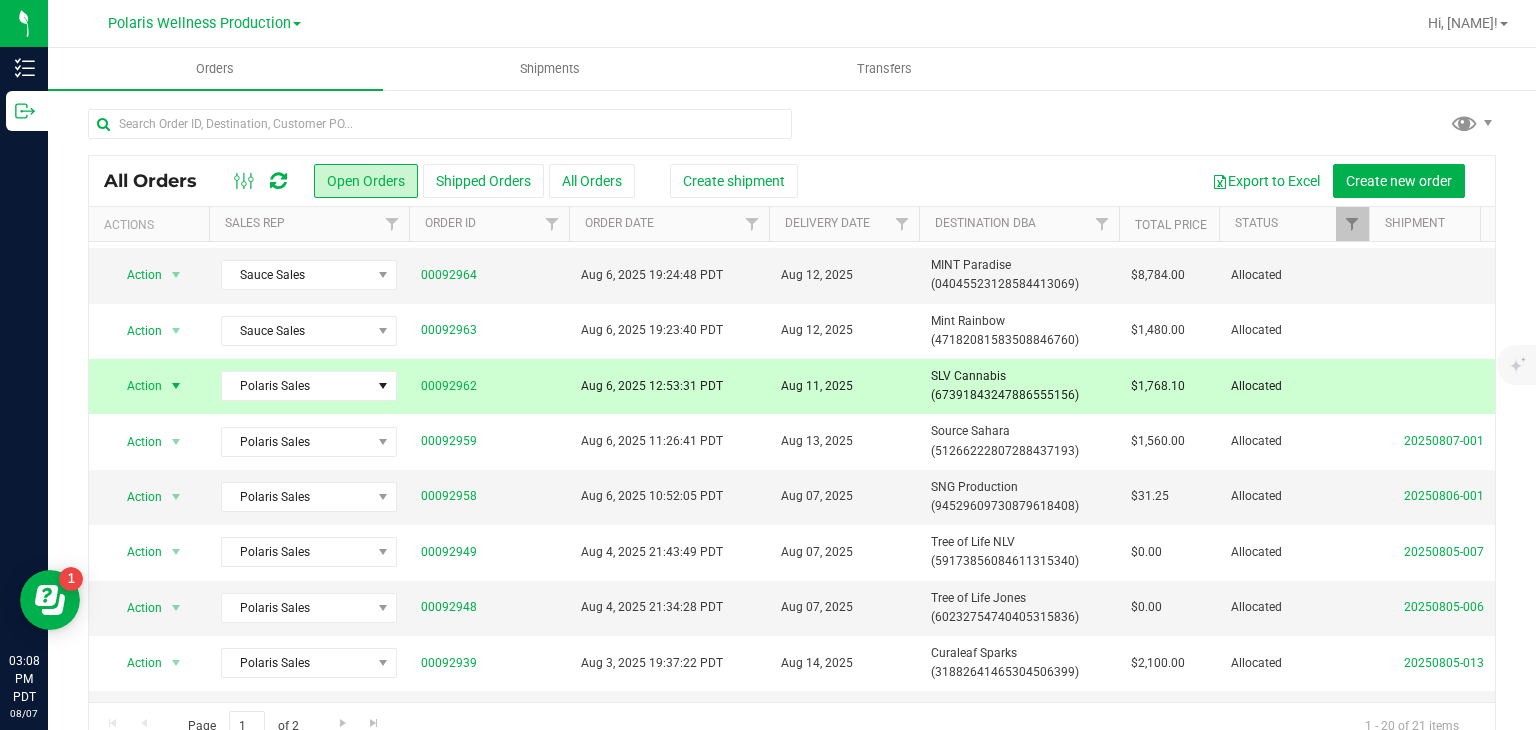 scroll, scrollTop: 0, scrollLeft: 0, axis: both 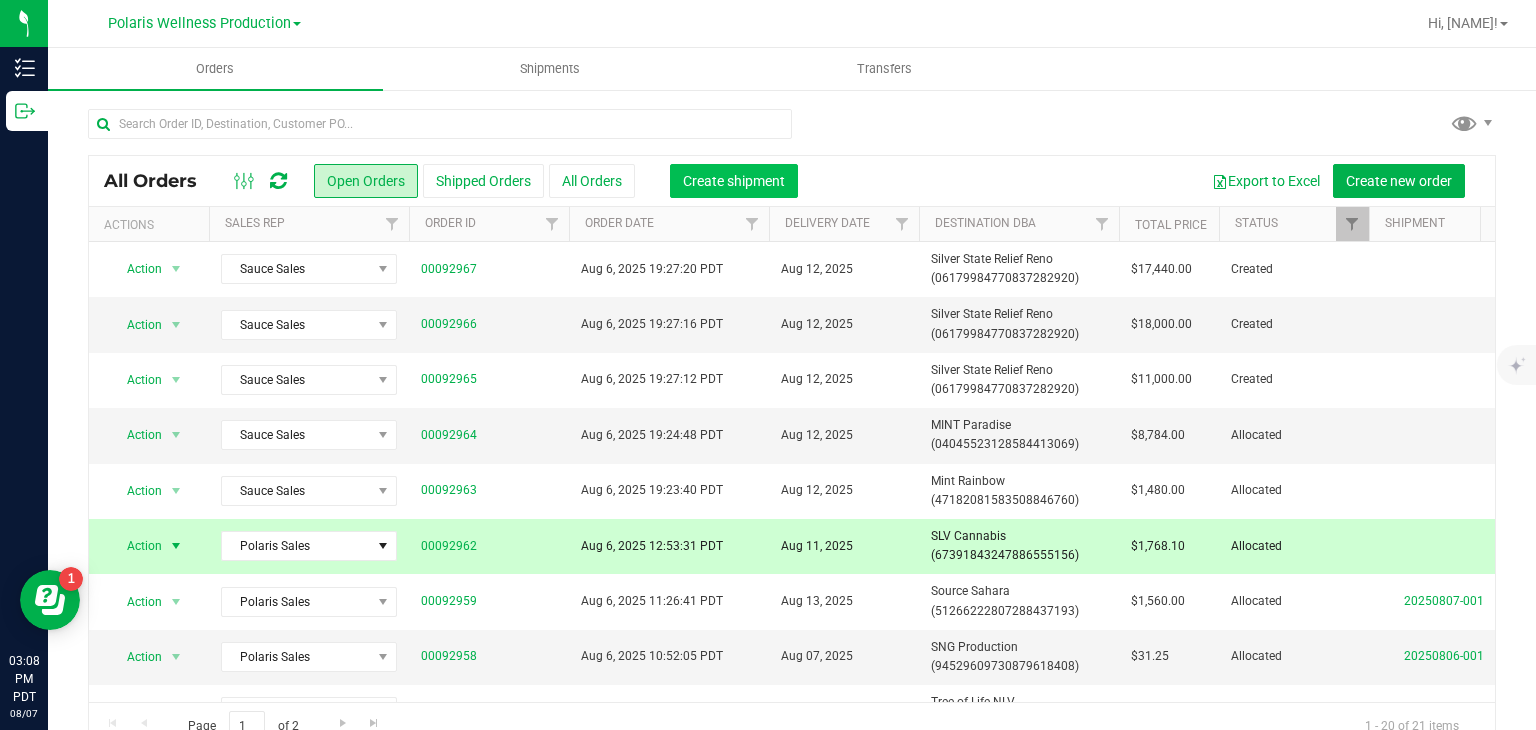 click on "Create shipment" at bounding box center [734, 181] 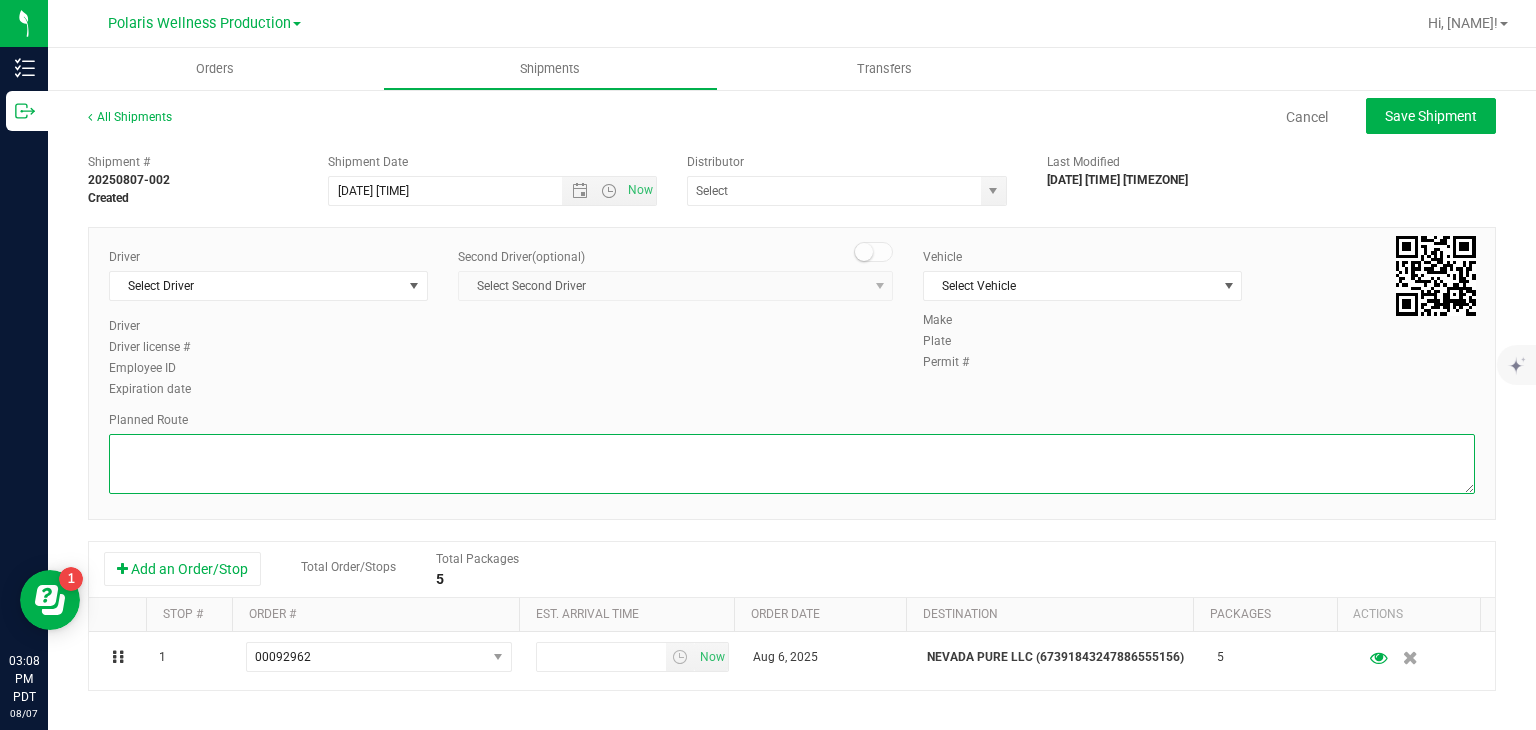 paste on "5385 Polaris Ave
Head south on Polaris Ave
0.4 mi
Turn left onto W Russell Rd
0.4 mi
Turn left onto the I-15 N ramp
0.6 mi
Keep left, follow signs for I-15 N/Salt Lake City and merge onto I-15 N
0.1 mi
Merge onto I-15 N
5.5 mi
Take exit 42B to merge onto I-515 S/US-93 S/US-95 S toward Phoenix/Downtown LV
5.5 mi
Take exit 70 for Boulder Highway
0.2 mi
Keep left at the fork, follow signs for Henderson/Phoenix/Needles
207 ft
Turn left onto NV-582 S
1.0 mi
Turn right
105 ft
Turn left
Destination will be on the right
200 ft
Shango Marijuana Dispensary Las Vegas, 4380 Boulder Hwy, Las Vegas, NV 89121" 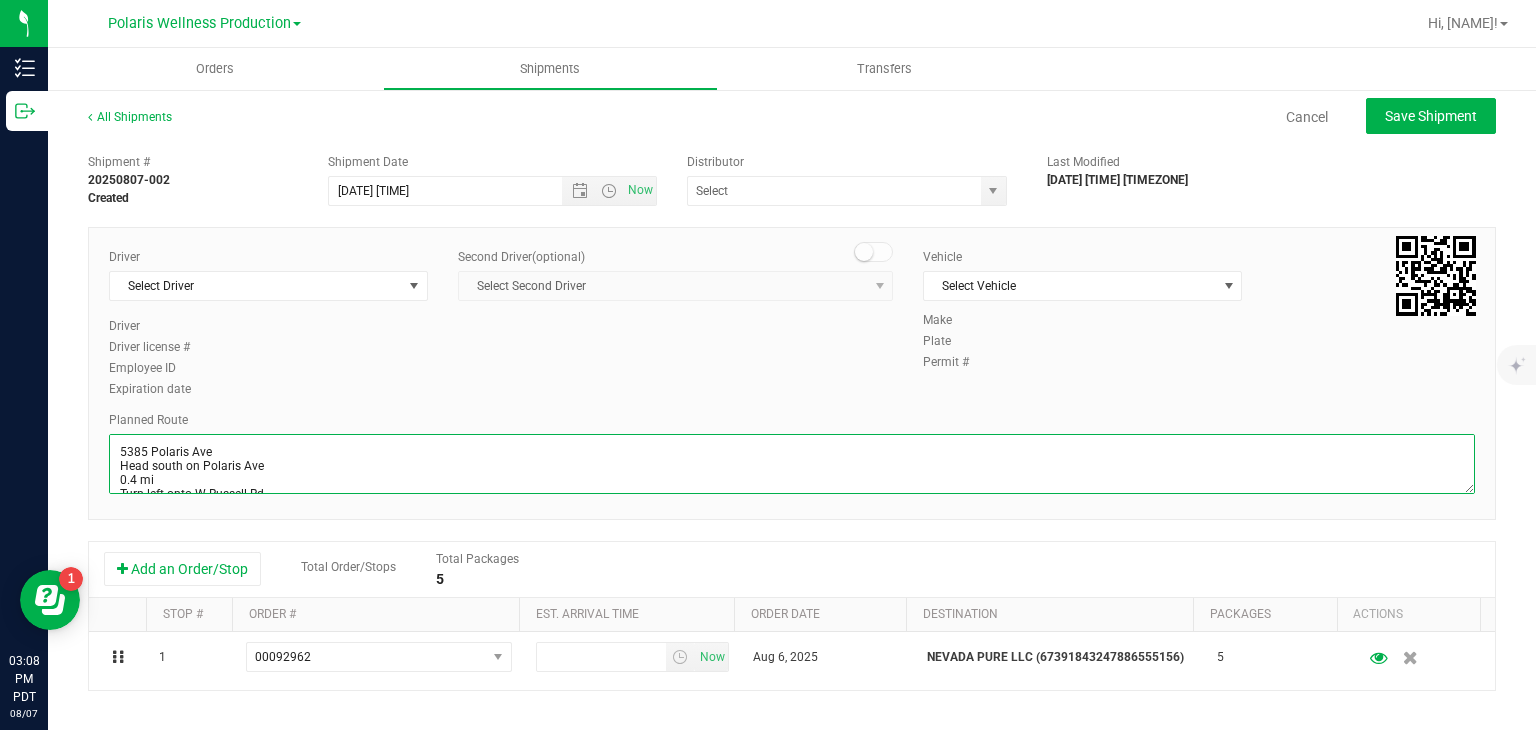 click at bounding box center (792, 464) 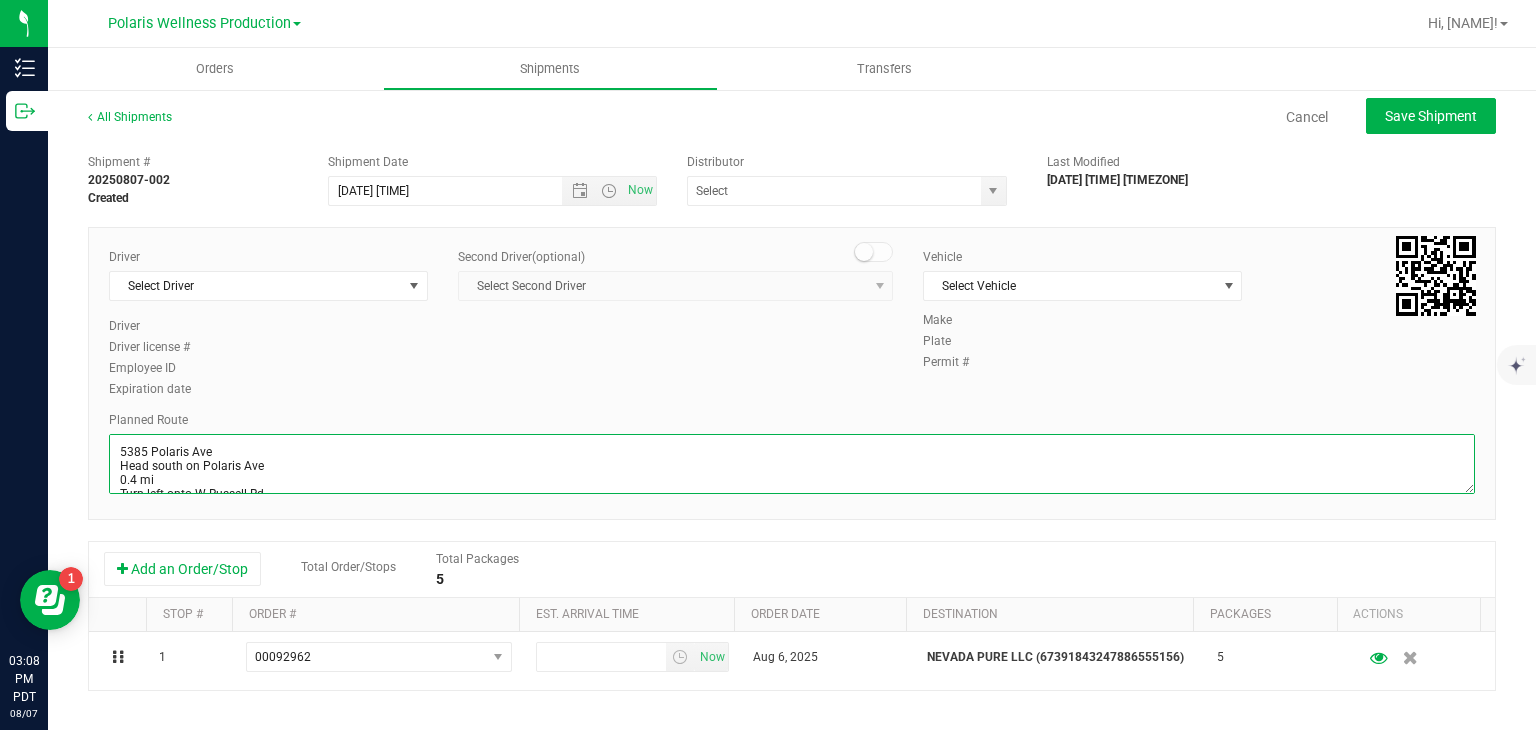 scroll, scrollTop: 312, scrollLeft: 0, axis: vertical 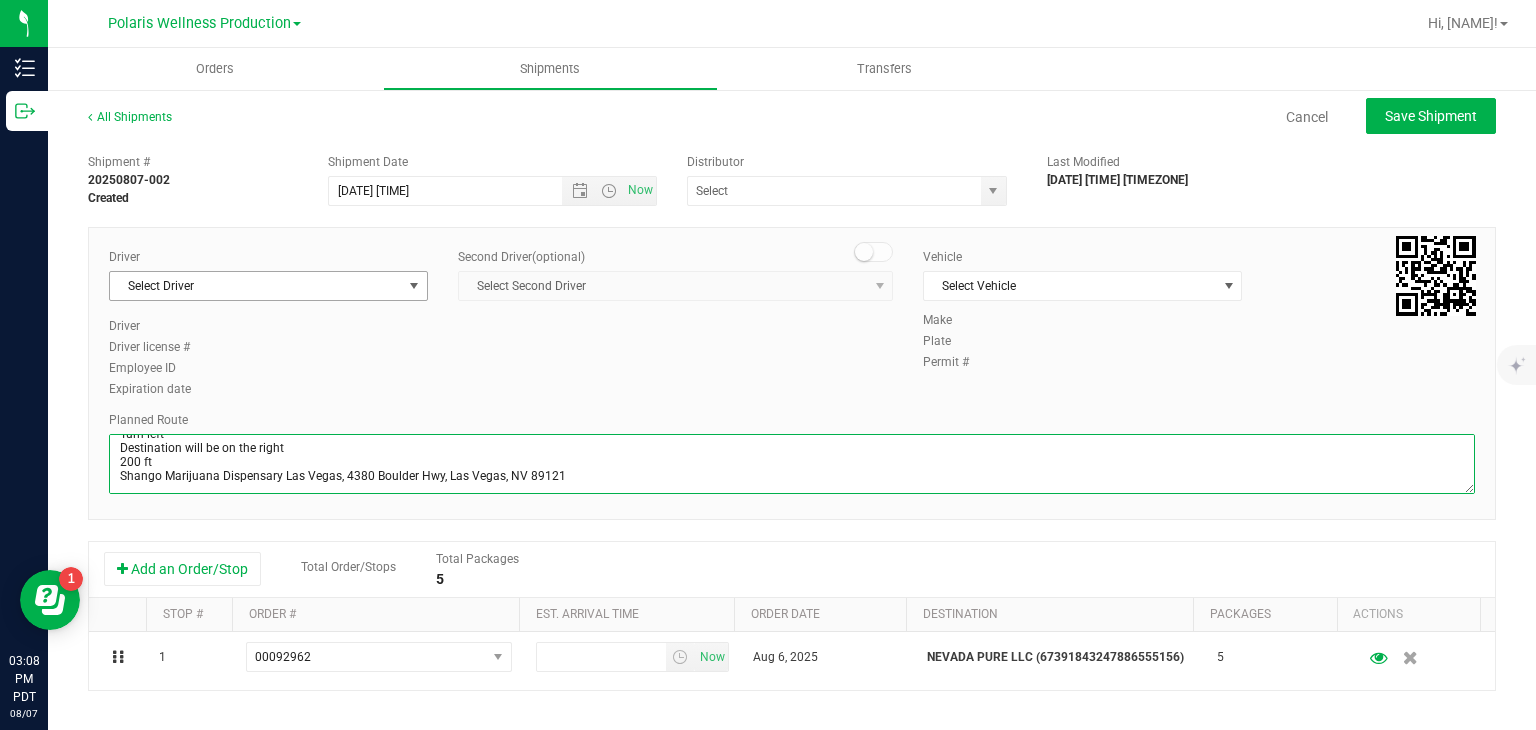 type on "5385 Polaris Ave
Head south on Polaris Ave
0.4 mi
Turn left onto W Russell Rd
0.4 mi
Turn left onto the I-15 N ramp
0.6 mi
Keep left, follow signs for I-15 N/Salt Lake City and merge onto I-15 N
0.1 mi
Merge onto I-15 N
5.5 mi
Take exit 42B to merge onto I-515 S/US-93 S/US-95 S toward Phoenix/Downtown LV
5.5 mi
Take exit 70 for Boulder Highway
0.2 mi
Keep left at the fork, follow signs for Henderson/Phoenix/Needles
207 ft
Turn left onto NV-582 S
1.0 mi
Turn right
105 ft
Turn left
Destination will be on the right
200 ft
Shango Marijuana Dispensary Las Vegas, 4380 Boulder Hwy, Las Vegas, NV 89121" 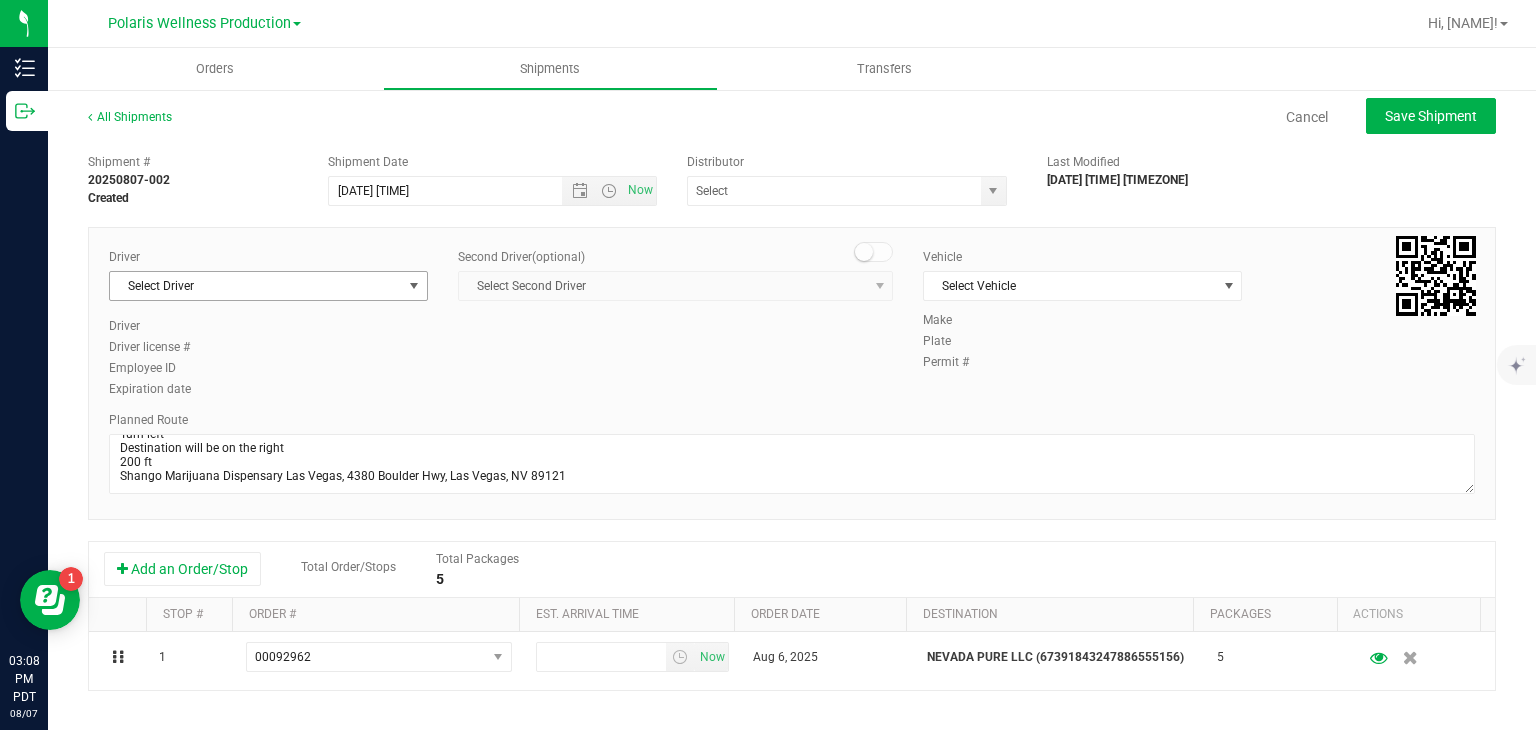 click at bounding box center (414, 286) 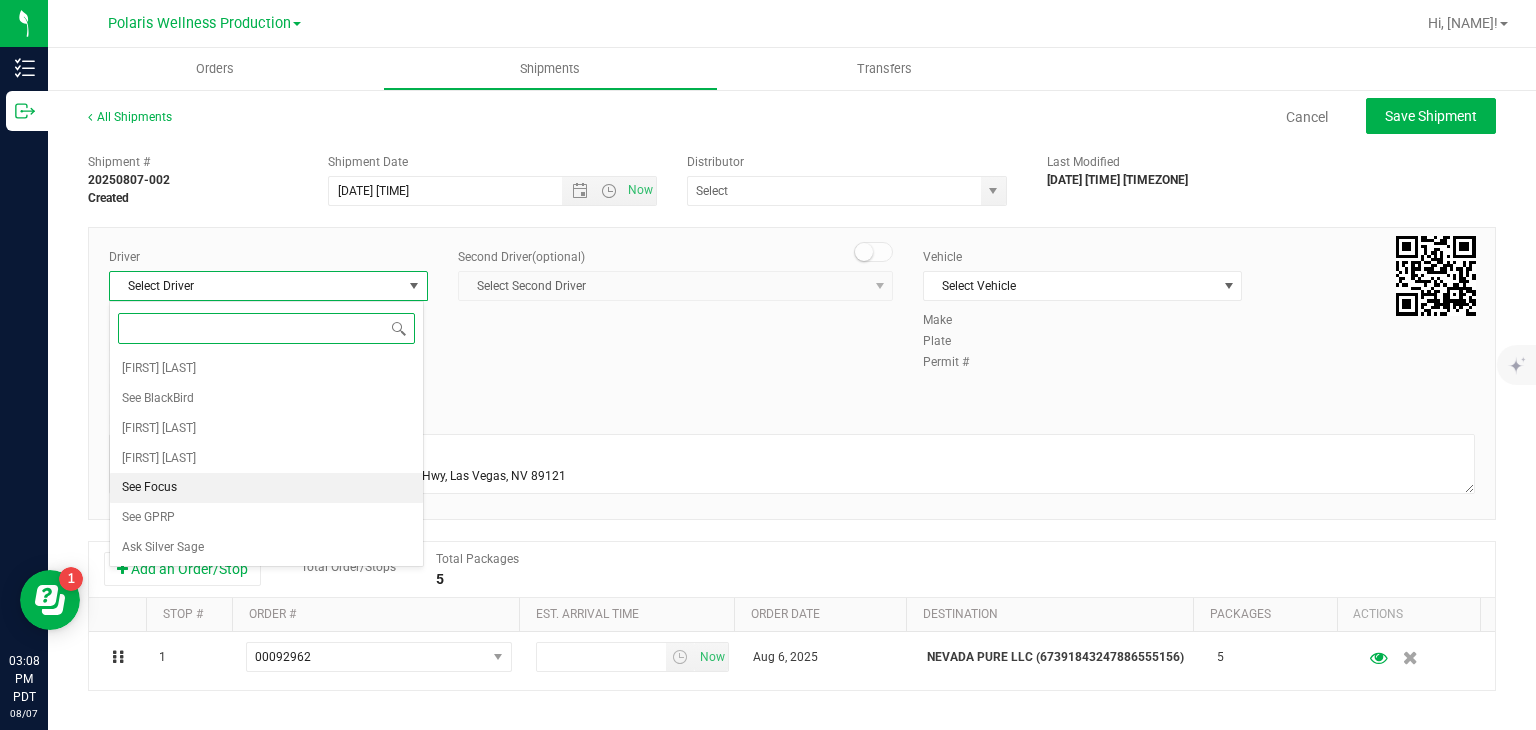 click on "See Focus" at bounding box center [266, 488] 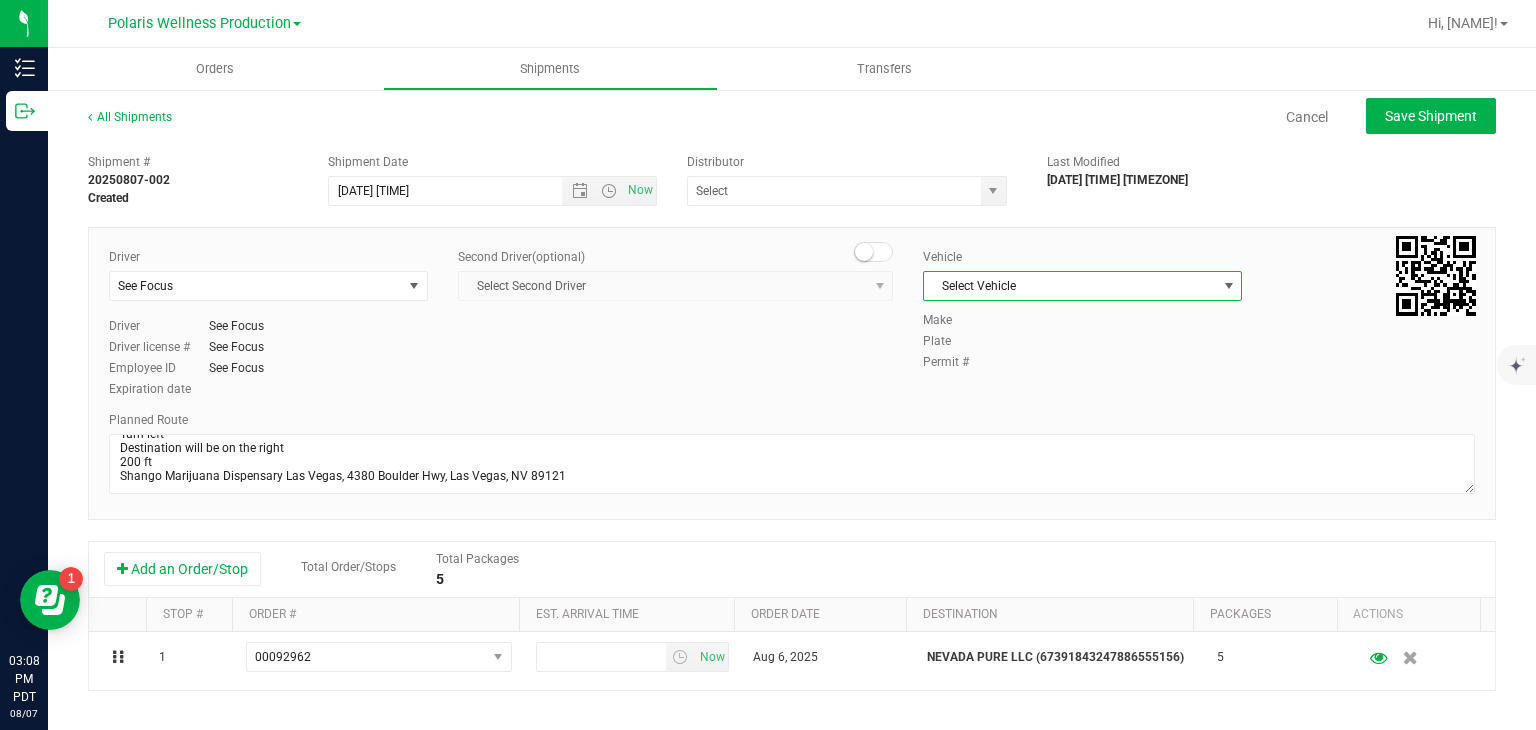 click on "Select Vehicle" at bounding box center [1070, 286] 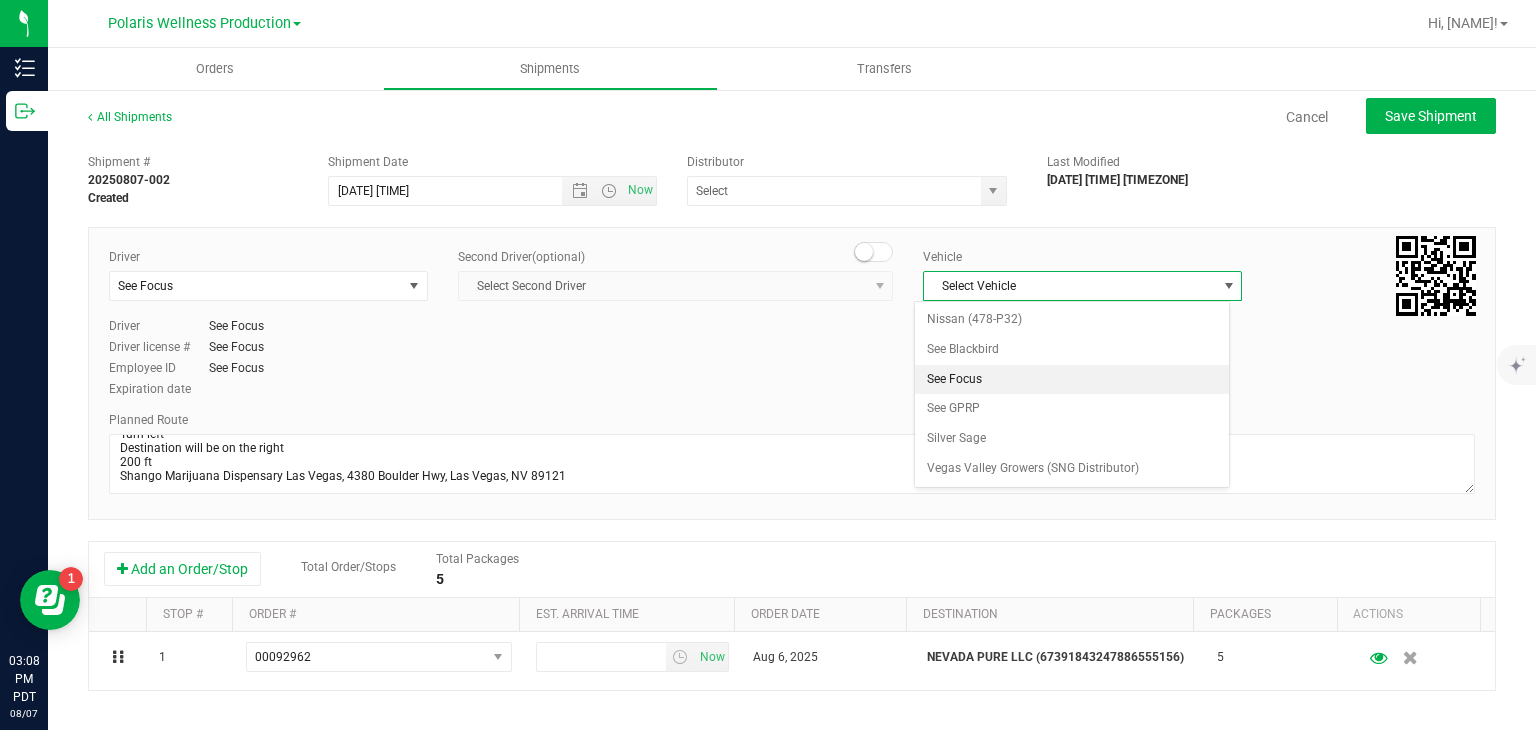 drag, startPoint x: 998, startPoint y: 413, endPoint x: 1012, endPoint y: 388, distance: 28.653097 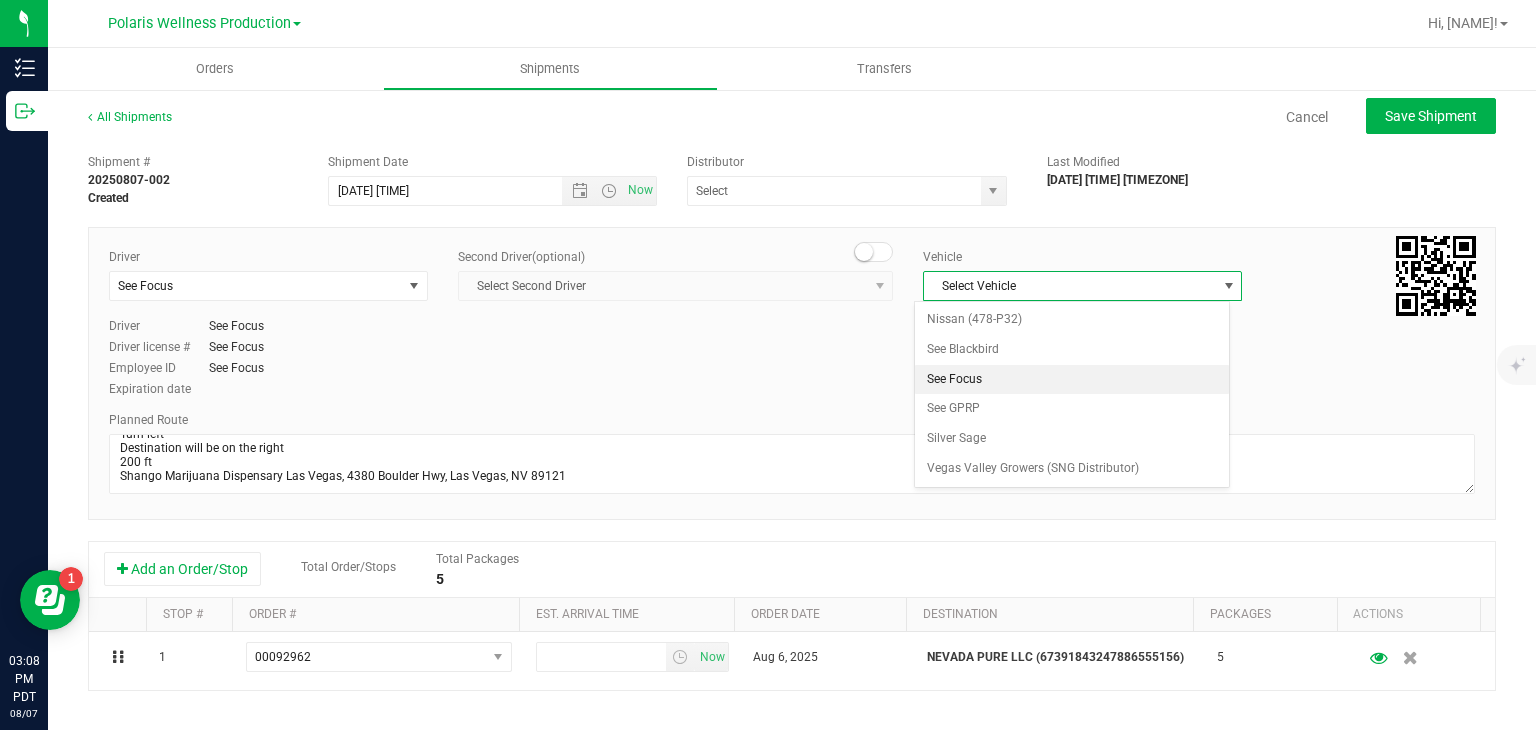click on "Nissan (478-P32) See Blackbird See Focus See GPRP Silver Sage Vegas Valley Growers (SNG Distributor)" at bounding box center [1071, 394] 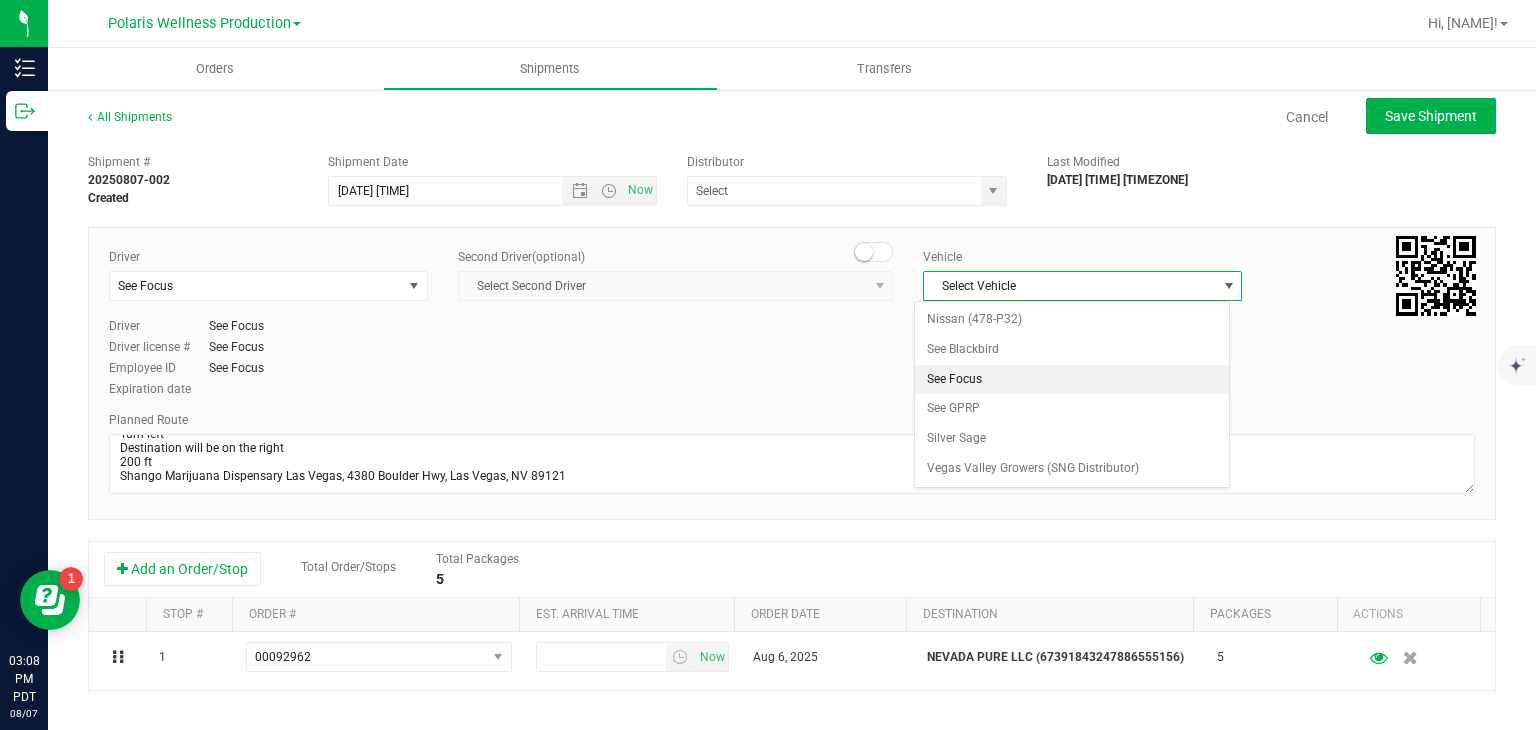 click on "See Focus" at bounding box center (1071, 380) 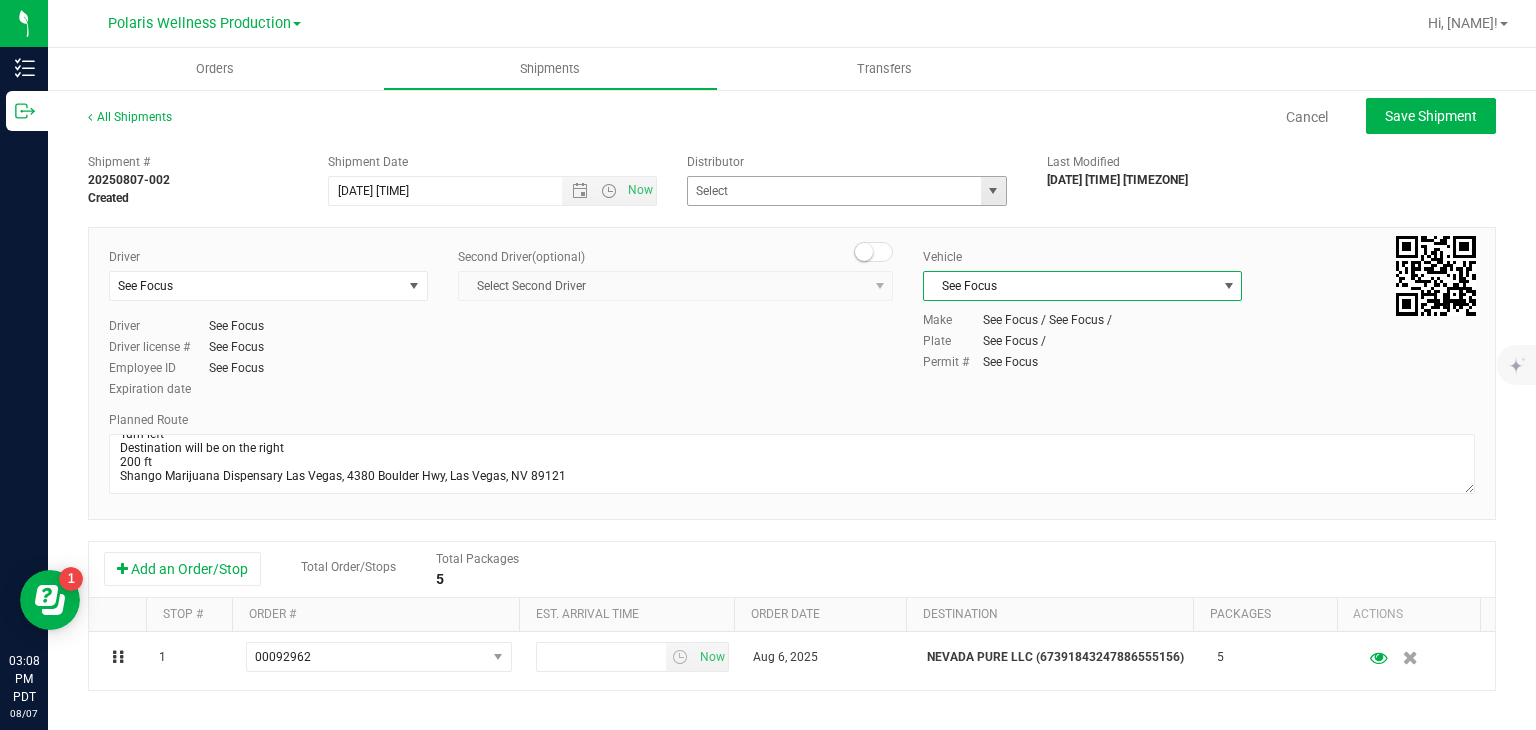 click at bounding box center (993, 191) 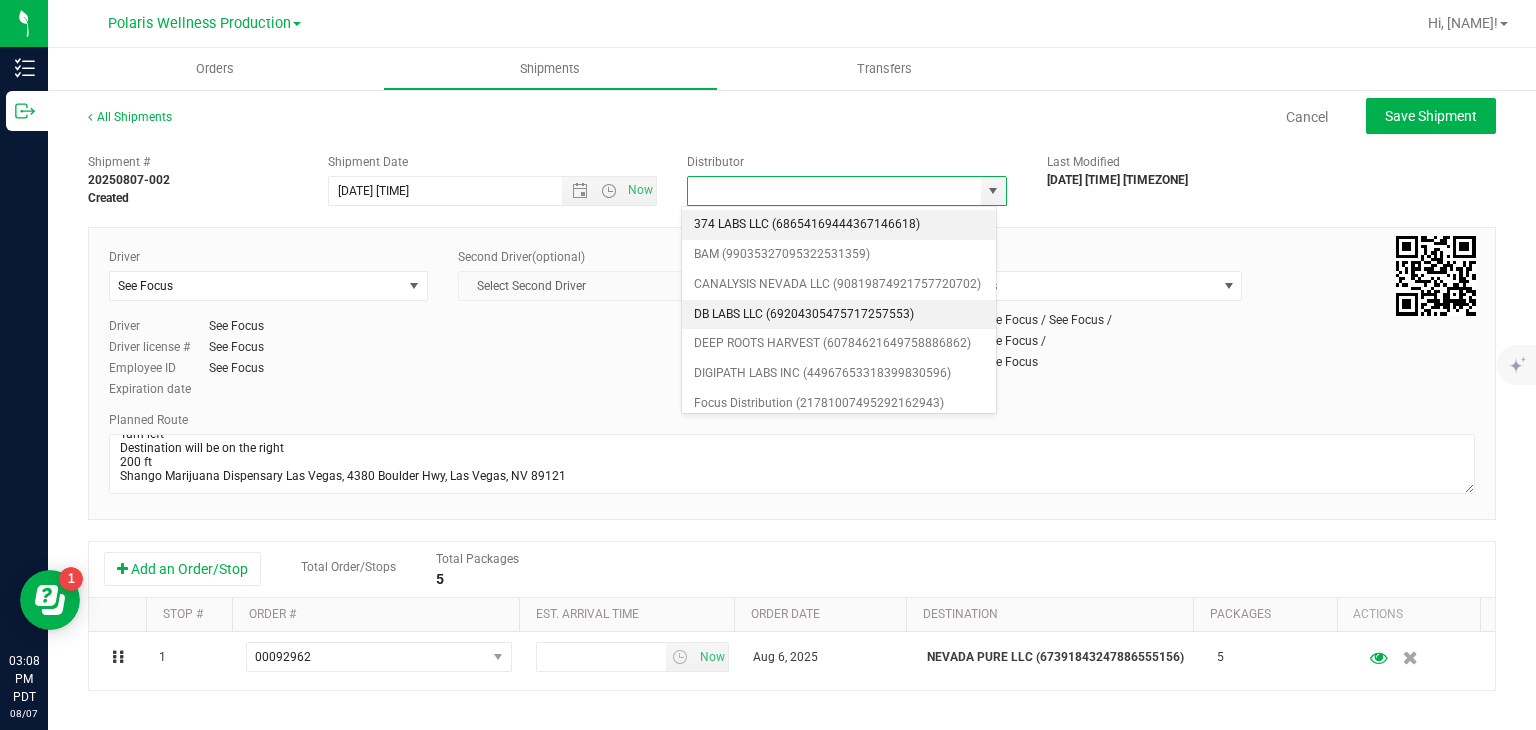scroll, scrollTop: 60, scrollLeft: 0, axis: vertical 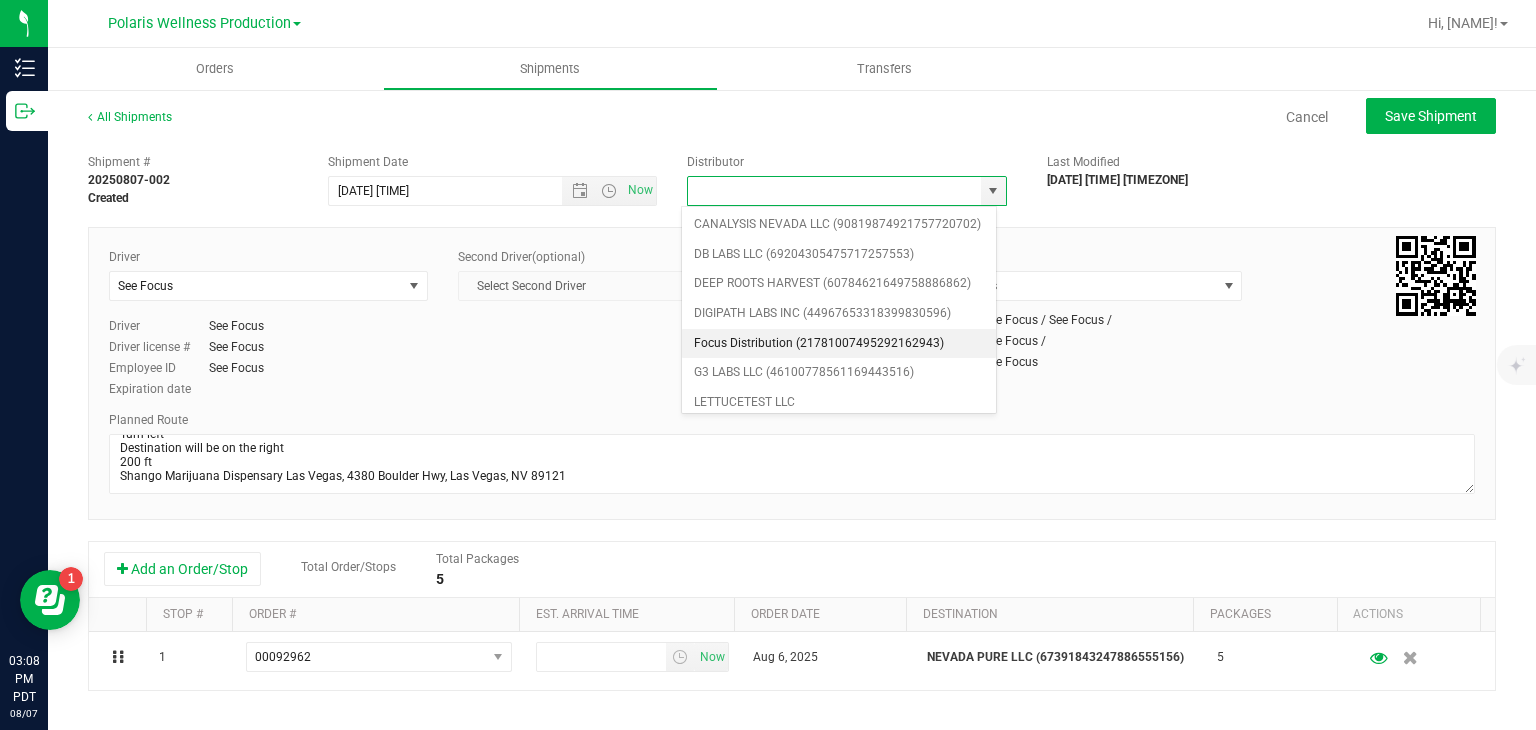 click on "Focus Distribution (21781007495292162943)" at bounding box center [839, 344] 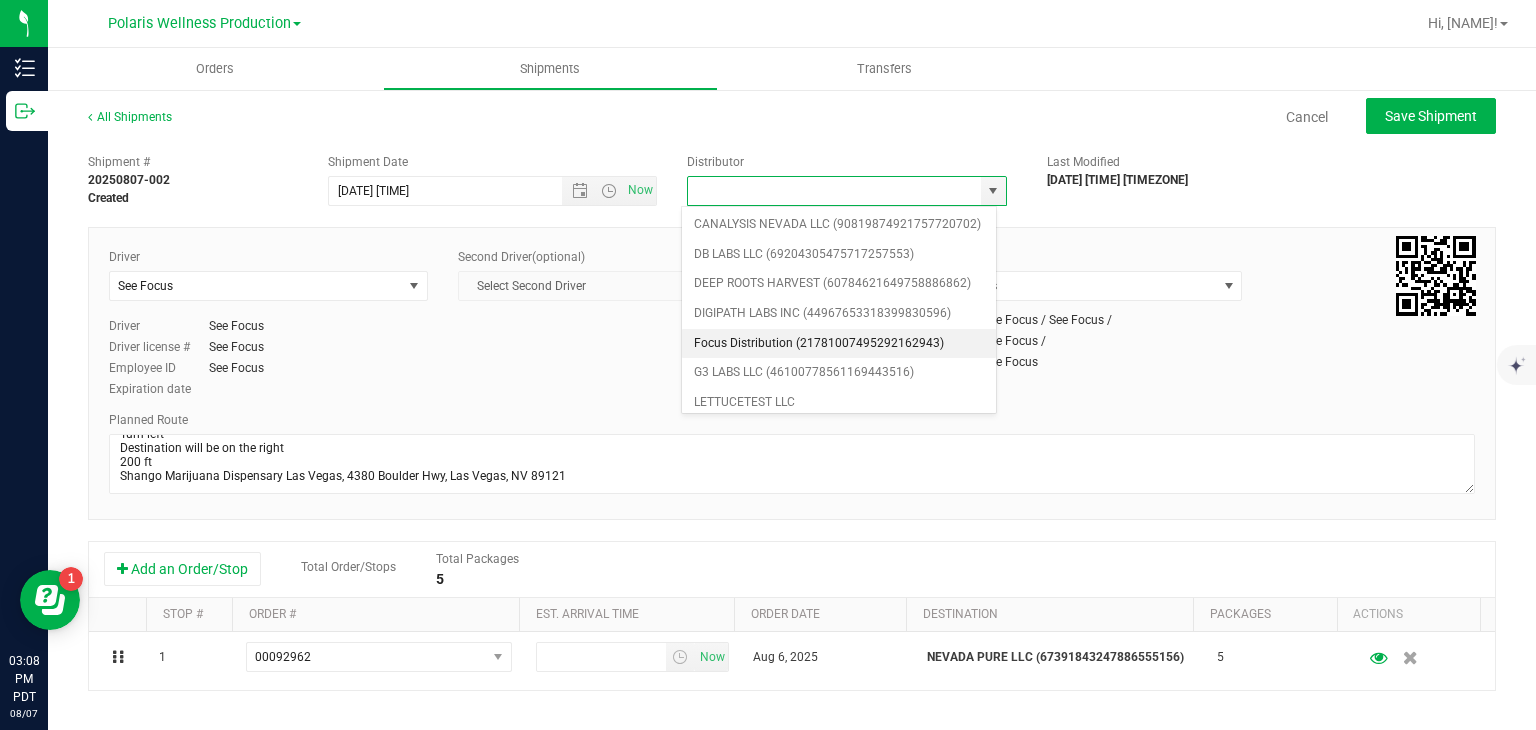 type on "Focus Distribution (21781007495292162943)" 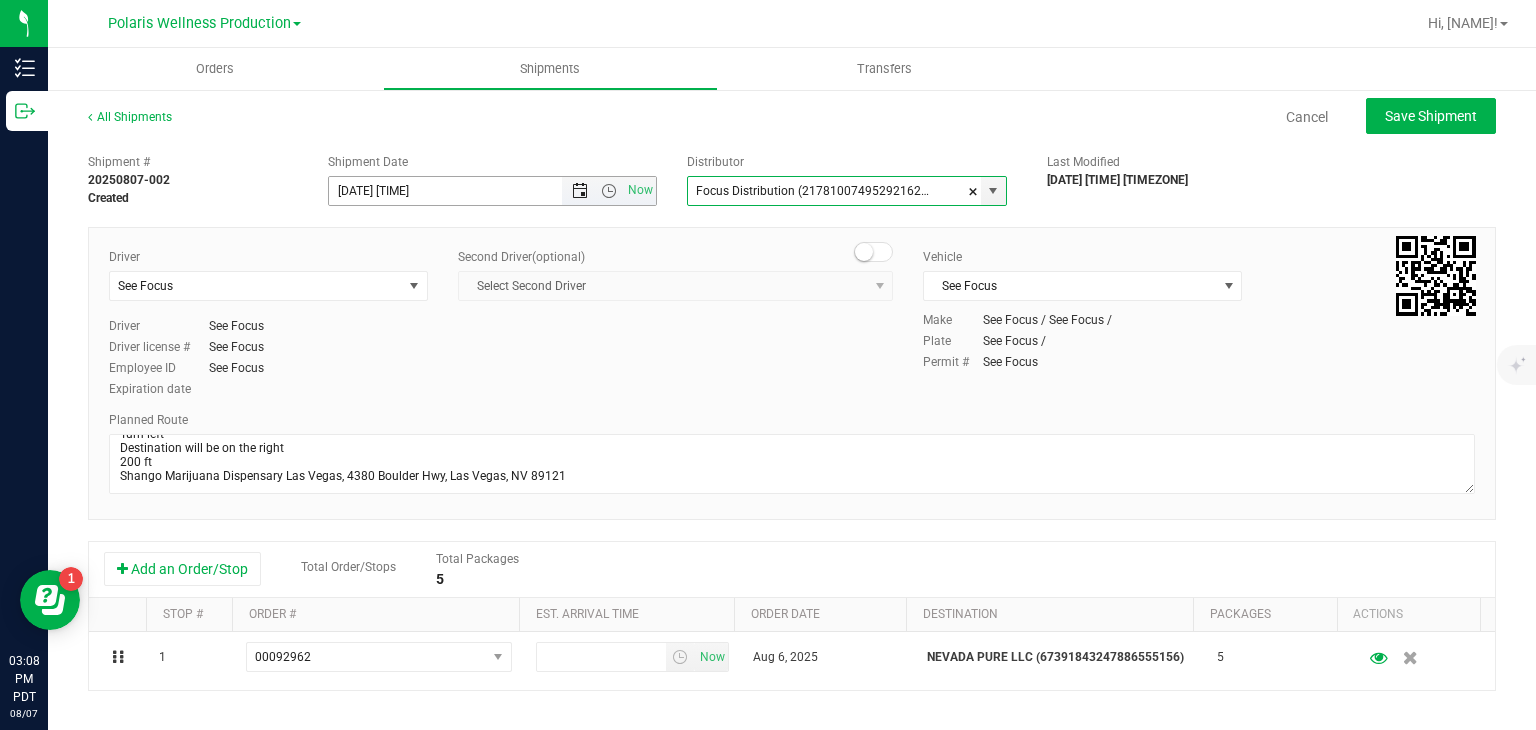 click at bounding box center (580, 191) 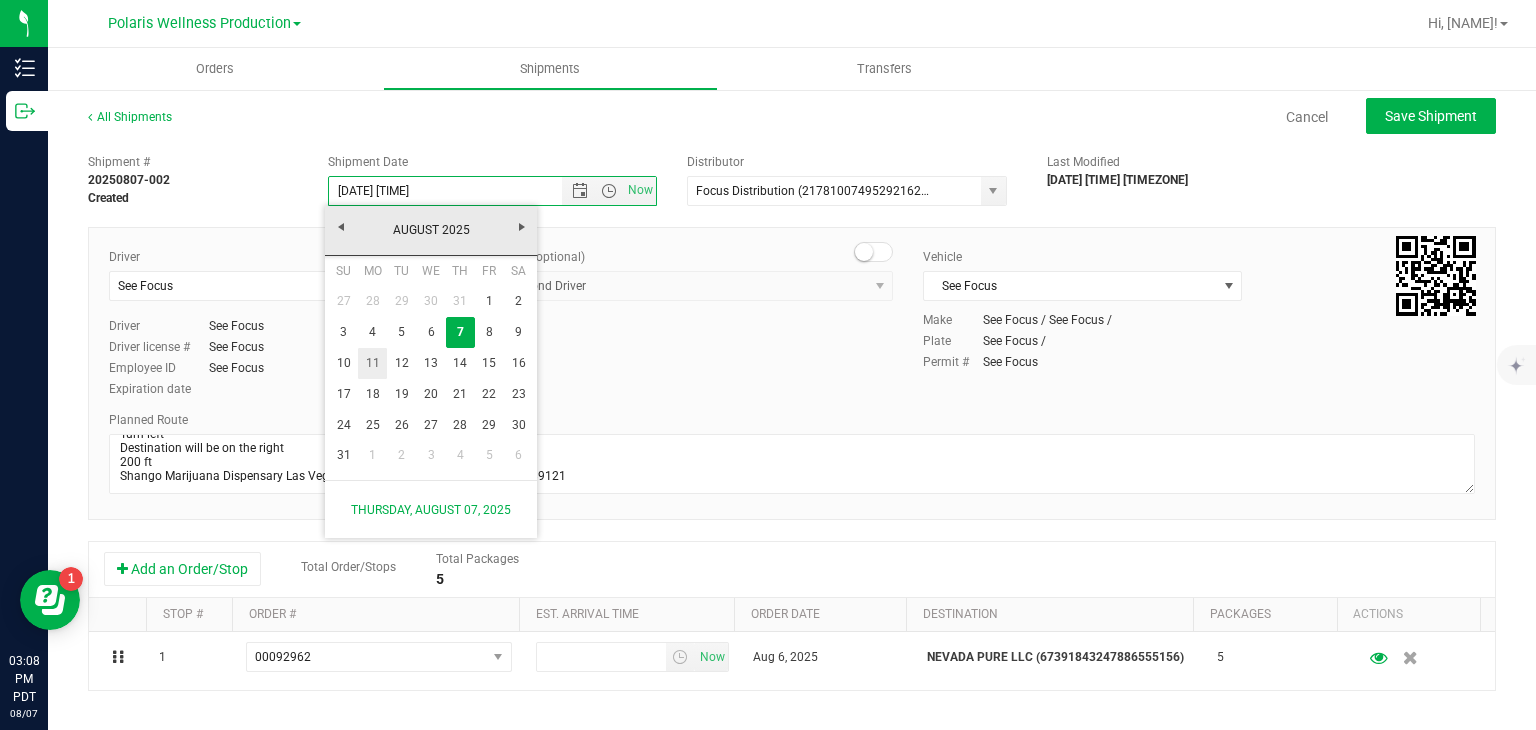 click on "11" at bounding box center (372, 363) 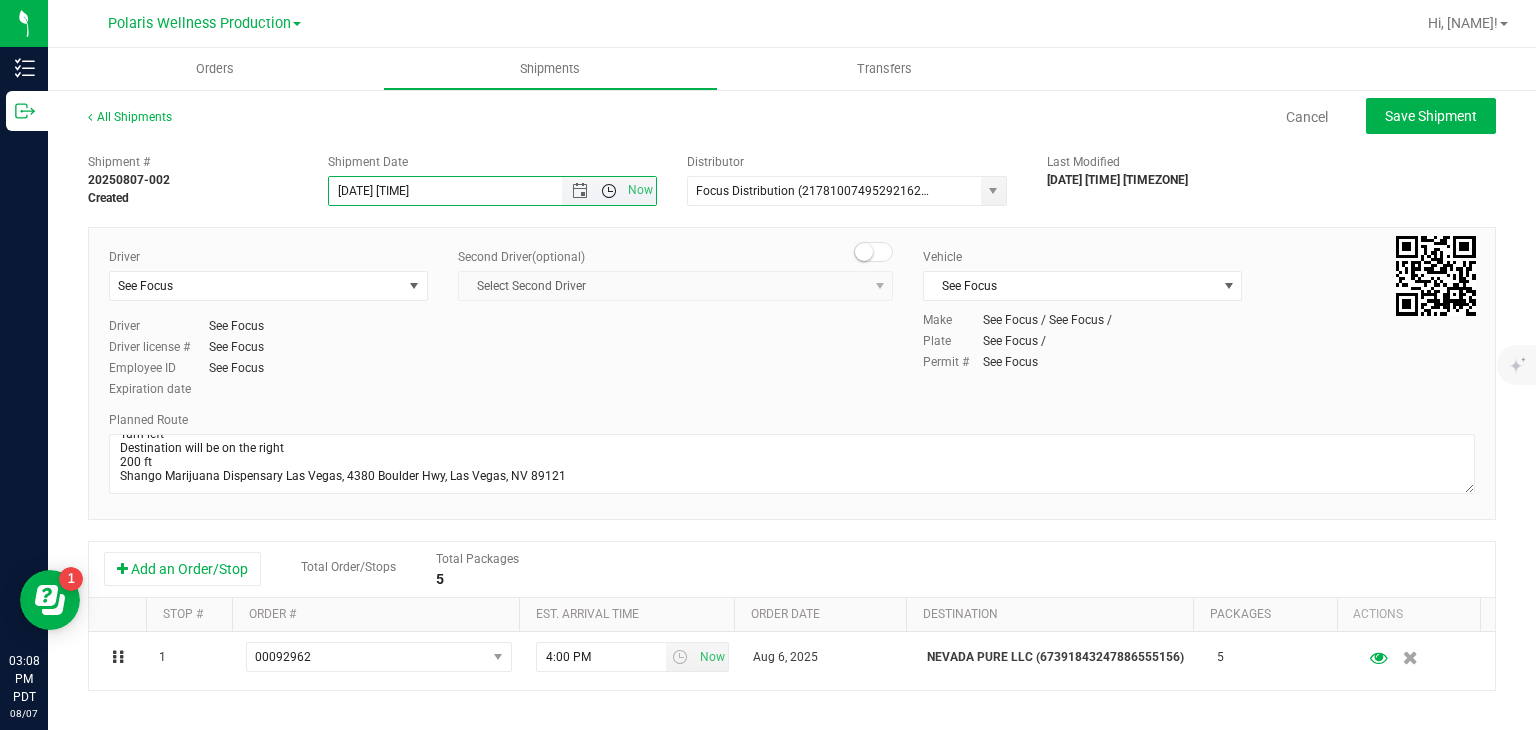 click at bounding box center [609, 191] 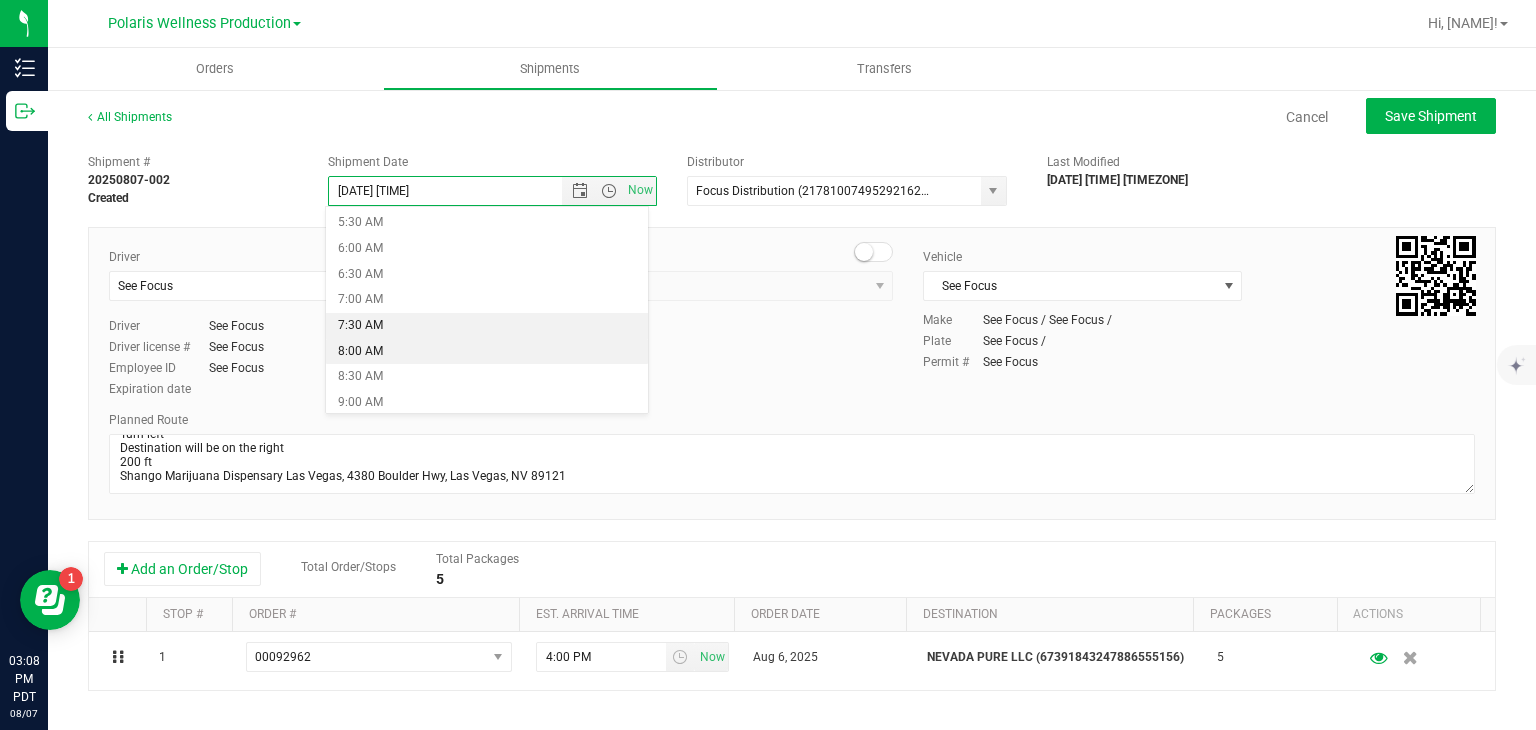 scroll, scrollTop: 284, scrollLeft: 0, axis: vertical 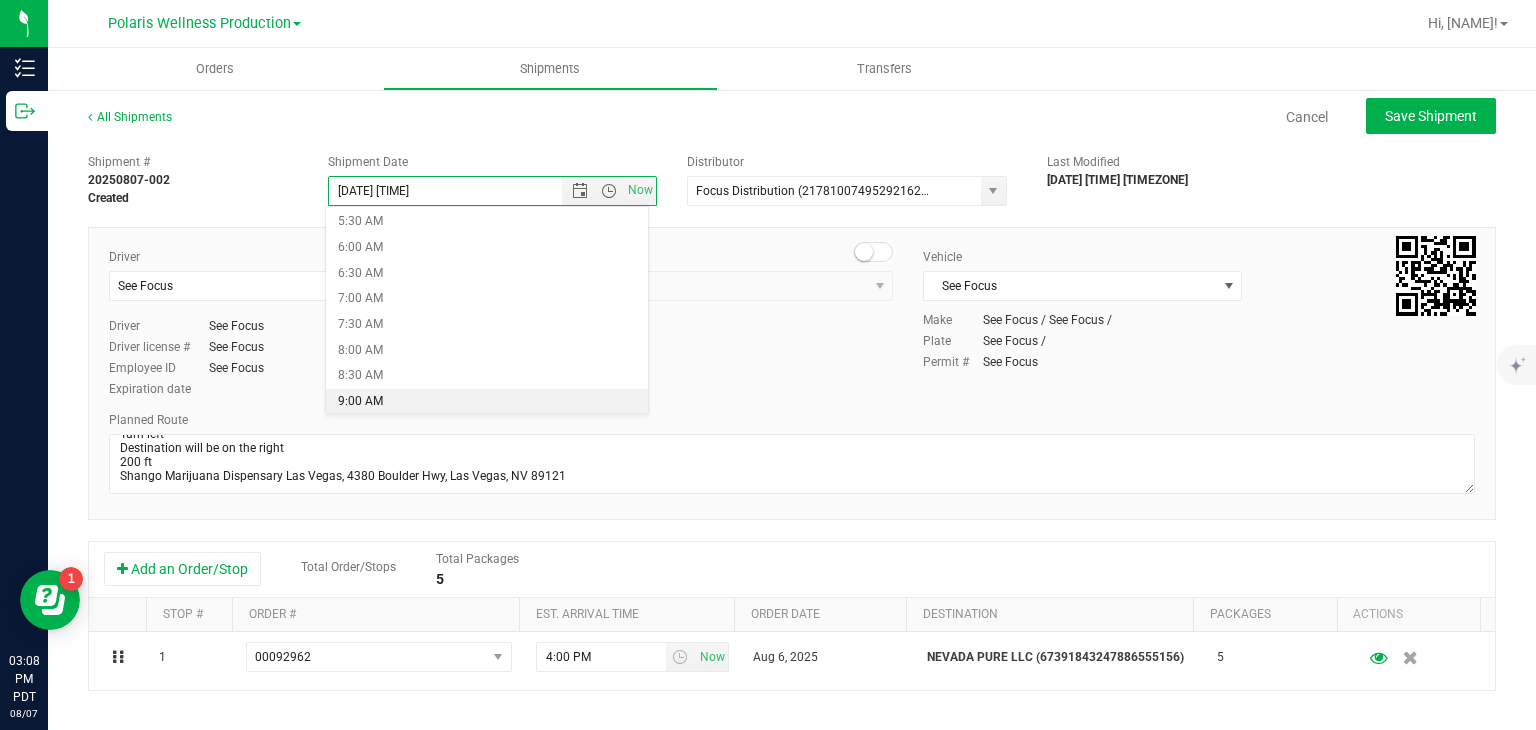 click on "9:00 AM" at bounding box center [487, 402] 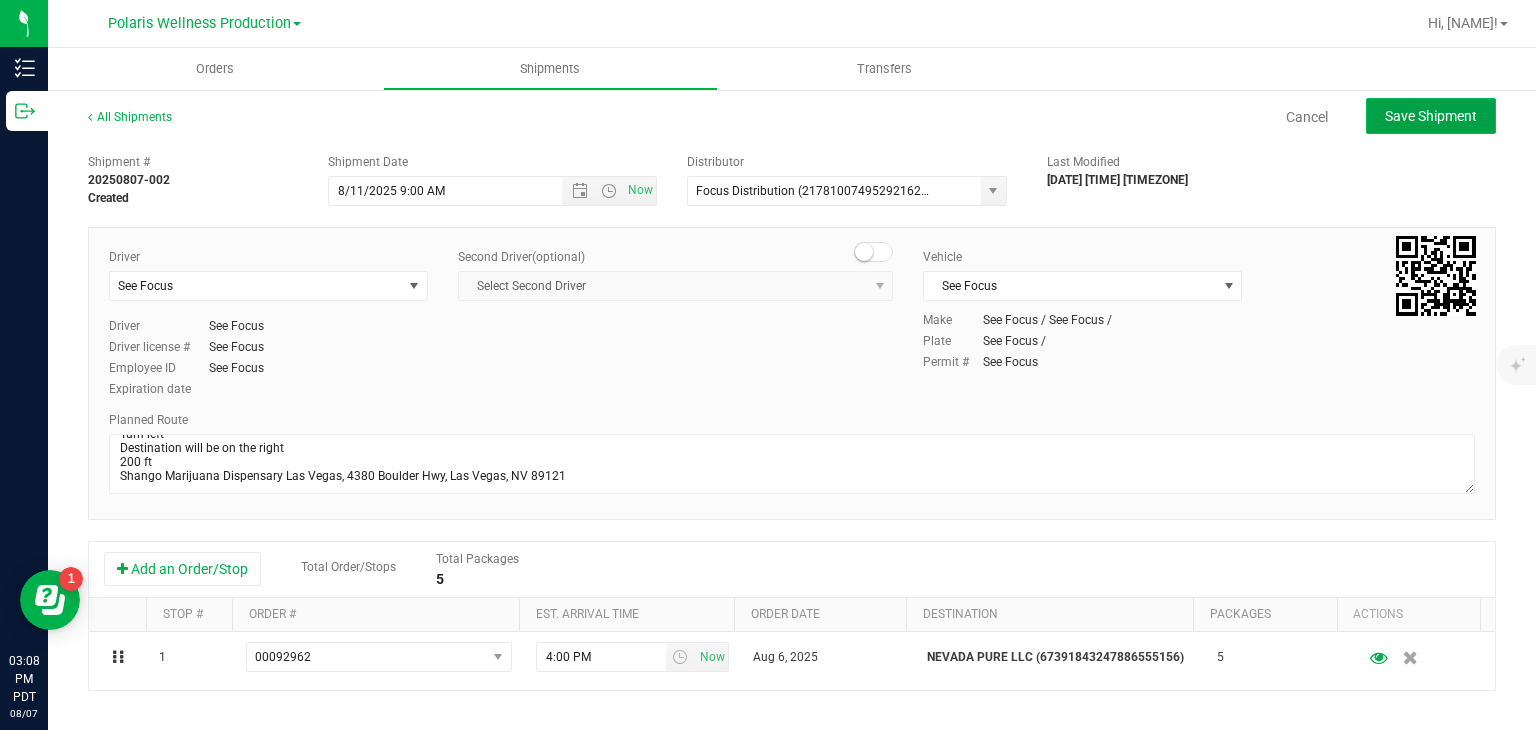 click on "Save Shipment" 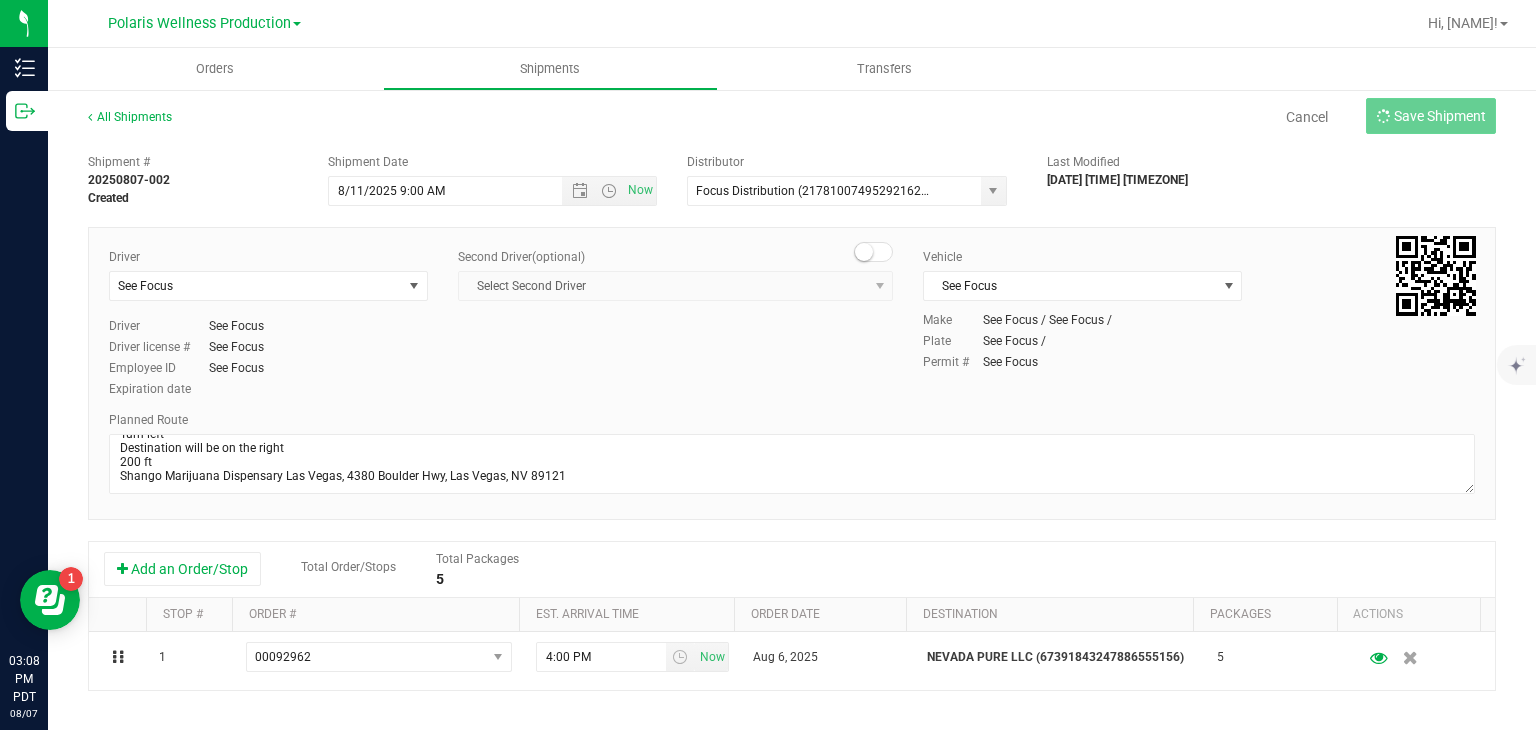 type on "8/11/2025 4:00 PM" 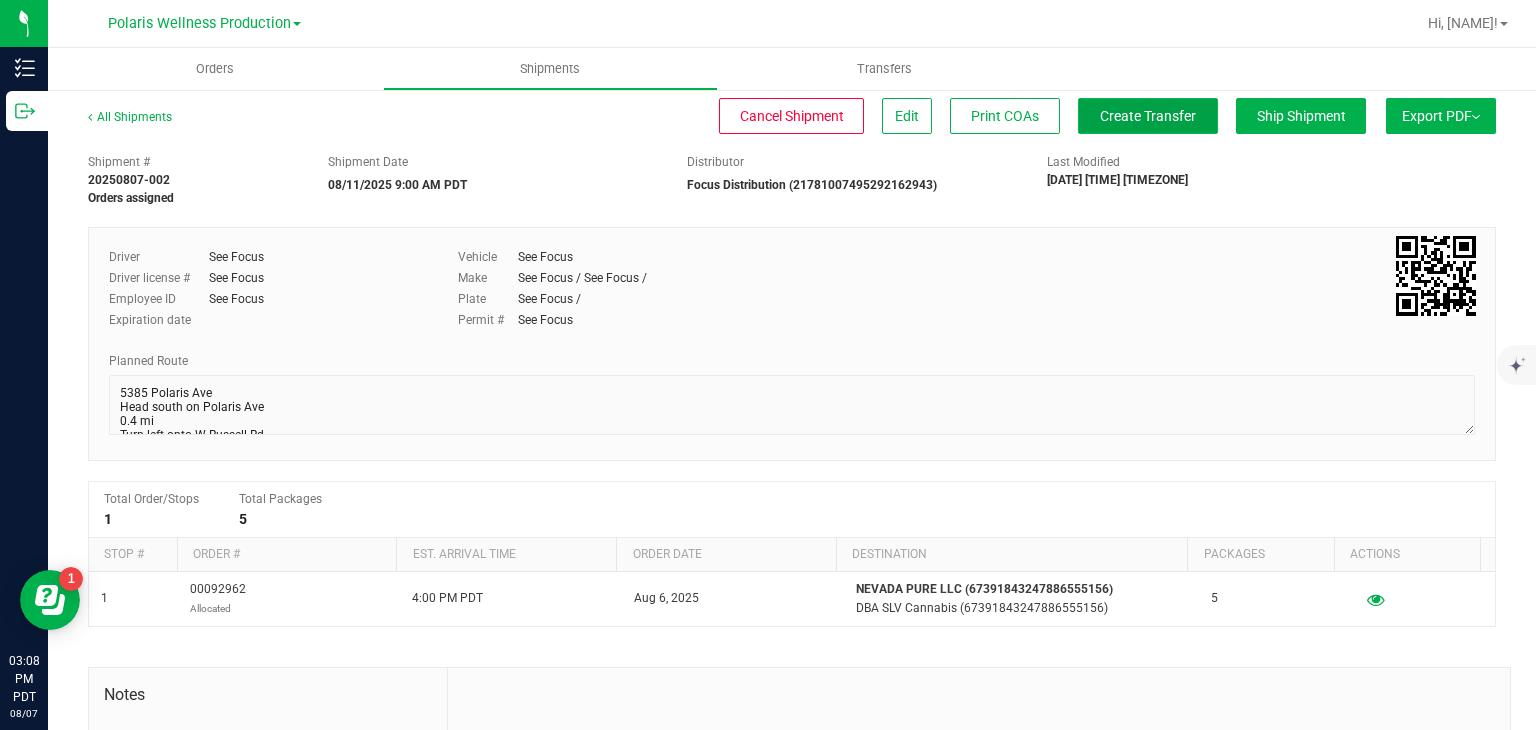 click on "Create Transfer" at bounding box center [1148, 116] 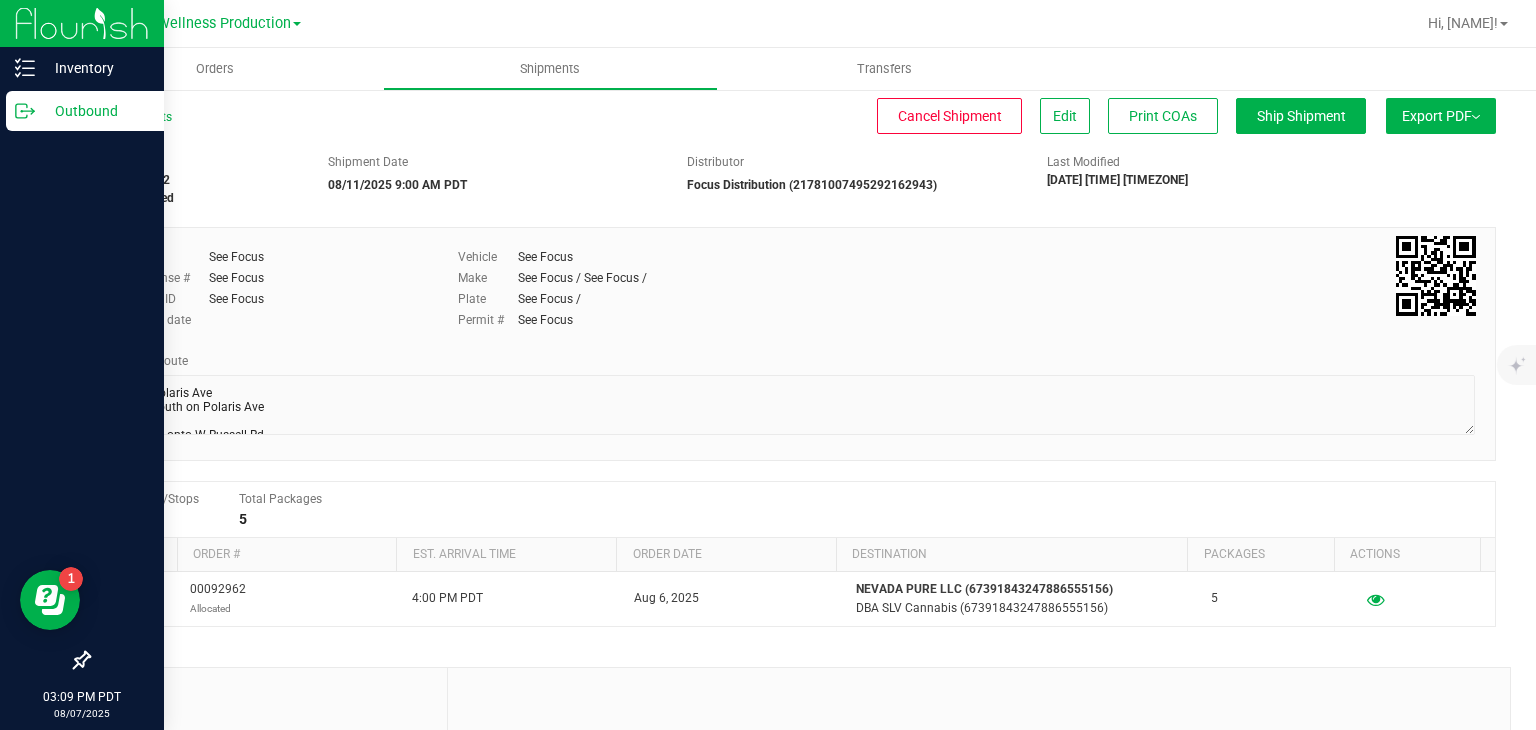 click on "Outbound" at bounding box center (95, 111) 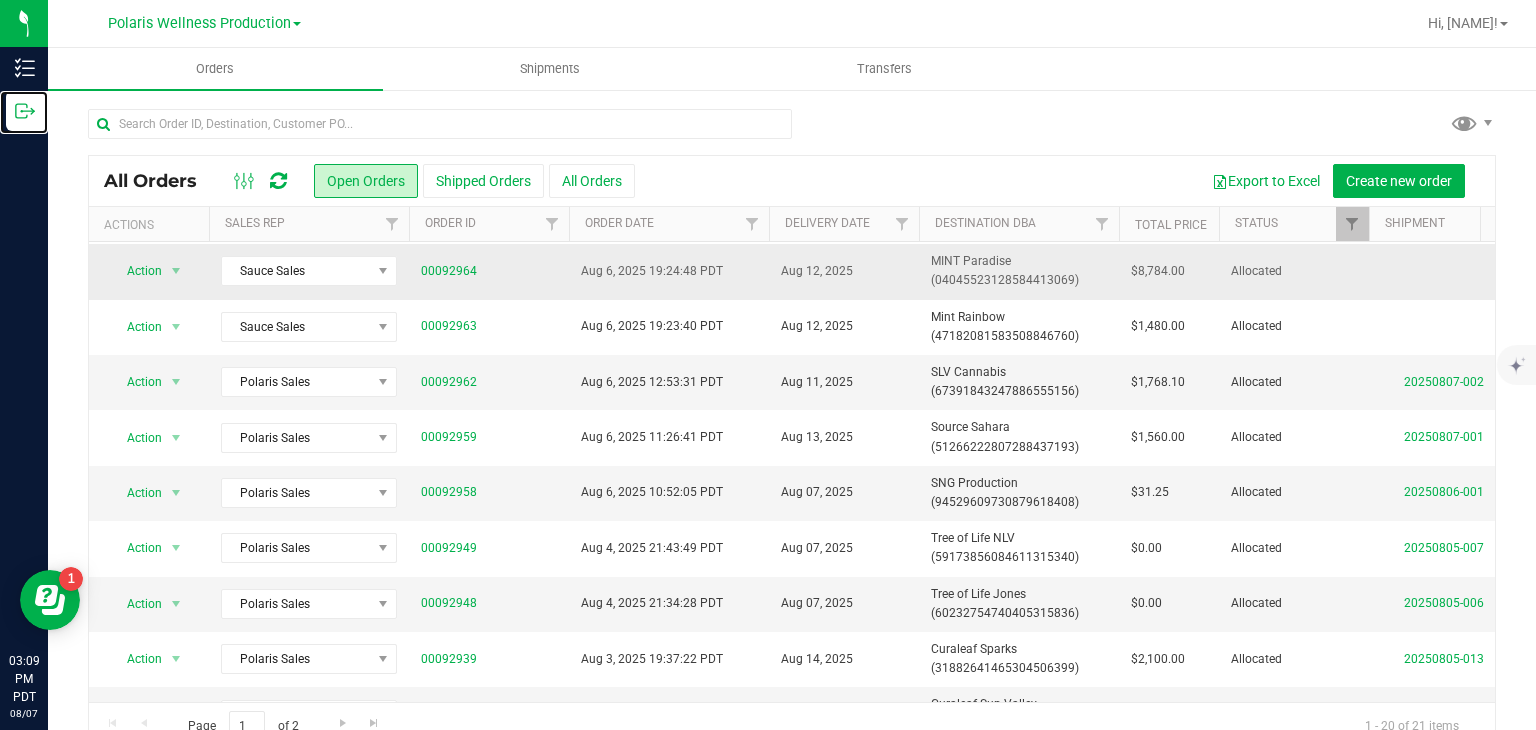 scroll, scrollTop: 0, scrollLeft: 0, axis: both 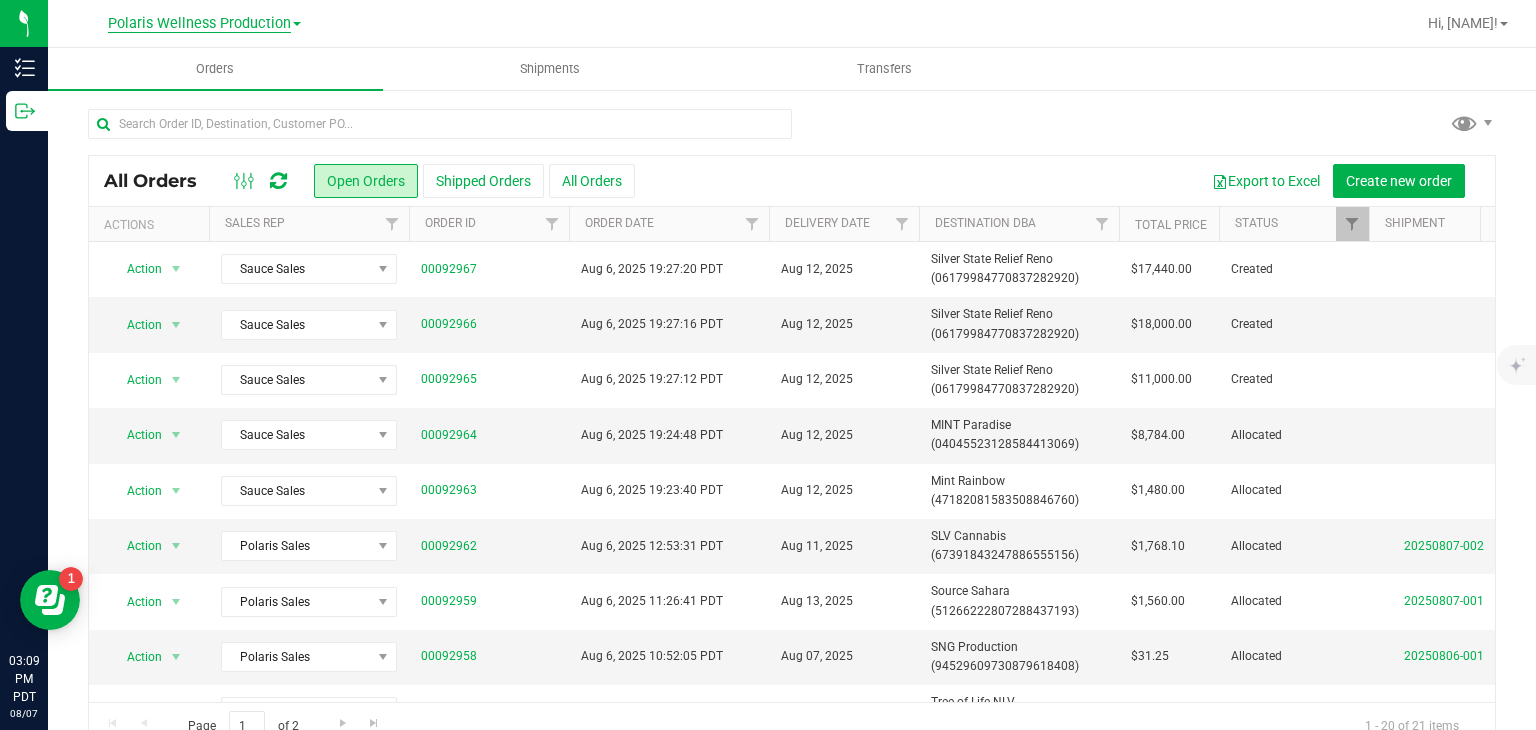click on "Polaris Wellness Production" at bounding box center [199, 24] 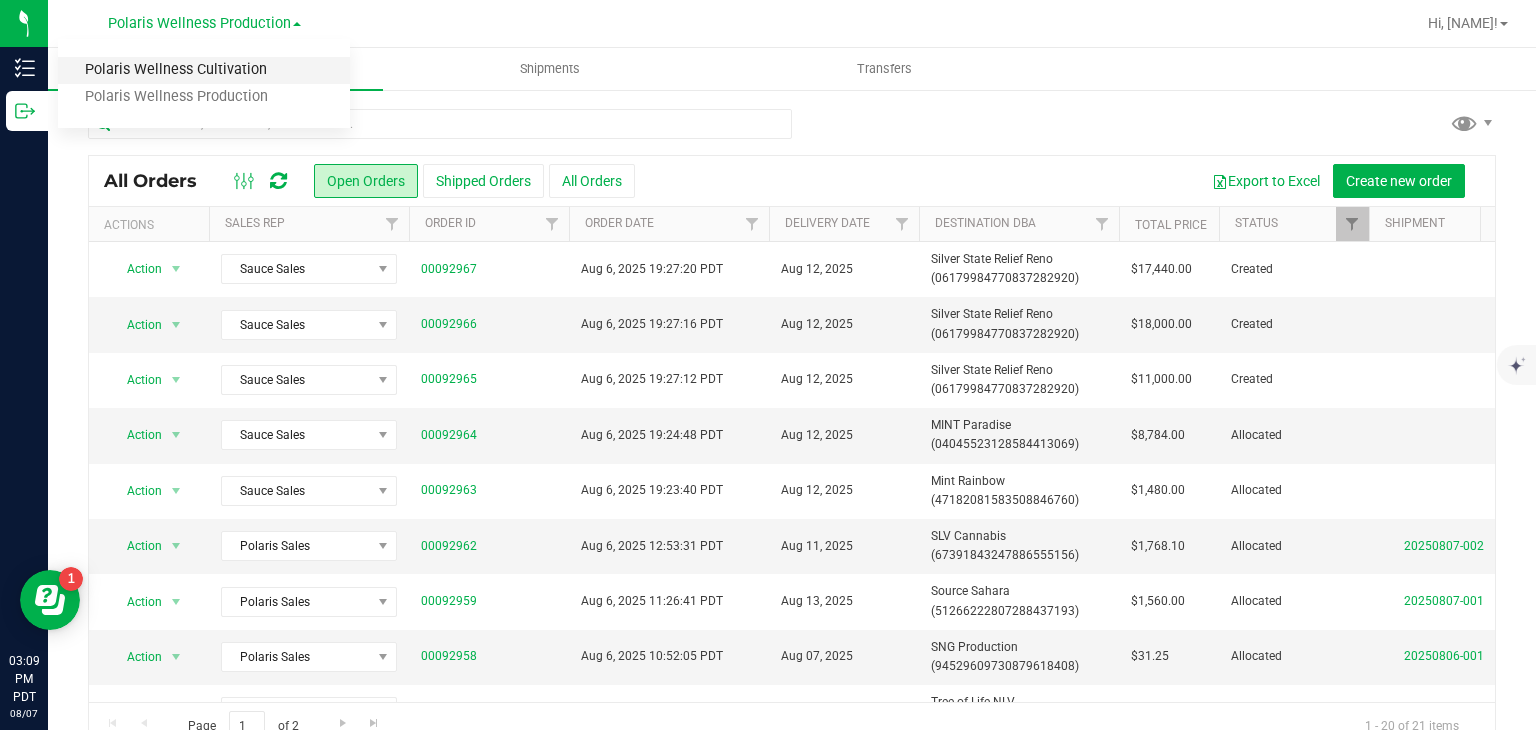 click on "Polaris Wellness Cultivation" at bounding box center [204, 70] 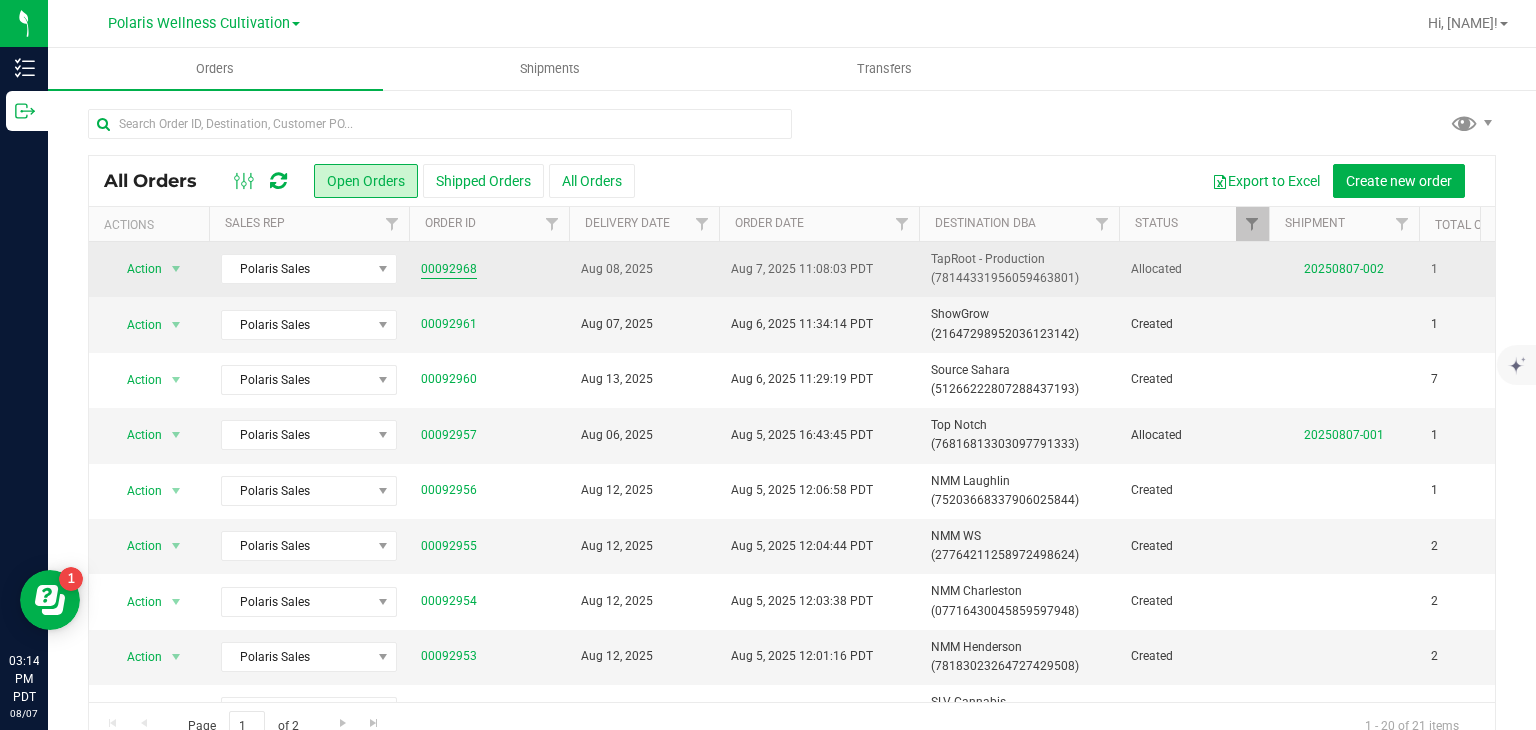 click on "00092968" at bounding box center [449, 269] 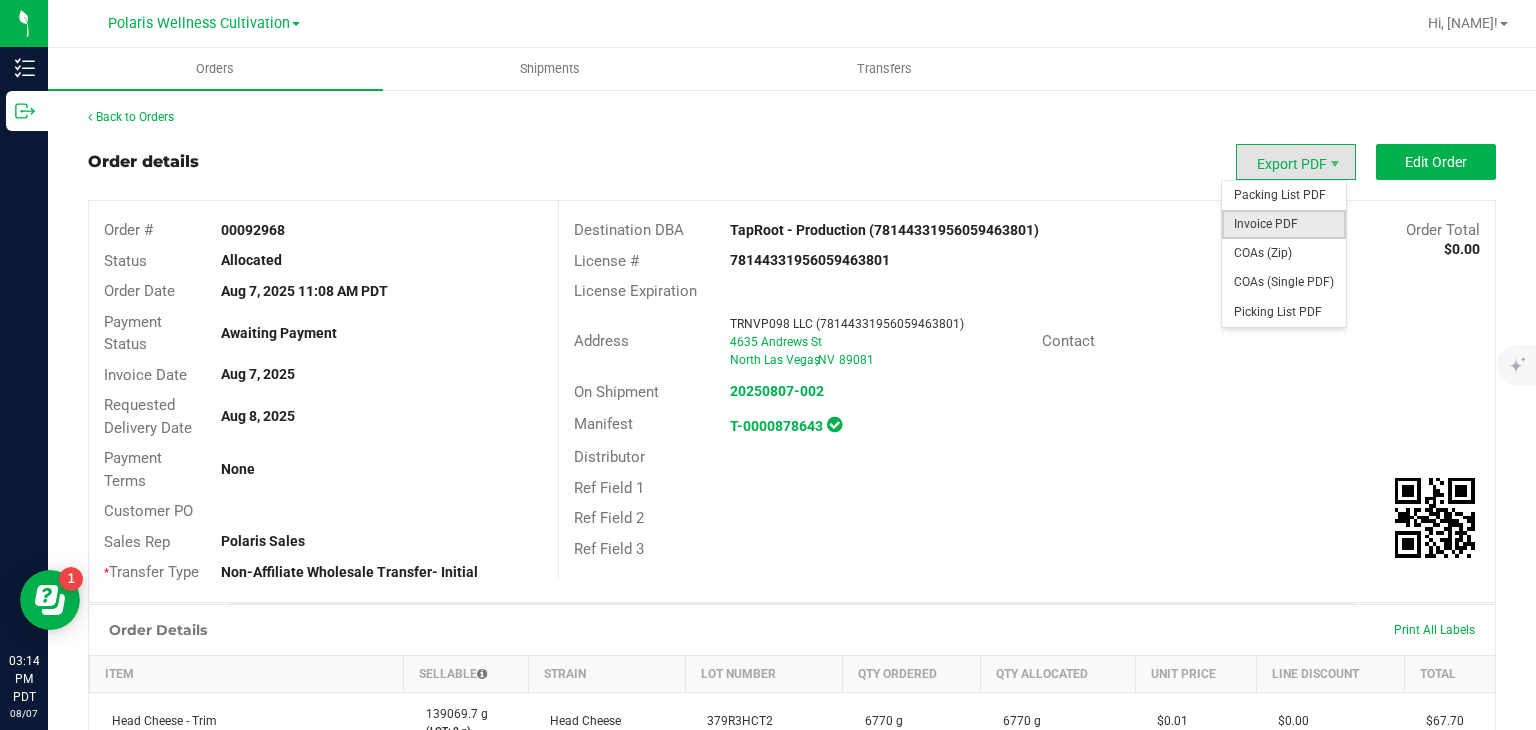 click on "Invoice PDF" at bounding box center (1284, 224) 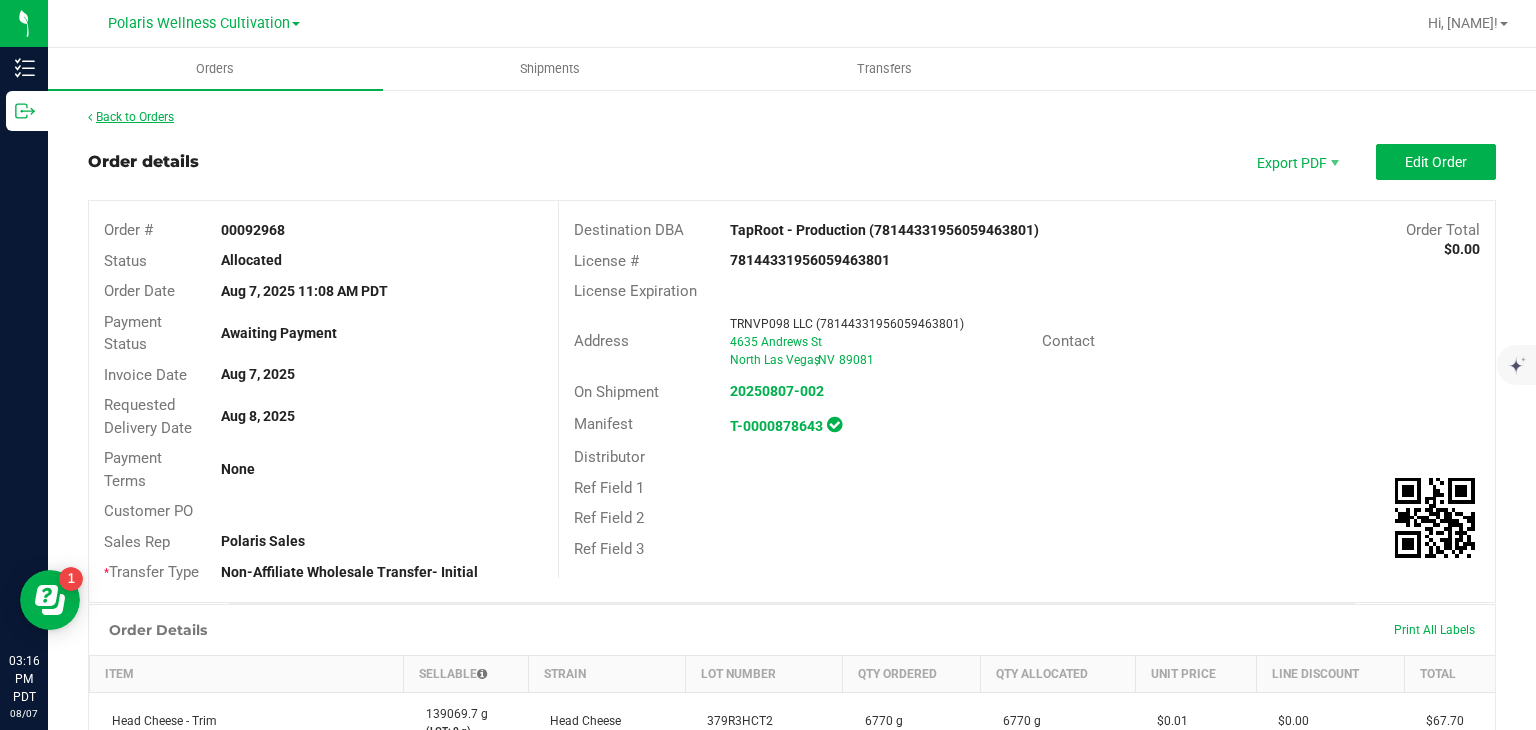 click on "Back to Orders" at bounding box center [131, 117] 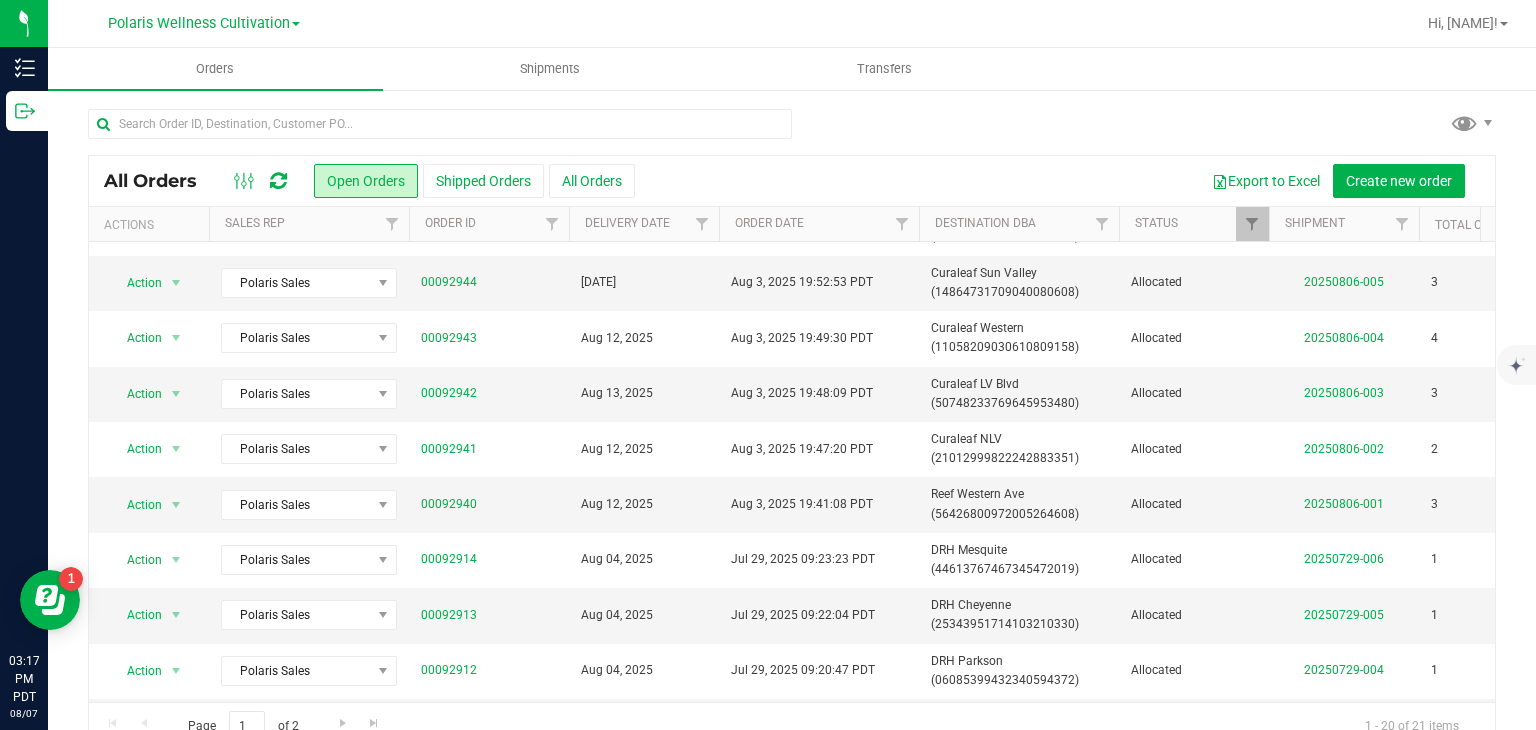 scroll, scrollTop: 677, scrollLeft: 0, axis: vertical 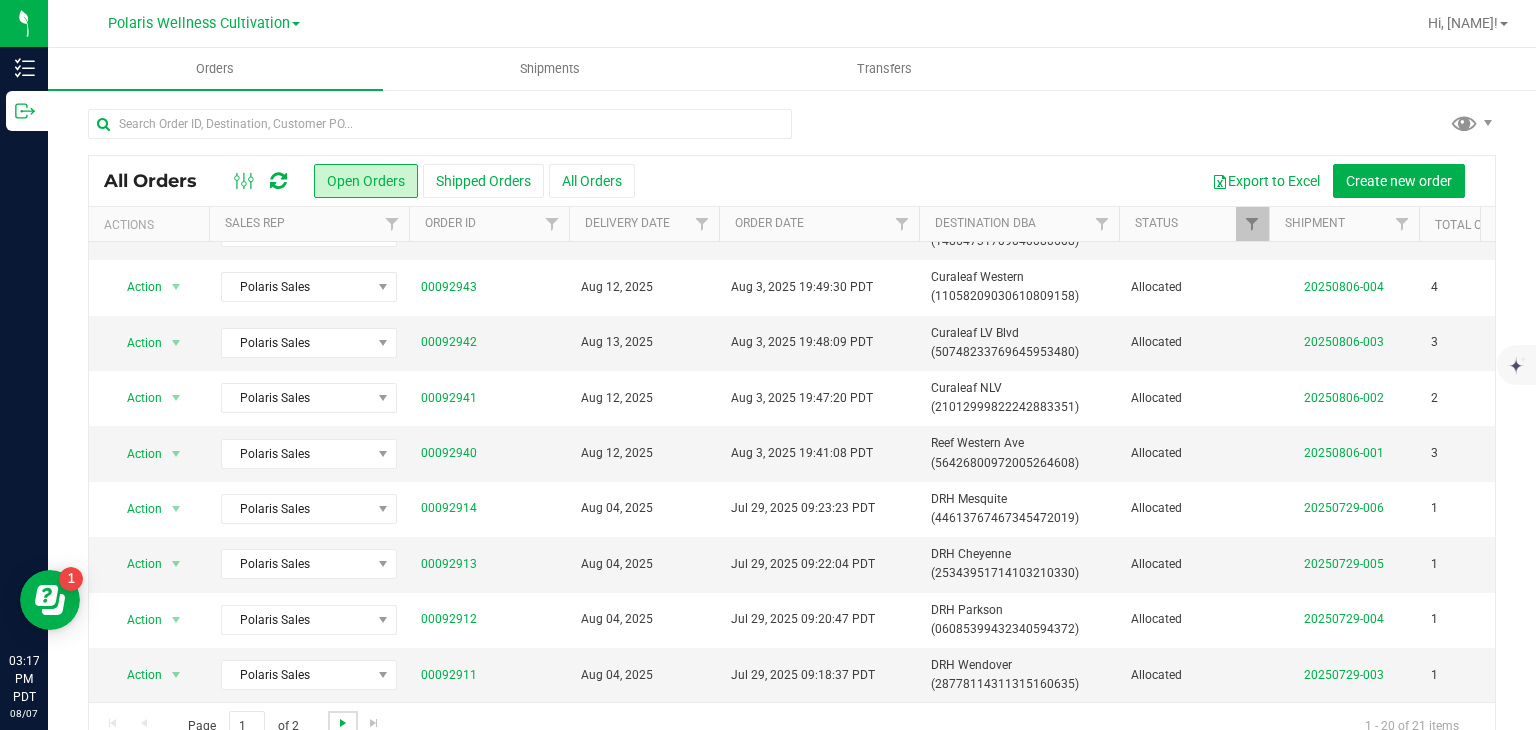 click at bounding box center (343, 723) 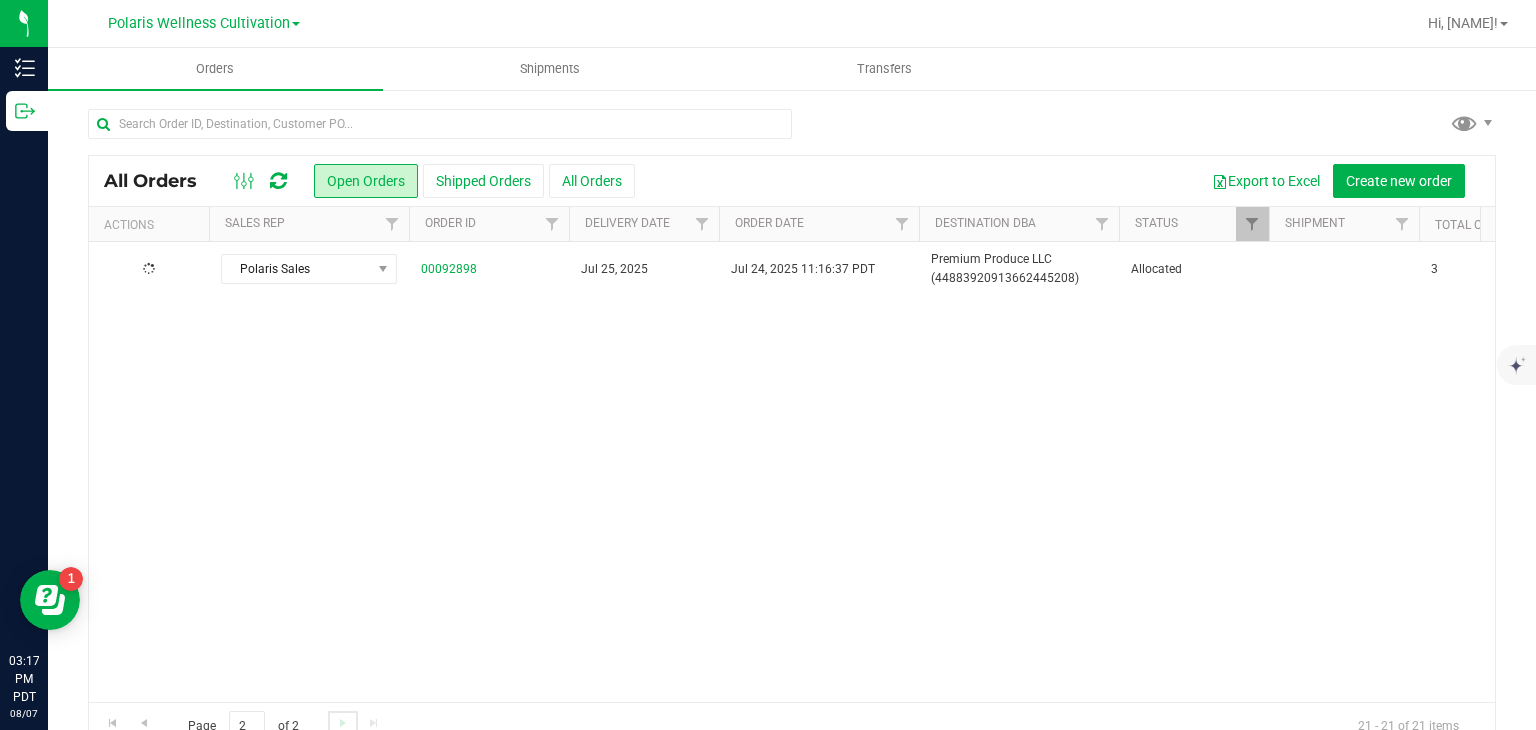 scroll, scrollTop: 0, scrollLeft: 0, axis: both 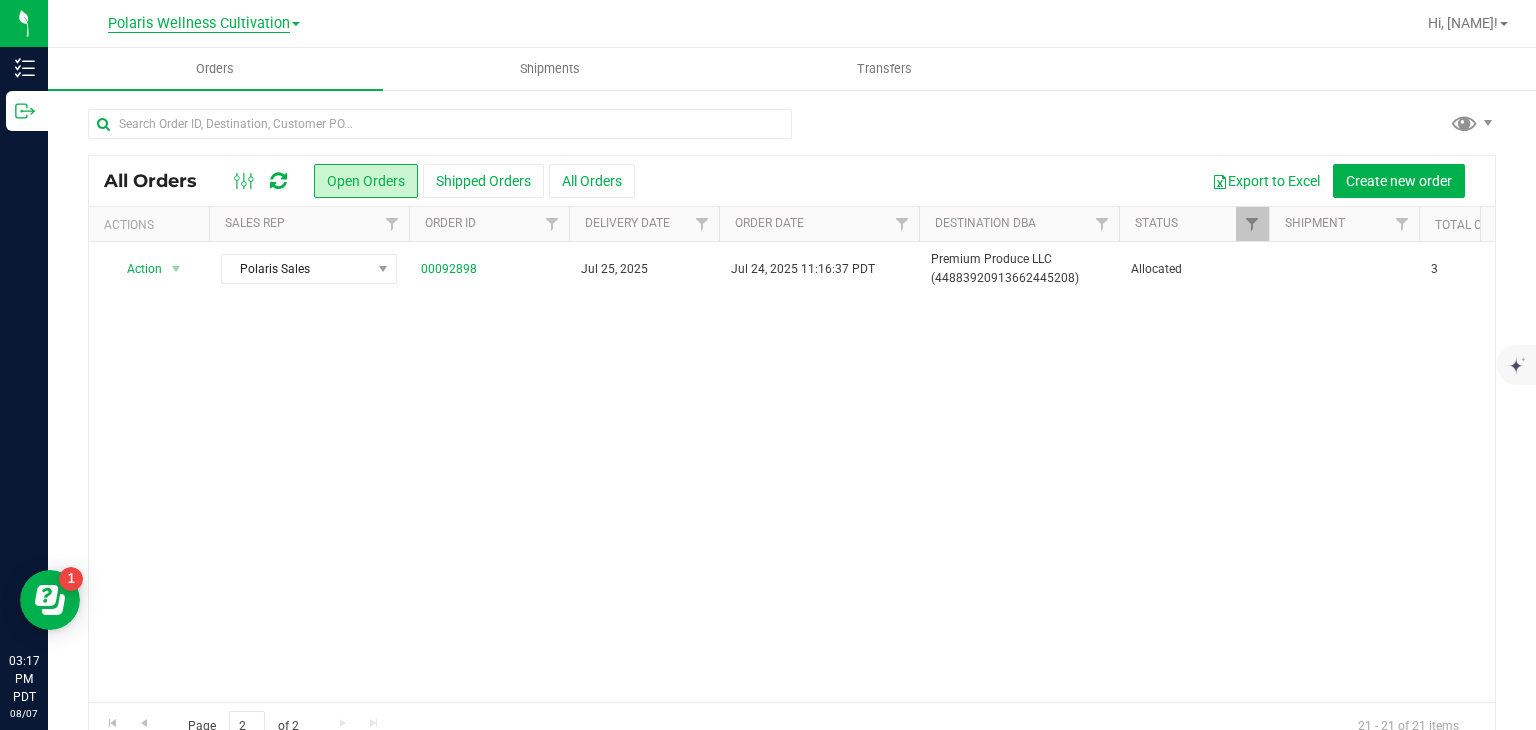 click on "Polaris Wellness Cultivation" at bounding box center [199, 24] 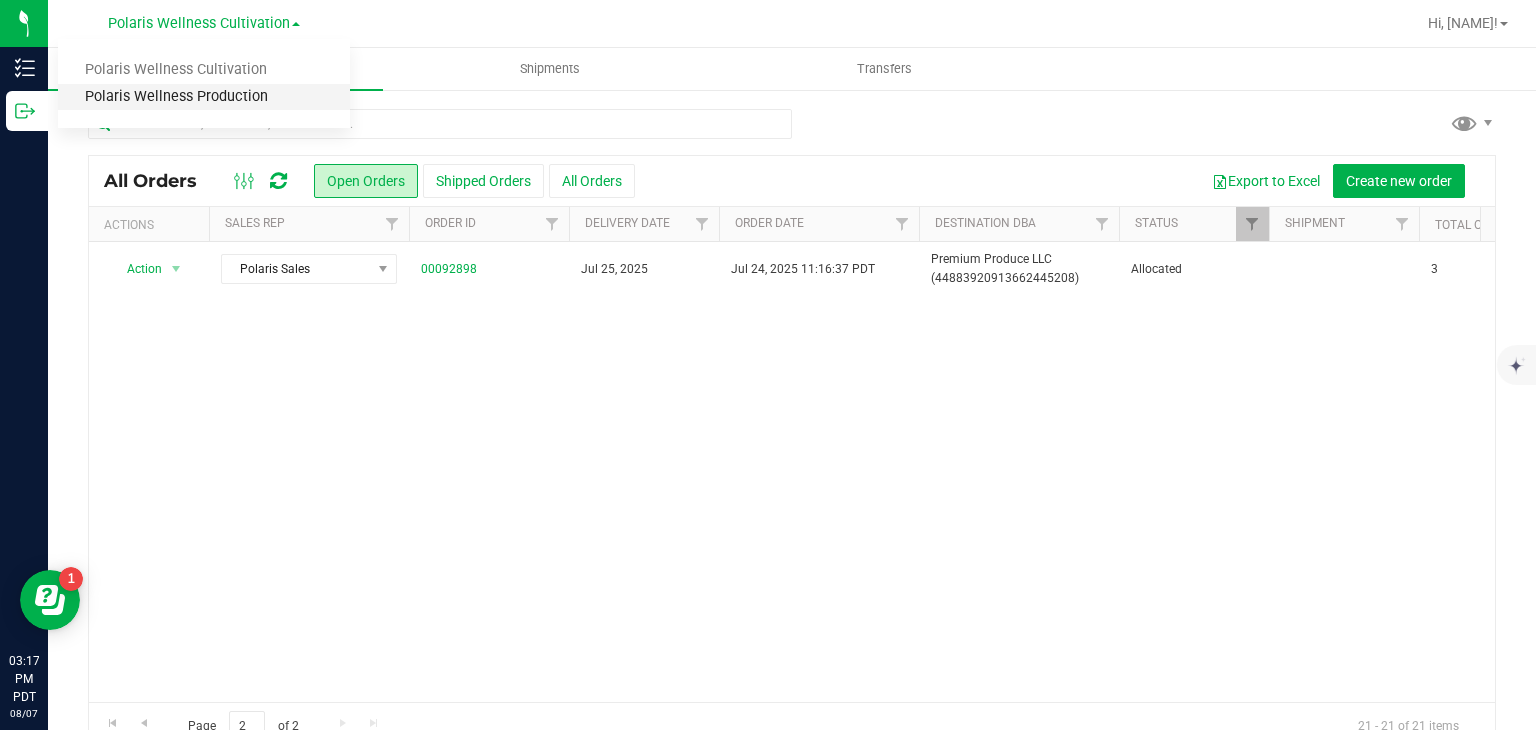 click on "Polaris Wellness Production" at bounding box center [204, 97] 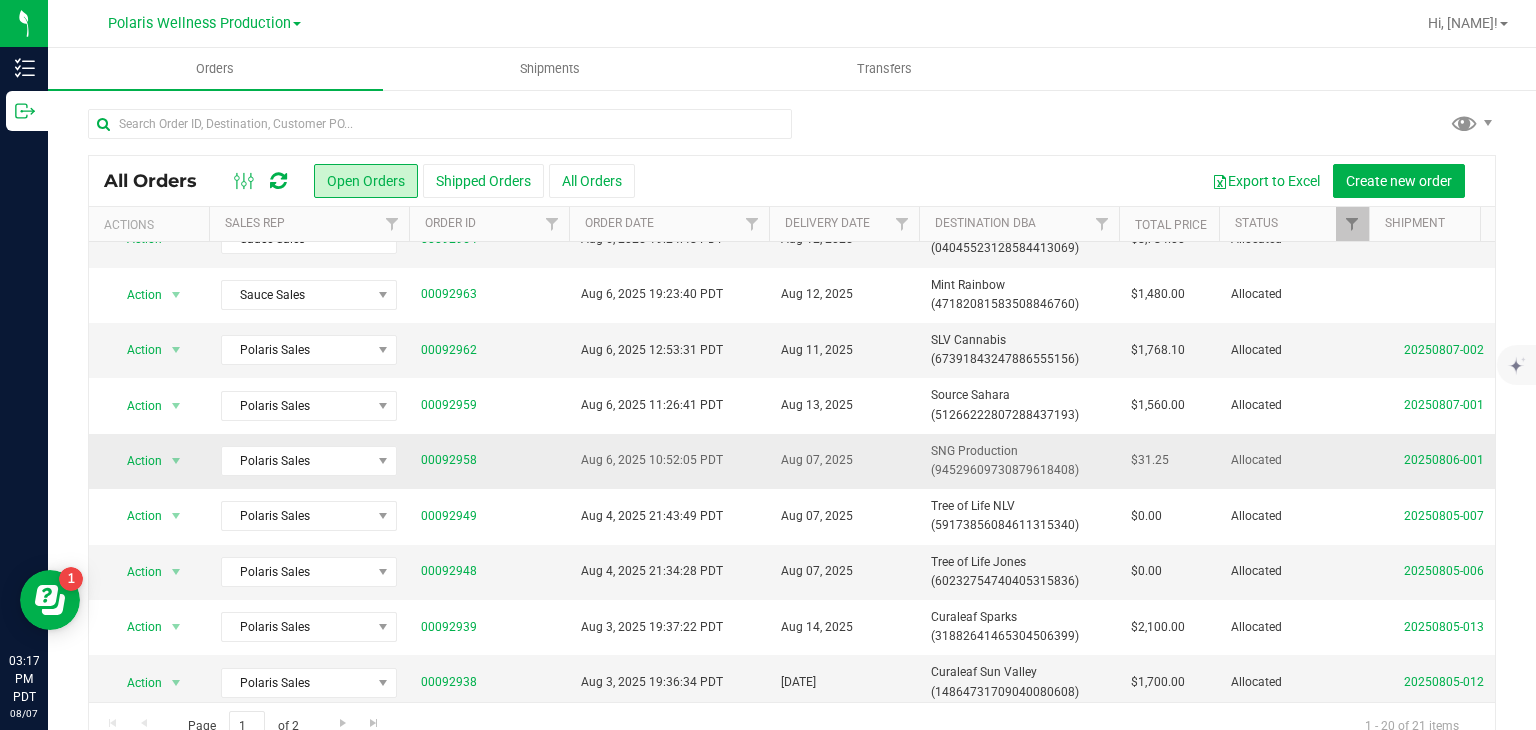 scroll, scrollTop: 246, scrollLeft: 0, axis: vertical 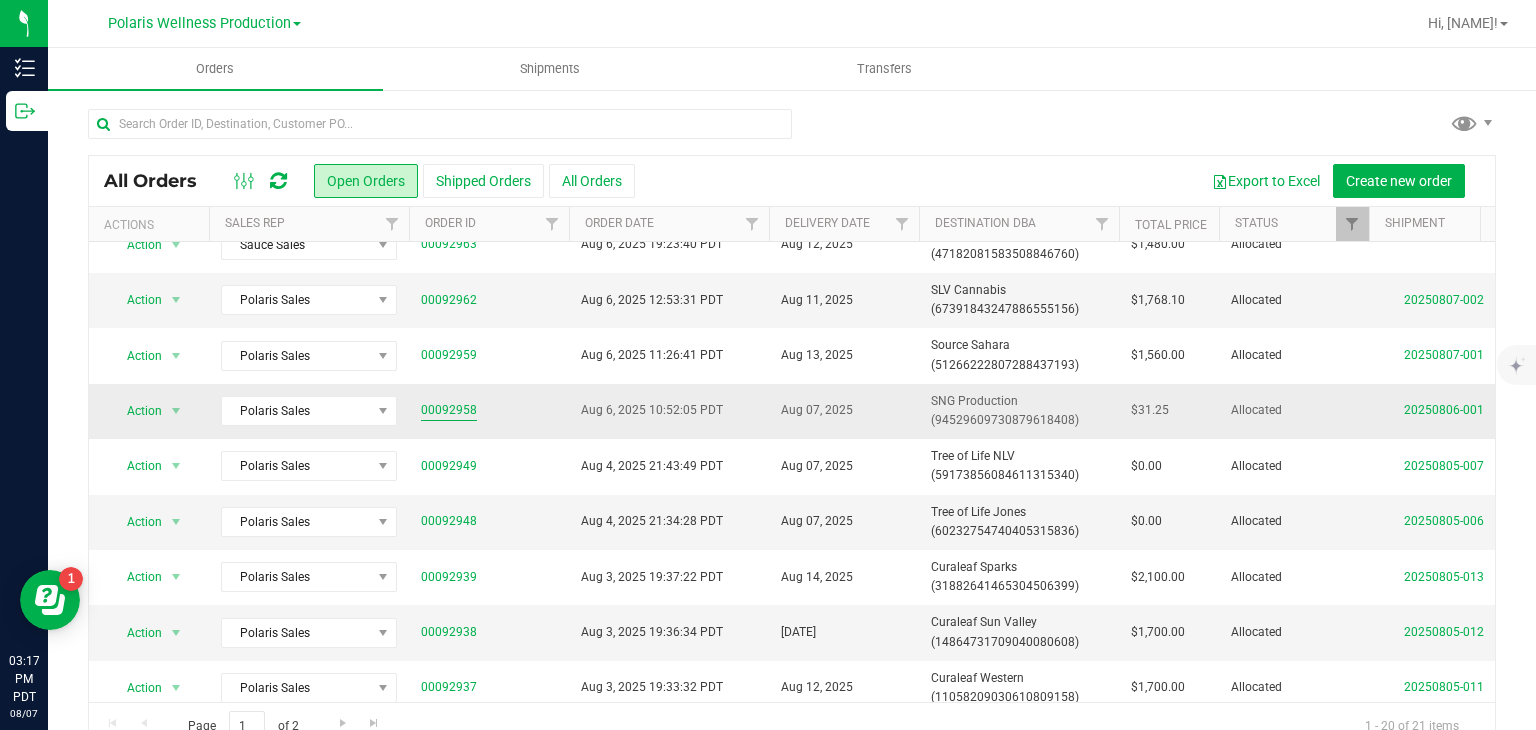 click on "00092958" at bounding box center (449, 410) 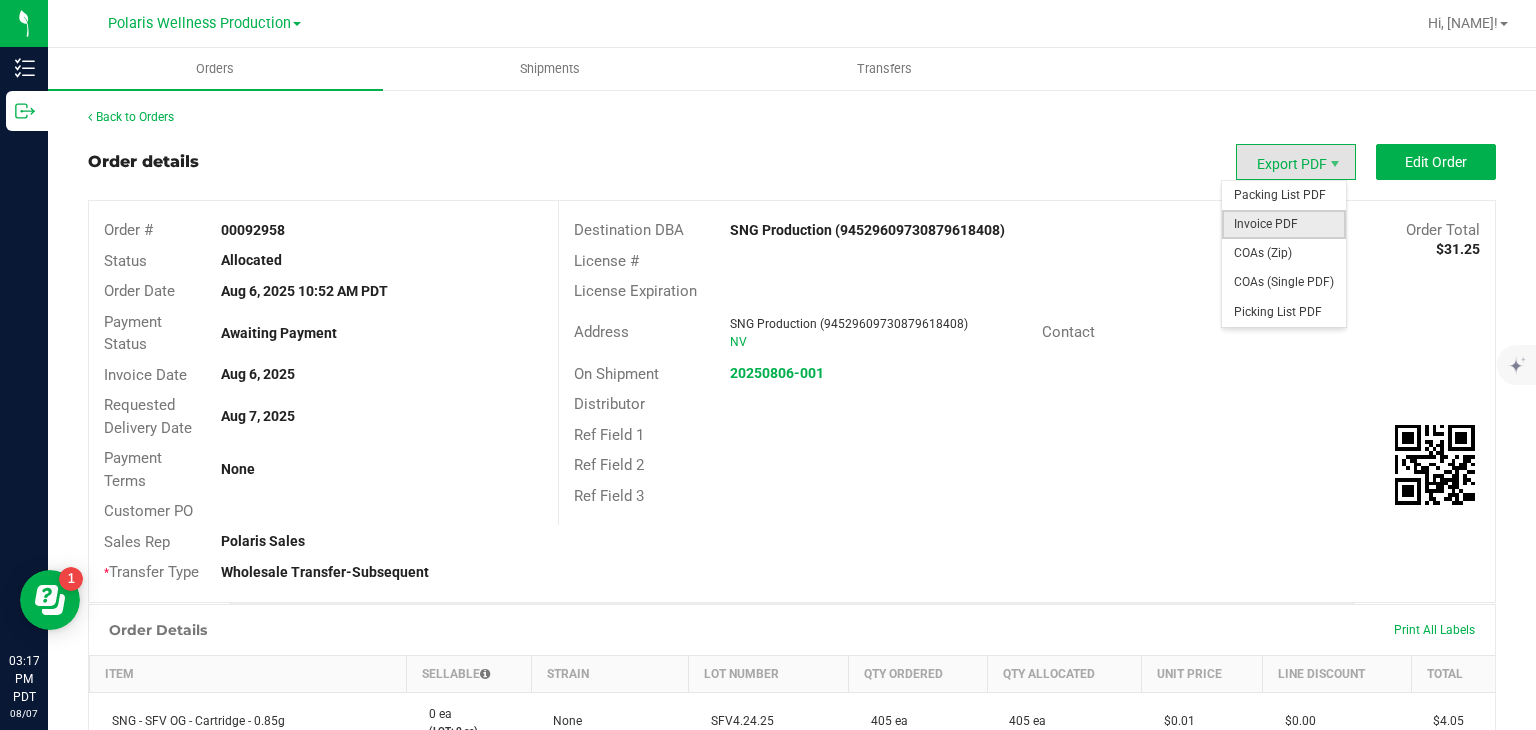 click on "Invoice PDF" at bounding box center (1284, 224) 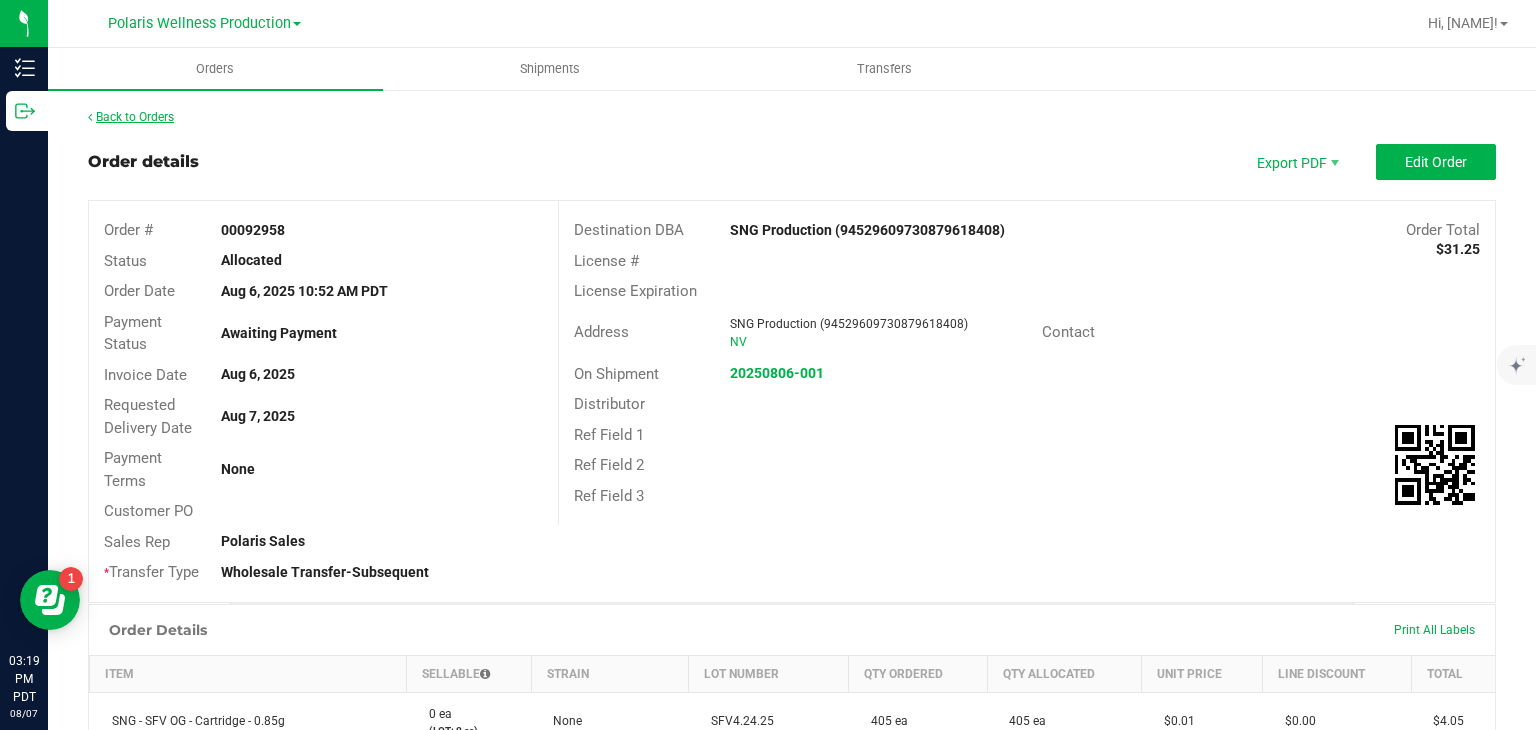 click on "Back to Orders" at bounding box center [131, 117] 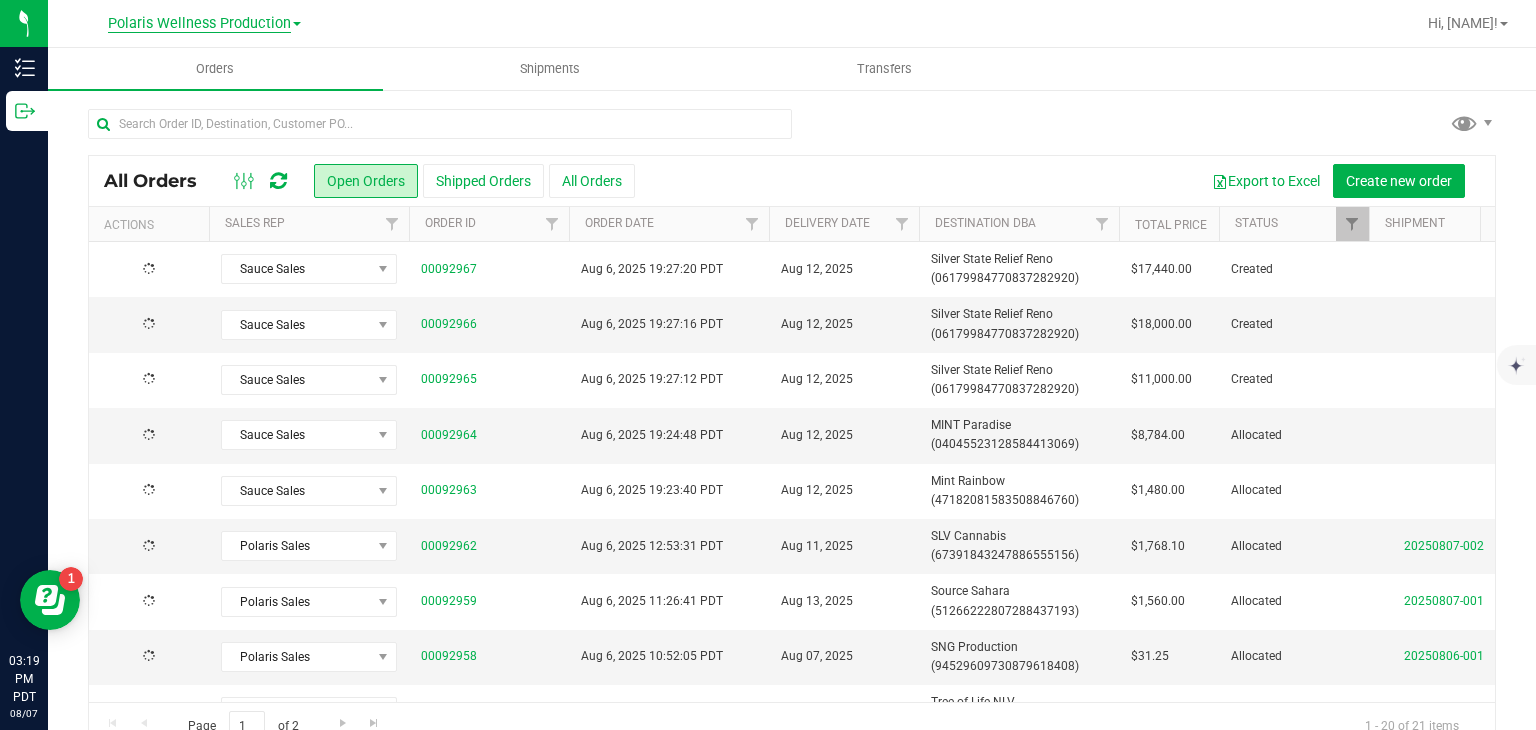 drag, startPoint x: 260, startPoint y: 33, endPoint x: 257, endPoint y: 17, distance: 16.27882 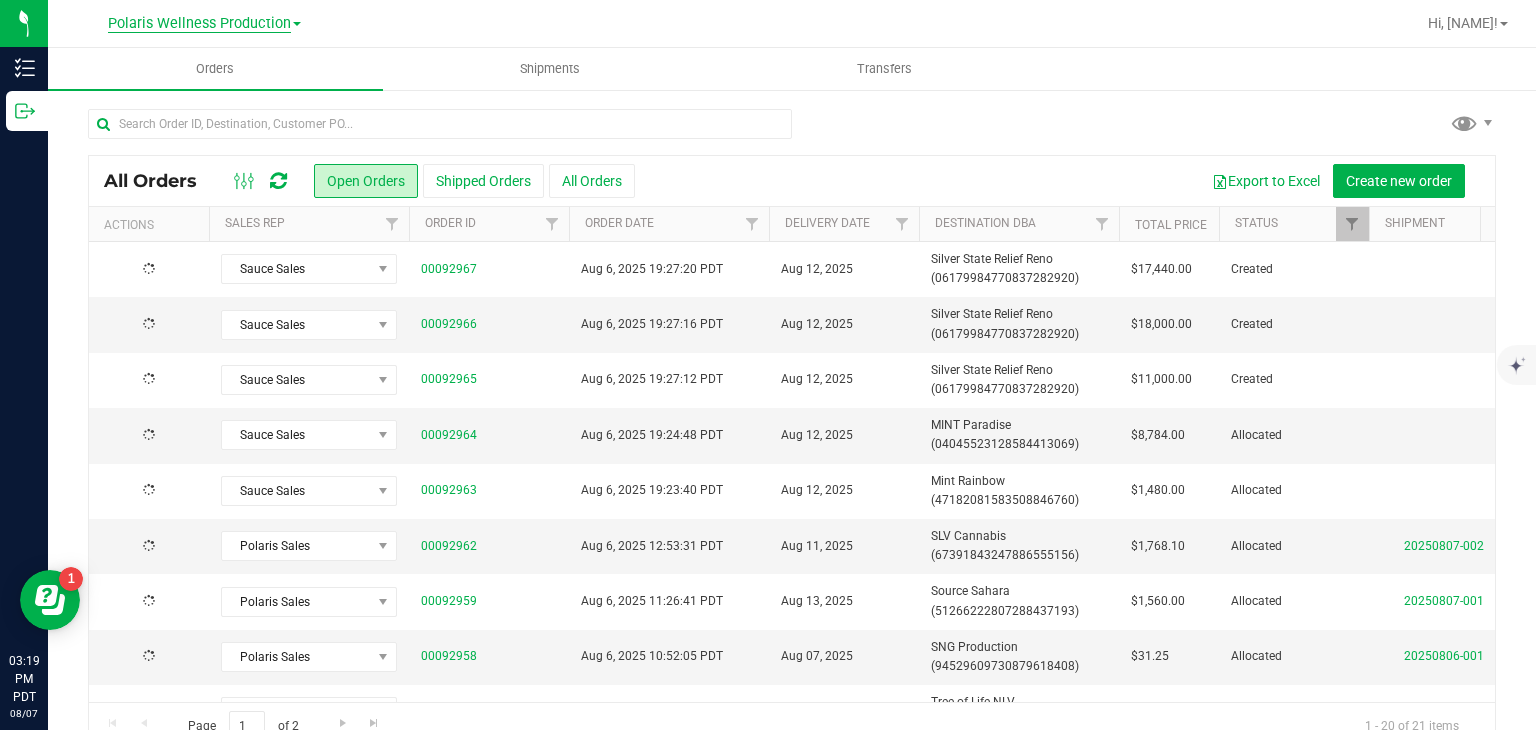 click on "Polaris Wellness Production   Polaris Wellness Cultivation   Polaris Wellness Production" at bounding box center [204, 23] 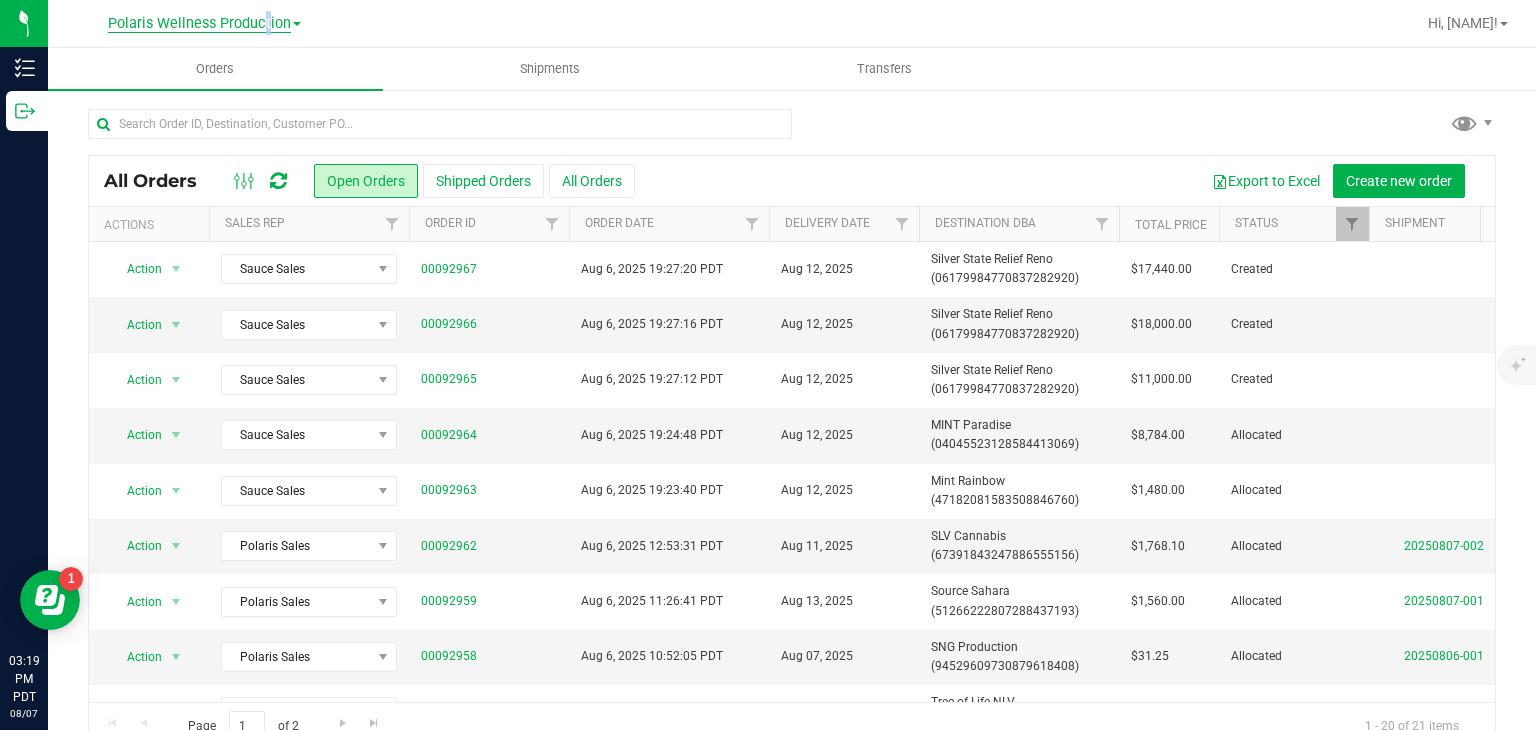 click on "Polaris Wellness Production" at bounding box center [199, 24] 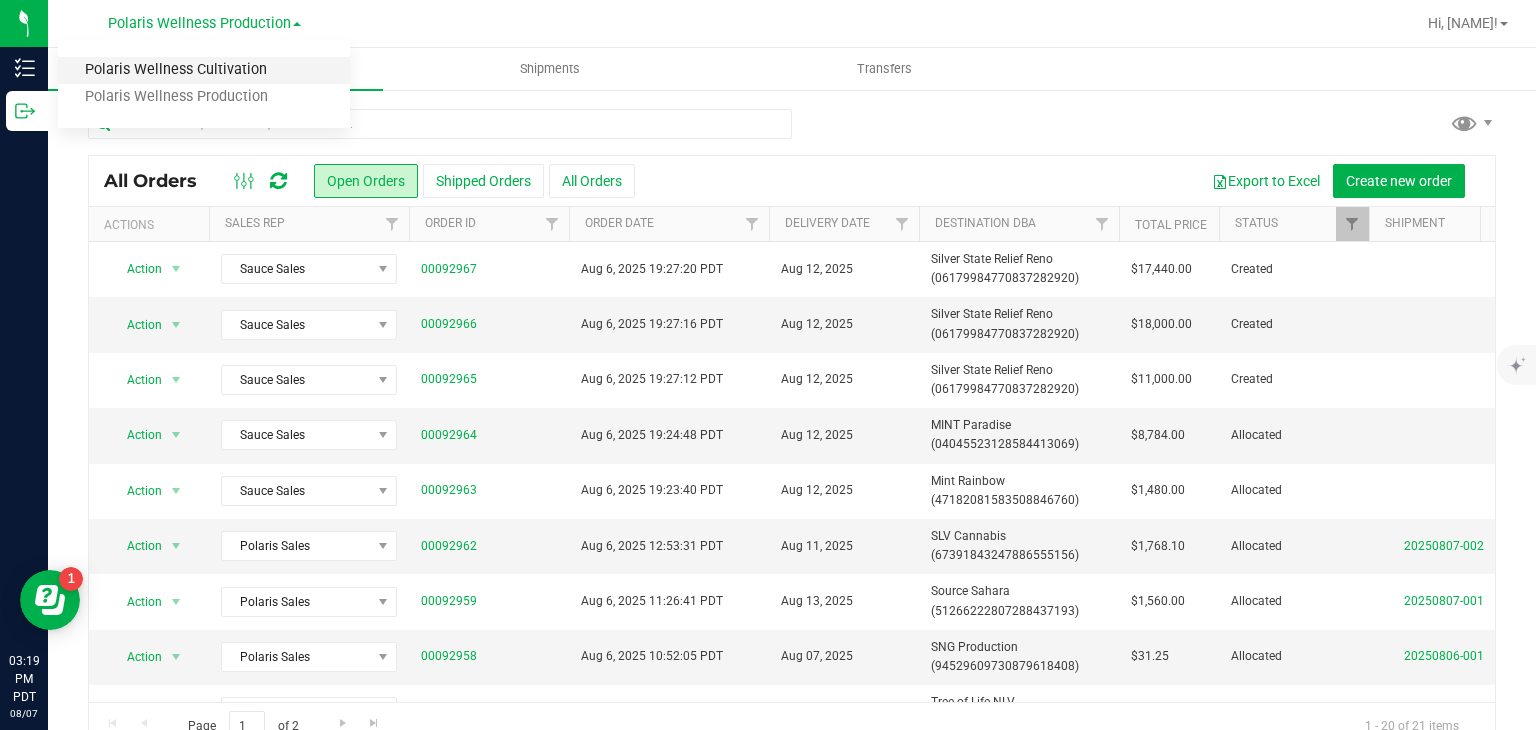 click on "Polaris Wellness Cultivation" at bounding box center (204, 70) 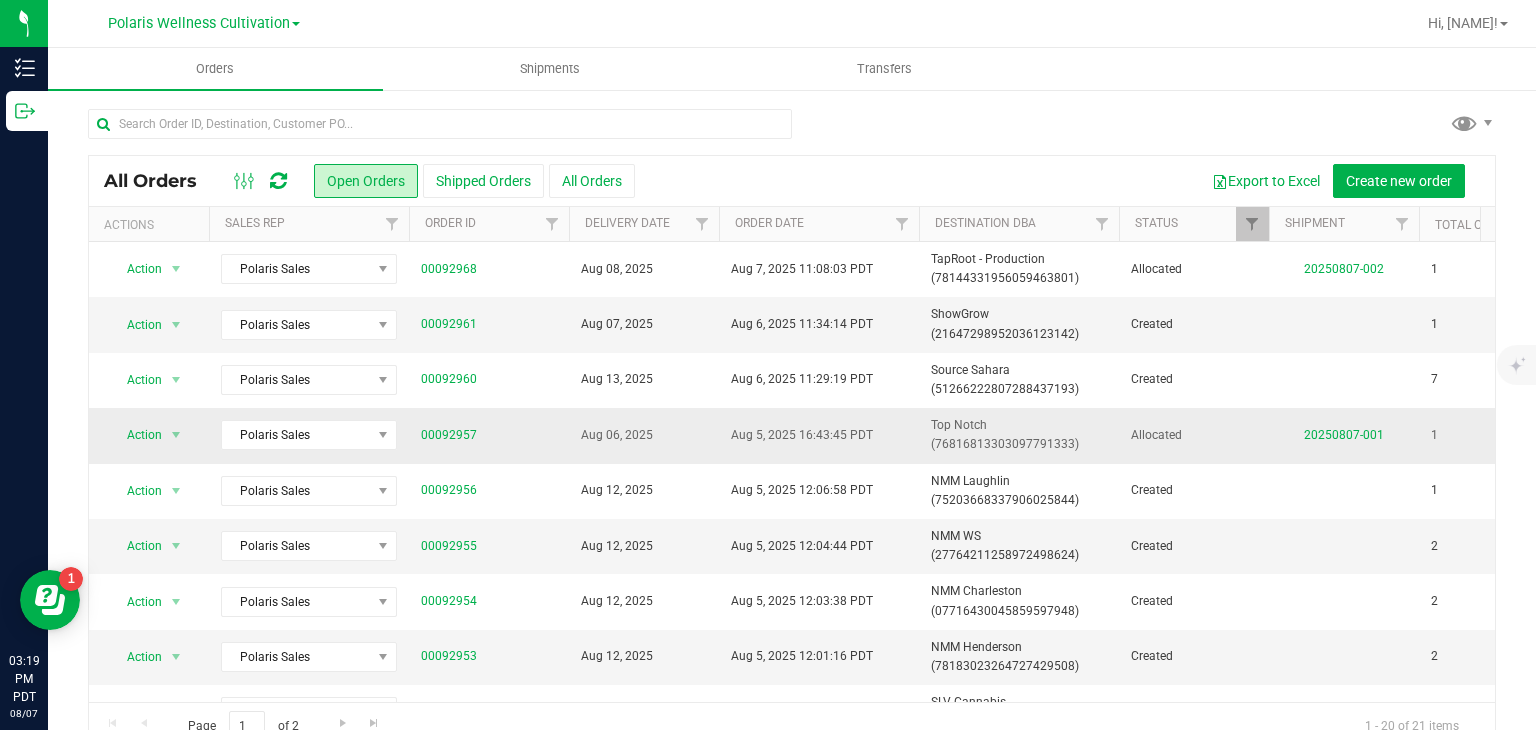 scroll, scrollTop: 0, scrollLeft: 200, axis: horizontal 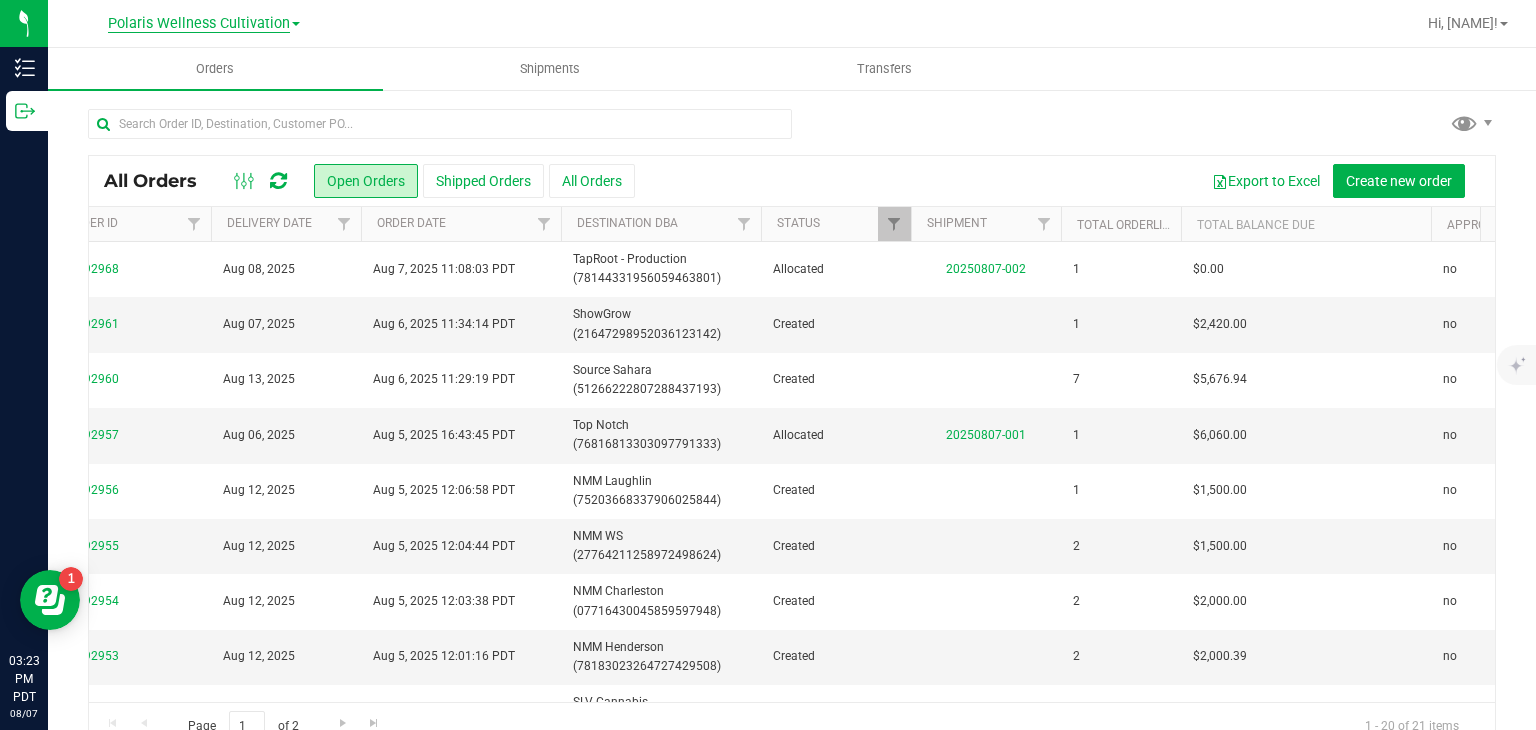 click on "Polaris Wellness Cultivation" at bounding box center [199, 24] 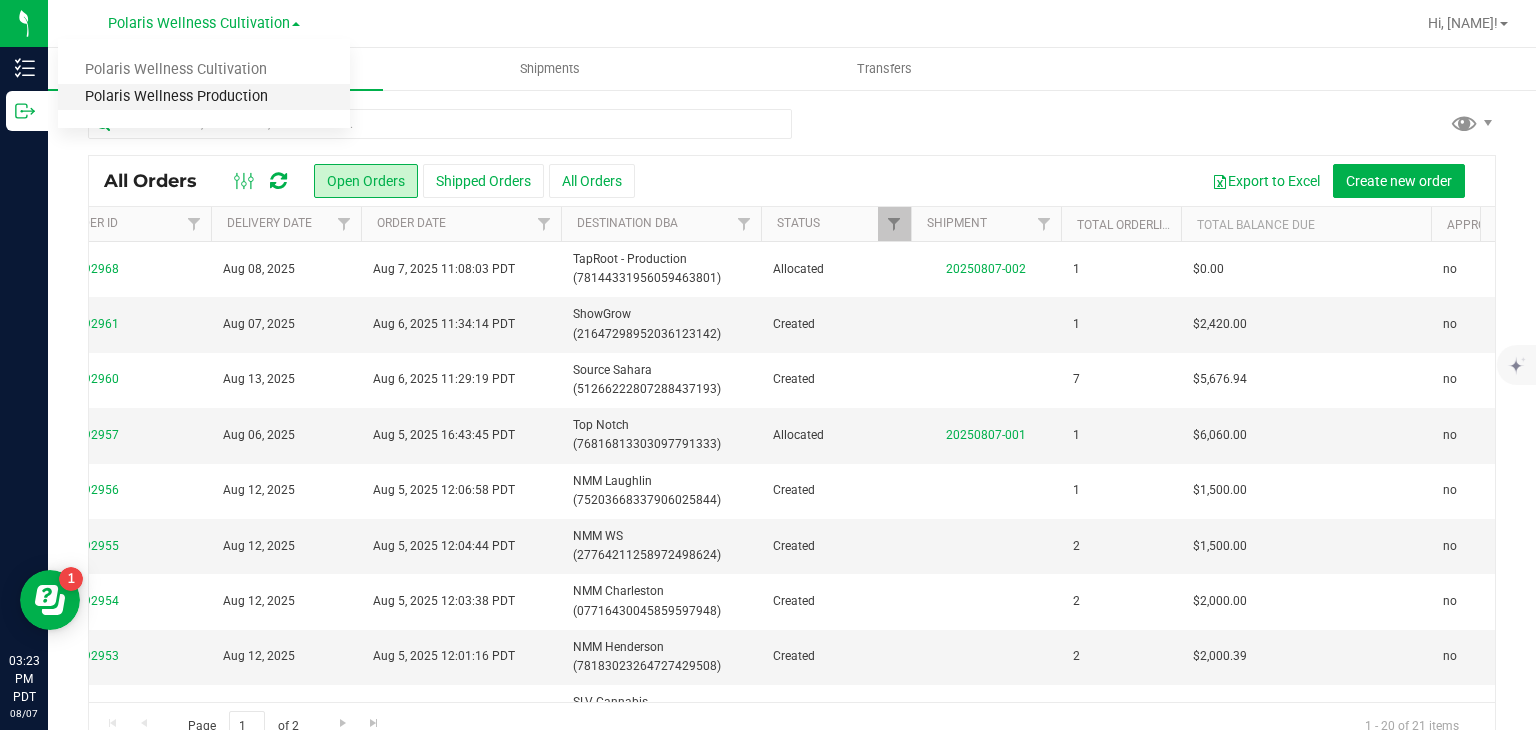 click on "Polaris Wellness Production" at bounding box center (204, 97) 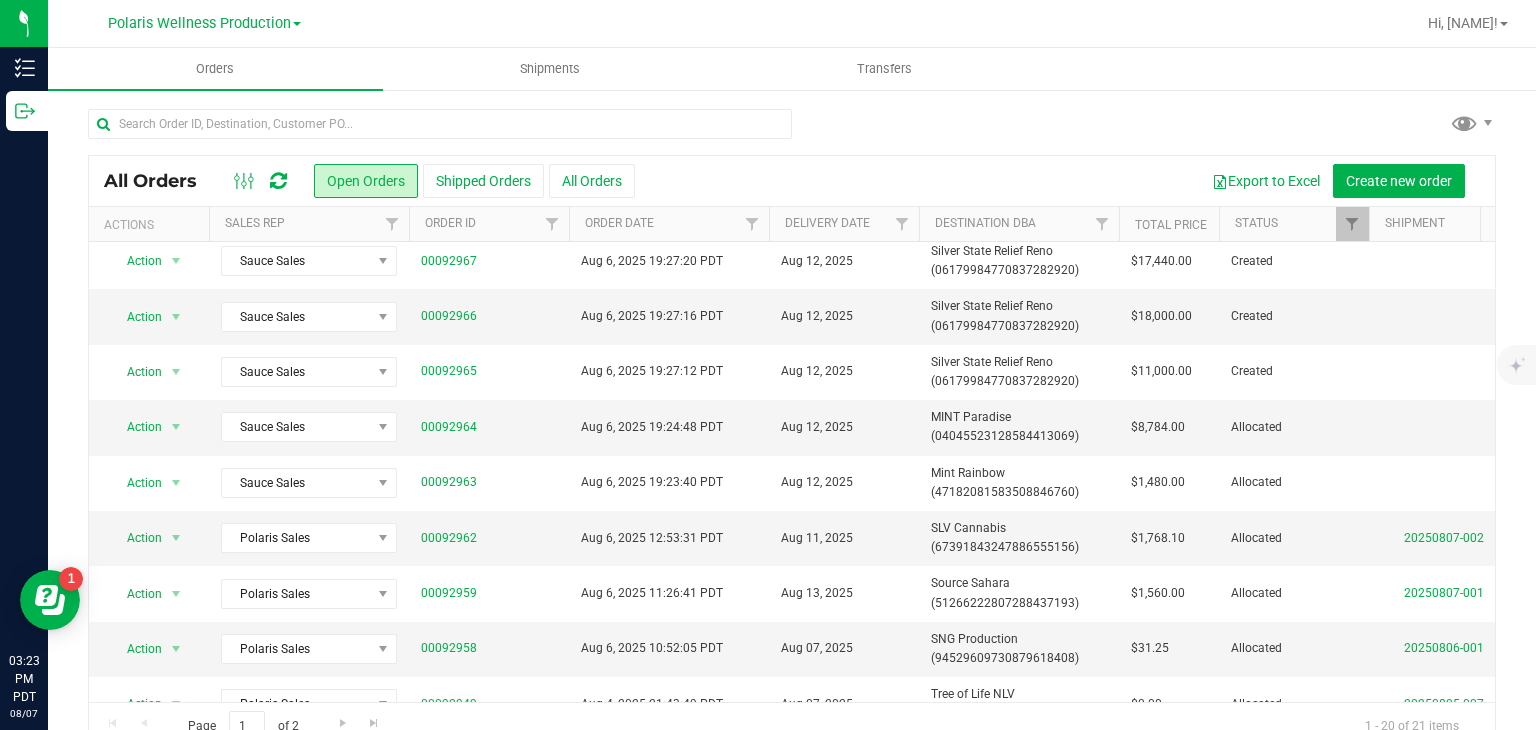 click on "All Orders
Open Orders
Shipped Orders
All Orders
Export to Excel
Create new order" at bounding box center (792, 181) 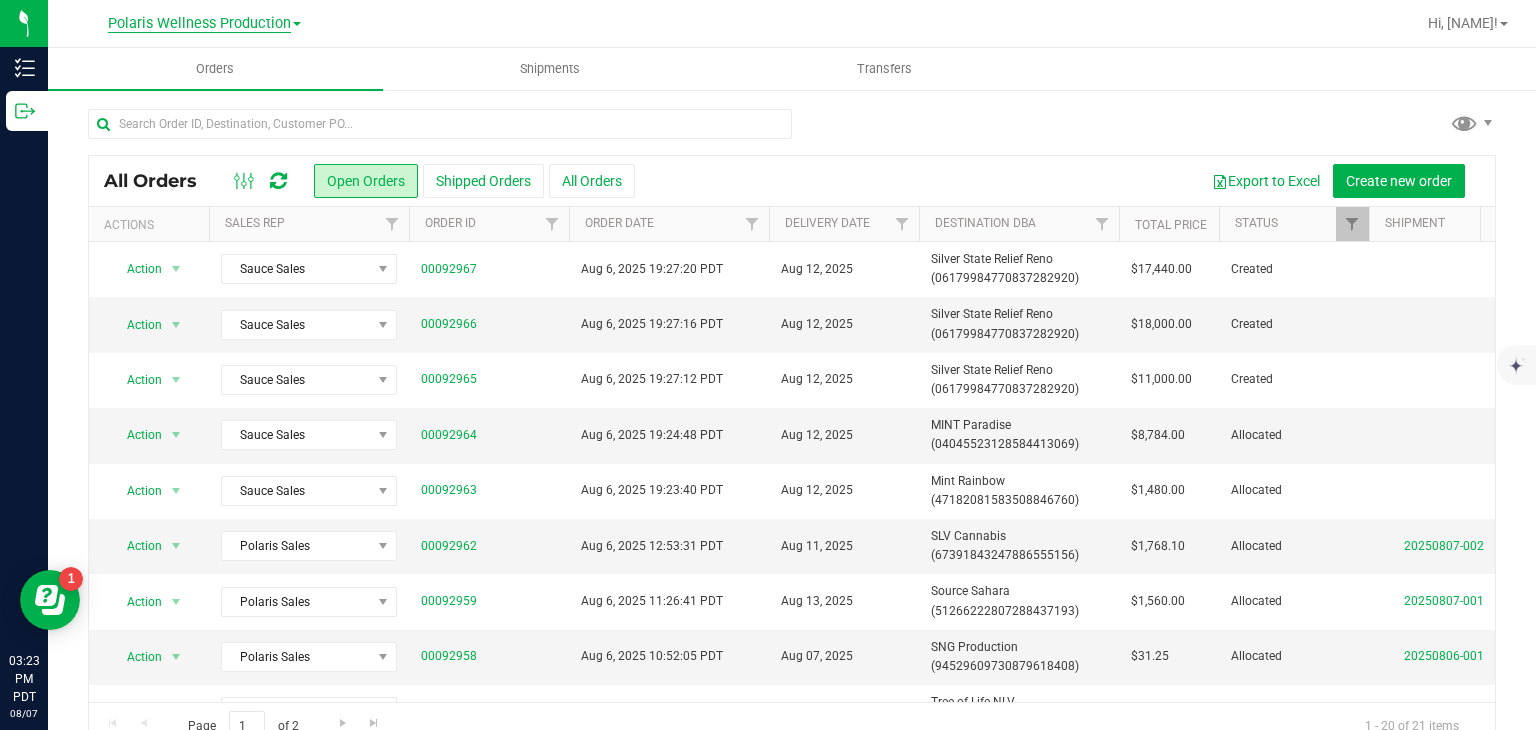 click on "Polaris Wellness Production" at bounding box center [199, 24] 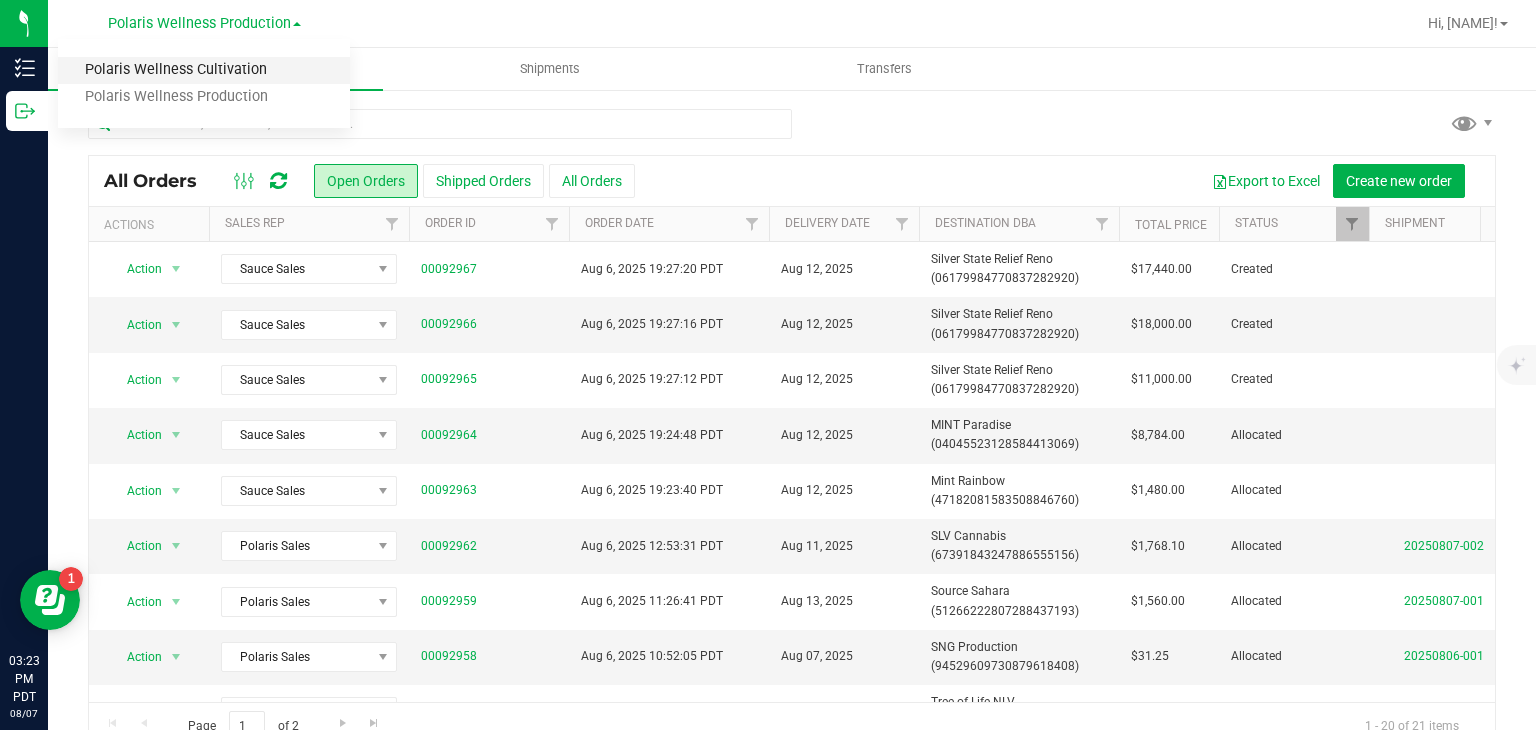click on "Polaris Wellness Cultivation" at bounding box center [204, 70] 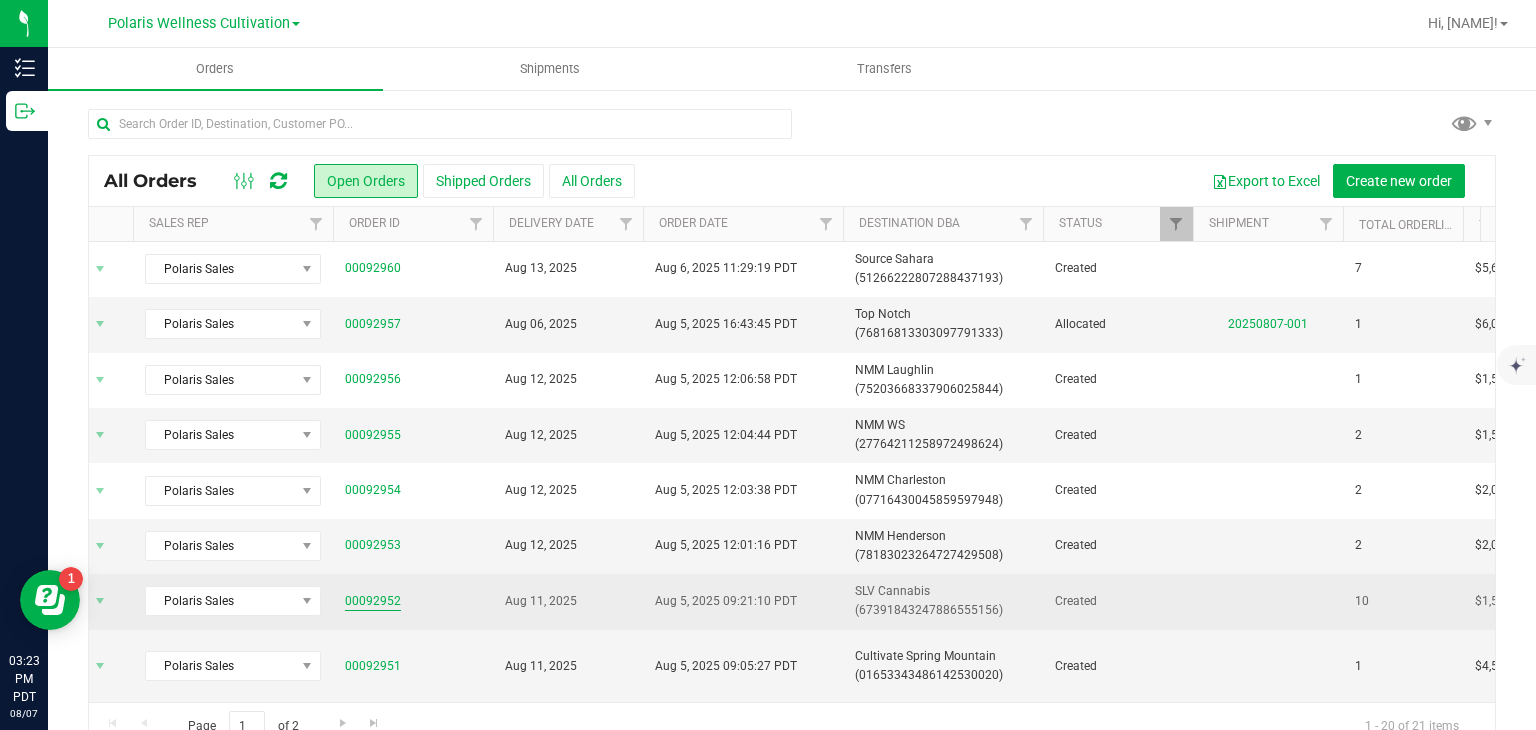 click on "00092952" at bounding box center [373, 601] 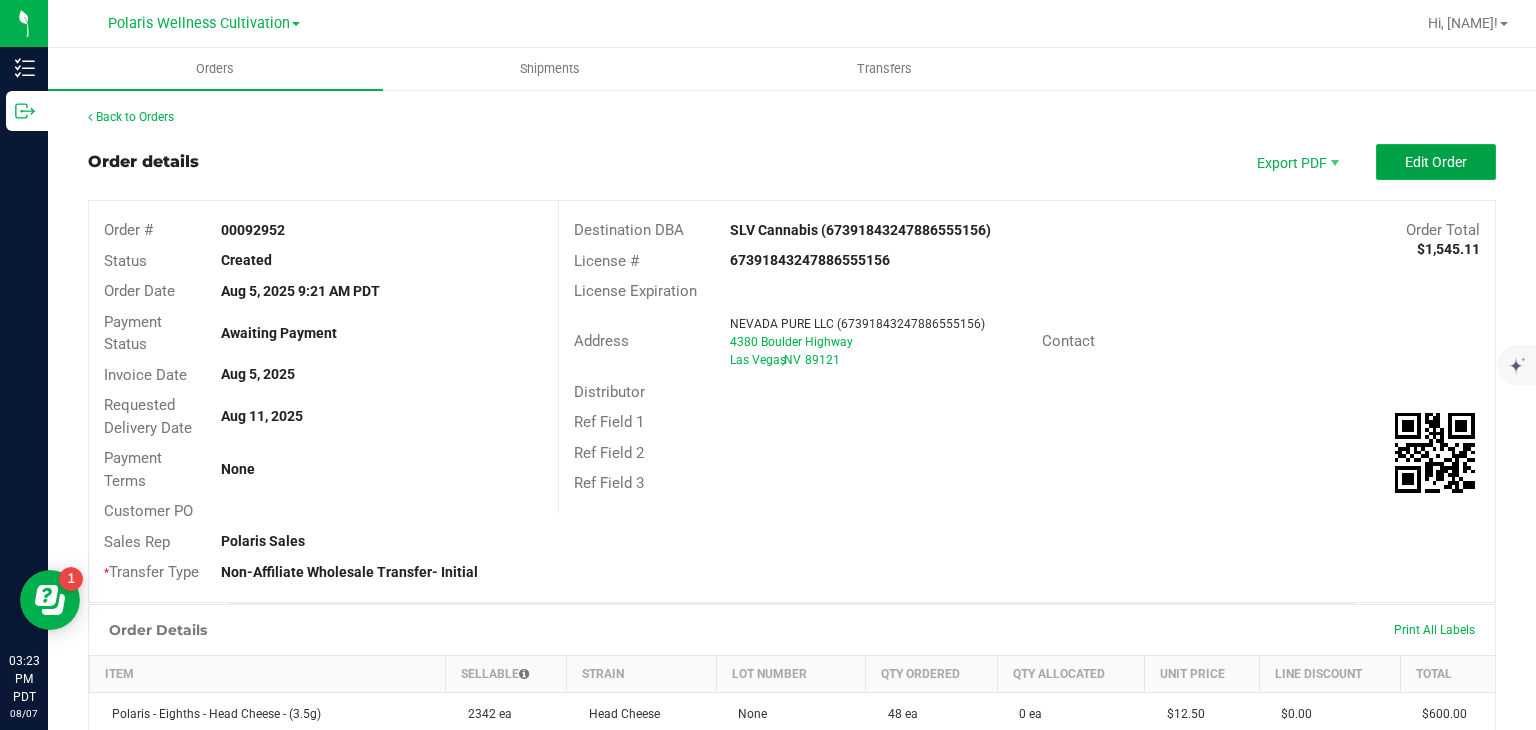 click on "Edit Order" at bounding box center (1436, 162) 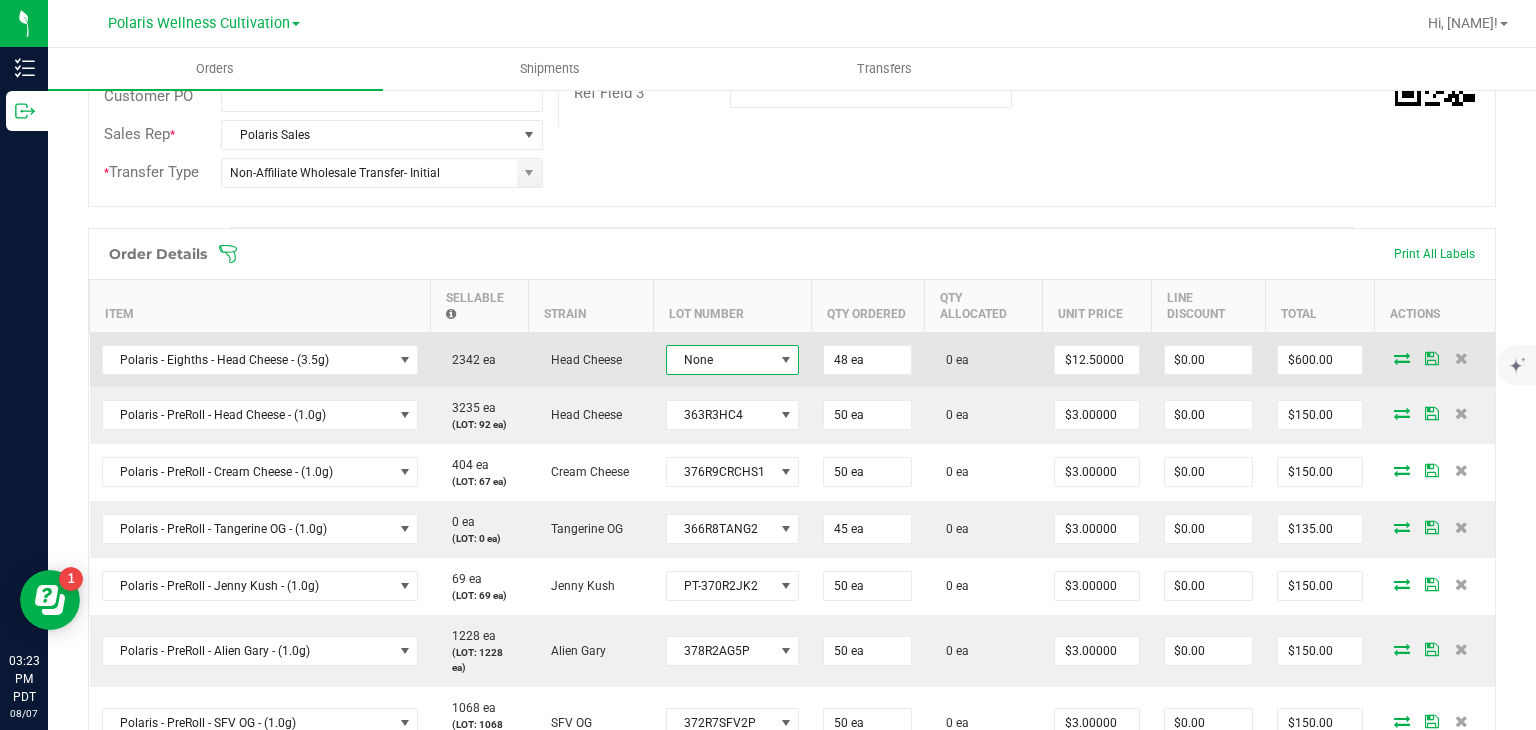 click at bounding box center (786, 360) 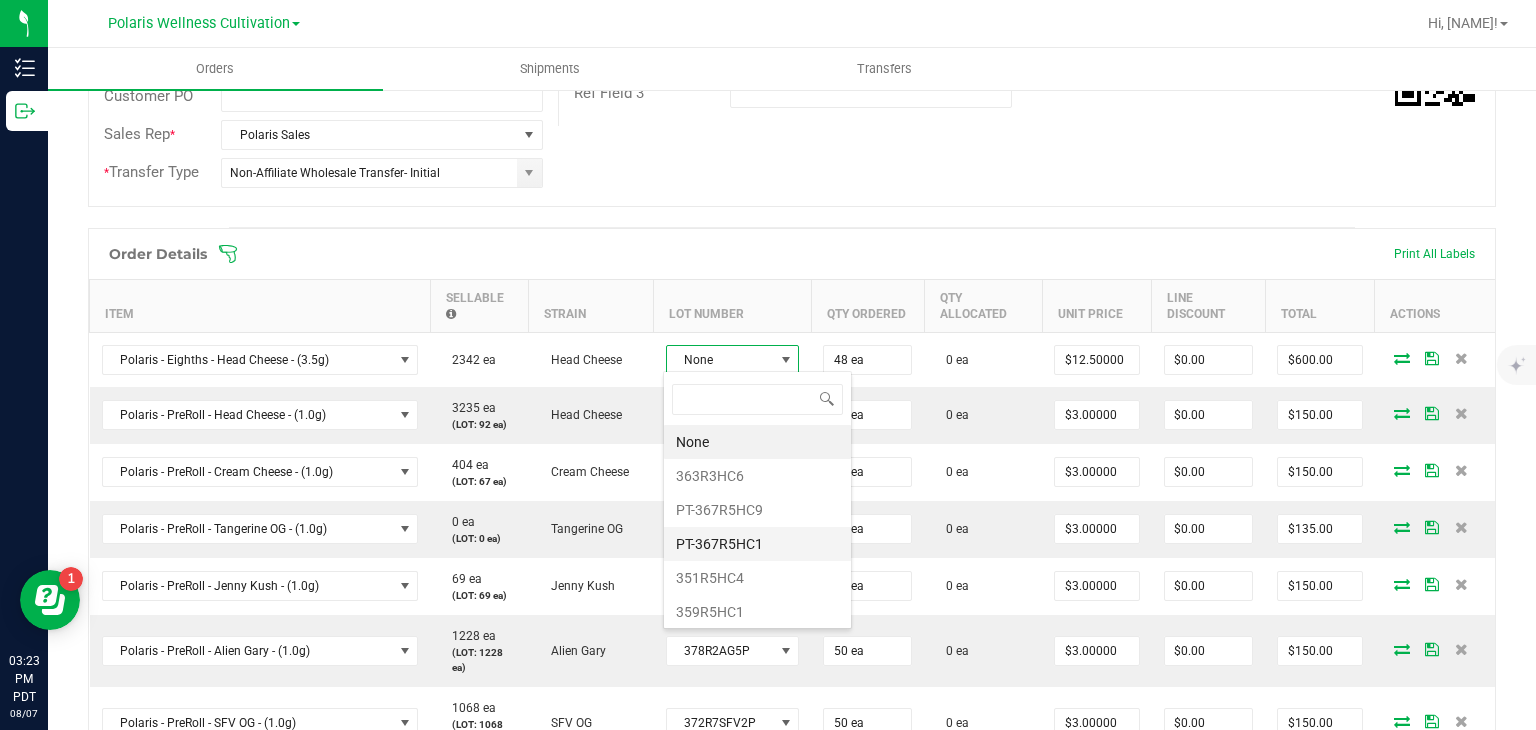 scroll, scrollTop: 236, scrollLeft: 0, axis: vertical 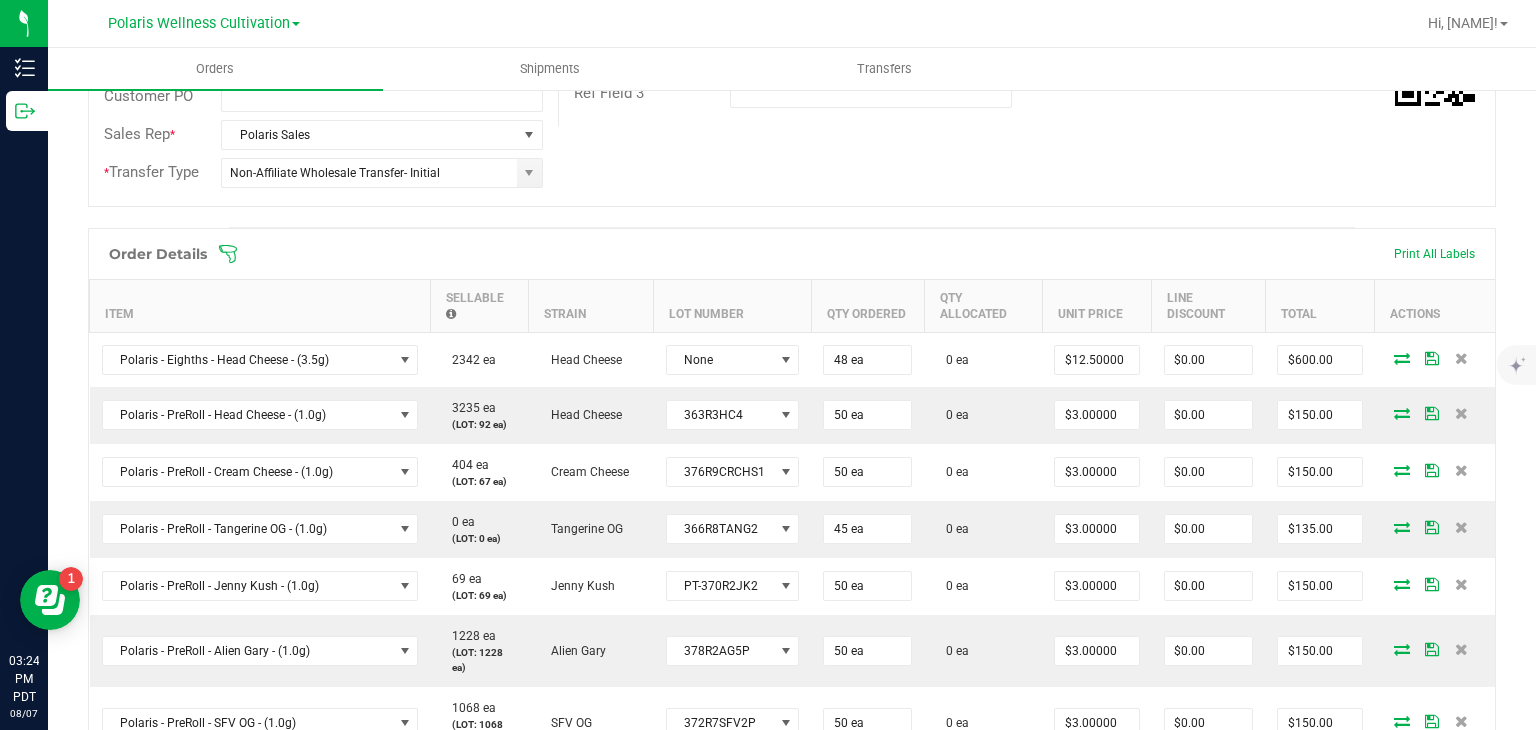 click on "Order #   00092952   Status   Created   Order Date   [DATE] [TIME] [TIMEZONE]   Payment Status   Awaiting Payment   Invoice Date  [DATE]  Requested Delivery Date  [DATE]  Payment Terms  None  Customer PO   Sales Rep   *  Polaris Sales *  Transfer Type  Non-Affiliate Wholesale Transfer- Initial  Destination DBA  * SLV Cannabis ([NUMBER])  Edit   Order Total   $1,545.11   License #   [NUMBER]   License Expiration   Address  NEVADA PURE LLC ([NUMBER]) [NUMBER] [STREET] [CITY]  ,  NV [ZIP]  Contact   Distributor  Select distributor  Ref Field 1   Ref Field 2   Ref Field 3" at bounding box center (792, -9) 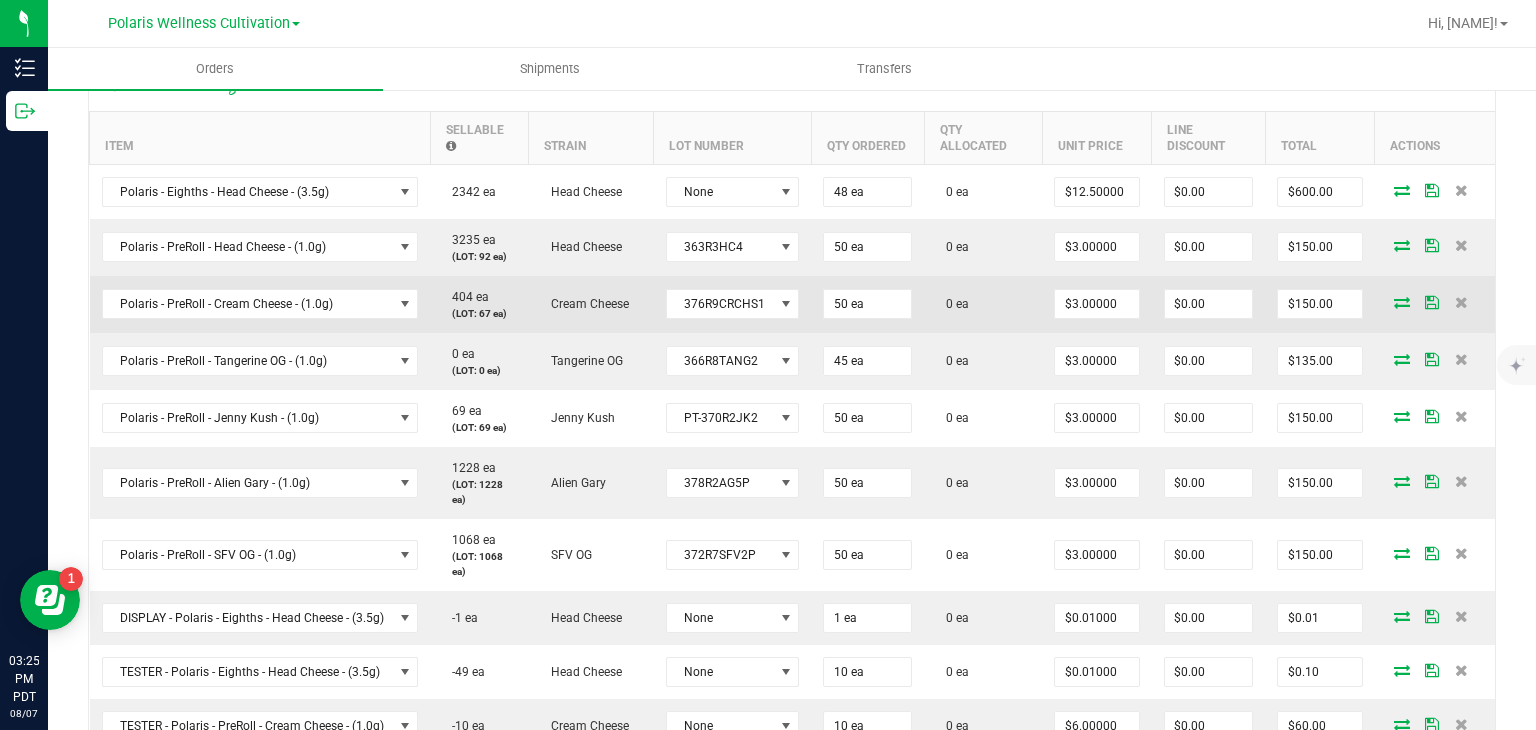 scroll, scrollTop: 584, scrollLeft: 0, axis: vertical 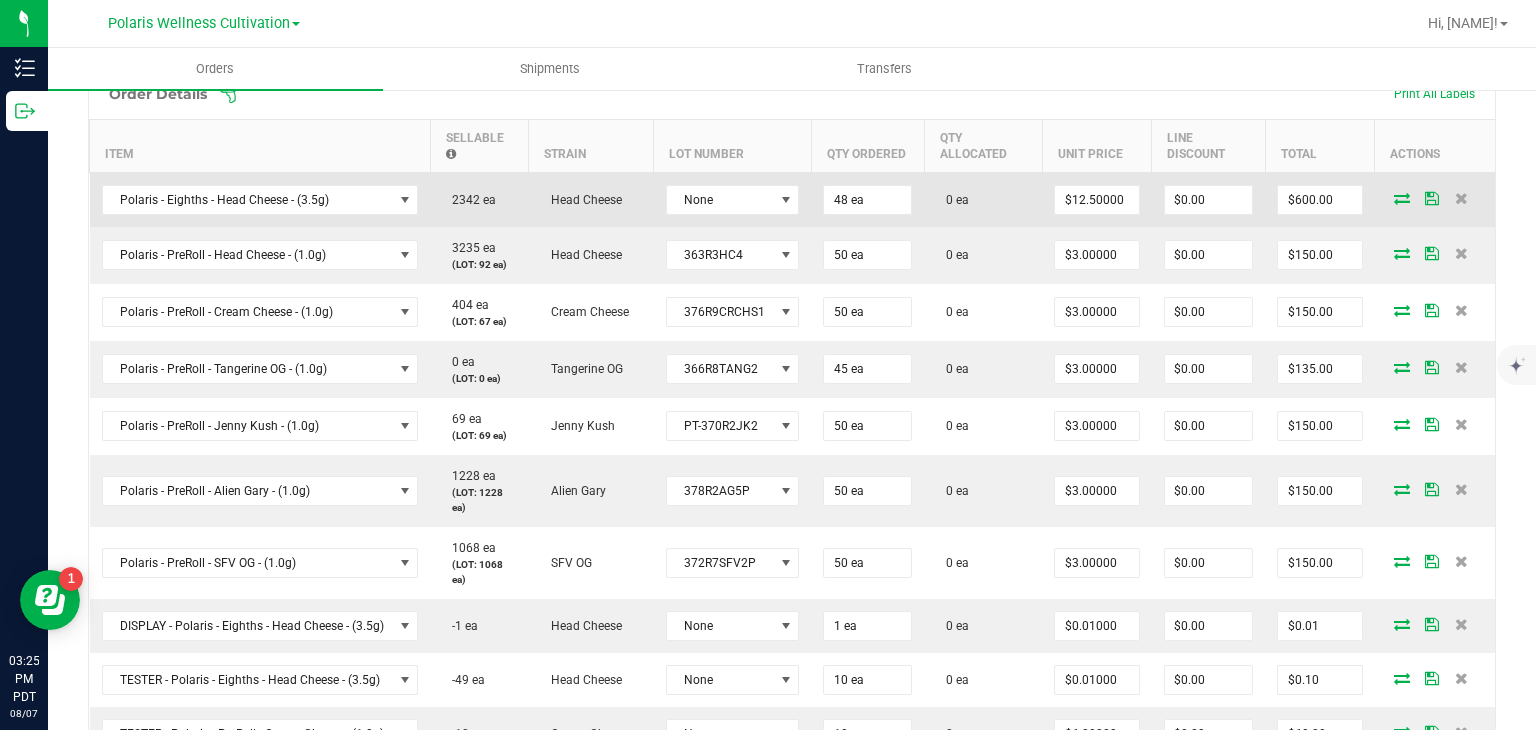 click at bounding box center (1402, 198) 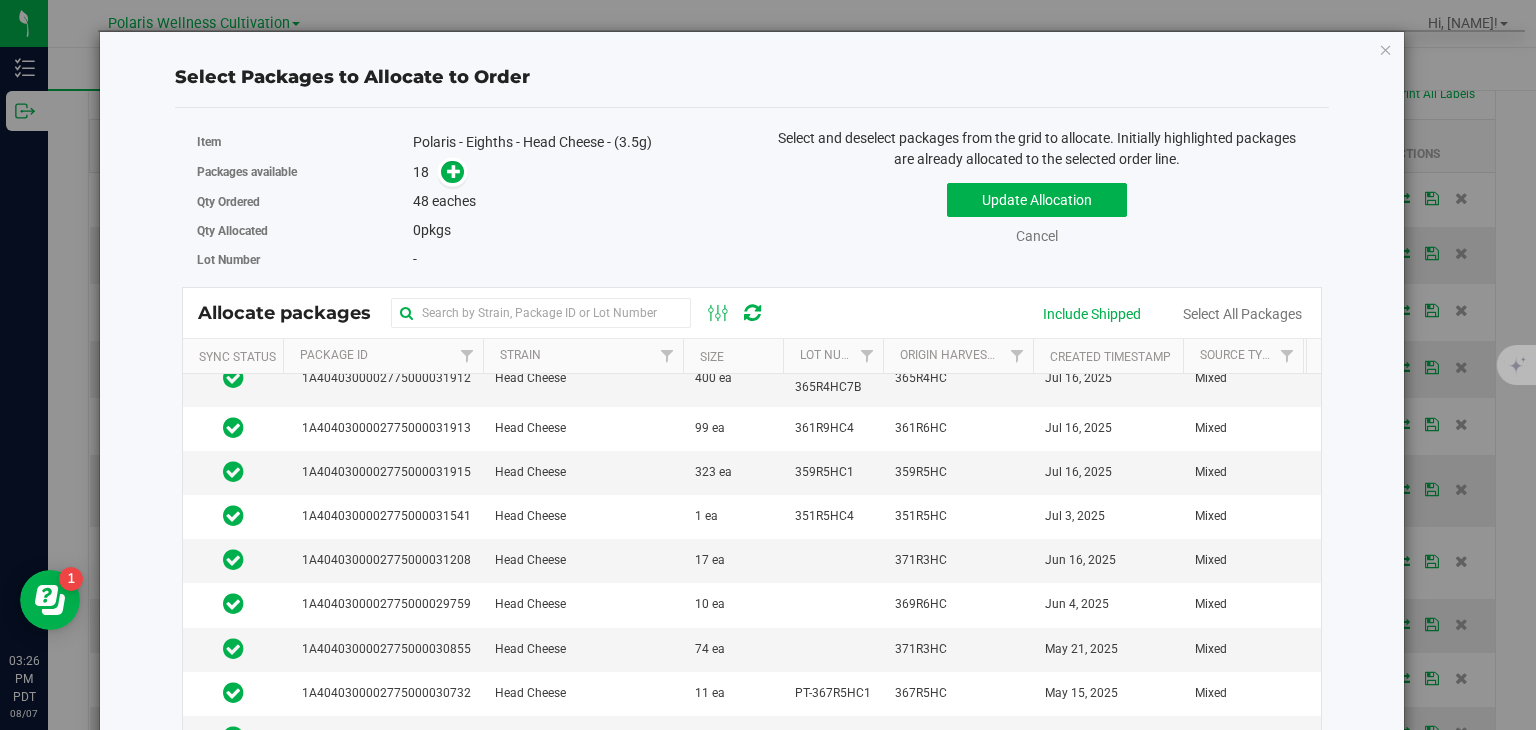 scroll, scrollTop: 304, scrollLeft: 0, axis: vertical 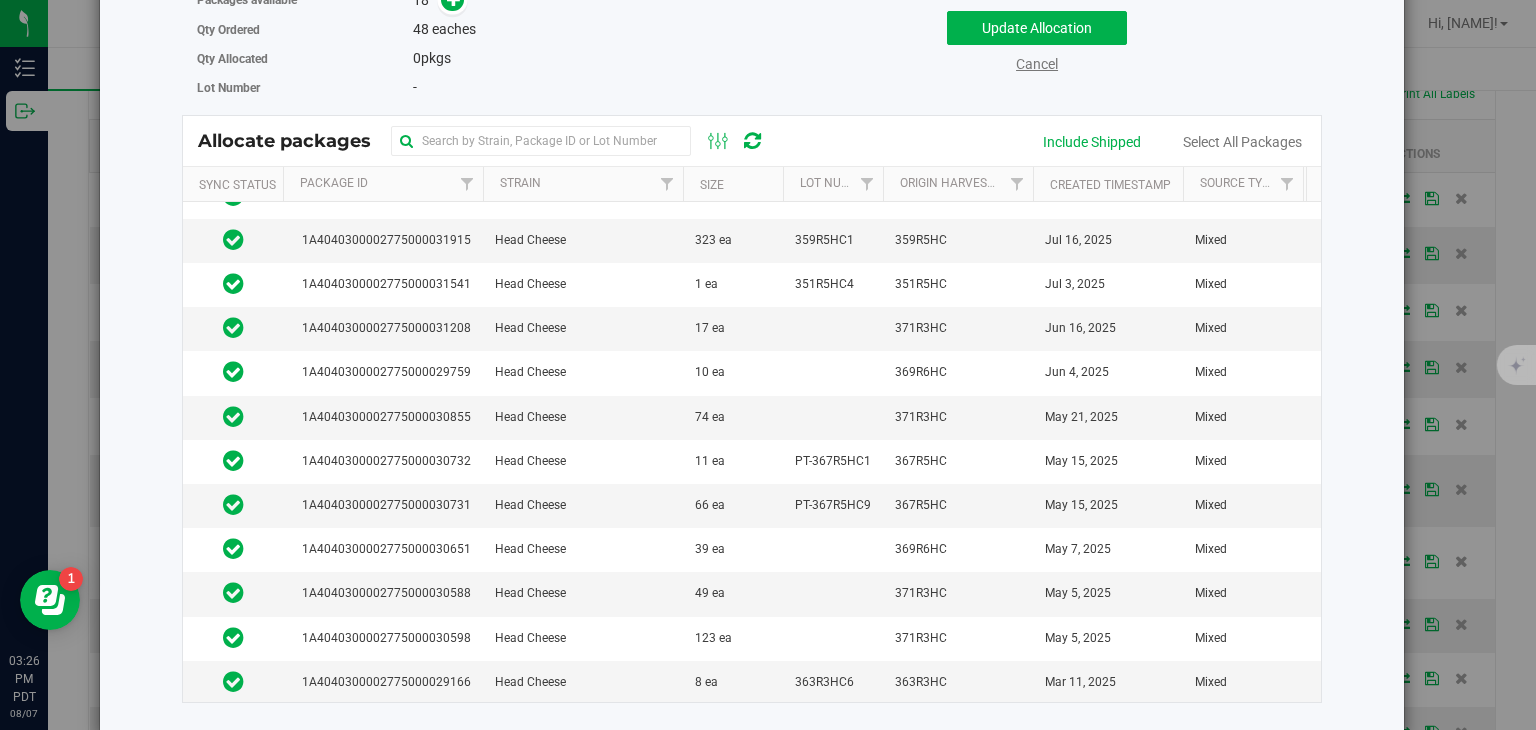 click on "Cancel" at bounding box center [1037, 64] 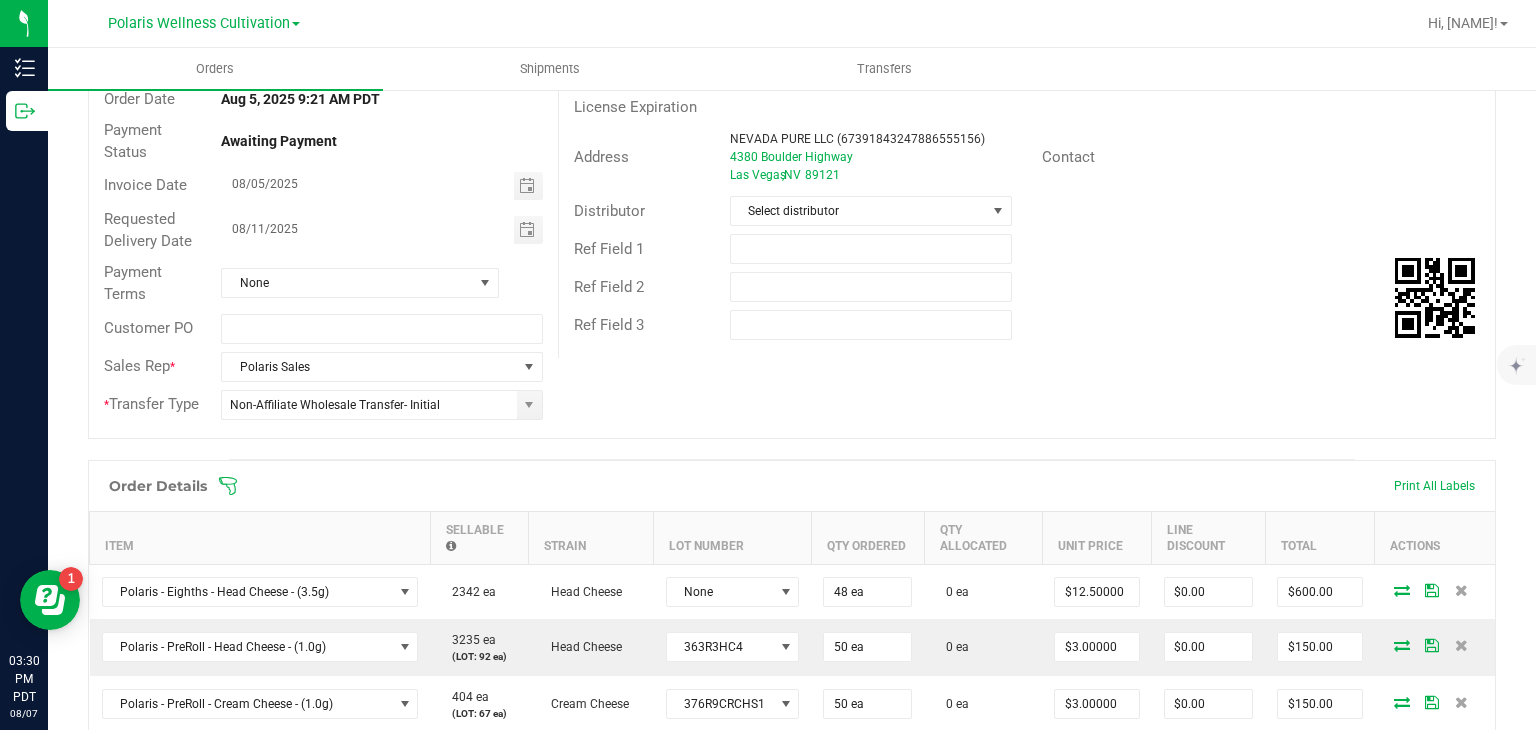 scroll, scrollTop: 0, scrollLeft: 0, axis: both 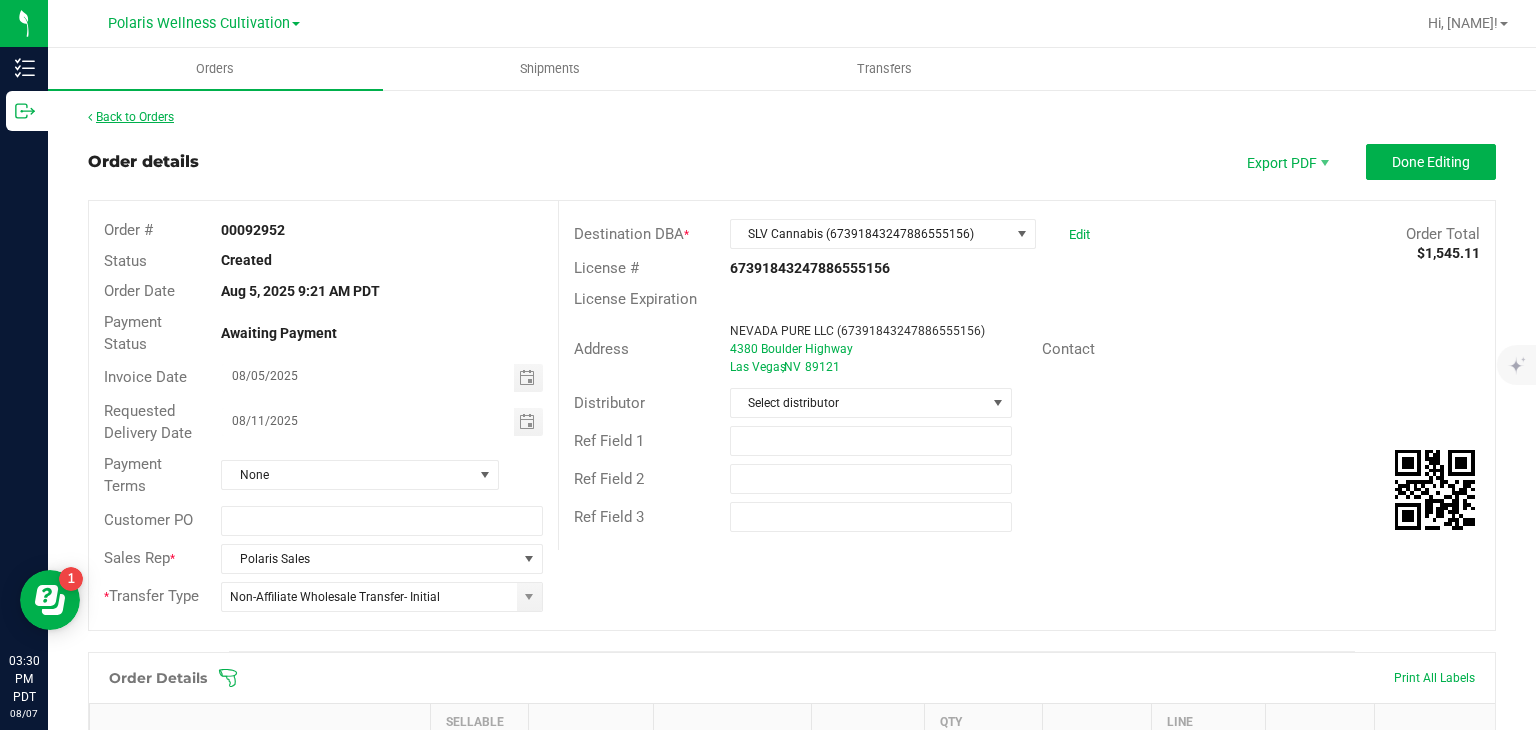 click on "Back to Orders" at bounding box center (131, 117) 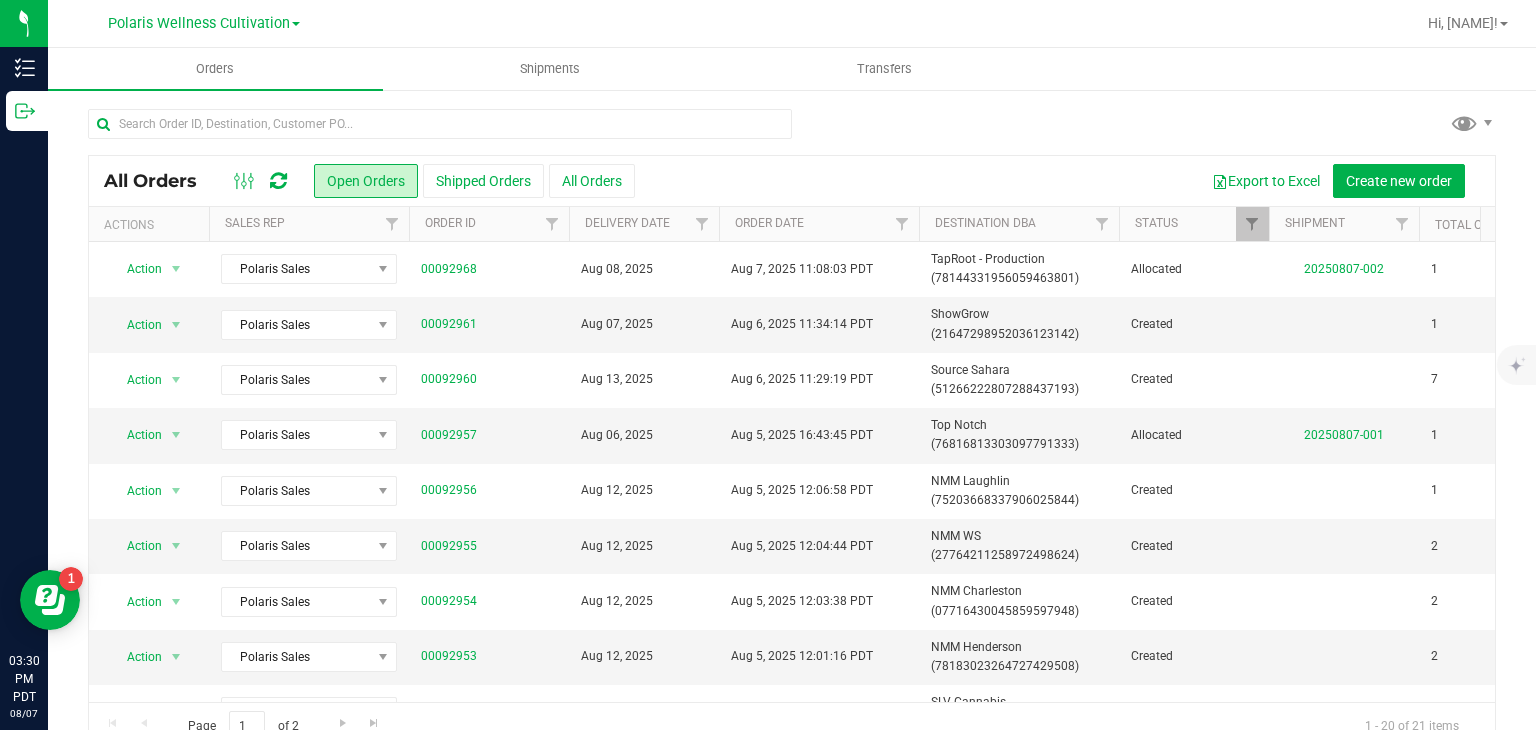 scroll, scrollTop: 0, scrollLeft: 2, axis: horizontal 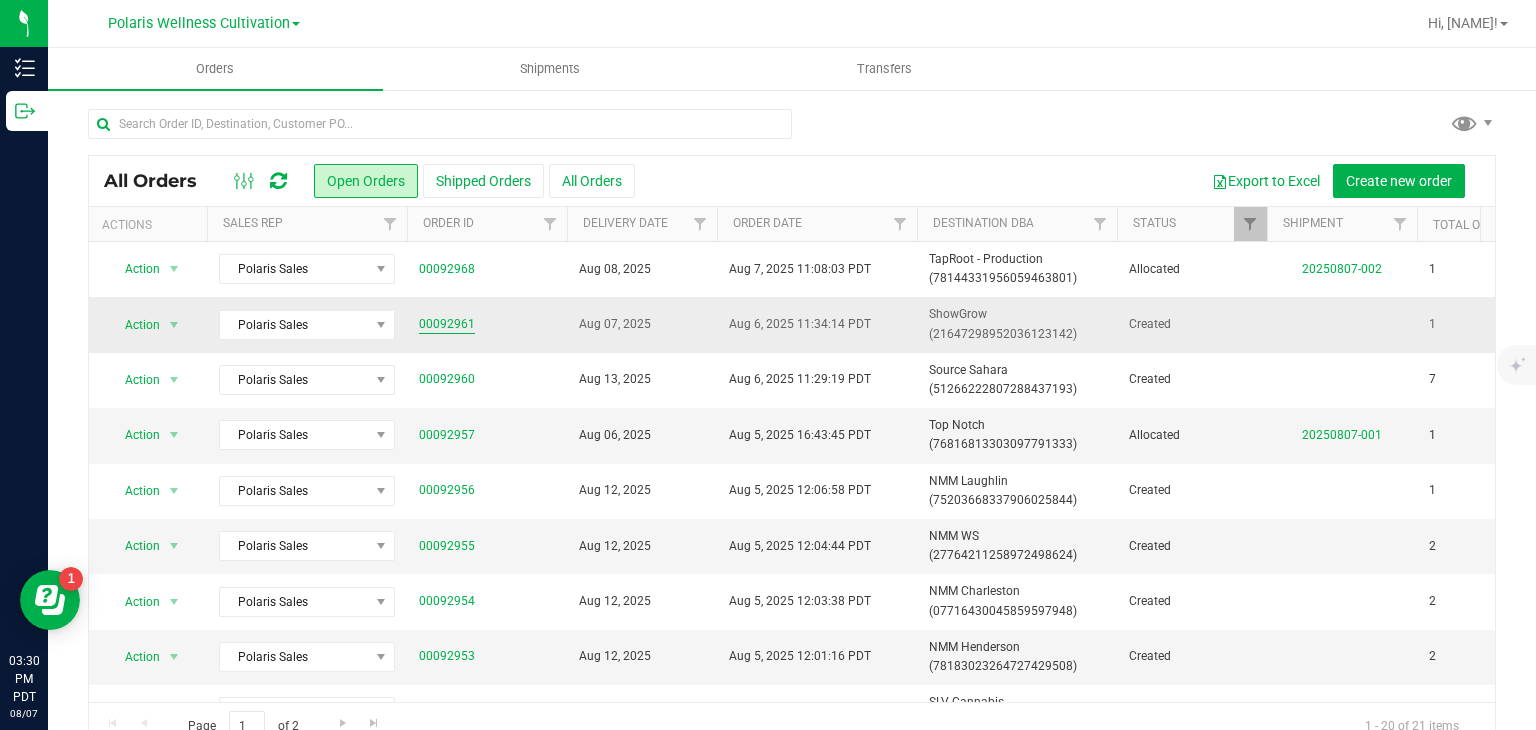 click on "00092961" at bounding box center [447, 324] 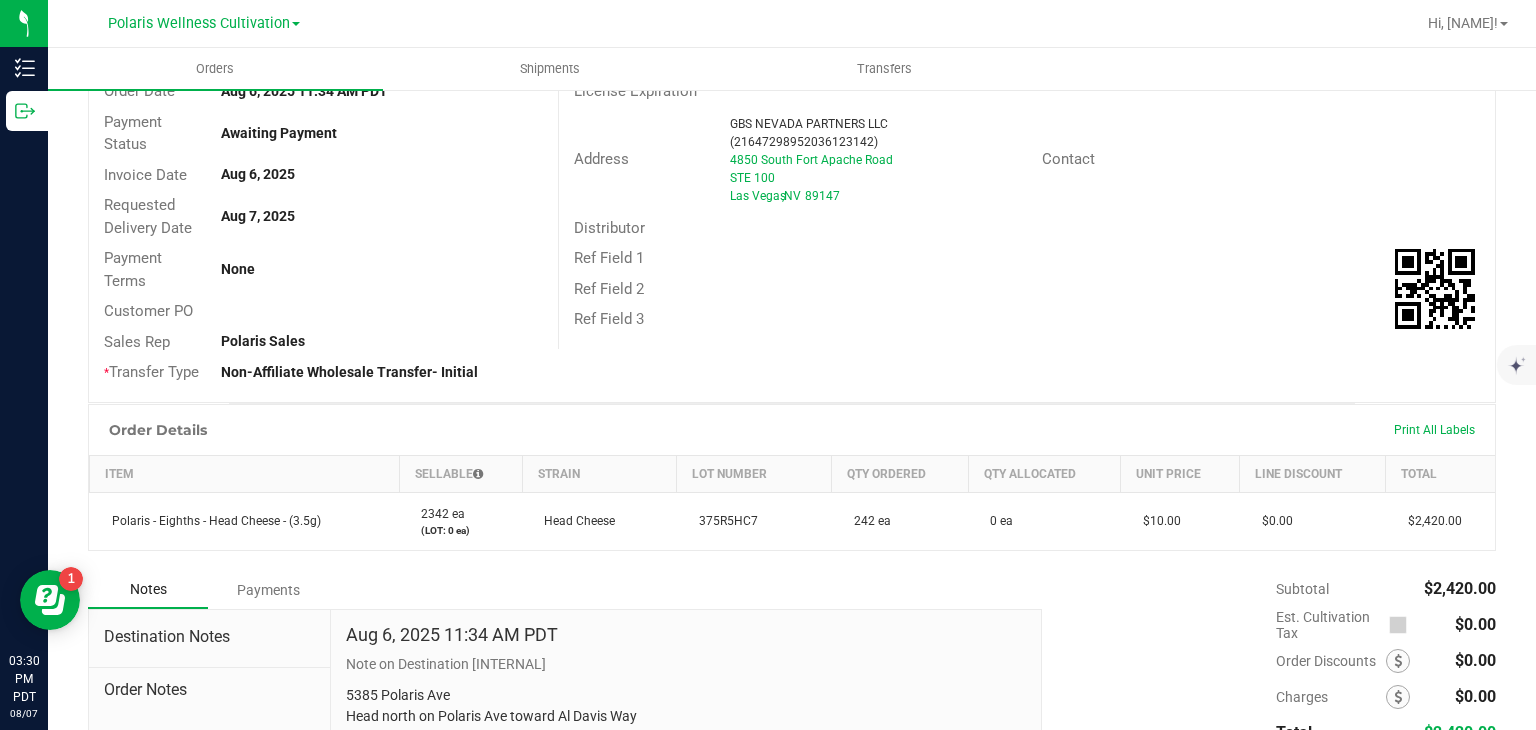 scroll, scrollTop: 200, scrollLeft: 0, axis: vertical 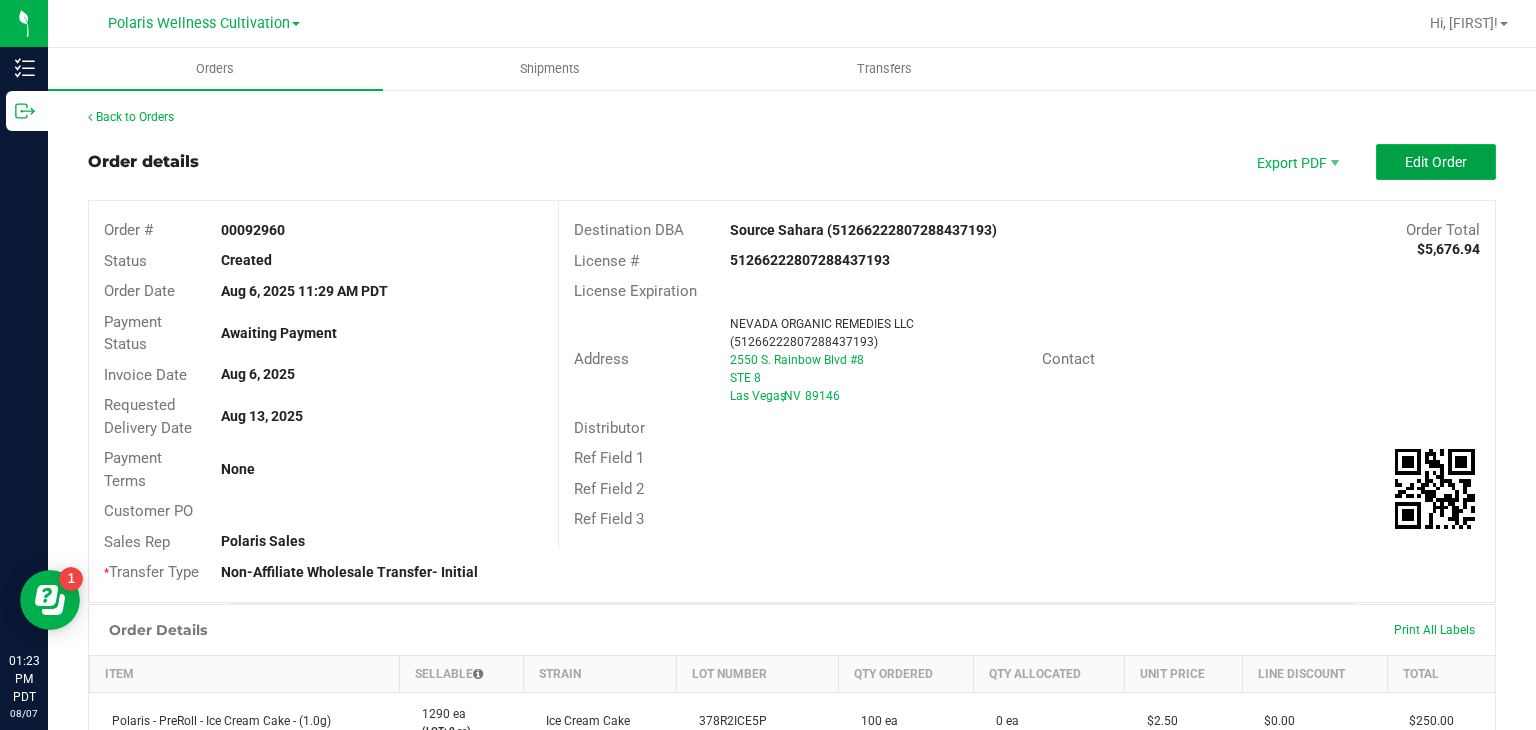 click on "Edit Order" at bounding box center [1436, 162] 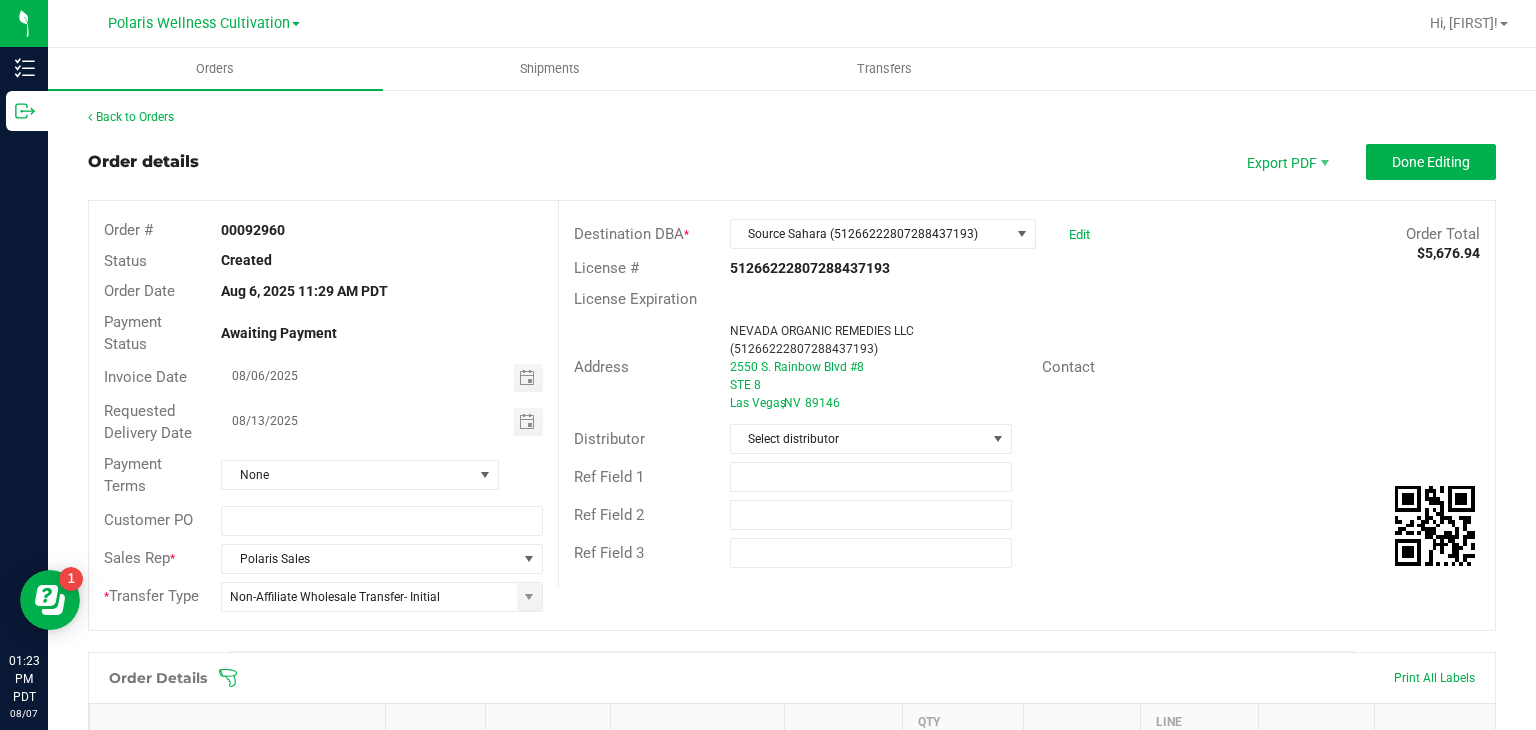 click on "Address  NEVADA ORGANIC REMEDIES LLC (51266222807288437193) 2550 S. Rainbow Blvd #8 STE 8 Las Vegas  ,  NV 89146  Contact" at bounding box center (1027, 367) 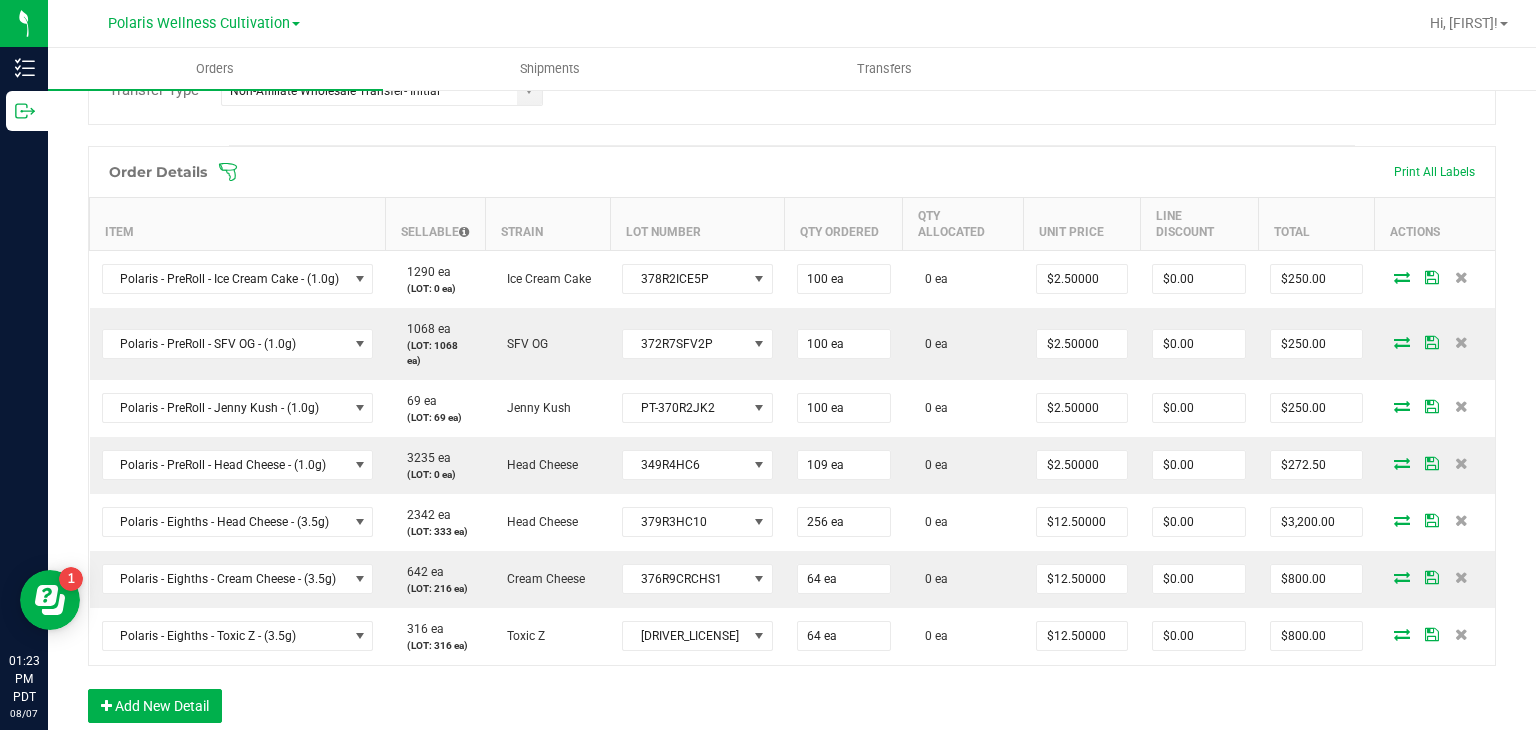 scroll, scrollTop: 507, scrollLeft: 0, axis: vertical 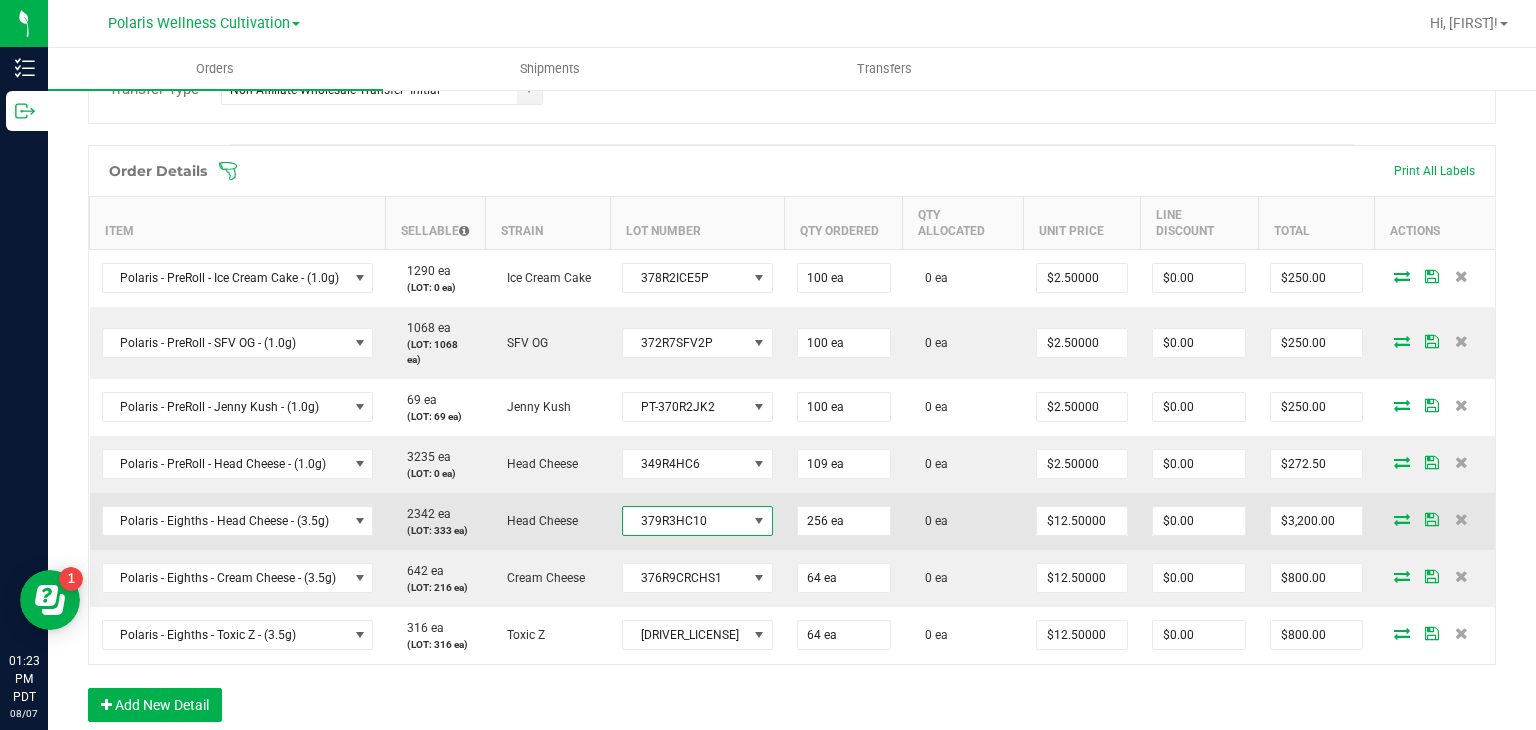 click at bounding box center [759, 521] 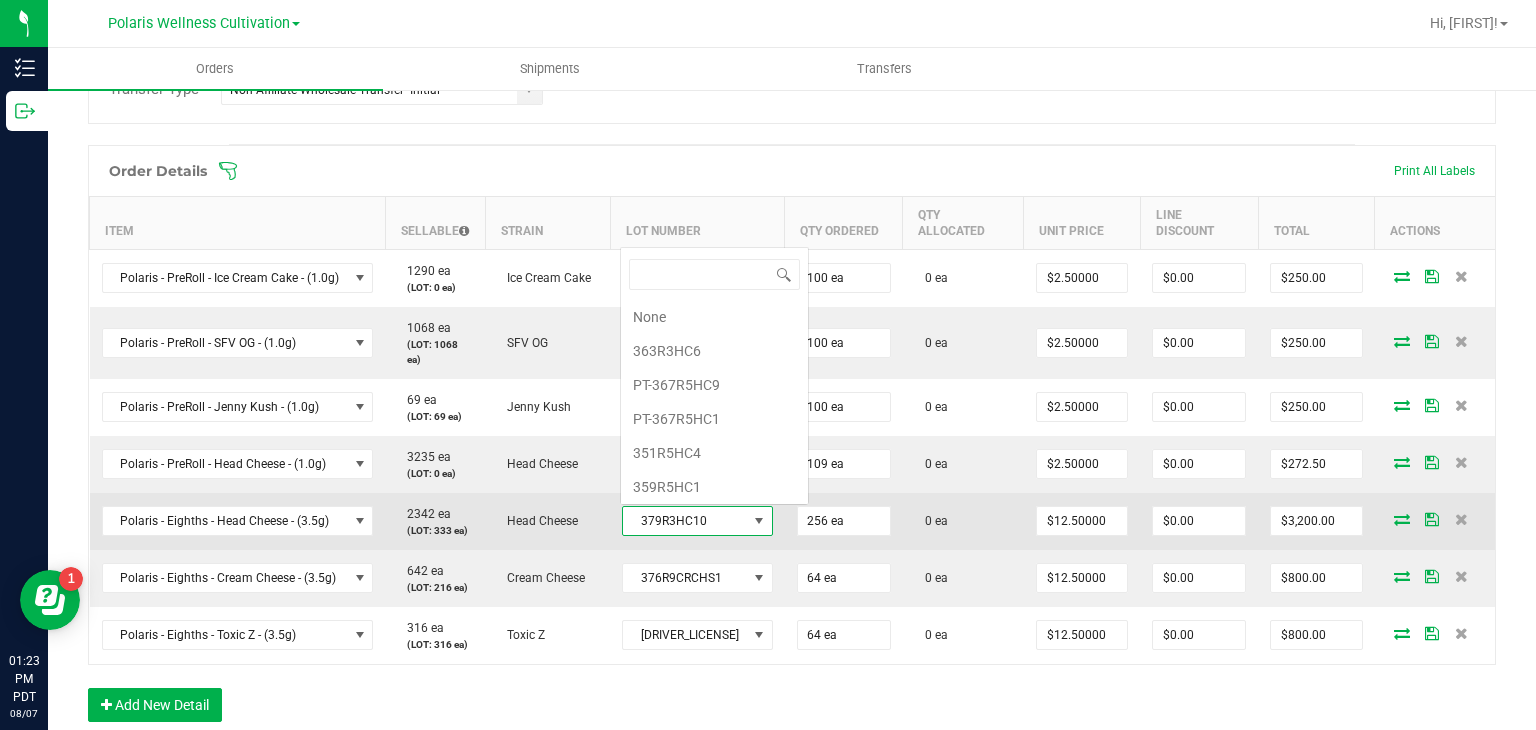 scroll, scrollTop: 0, scrollLeft: 0, axis: both 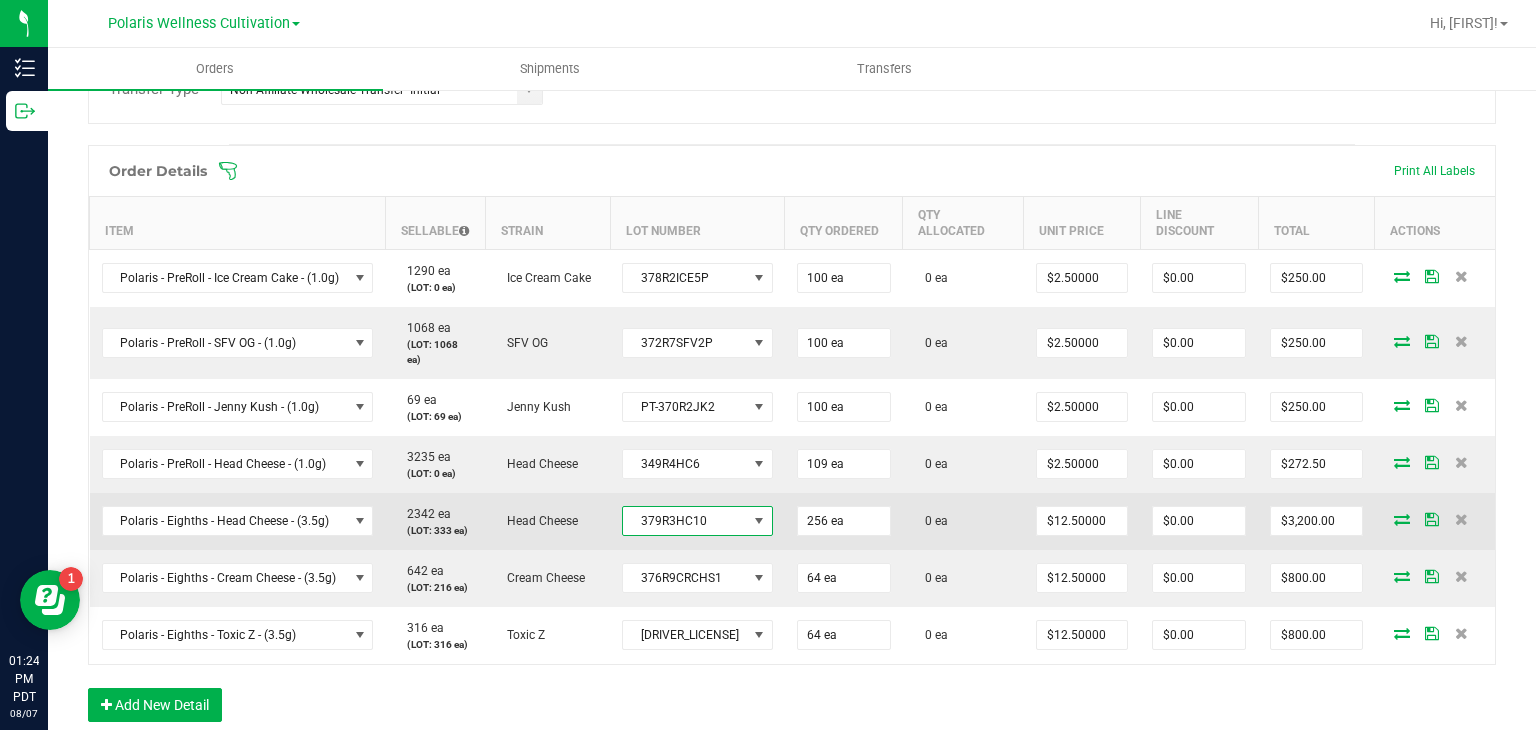 click at bounding box center (759, 521) 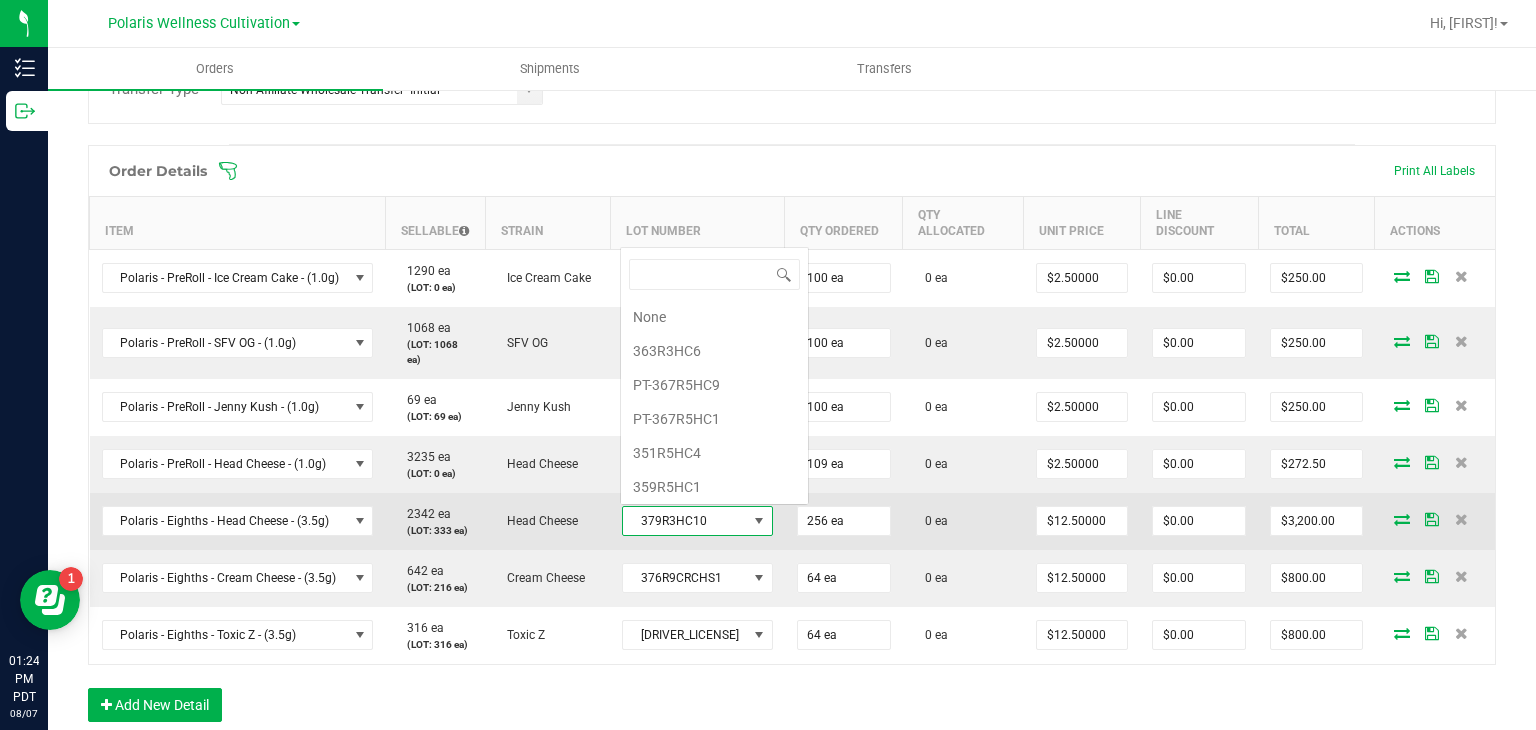 scroll, scrollTop: 0, scrollLeft: 0, axis: both 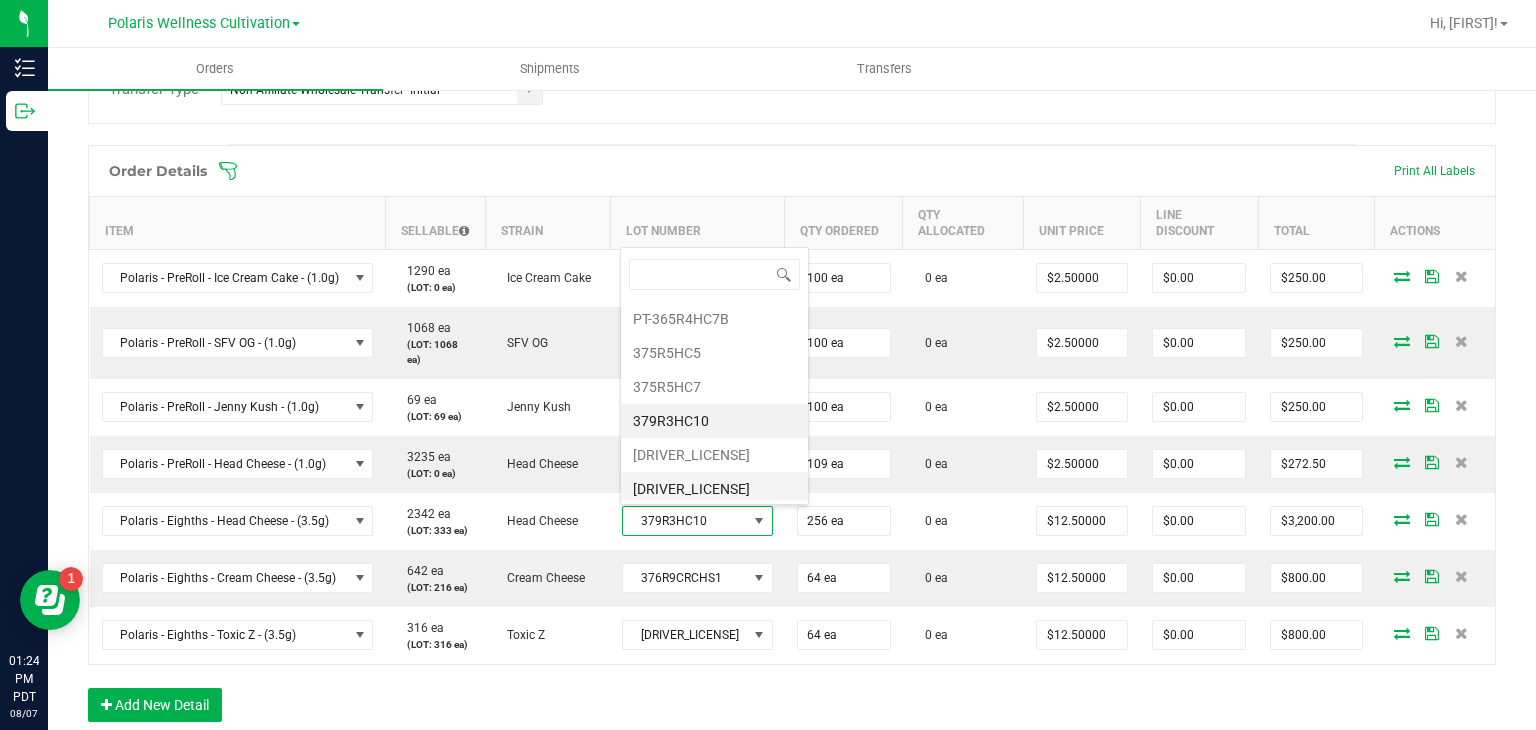 click on "379R3HC2" at bounding box center (714, 489) 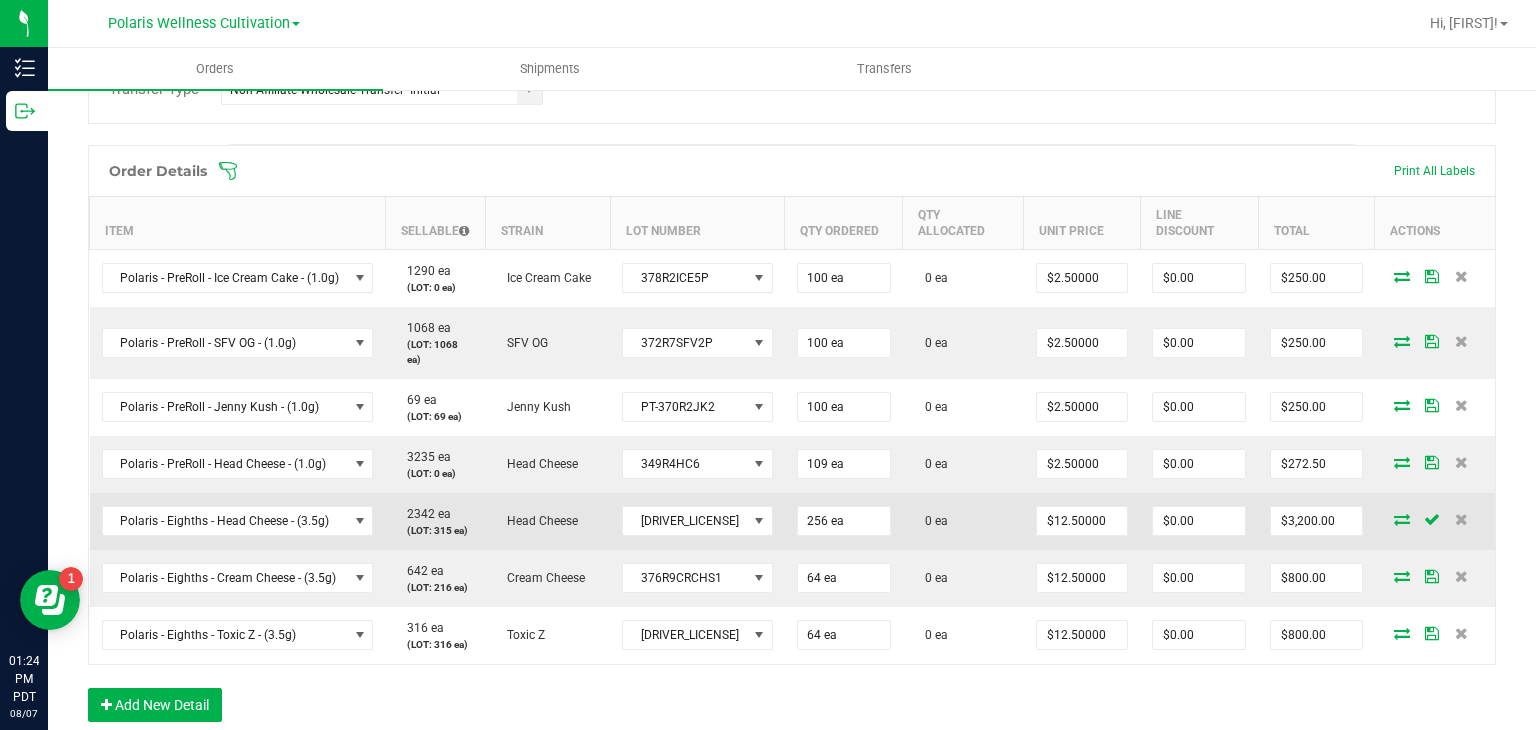 click at bounding box center (1402, 519) 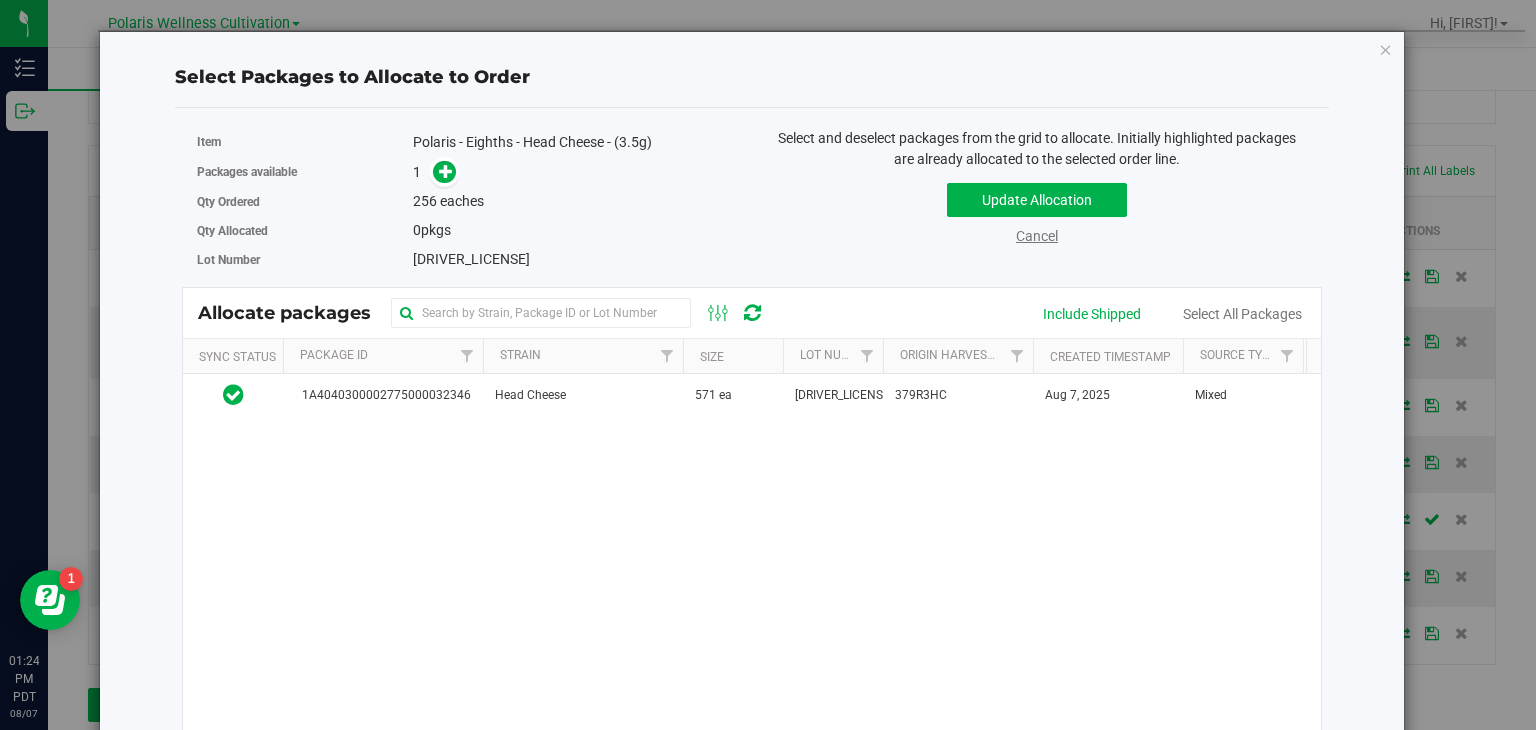 click on "Cancel" at bounding box center (1037, 236) 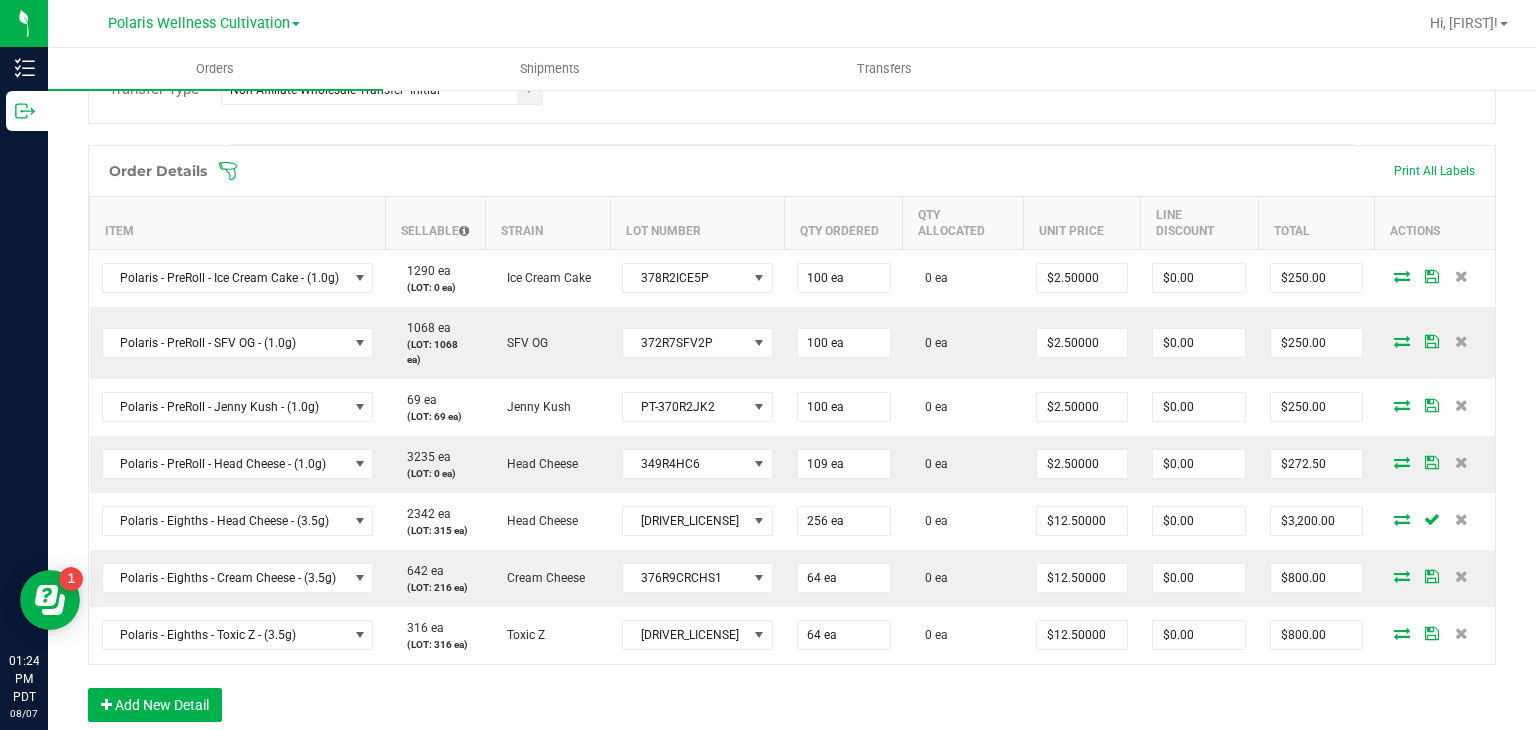 click on "Order Details Print All Labels" at bounding box center [792, 171] 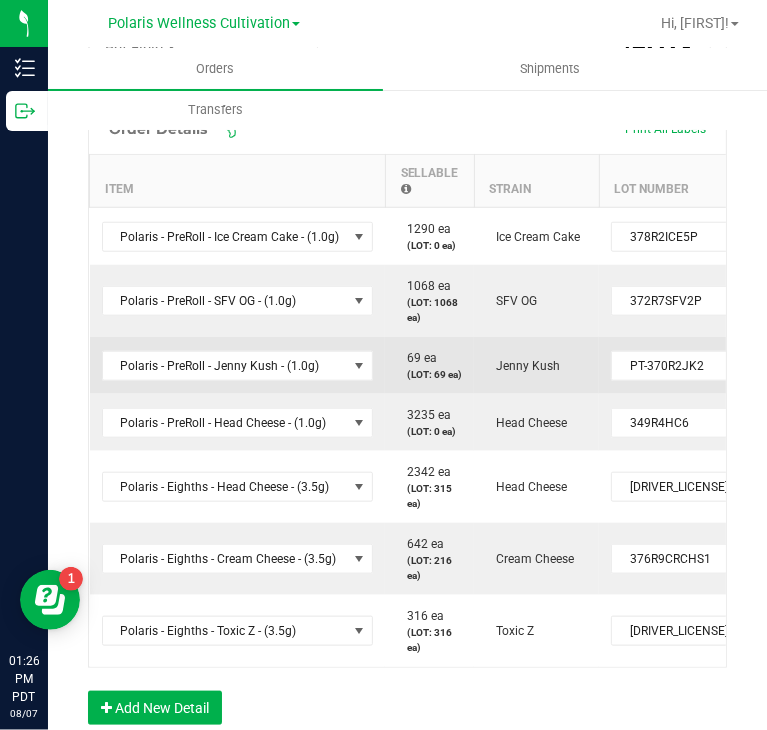 scroll, scrollTop: 886, scrollLeft: 0, axis: vertical 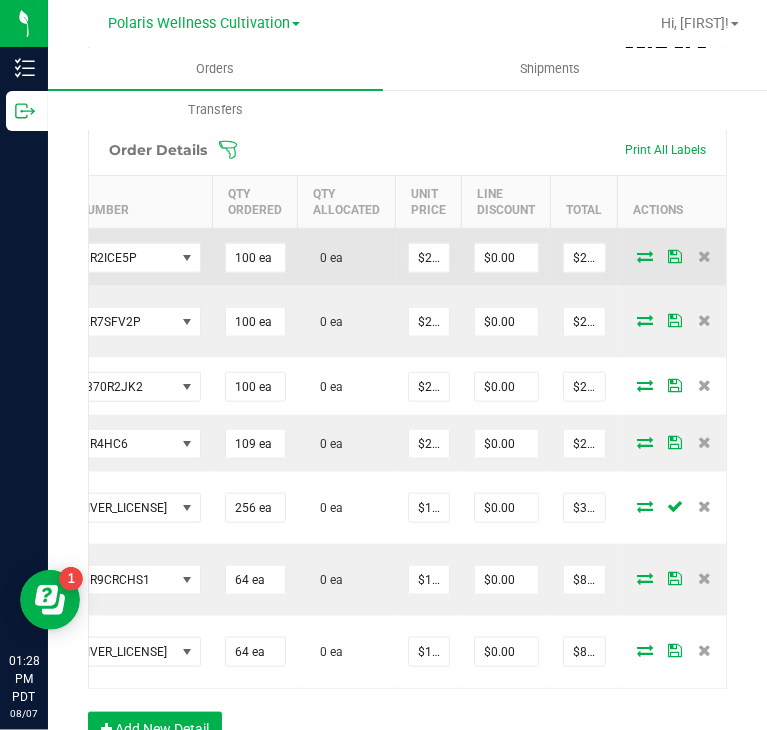 click at bounding box center [645, 256] 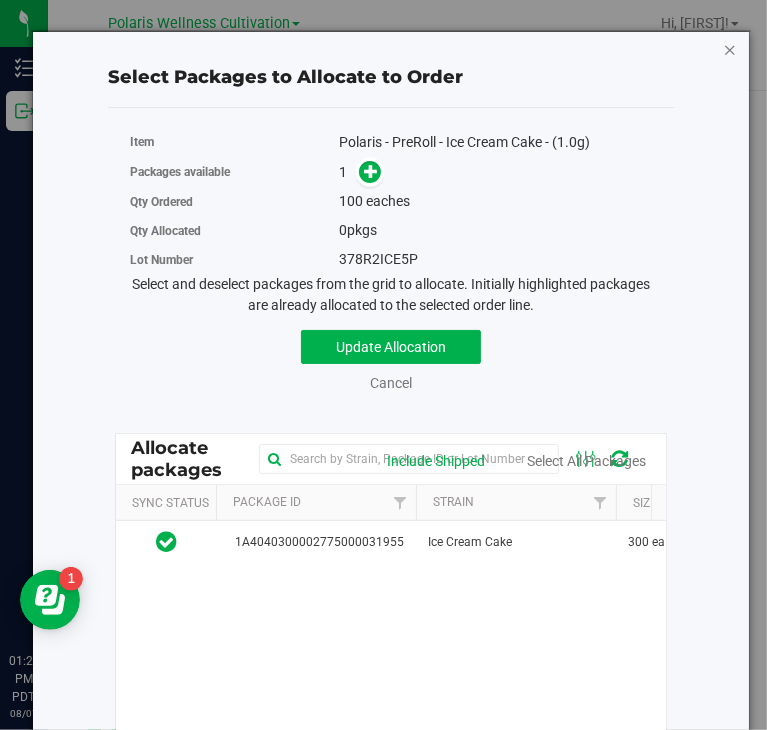 click at bounding box center [730, 49] 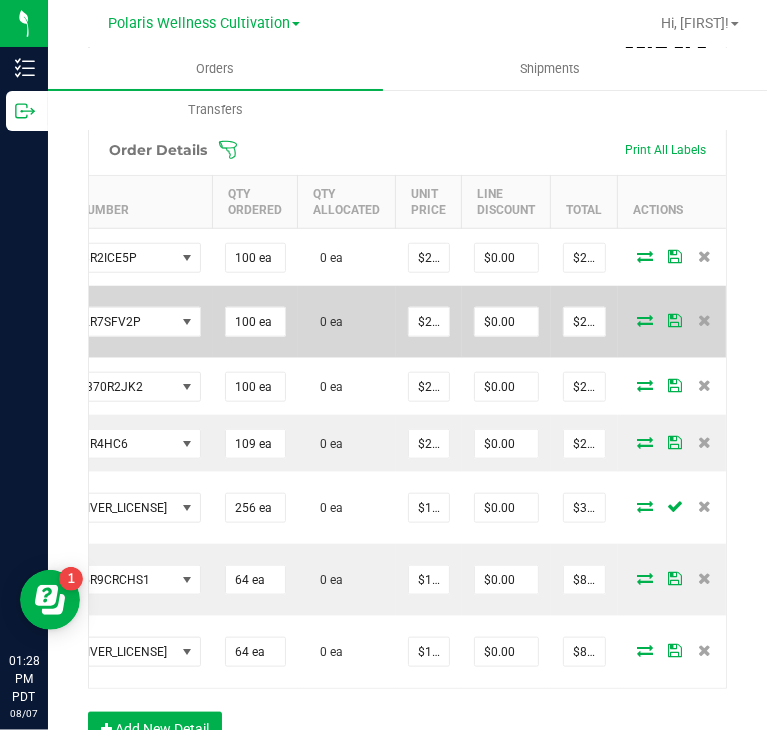 click at bounding box center (645, 320) 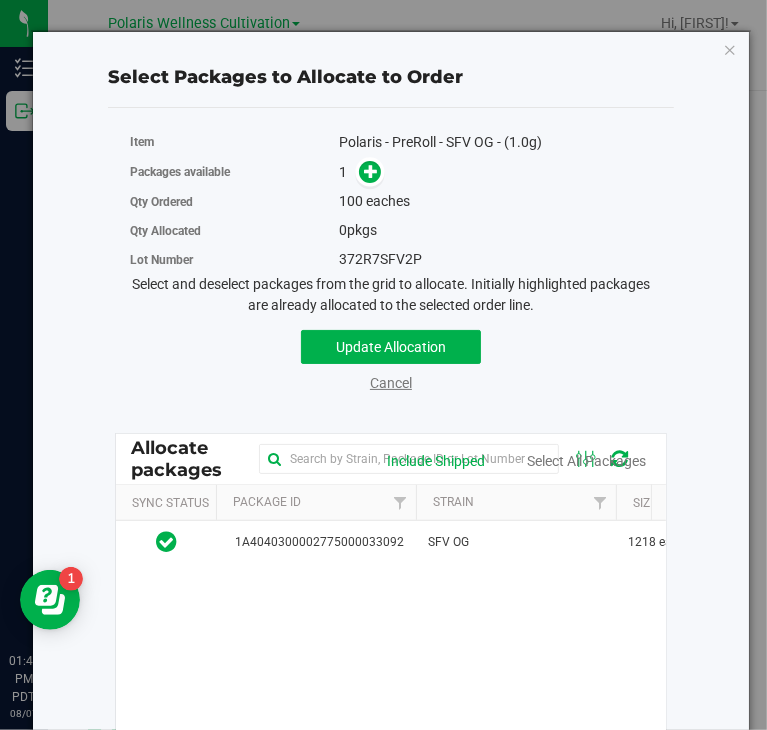 click on "Cancel" at bounding box center [391, 383] 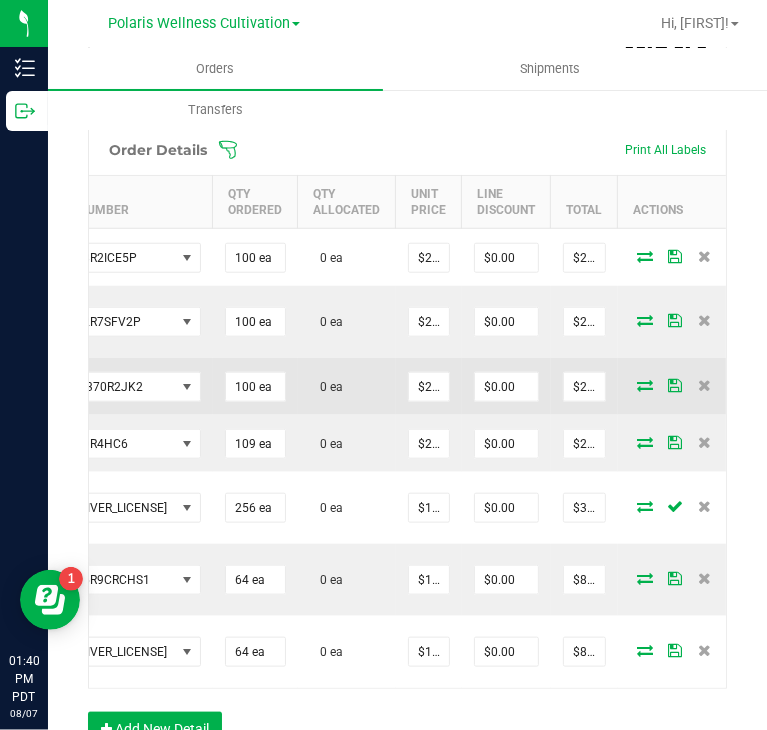 click at bounding box center (645, 385) 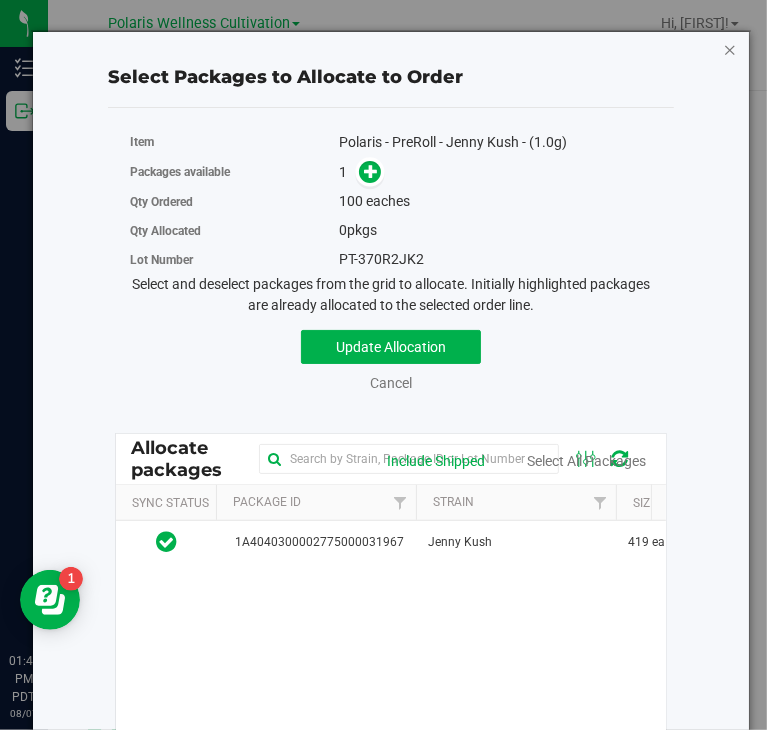 click at bounding box center [730, 49] 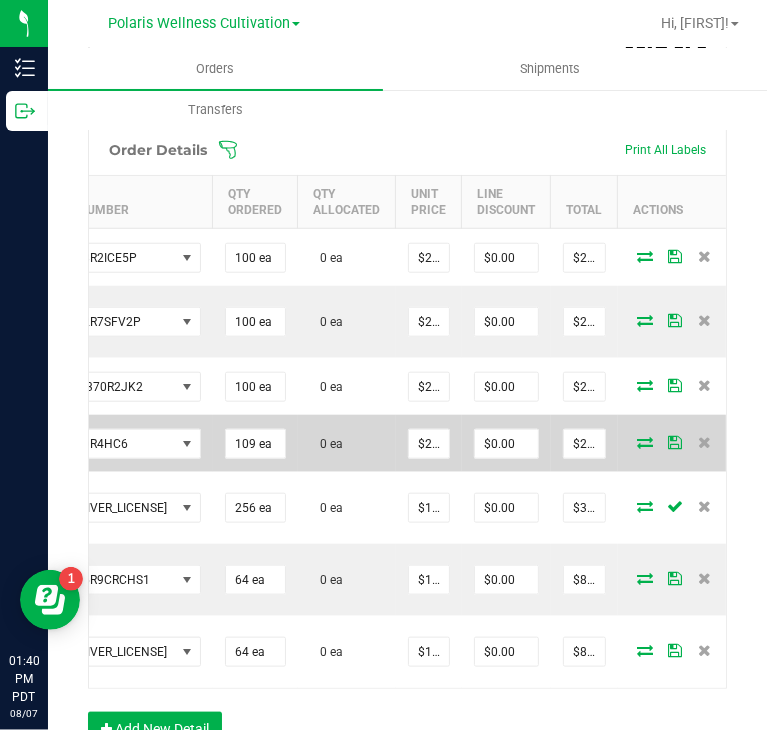 click at bounding box center [645, 442] 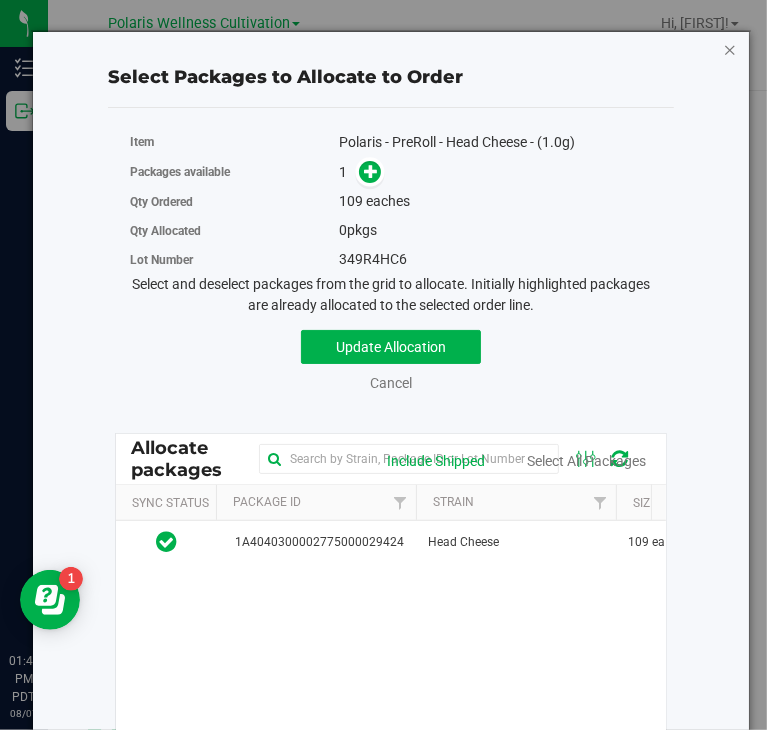 click at bounding box center (730, 49) 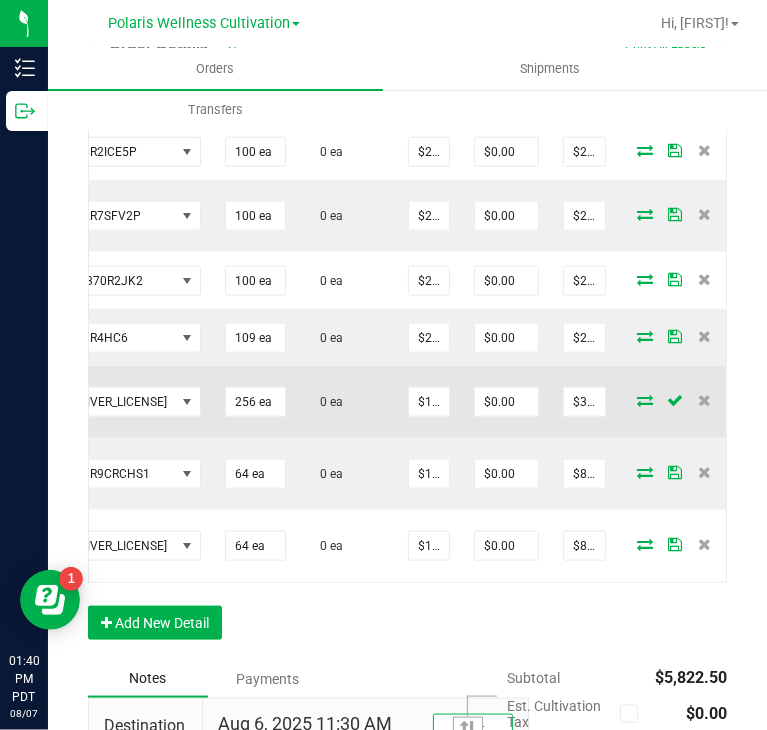 scroll, scrollTop: 998, scrollLeft: 0, axis: vertical 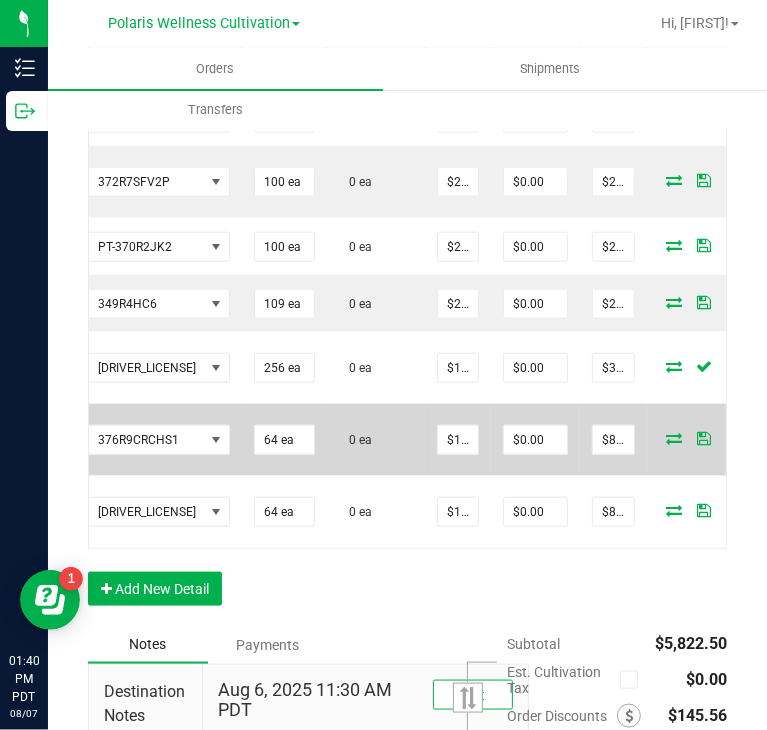 click at bounding box center [674, 438] 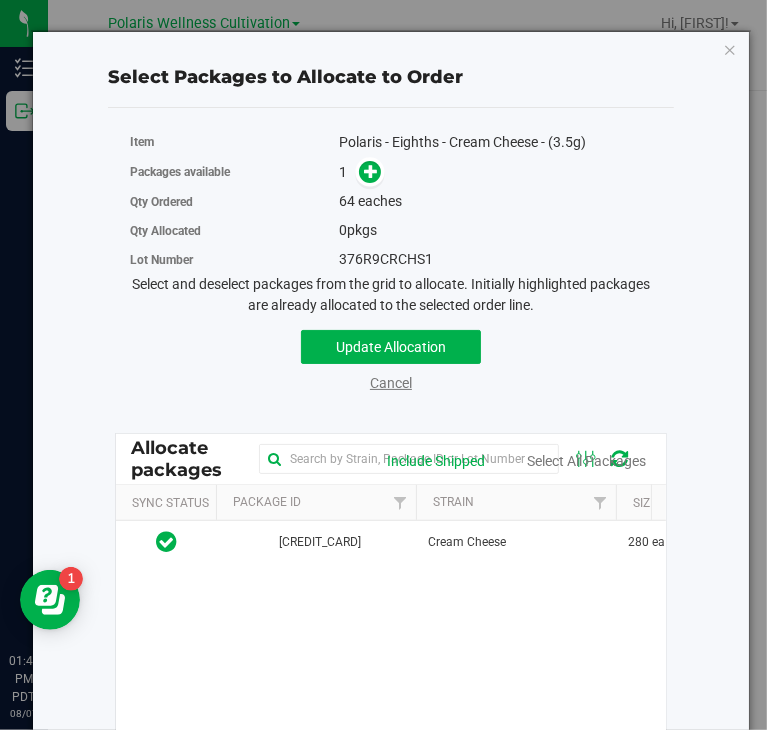 click on "Cancel" at bounding box center [391, 383] 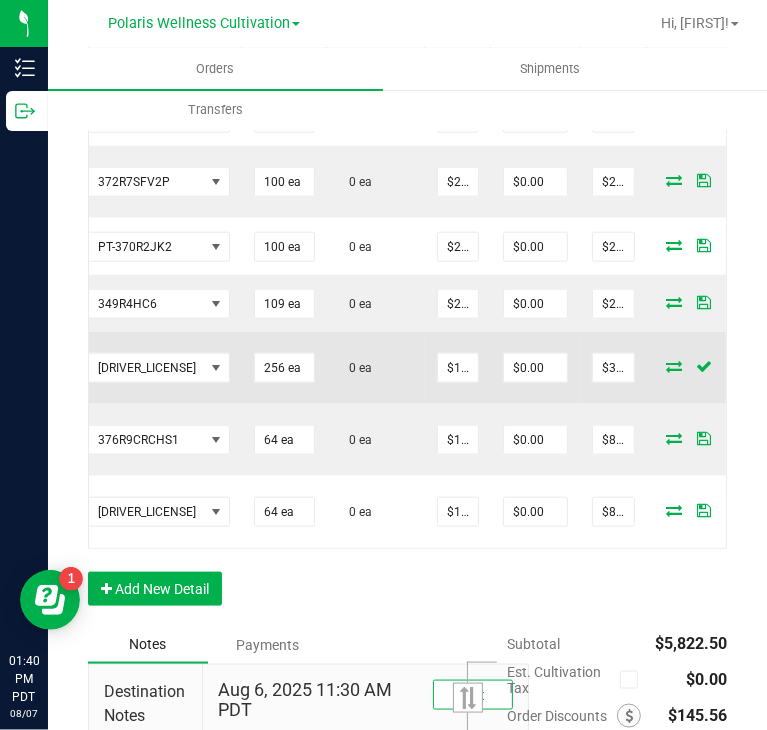 click at bounding box center (674, 366) 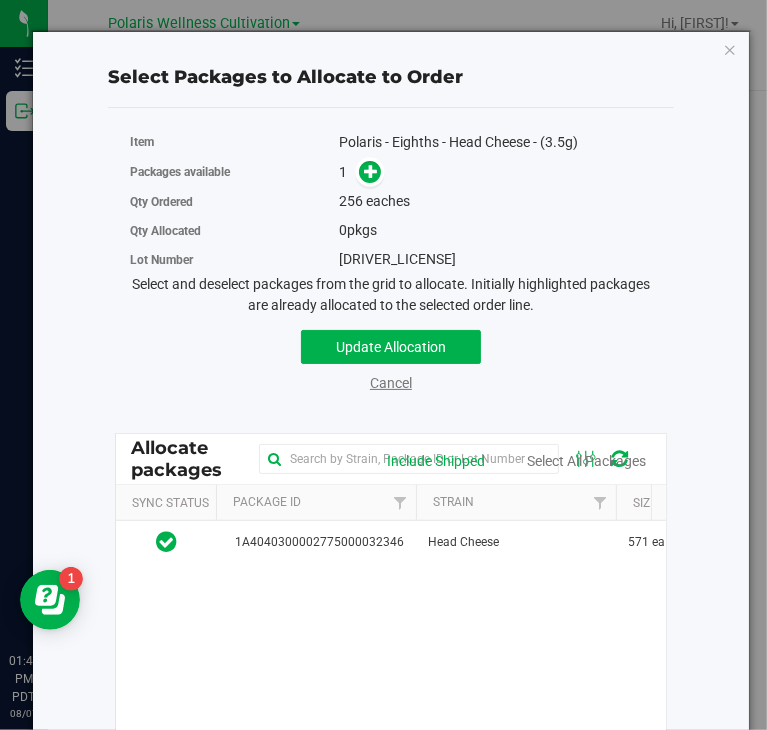click on "Cancel" at bounding box center (391, 383) 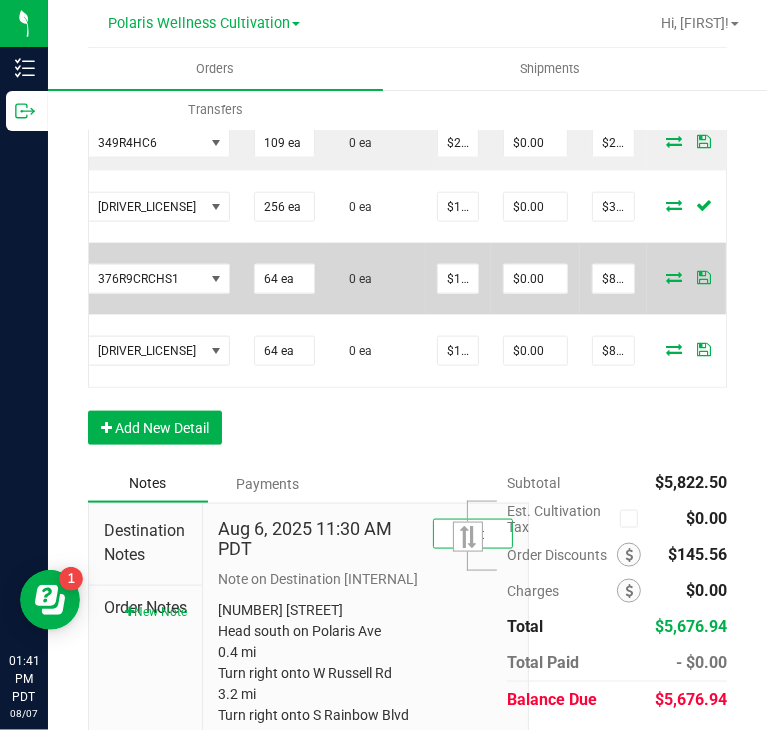 scroll, scrollTop: 1160, scrollLeft: 0, axis: vertical 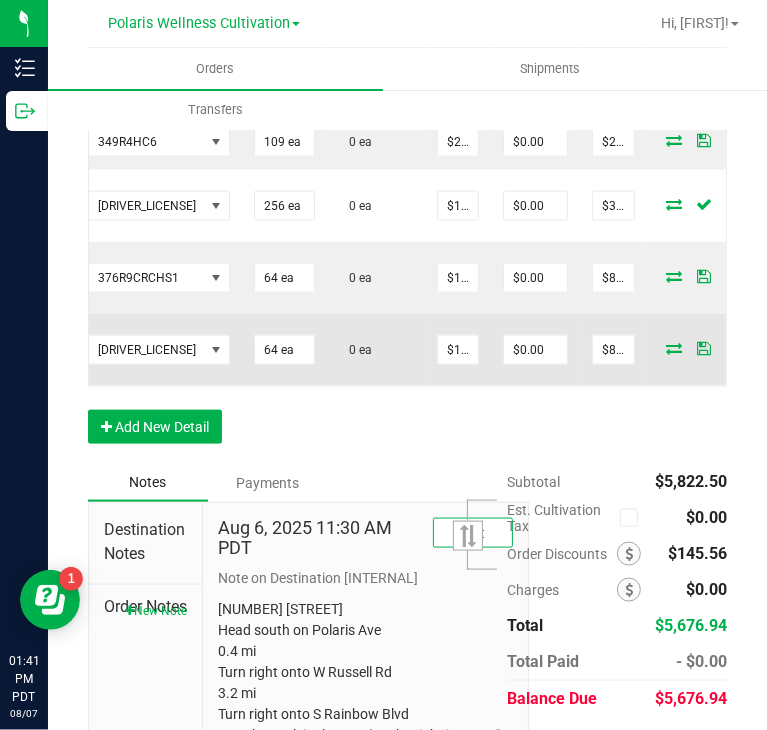 click at bounding box center [674, 348] 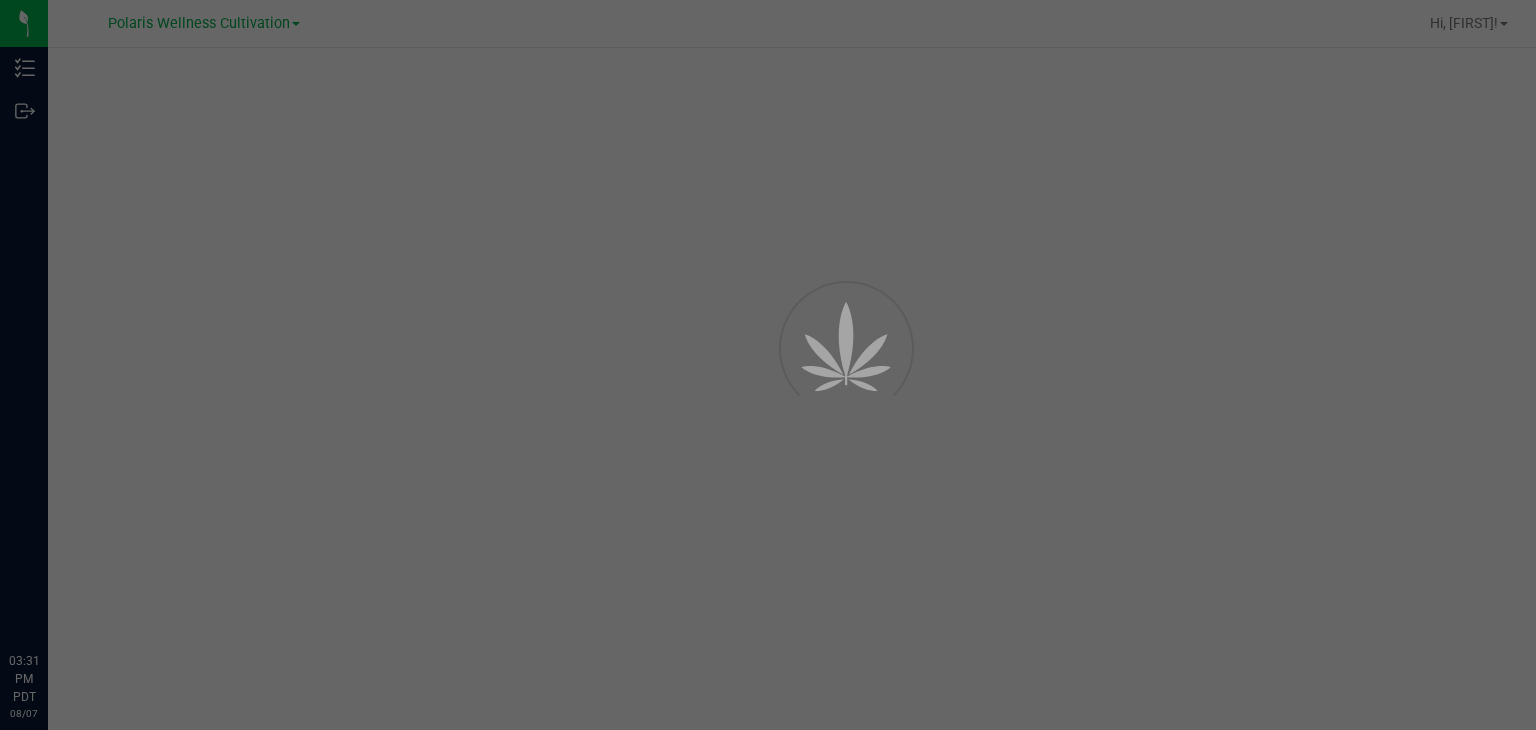 scroll, scrollTop: 0, scrollLeft: 0, axis: both 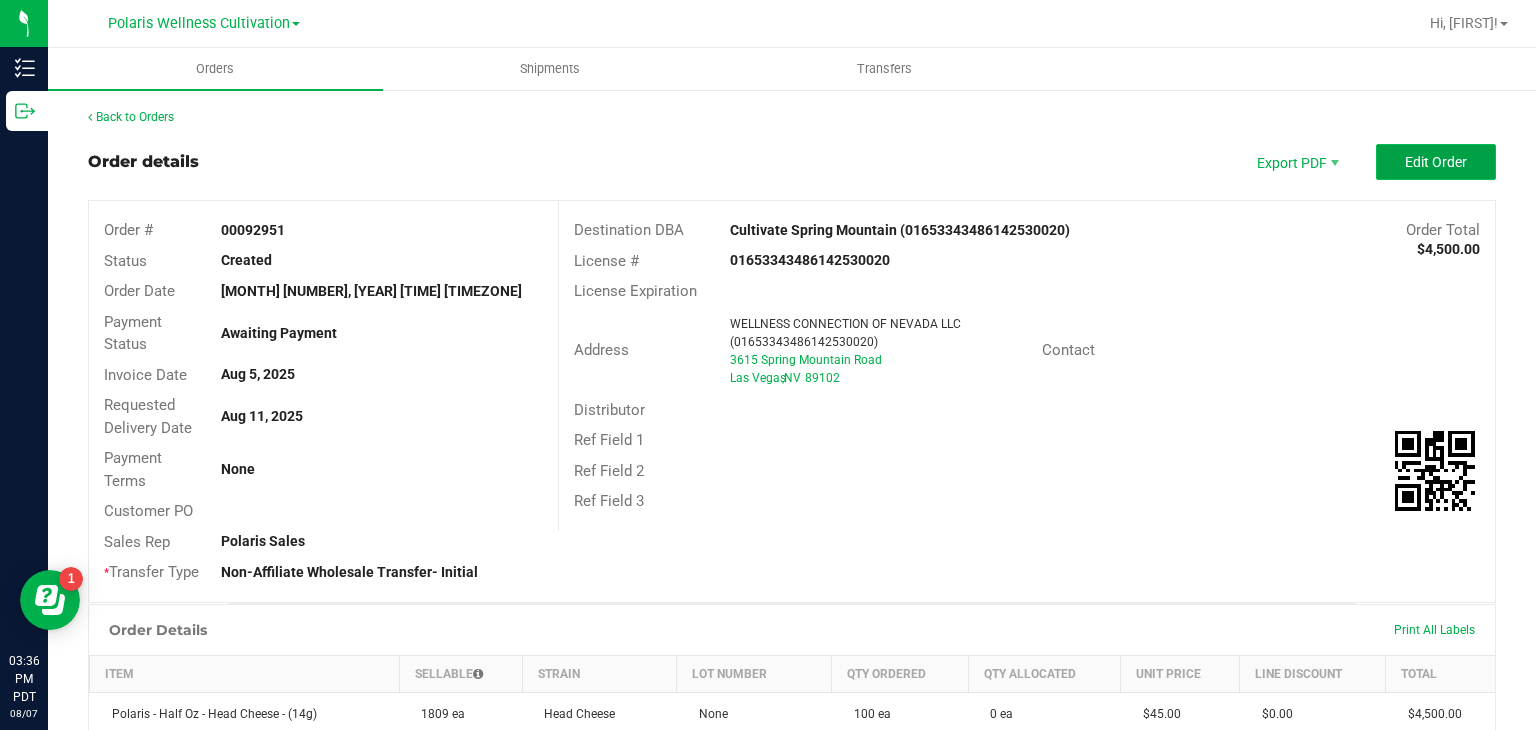 click on "Edit Order" at bounding box center [1436, 162] 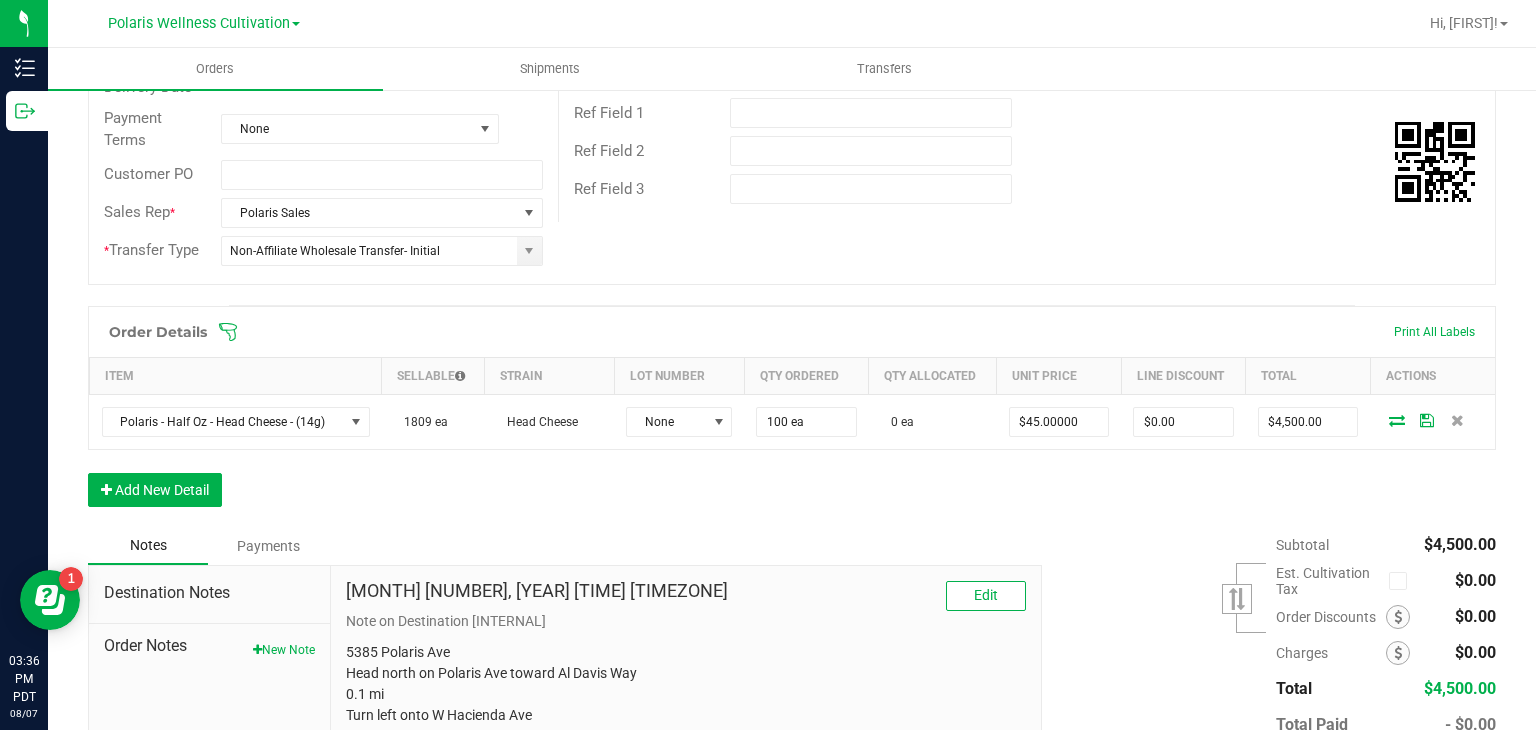 scroll, scrollTop: 348, scrollLeft: 0, axis: vertical 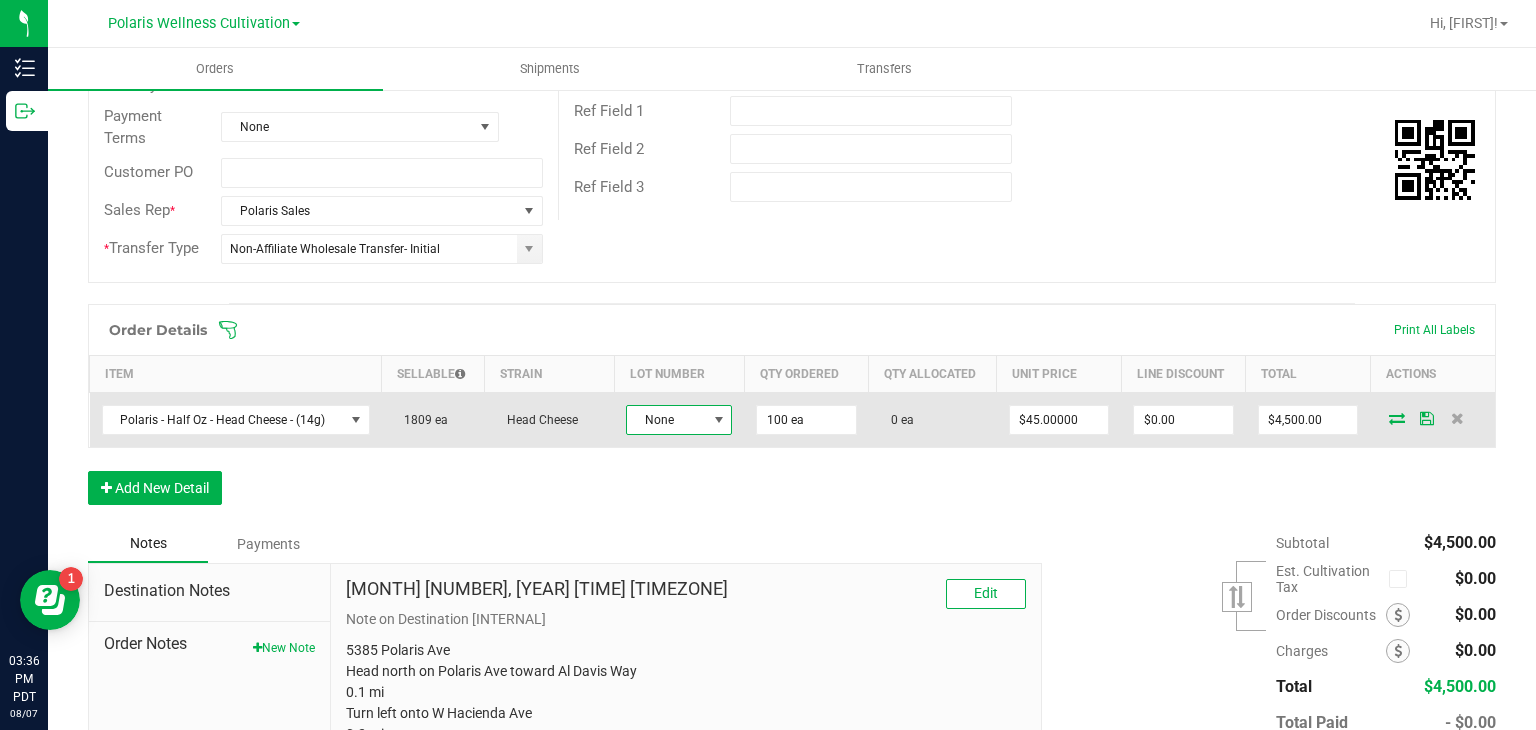 click at bounding box center [718, 420] 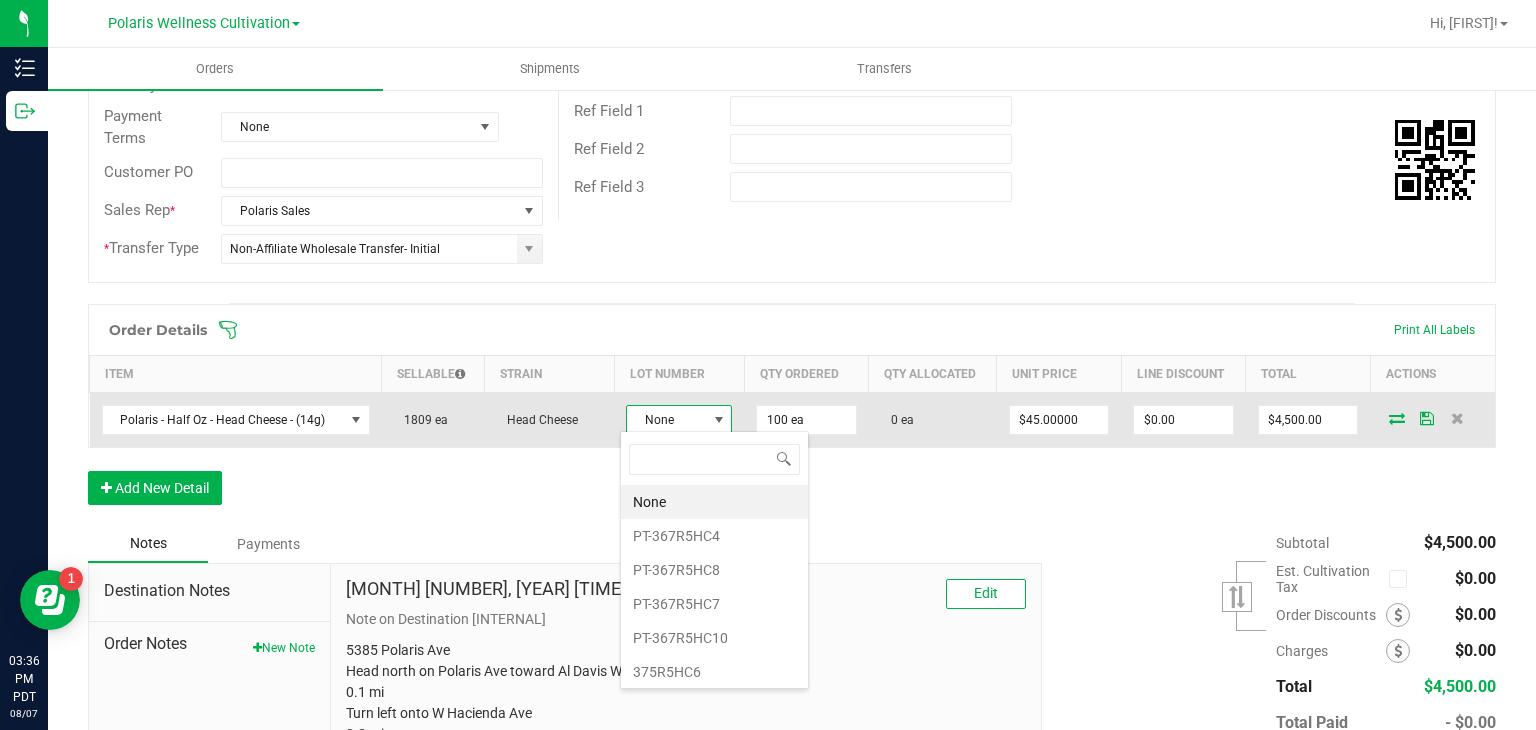 scroll, scrollTop: 99970, scrollLeft: 99895, axis: both 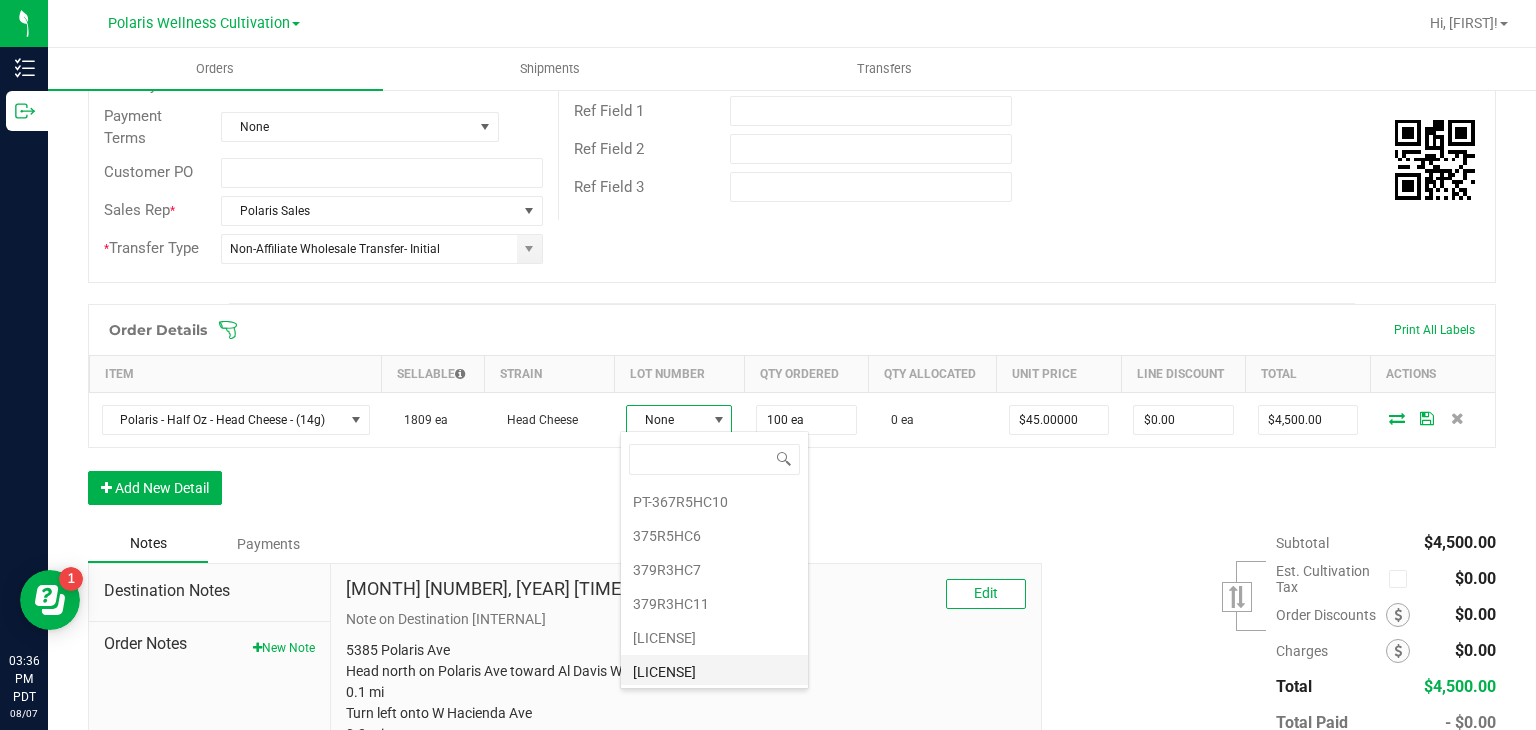 click on "379R3HC3" at bounding box center [714, 672] 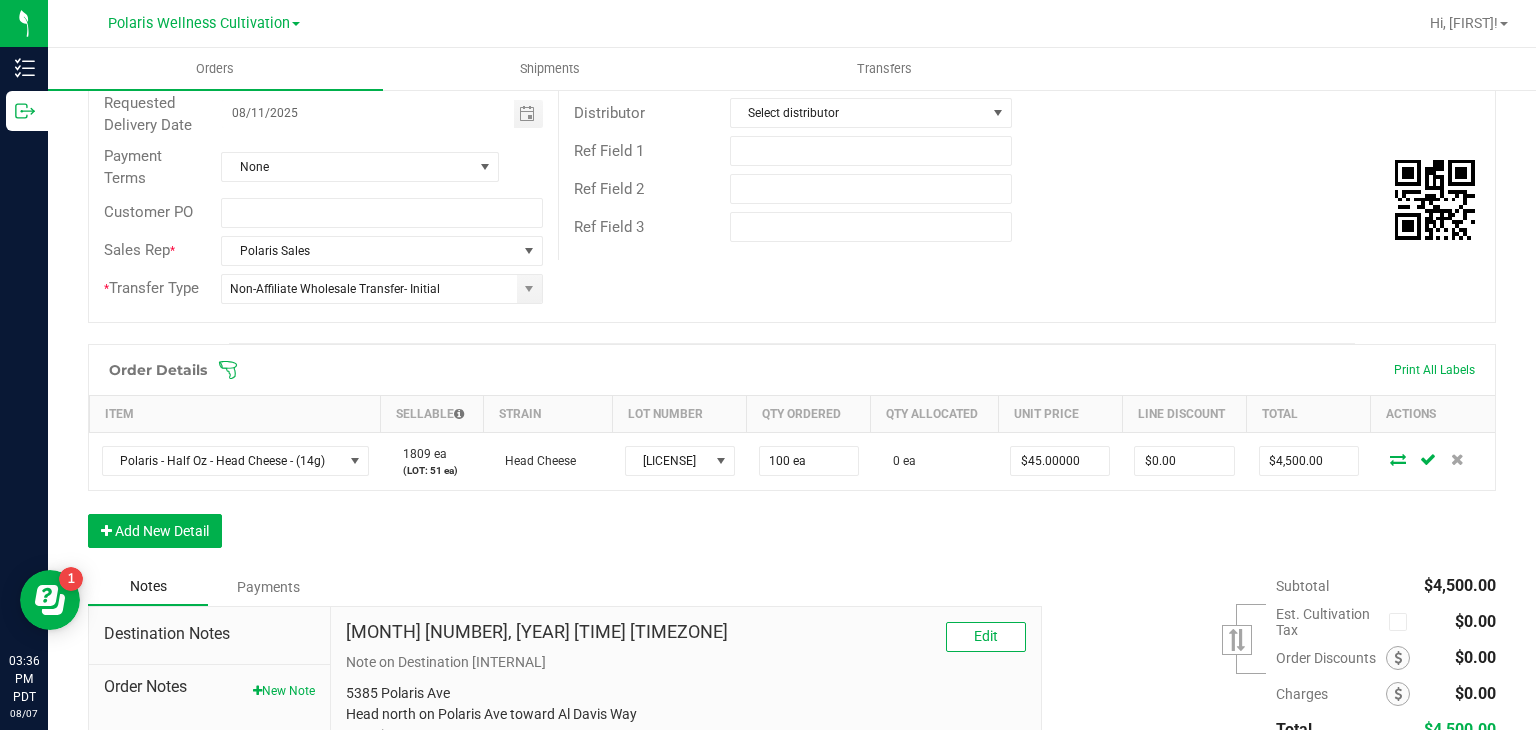 scroll, scrollTop: 308, scrollLeft: 0, axis: vertical 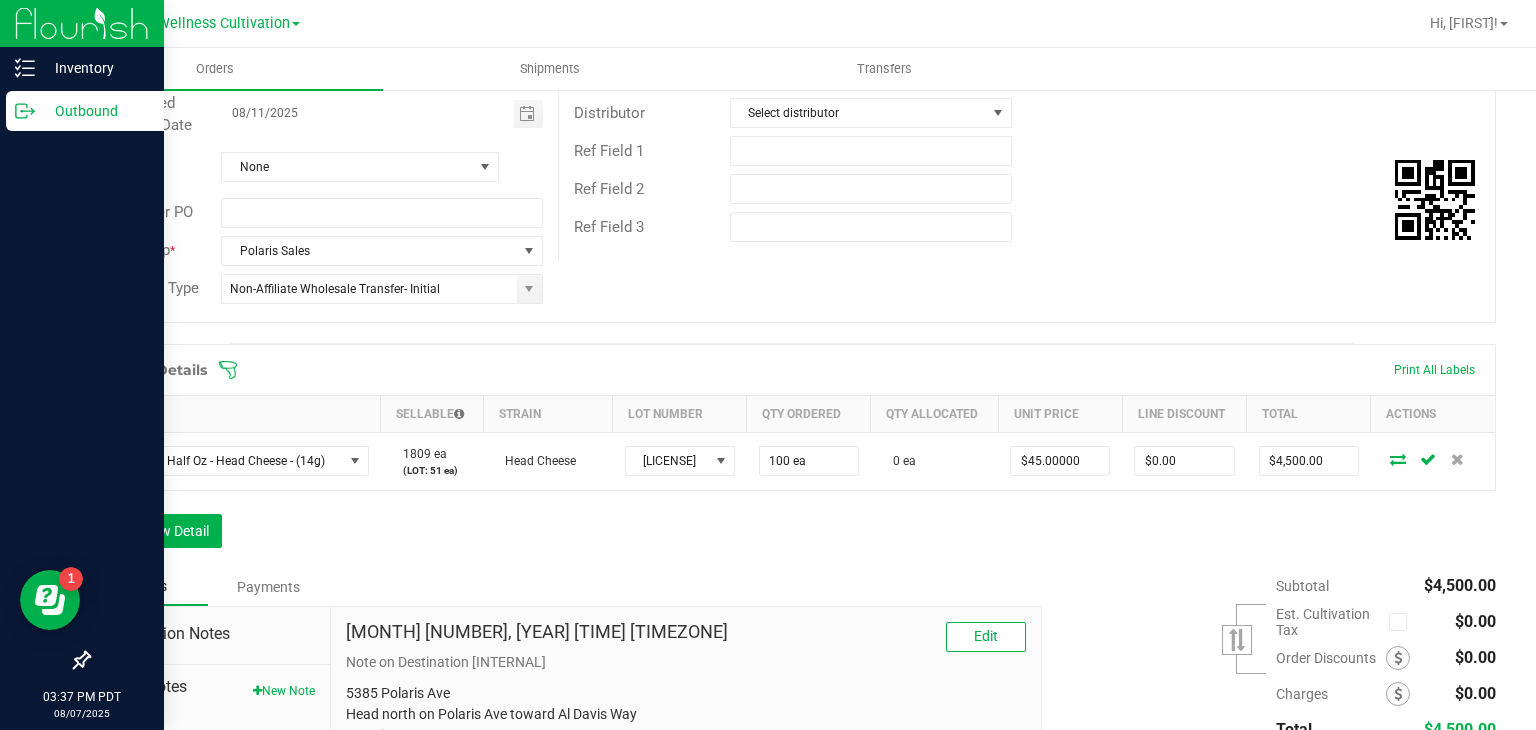 click 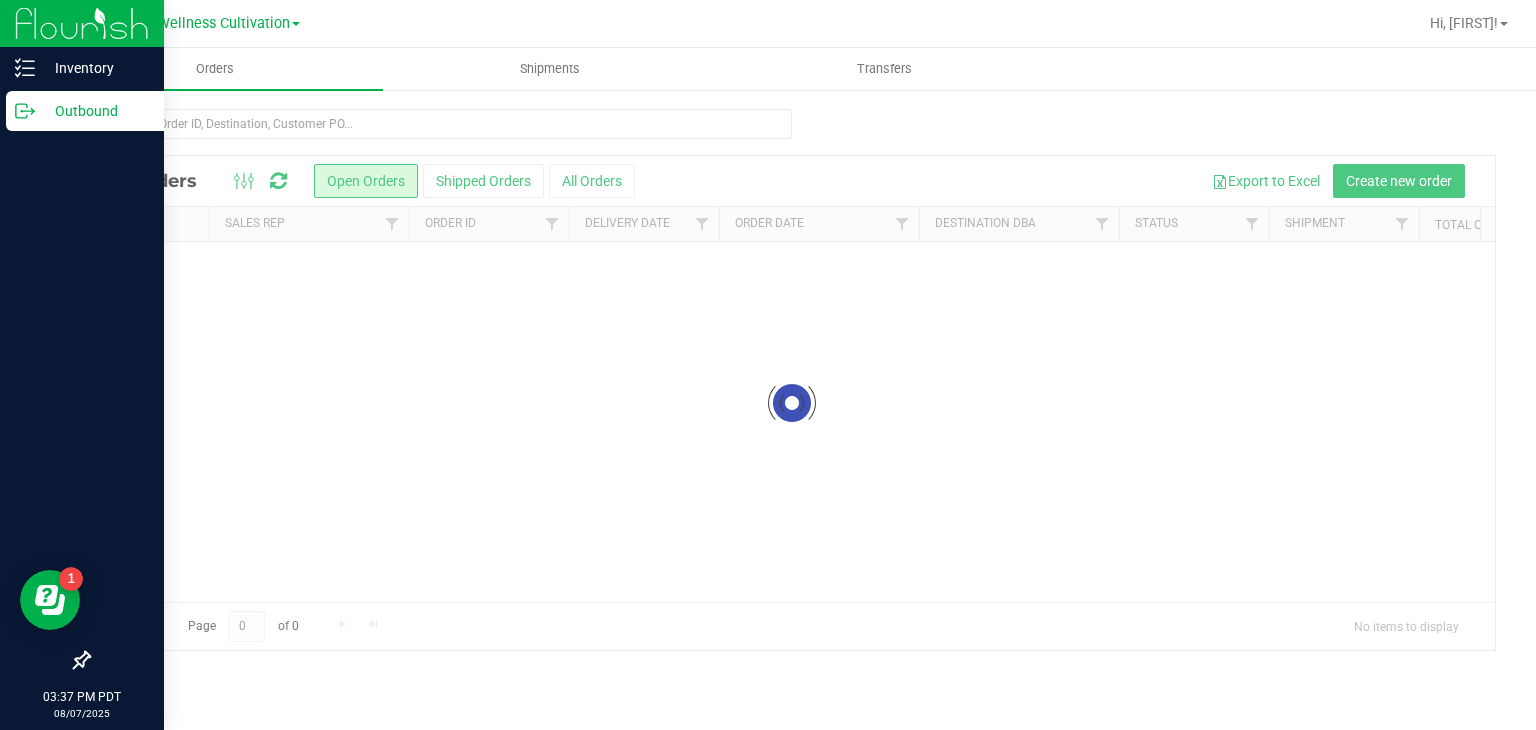 scroll, scrollTop: 0, scrollLeft: 0, axis: both 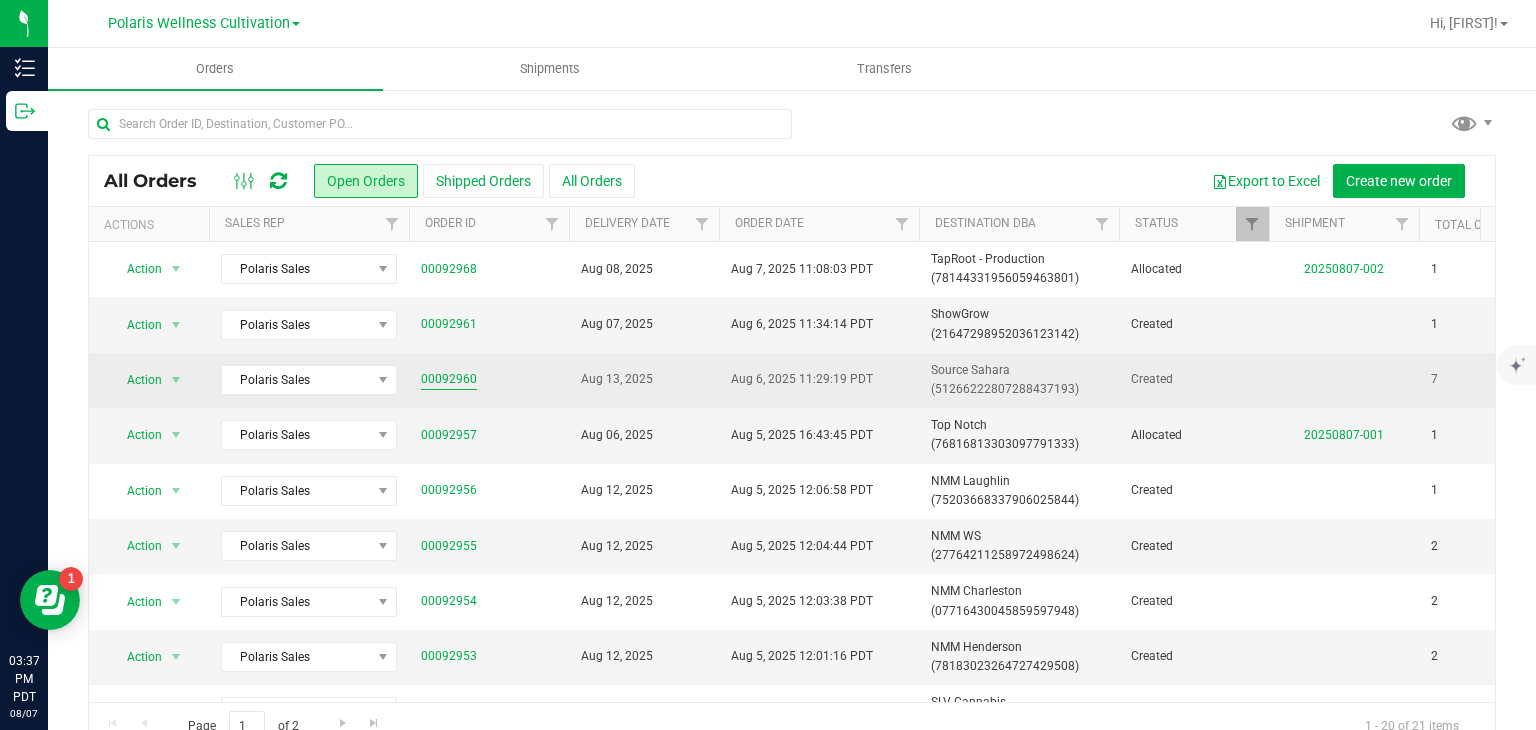 click on "00092960" at bounding box center (449, 379) 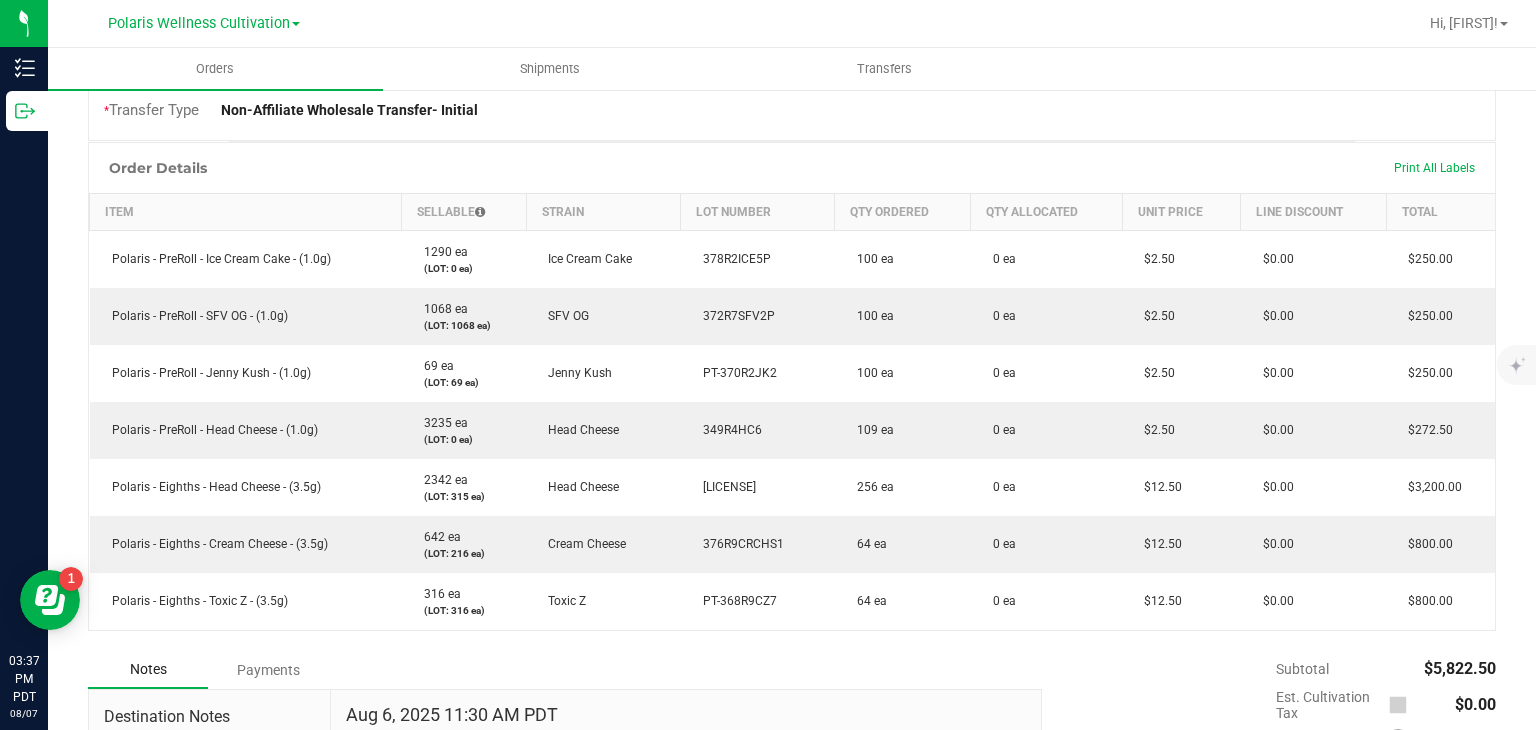 scroll, scrollTop: 464, scrollLeft: 0, axis: vertical 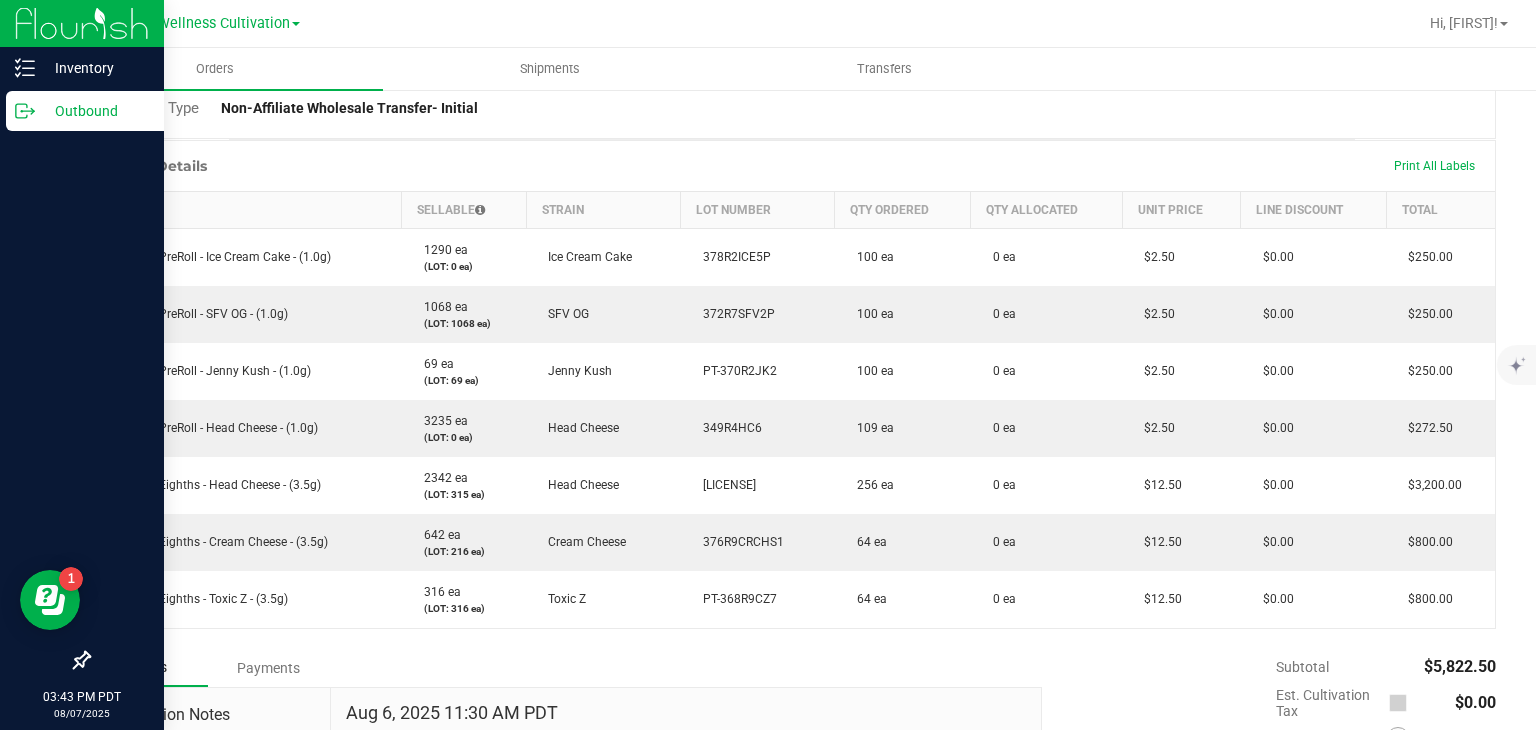 click on "Outbound" at bounding box center (95, 111) 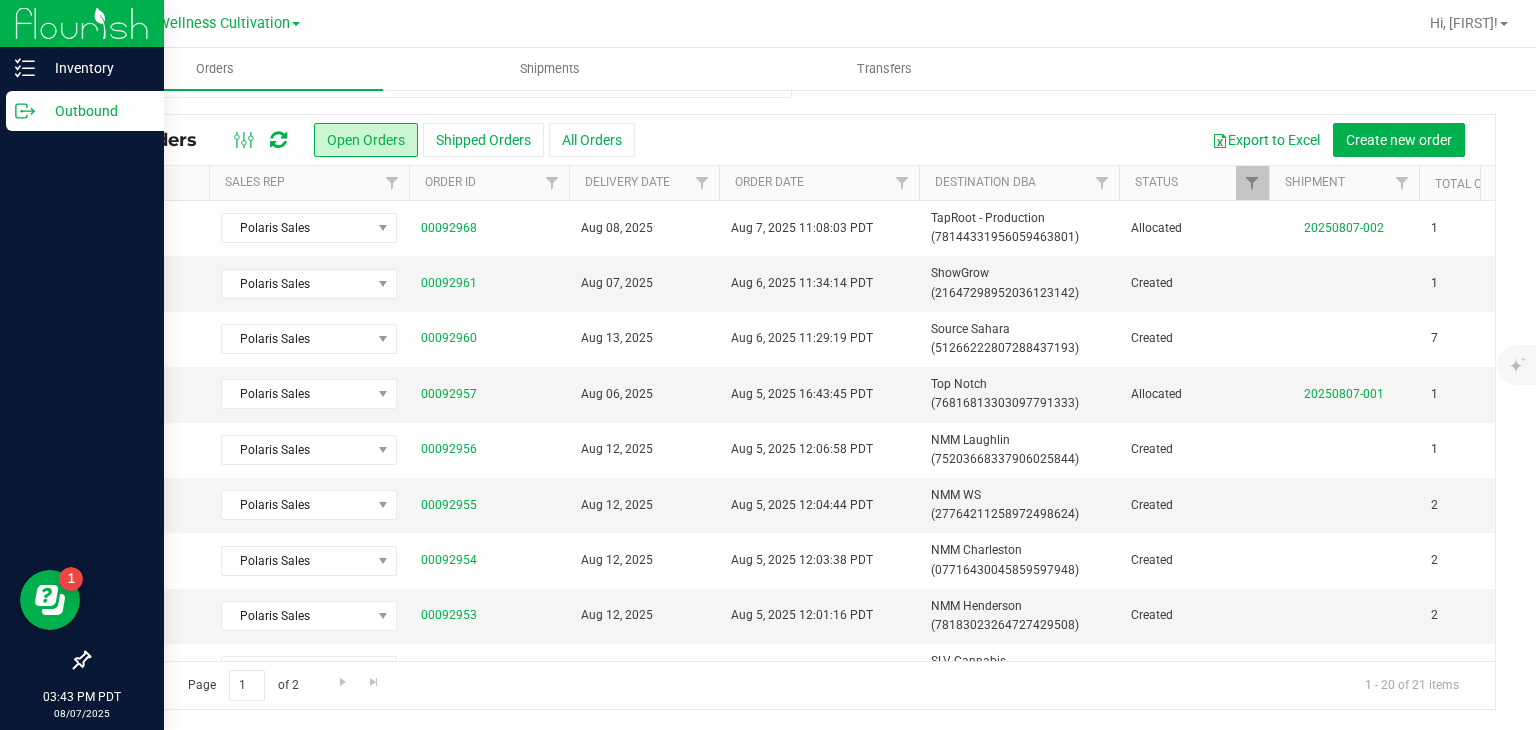 scroll, scrollTop: 0, scrollLeft: 0, axis: both 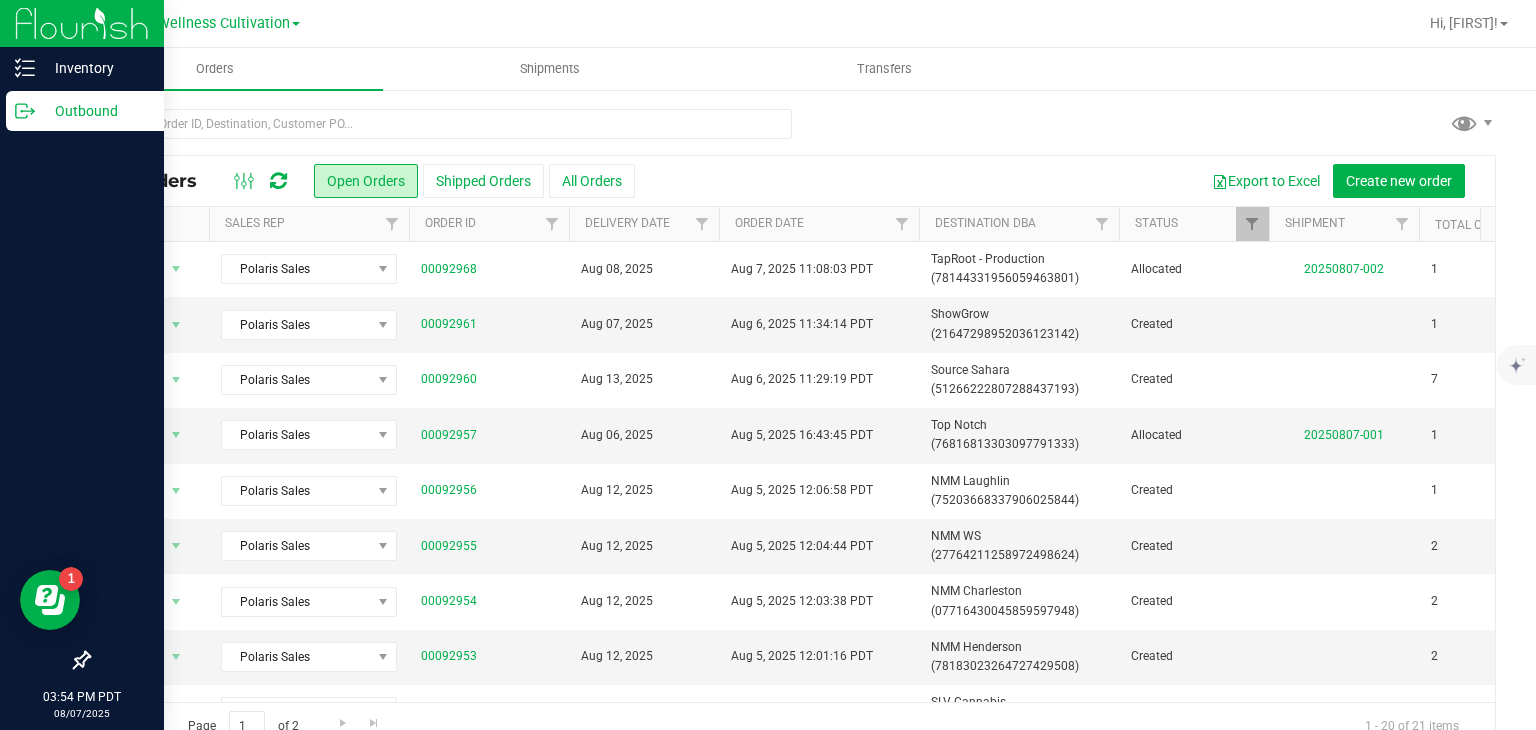 click at bounding box center [792, 132] 